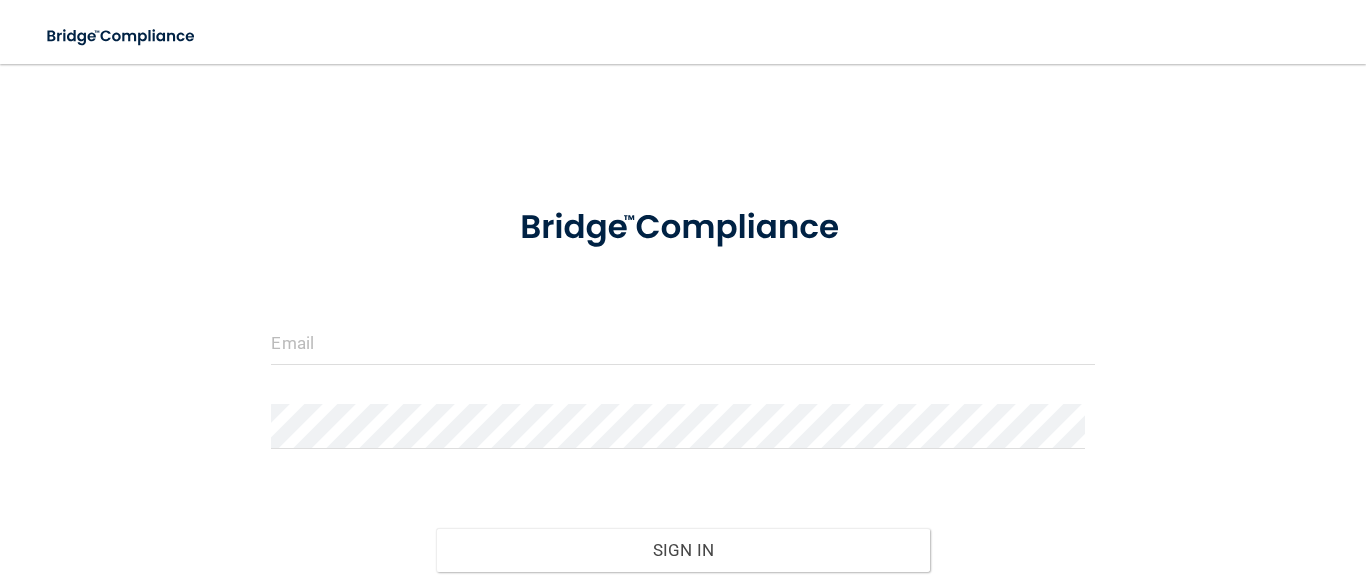 scroll, scrollTop: 0, scrollLeft: 0, axis: both 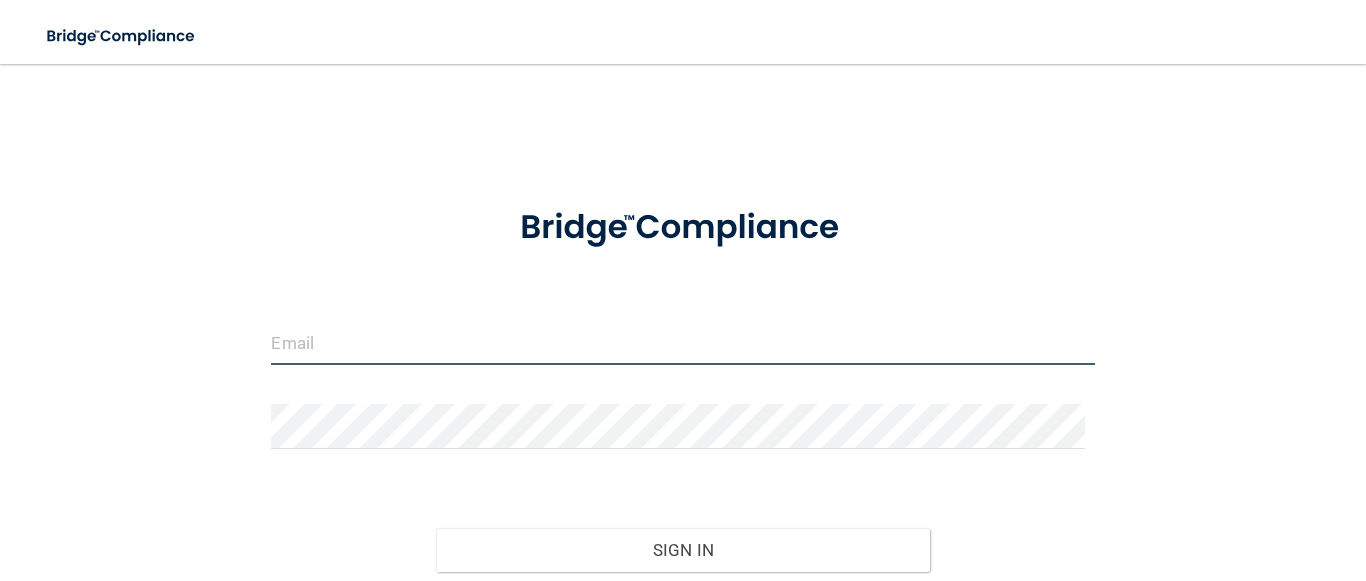 click at bounding box center (682, 342) 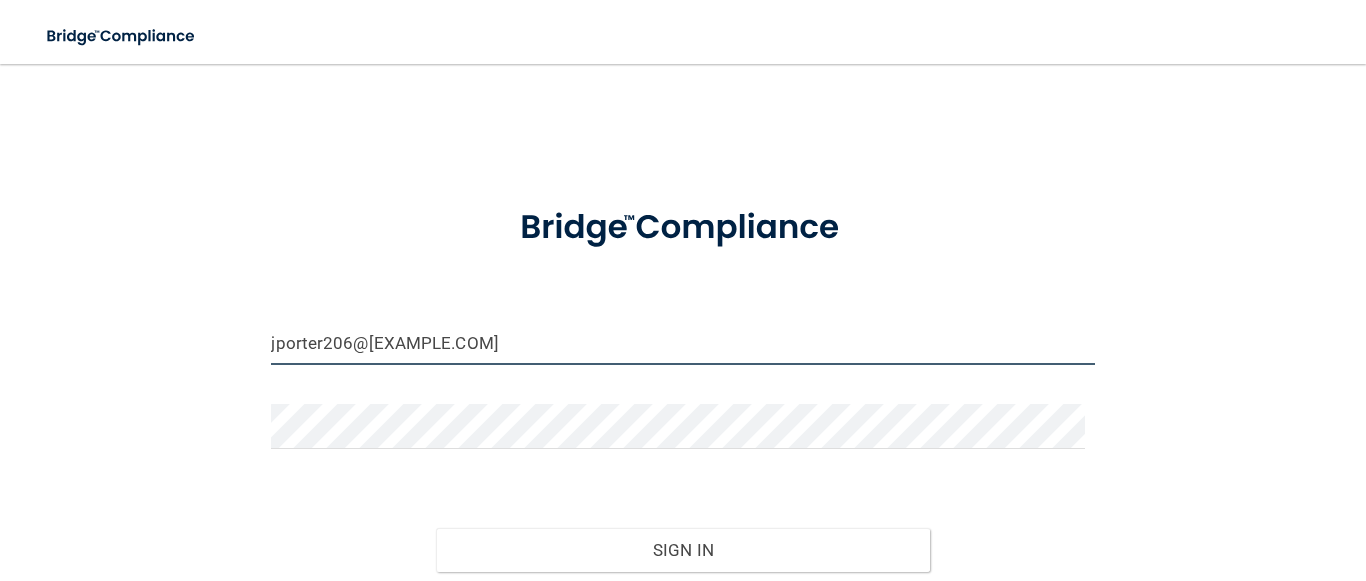 type on "jporter206@example.com" 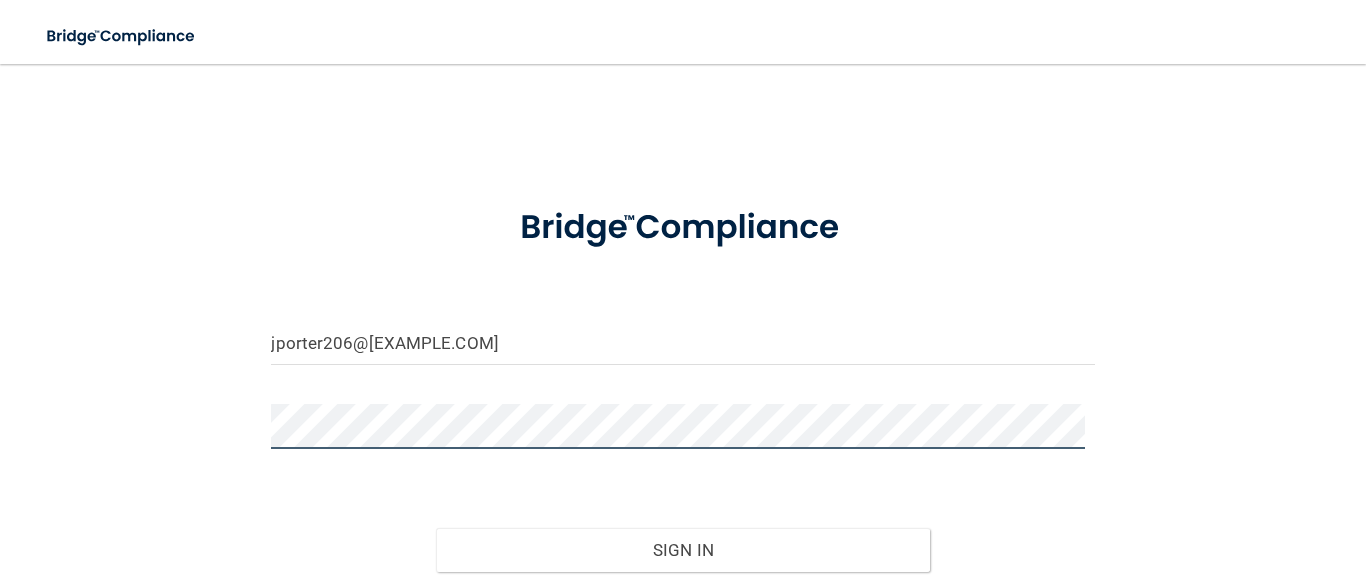 click on "Sign In" at bounding box center (683, 550) 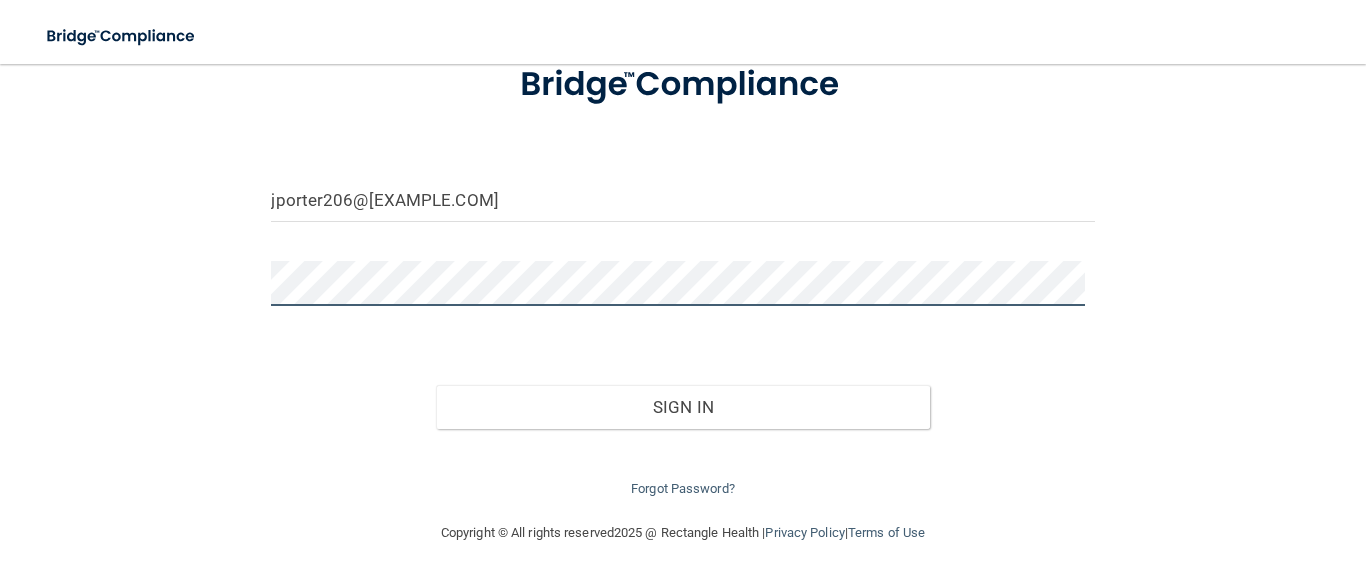 scroll, scrollTop: 142, scrollLeft: 0, axis: vertical 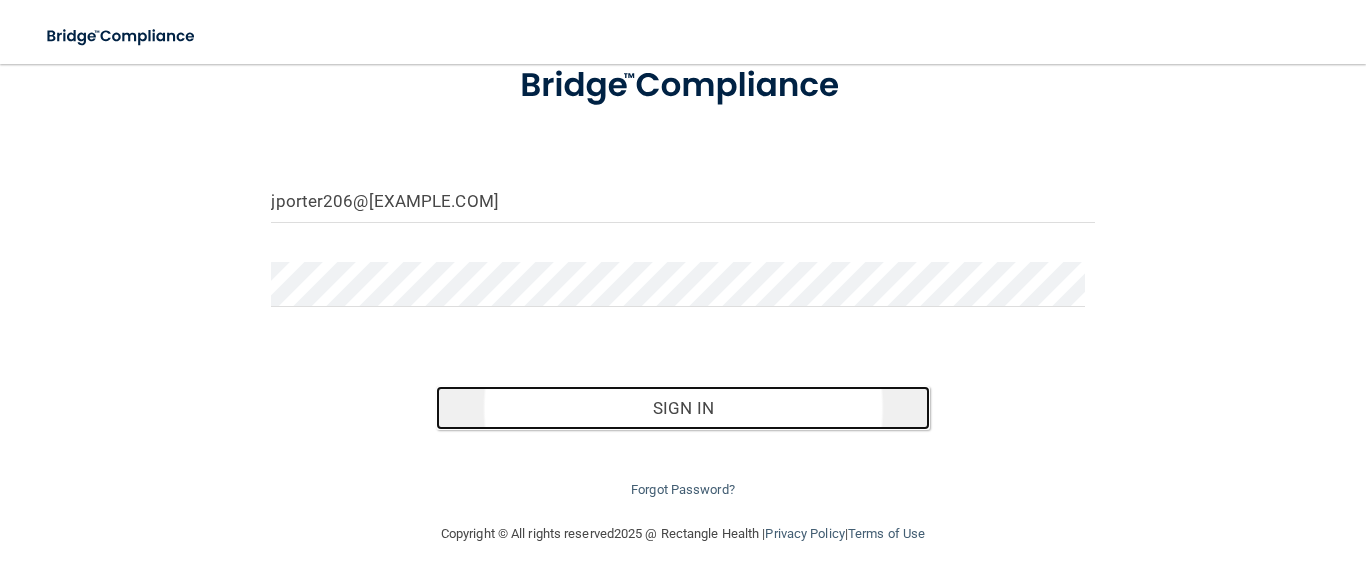 click on "Sign In" at bounding box center [683, 408] 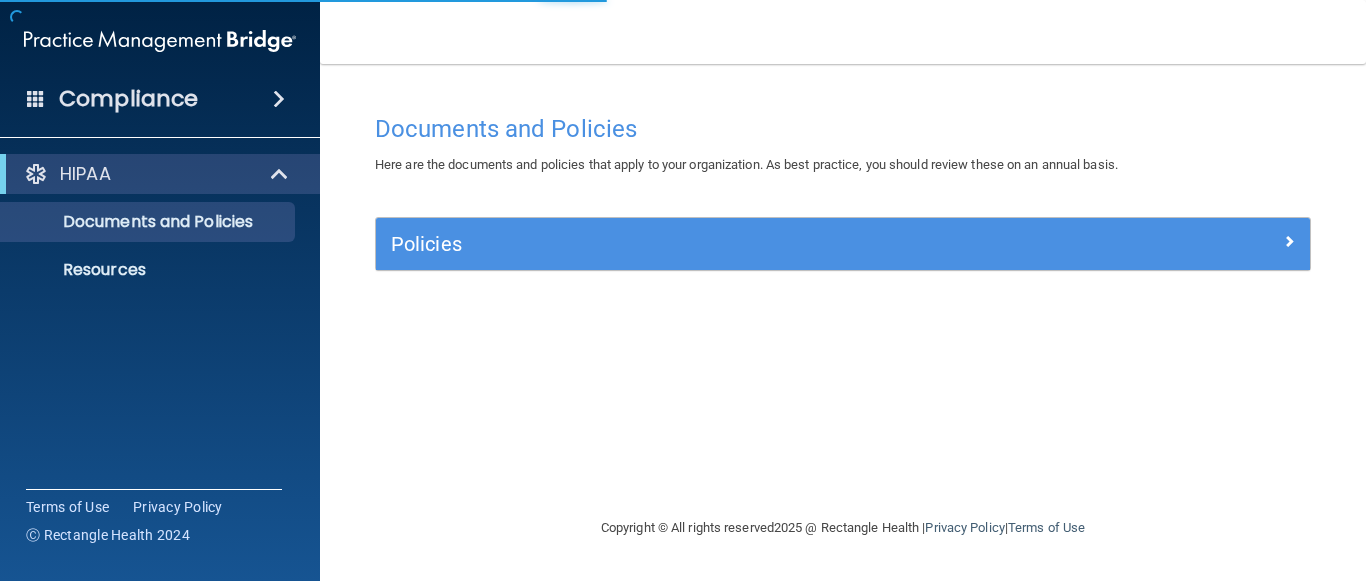 scroll, scrollTop: 0, scrollLeft: 0, axis: both 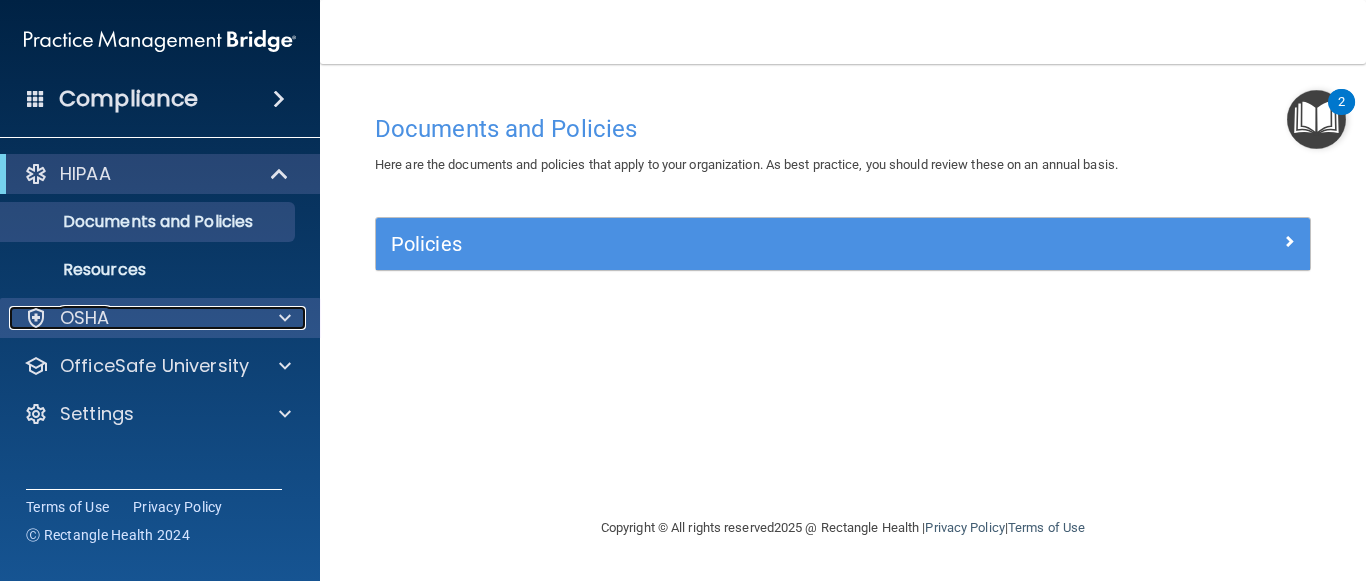 click at bounding box center [282, 318] 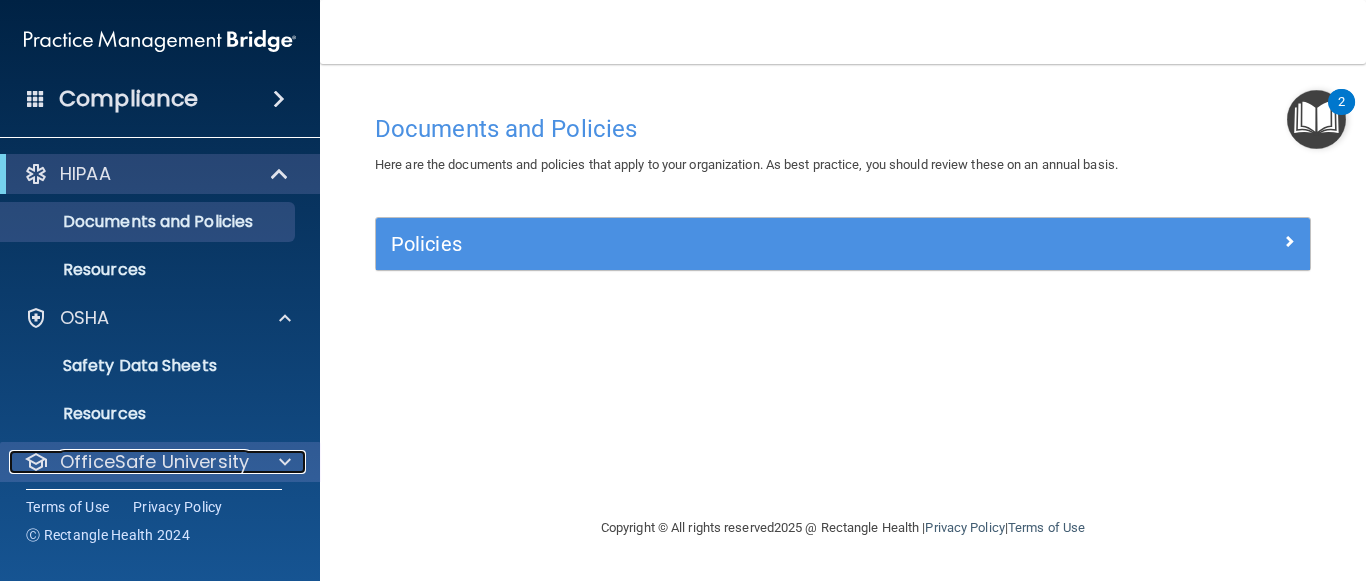 click at bounding box center (285, 462) 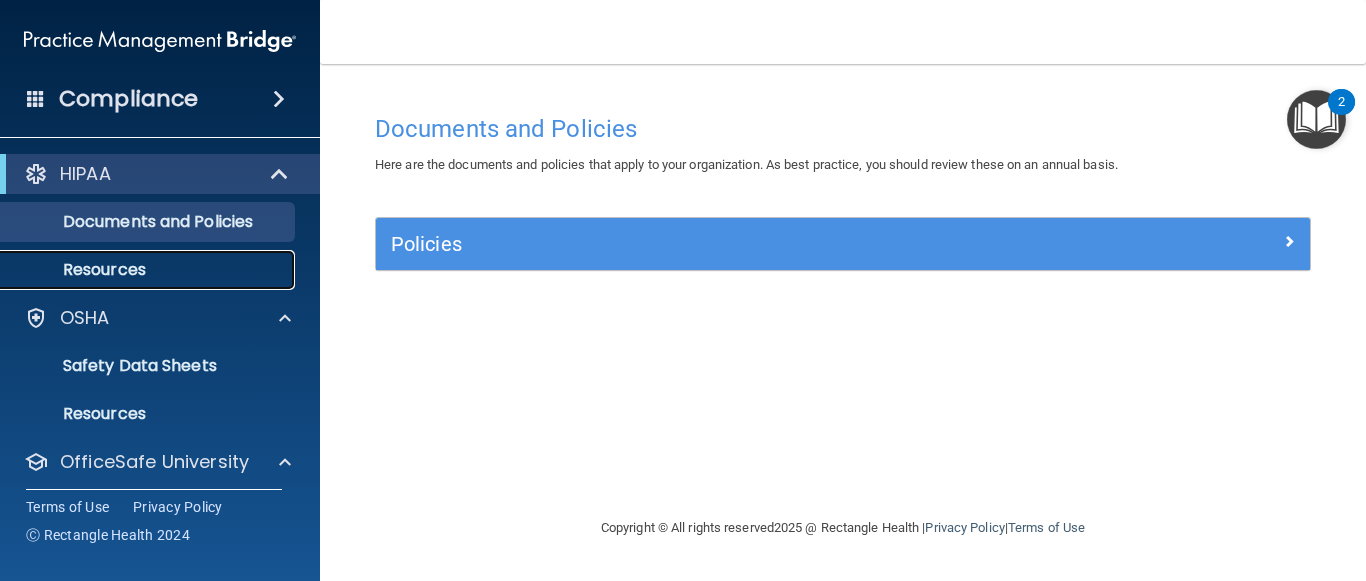click on "Resources" at bounding box center [149, 270] 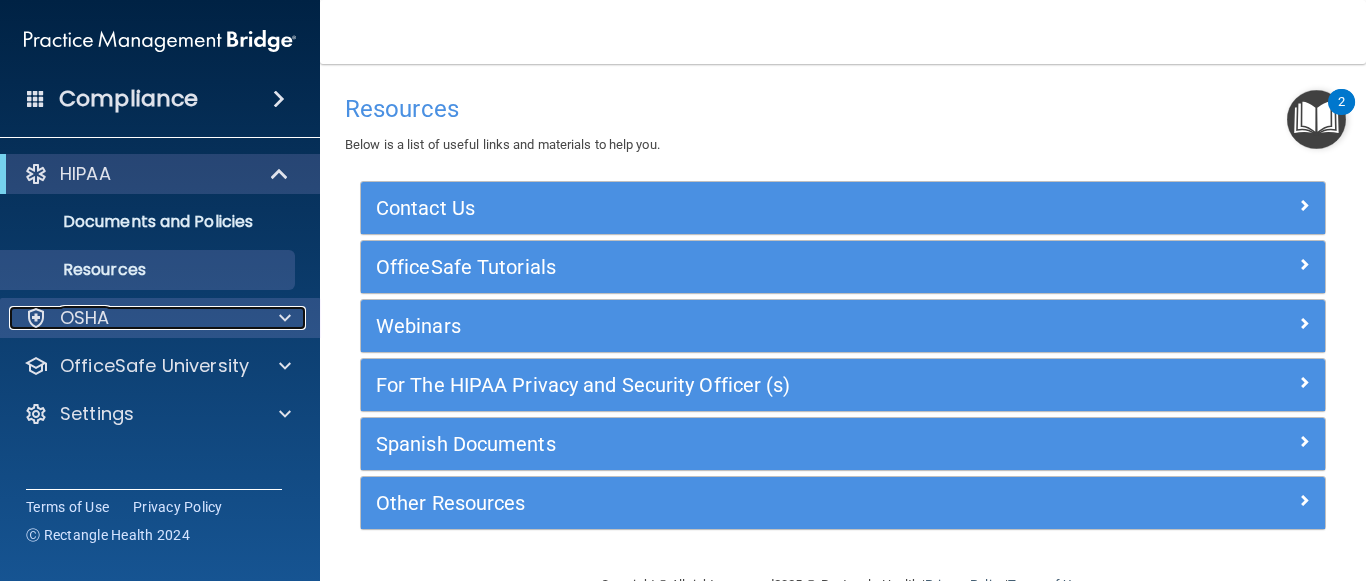 click at bounding box center (282, 318) 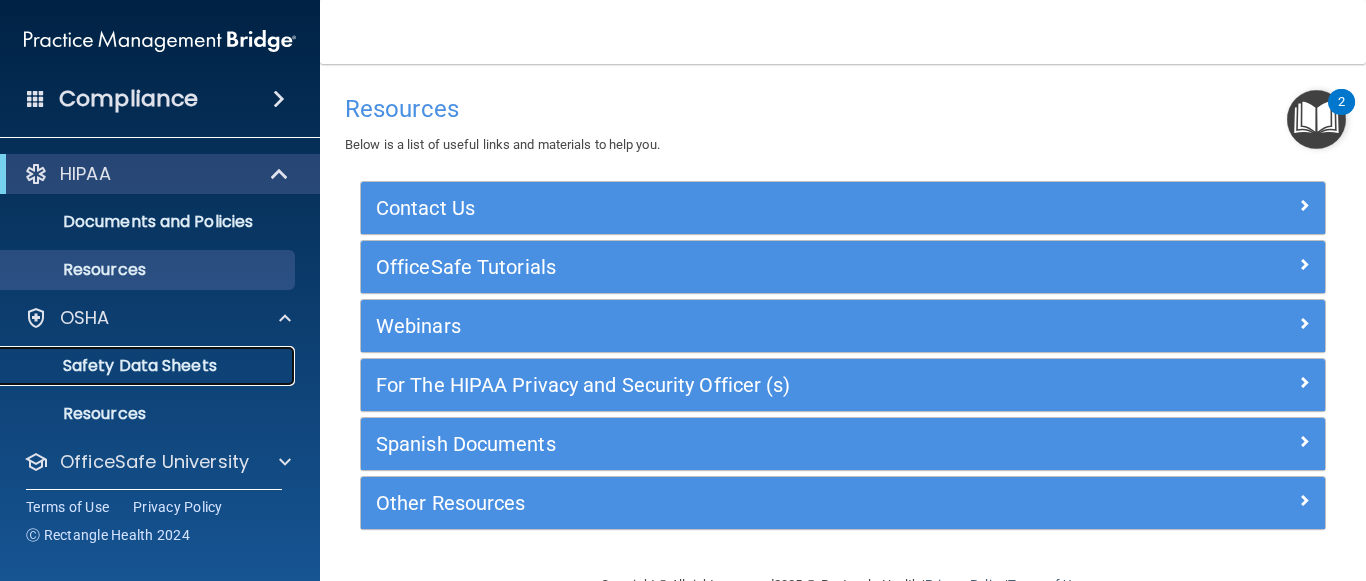click on "Safety Data Sheets" at bounding box center (149, 366) 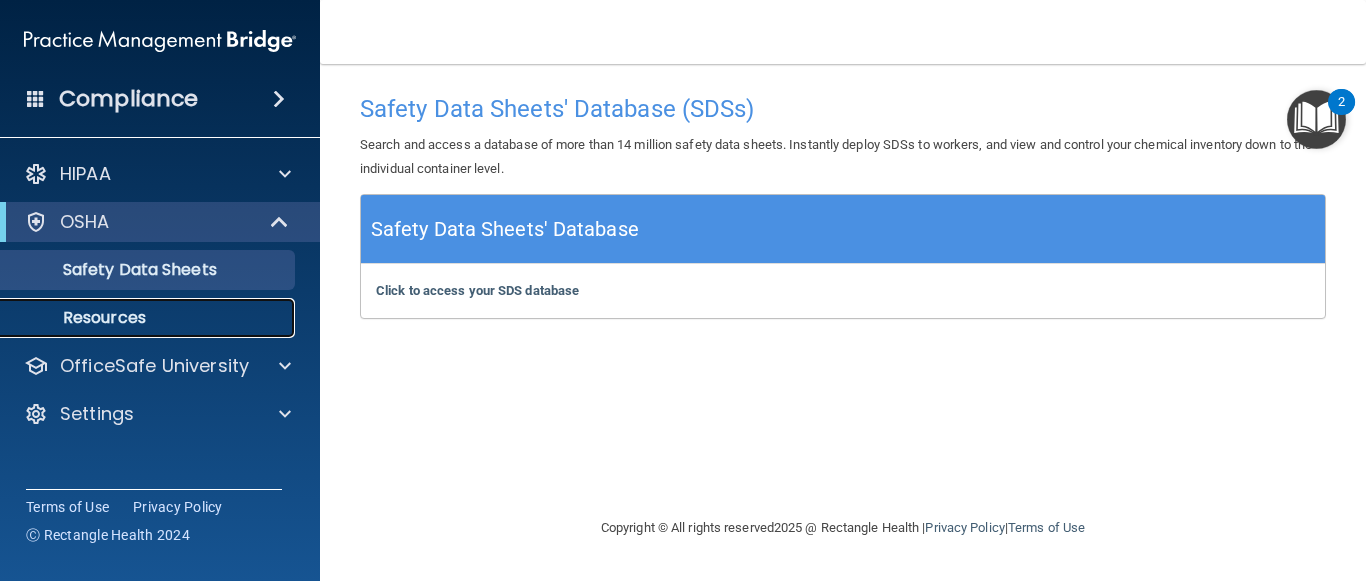 click on "Resources" at bounding box center (149, 318) 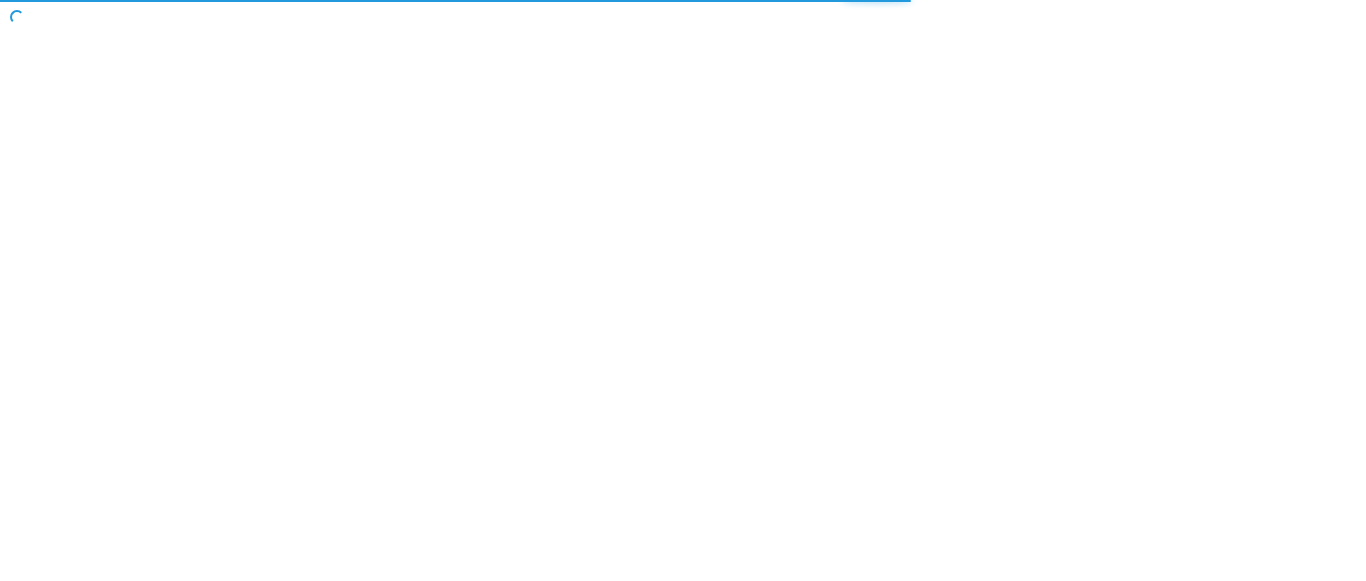 scroll, scrollTop: 0, scrollLeft: 0, axis: both 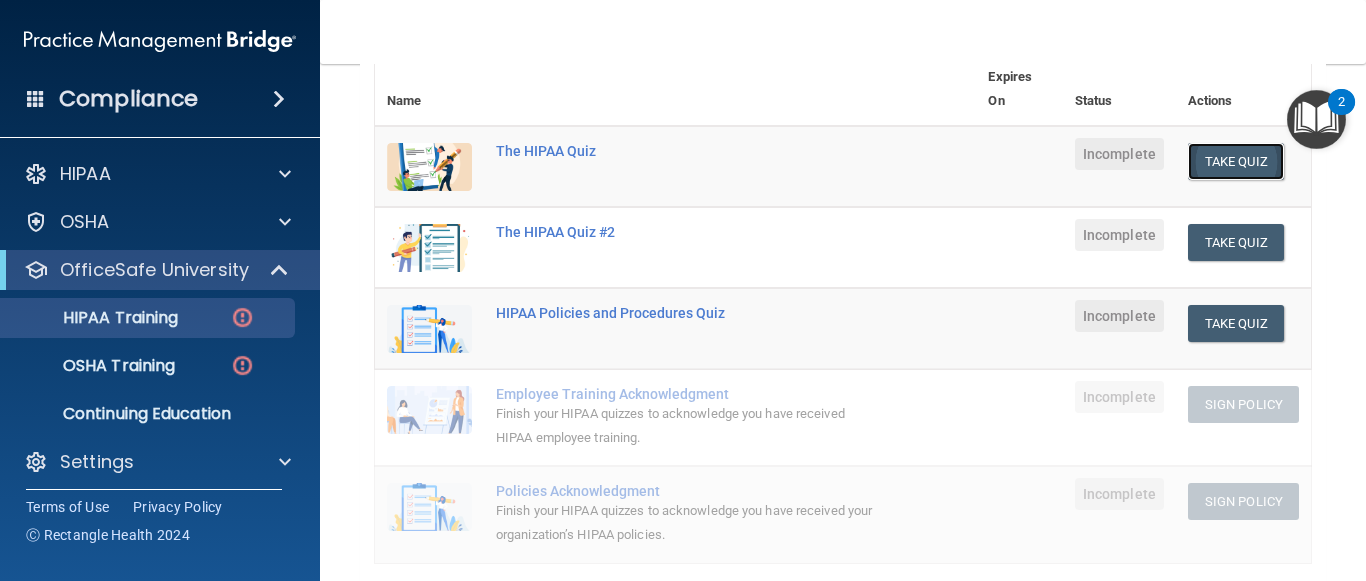 click on "Take Quiz" at bounding box center [1236, 161] 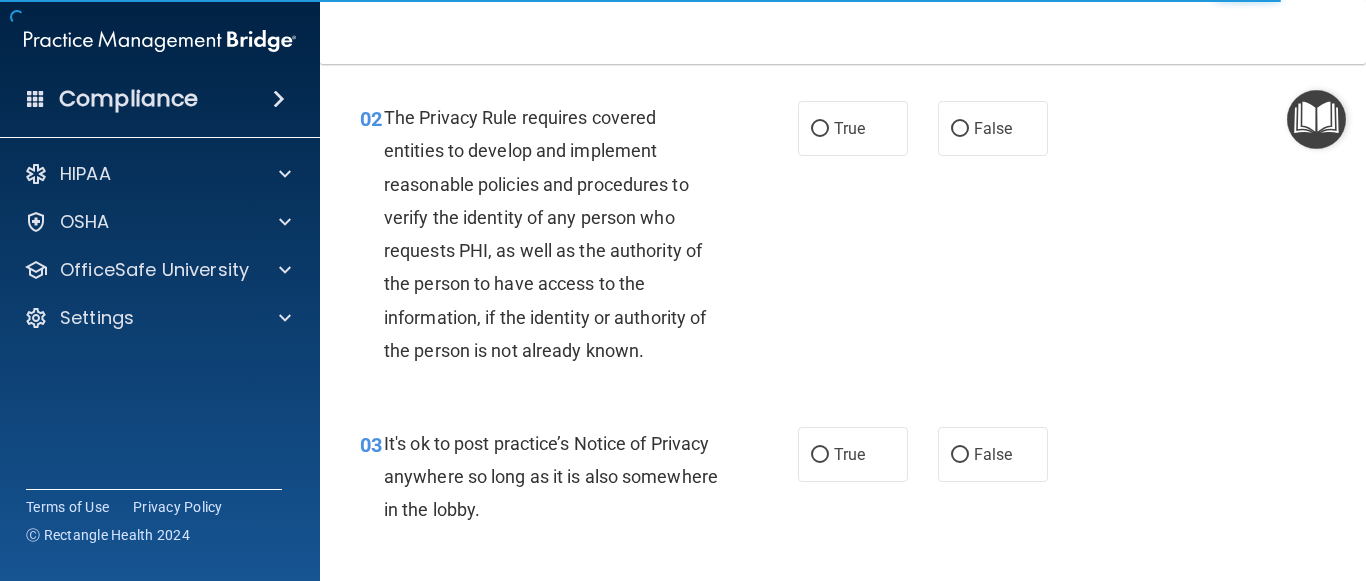 scroll, scrollTop: 0, scrollLeft: 0, axis: both 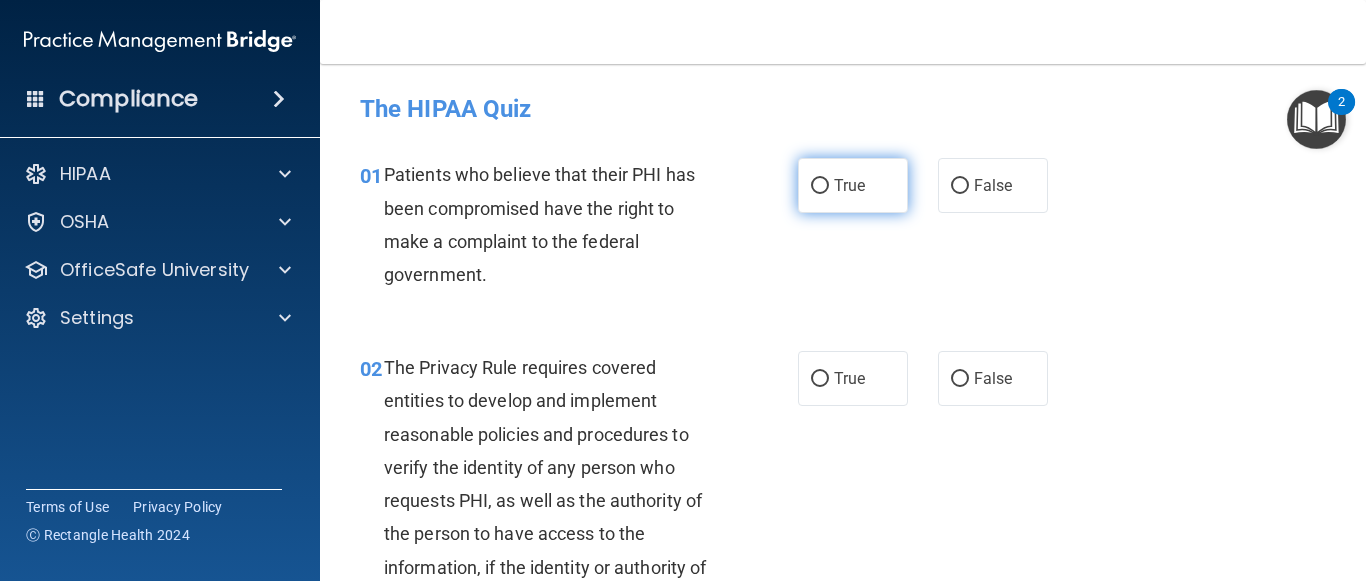 click on "True" at bounding box center (853, 185) 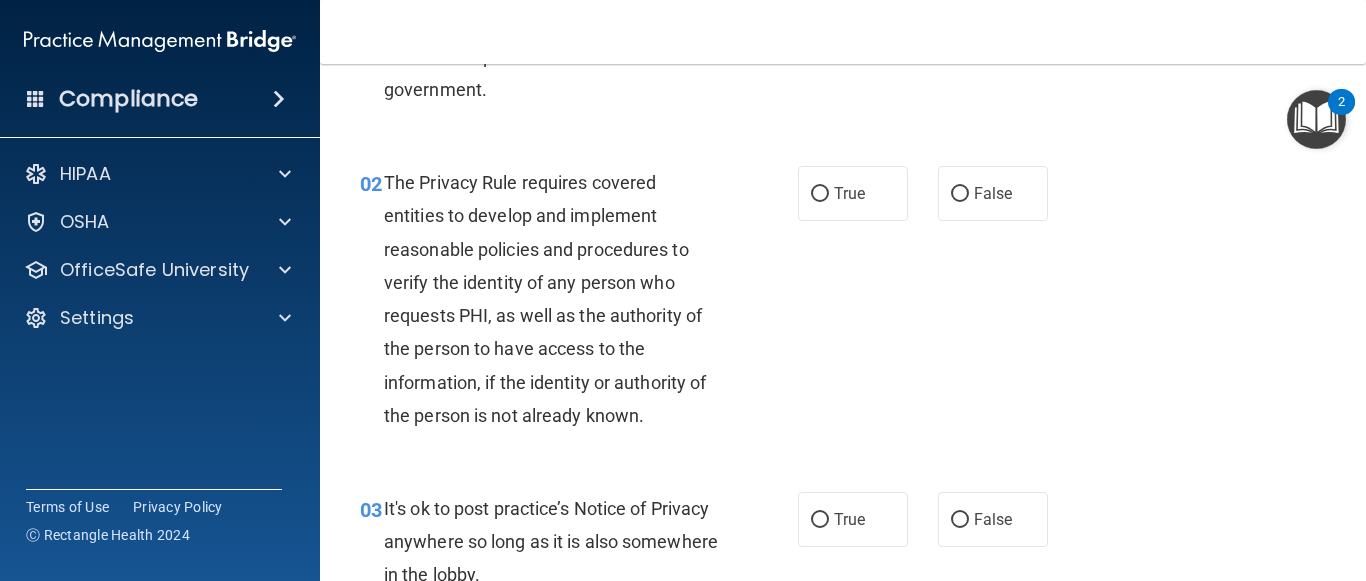 scroll, scrollTop: 217, scrollLeft: 0, axis: vertical 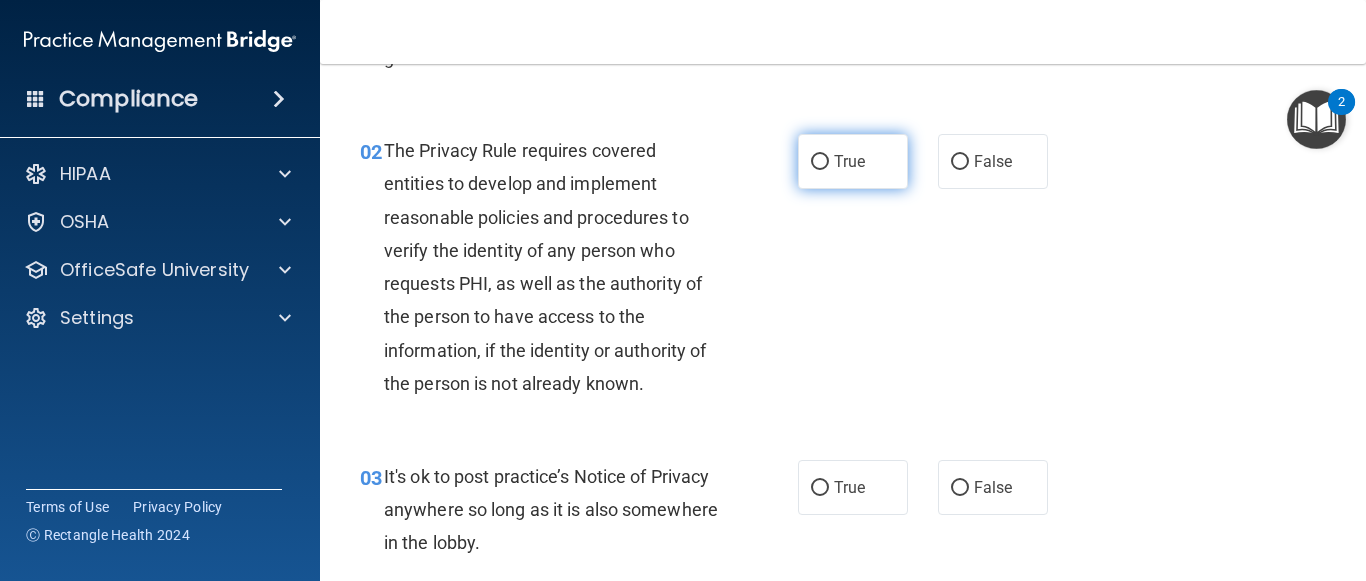 click on "True" at bounding box center [820, 162] 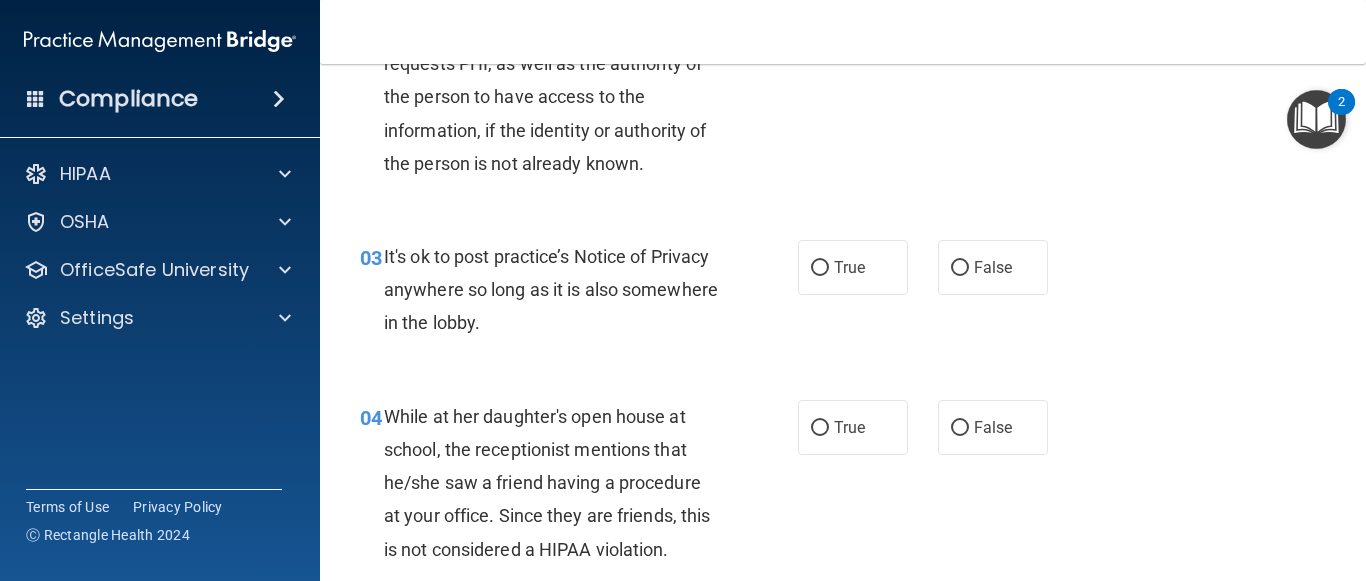 scroll, scrollTop: 460, scrollLeft: 0, axis: vertical 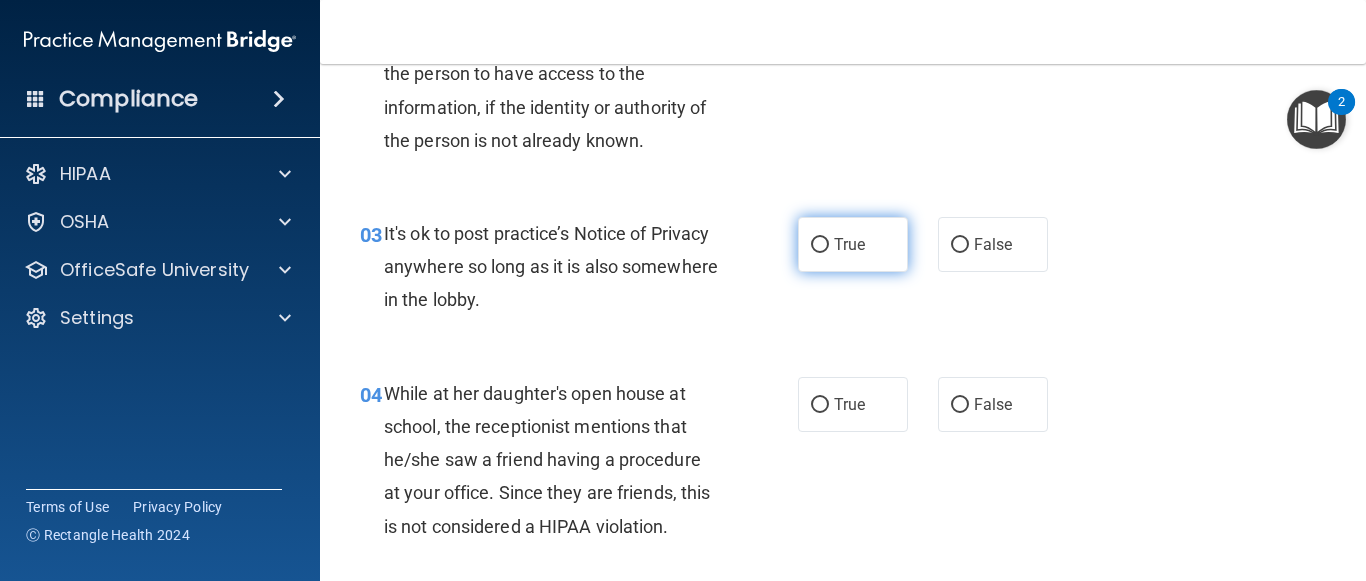 click on "True" at bounding box center (820, 245) 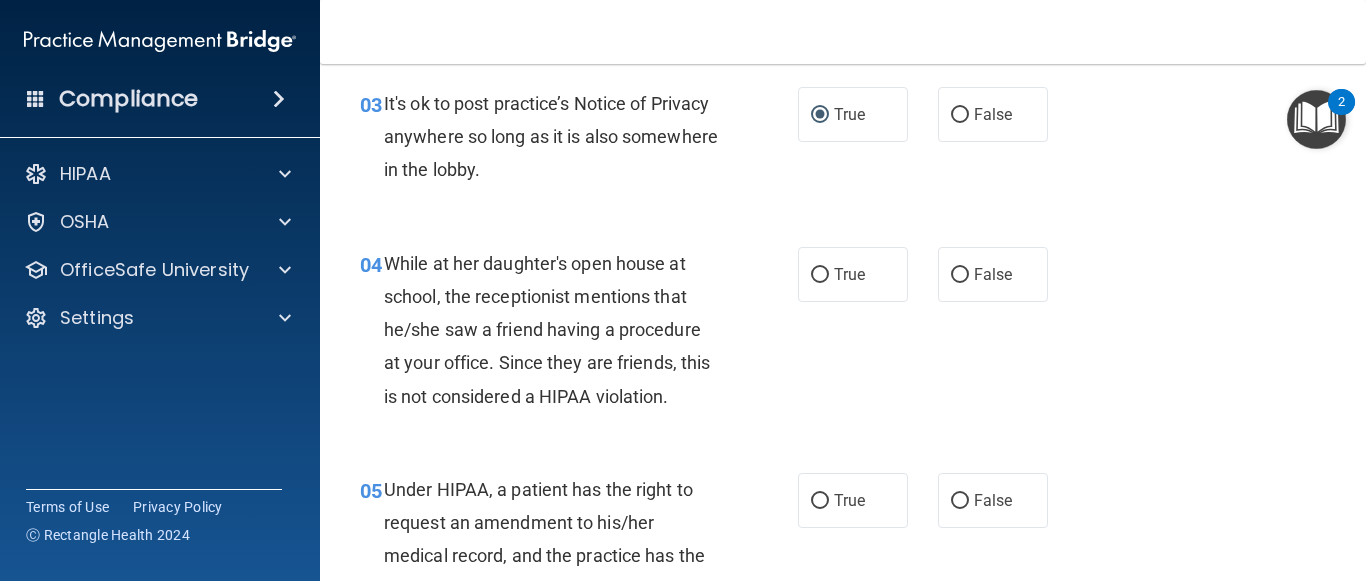 scroll, scrollTop: 623, scrollLeft: 0, axis: vertical 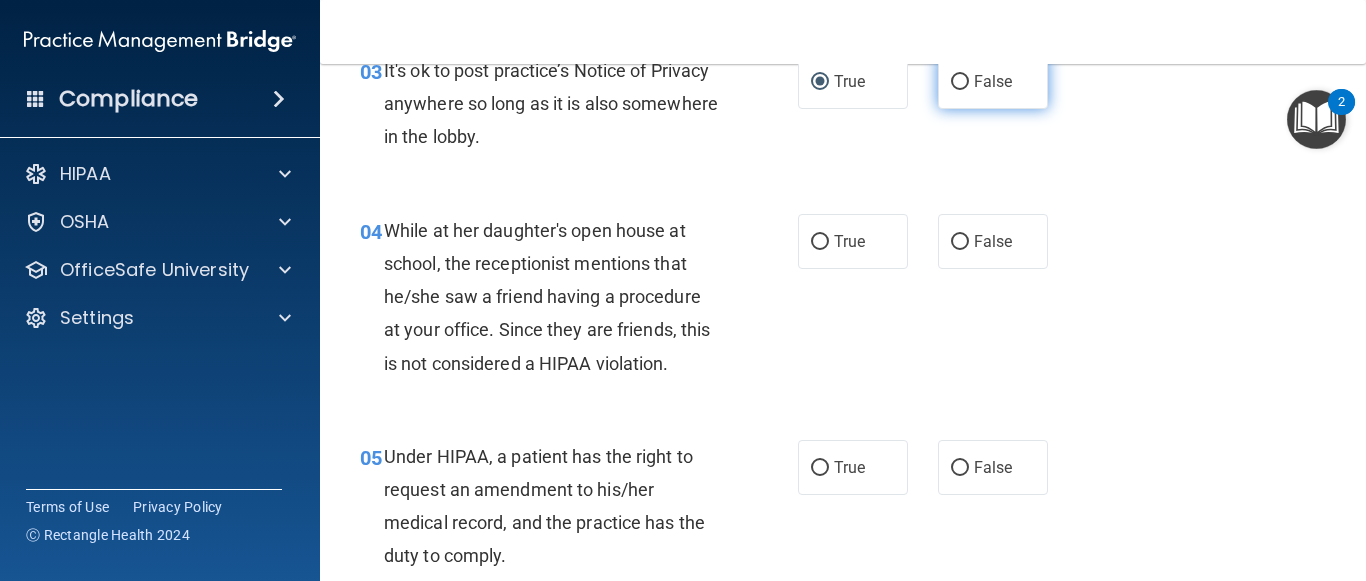click on "False" at bounding box center [960, 82] 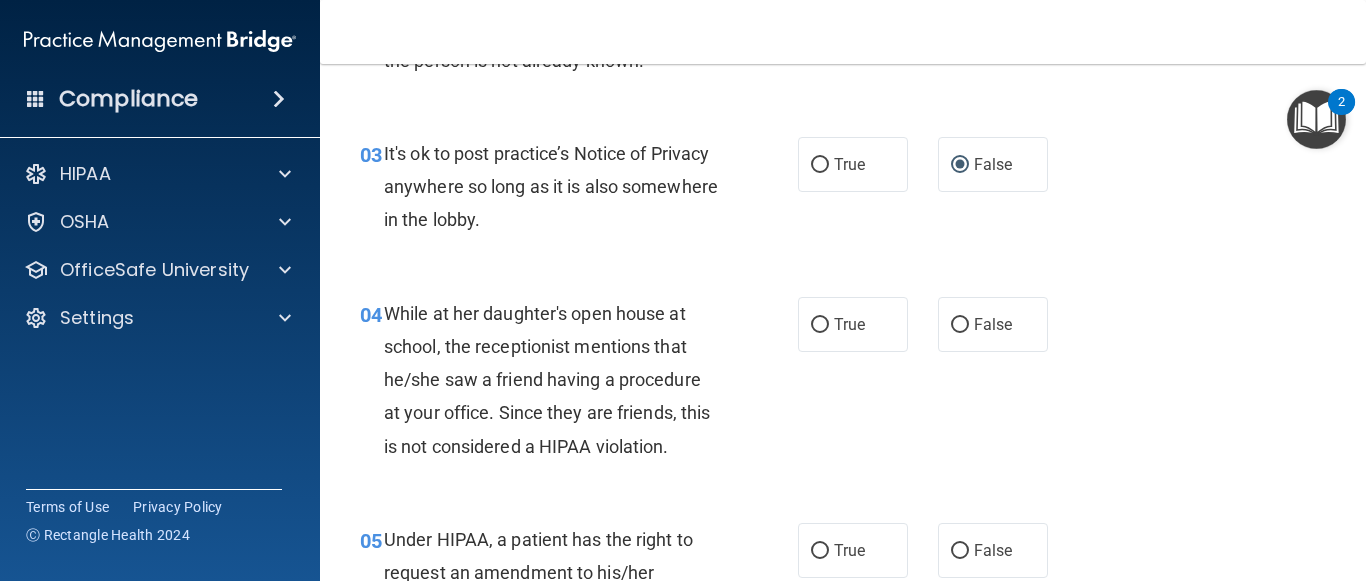scroll, scrollTop: 539, scrollLeft: 0, axis: vertical 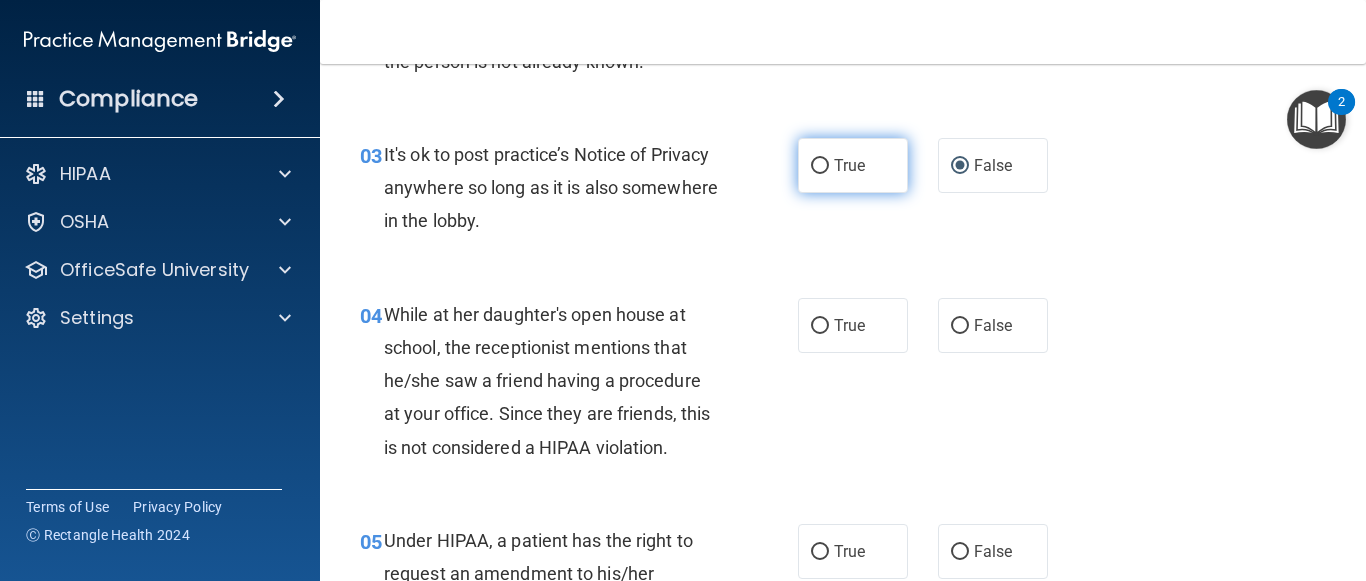 click on "True" at bounding box center [853, 165] 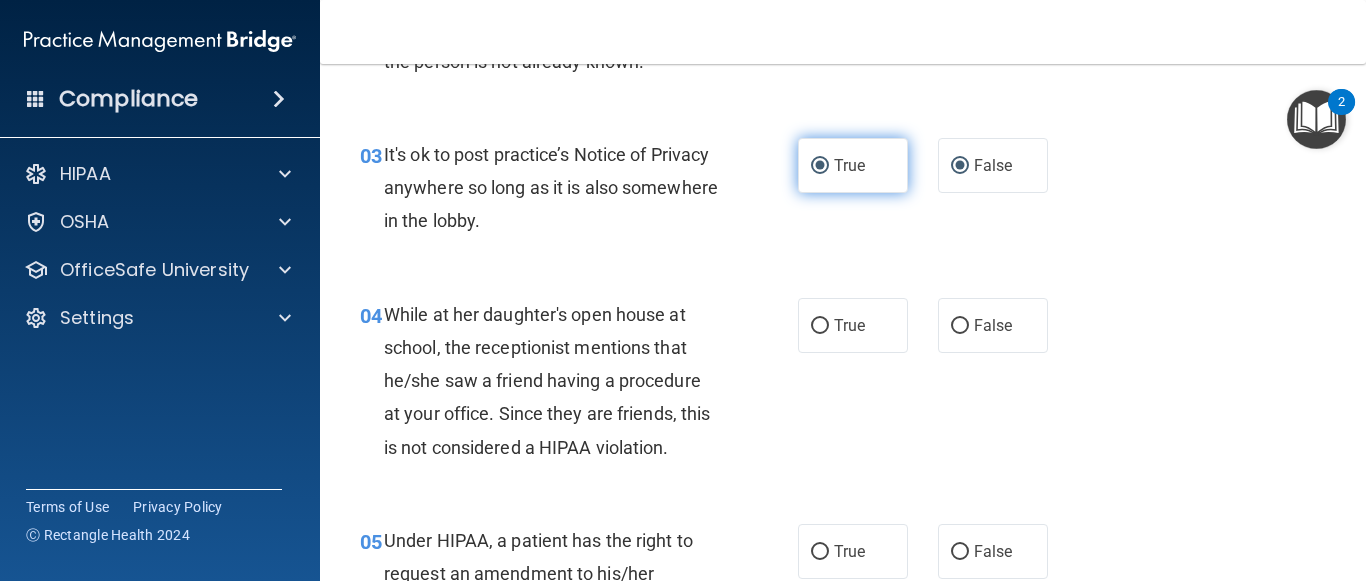 radio on "false" 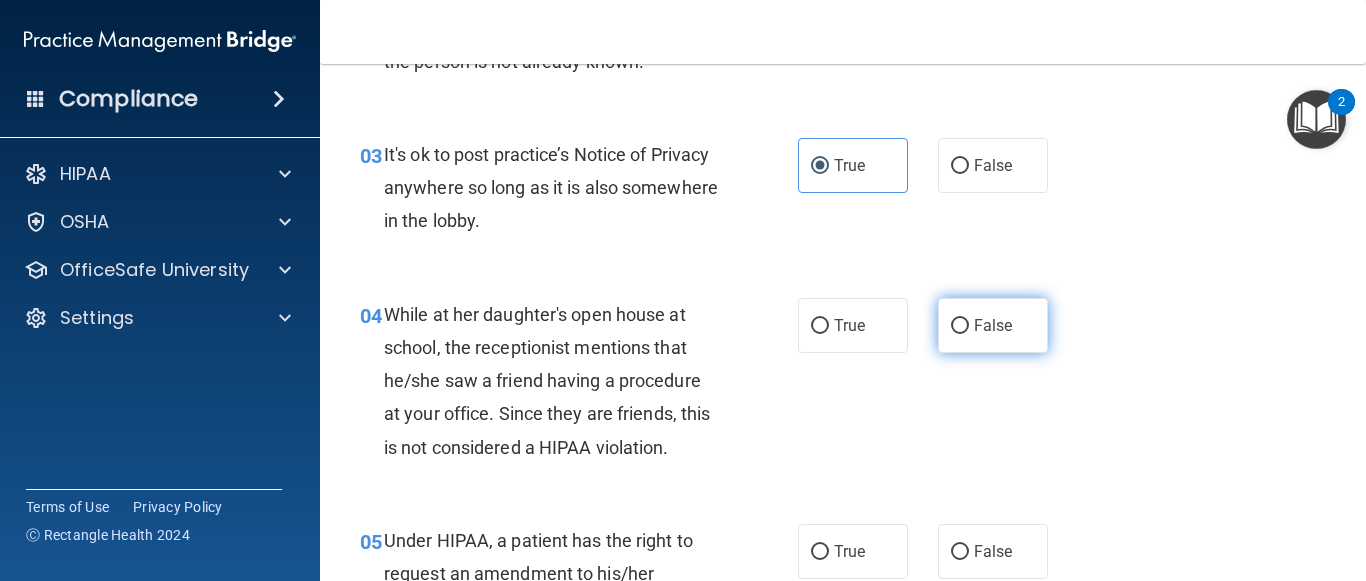 click on "False" at bounding box center [960, 326] 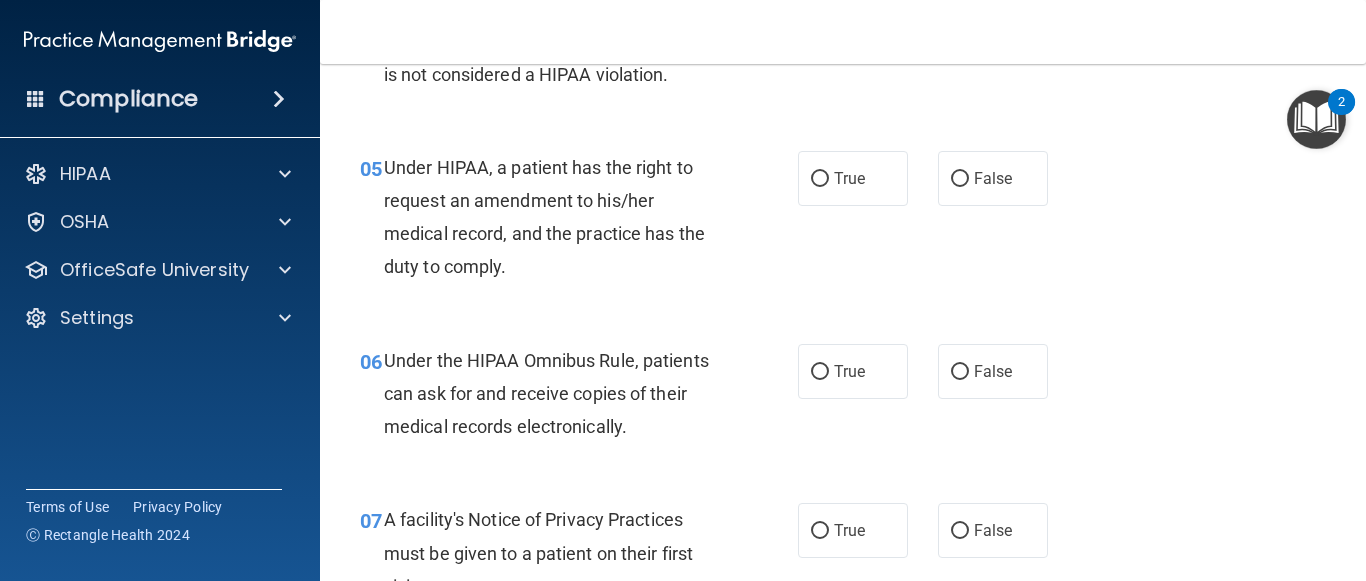 scroll, scrollTop: 930, scrollLeft: 0, axis: vertical 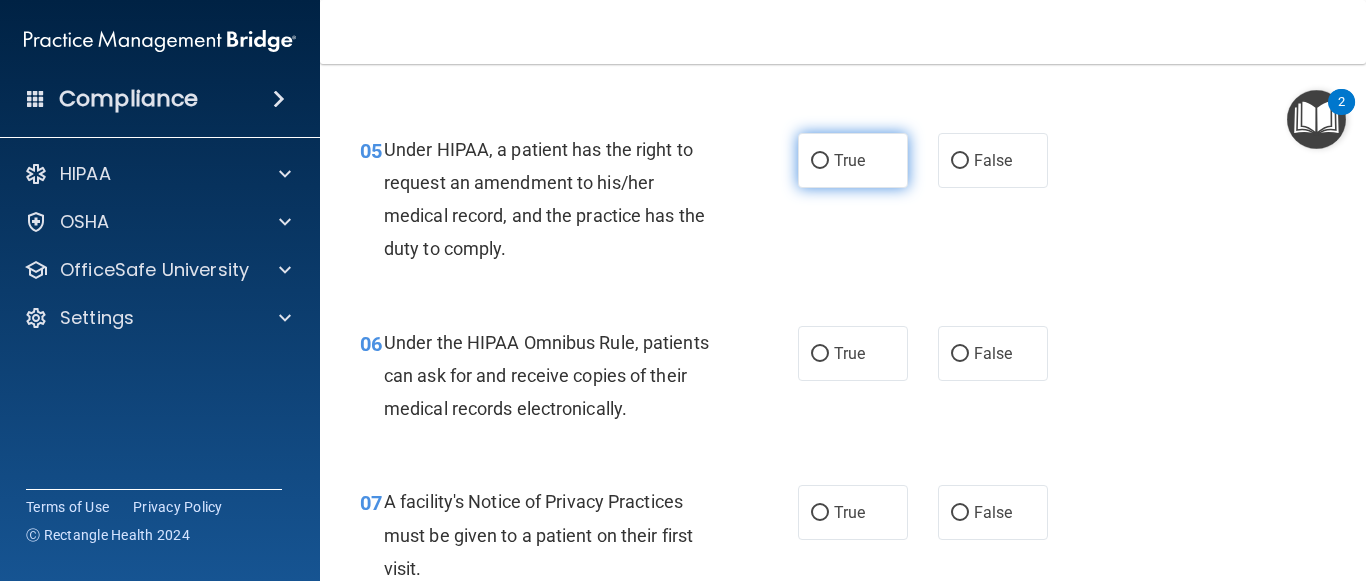 click on "True" at bounding box center (853, 160) 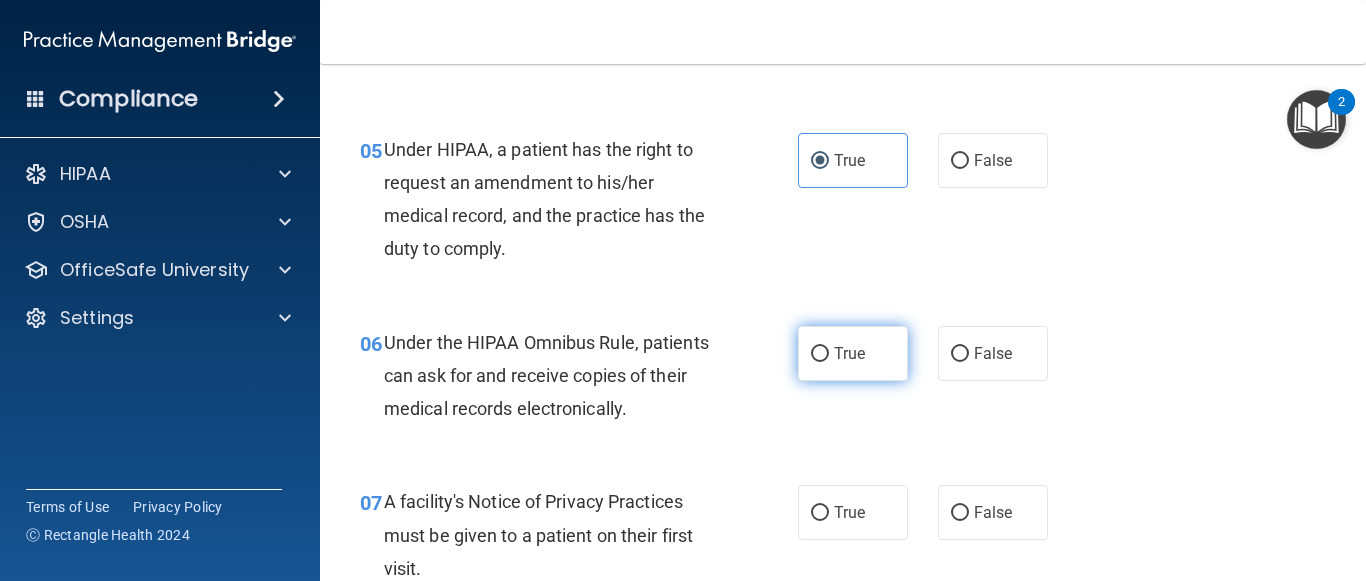 click on "True" at bounding box center (820, 354) 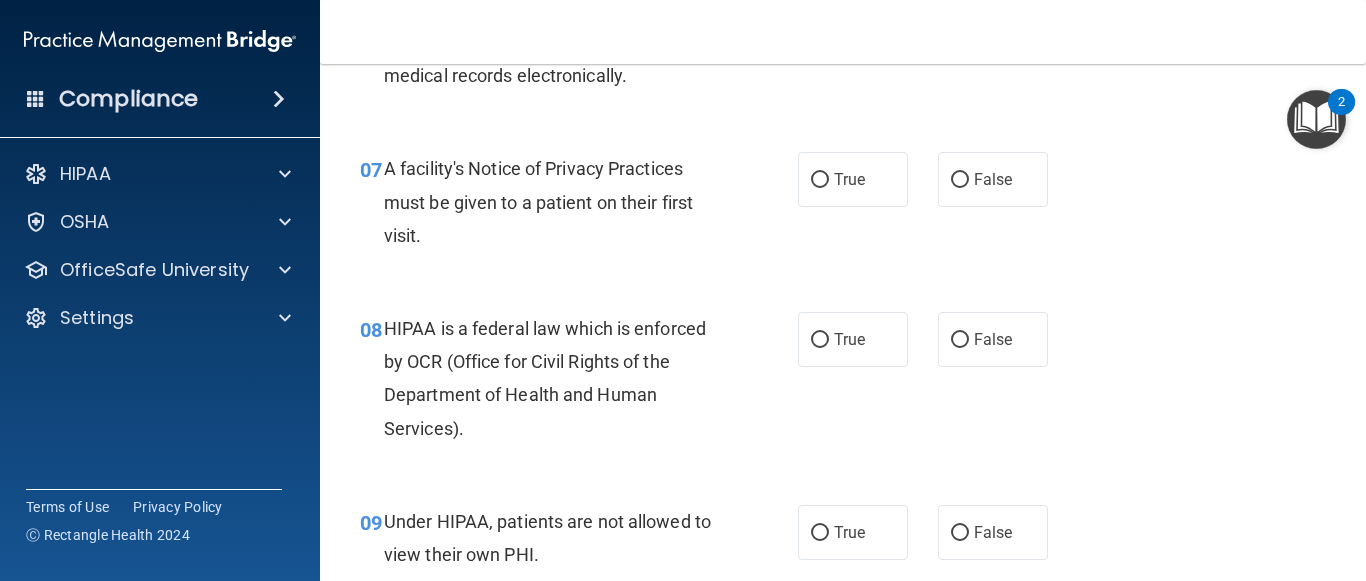 scroll, scrollTop: 1265, scrollLeft: 0, axis: vertical 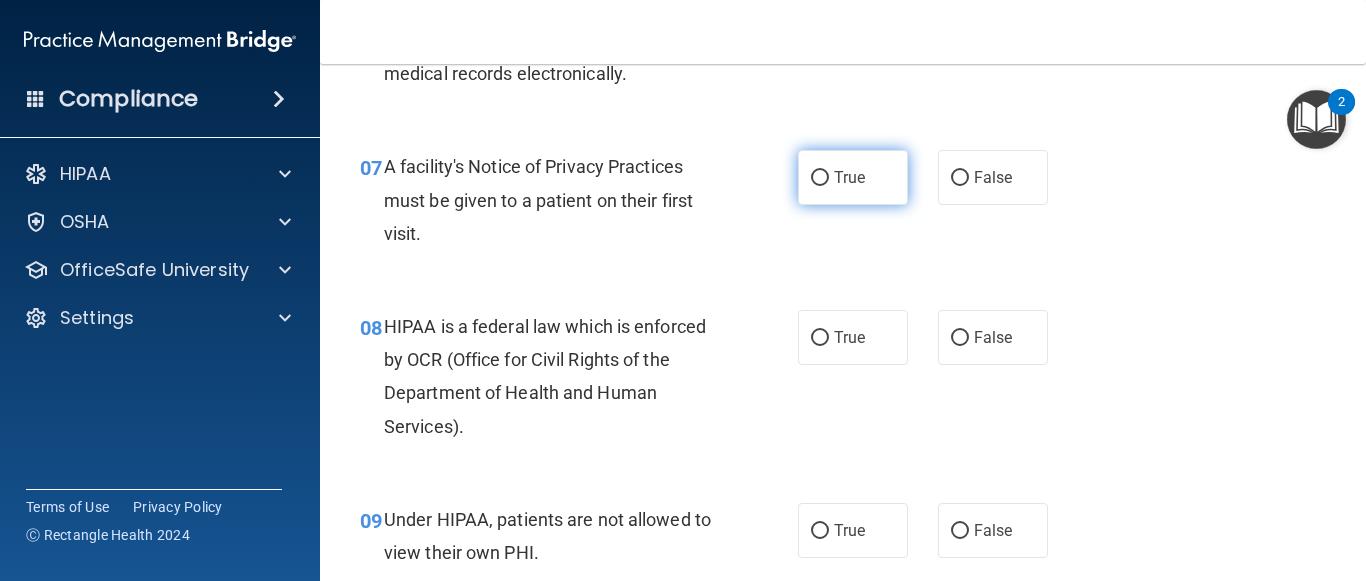 click on "True" at bounding box center [849, 177] 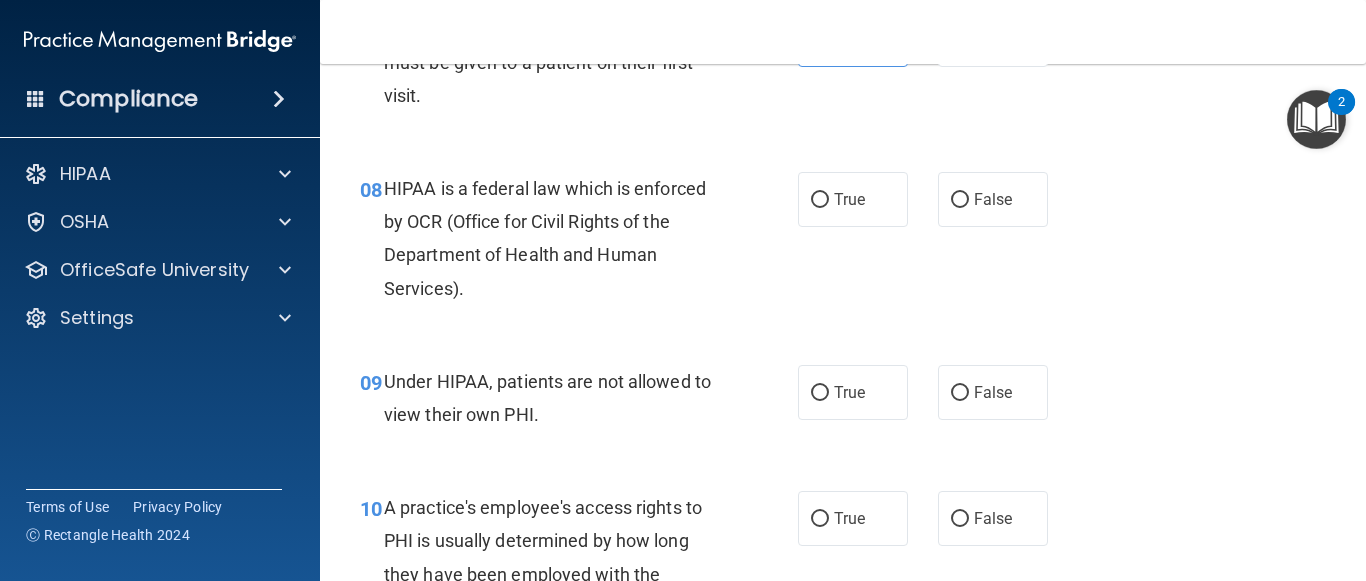 scroll, scrollTop: 1416, scrollLeft: 0, axis: vertical 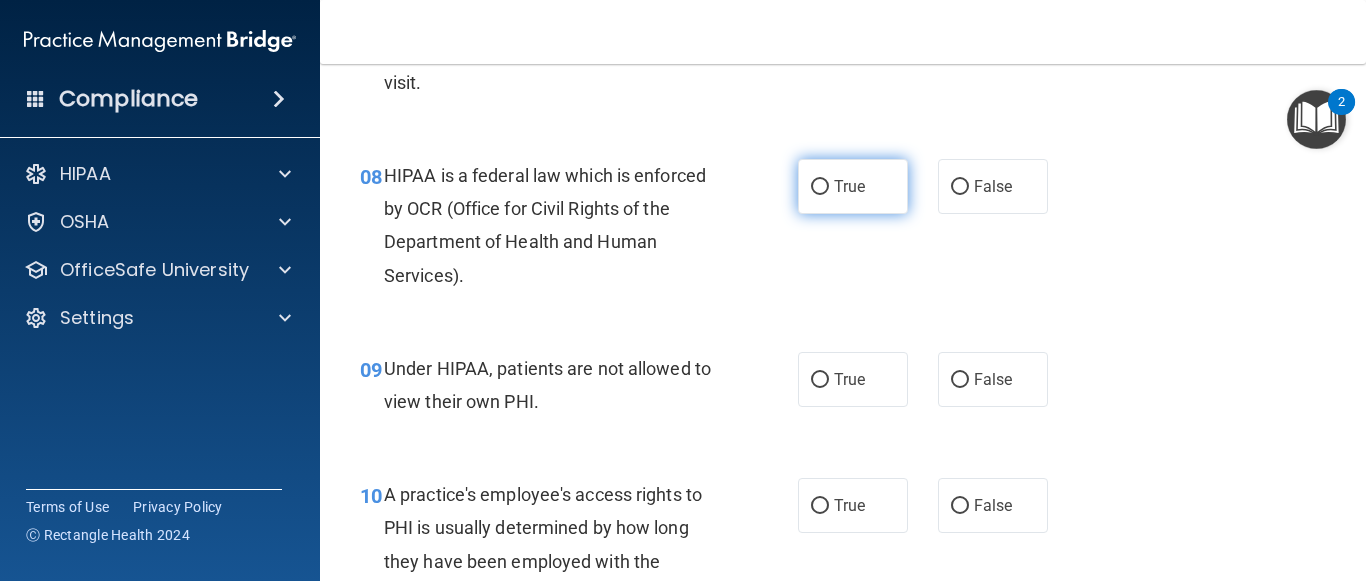 click on "True" at bounding box center (849, 186) 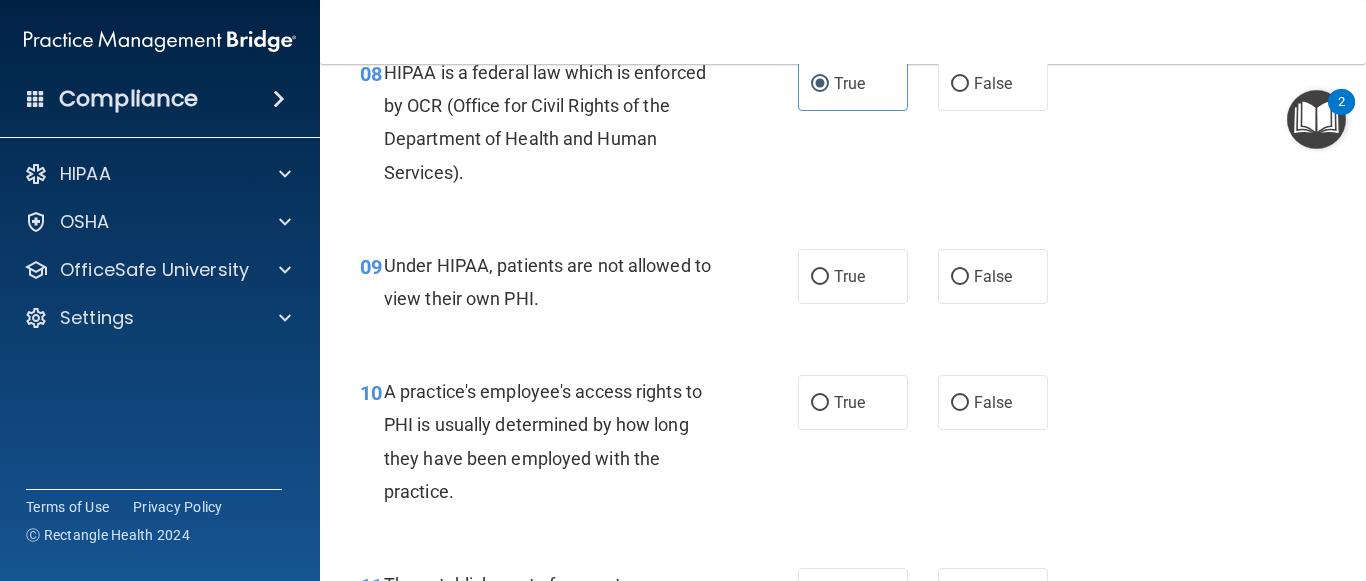 scroll, scrollTop: 1526, scrollLeft: 0, axis: vertical 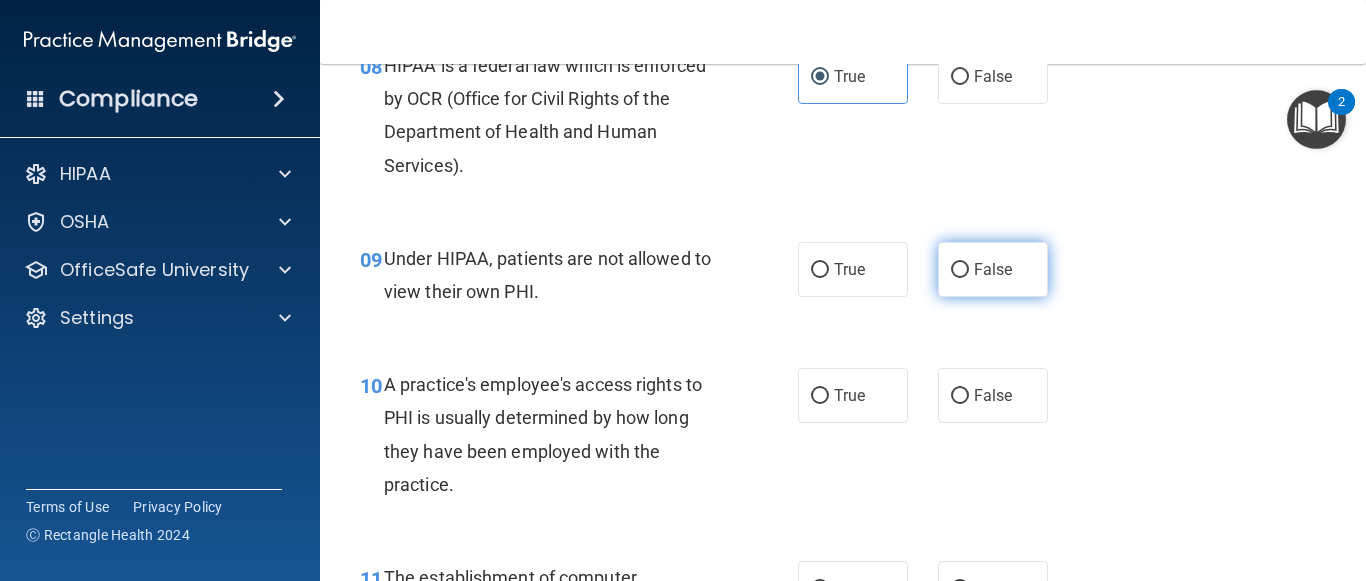 click on "False" at bounding box center [993, 269] 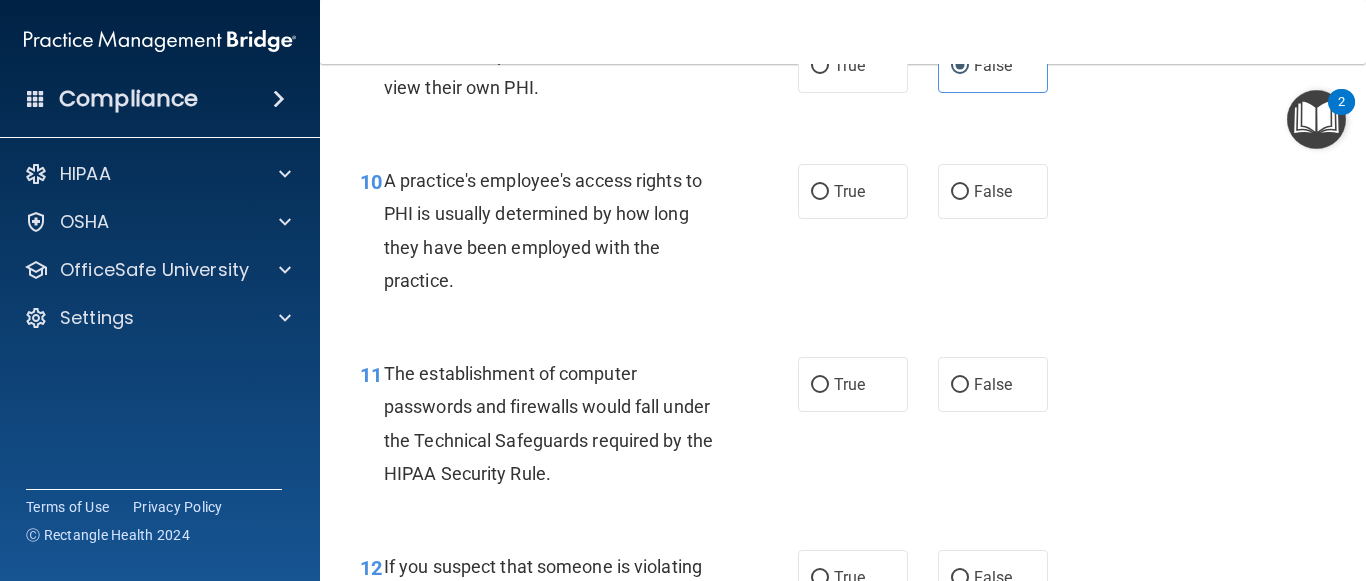 scroll, scrollTop: 1737, scrollLeft: 0, axis: vertical 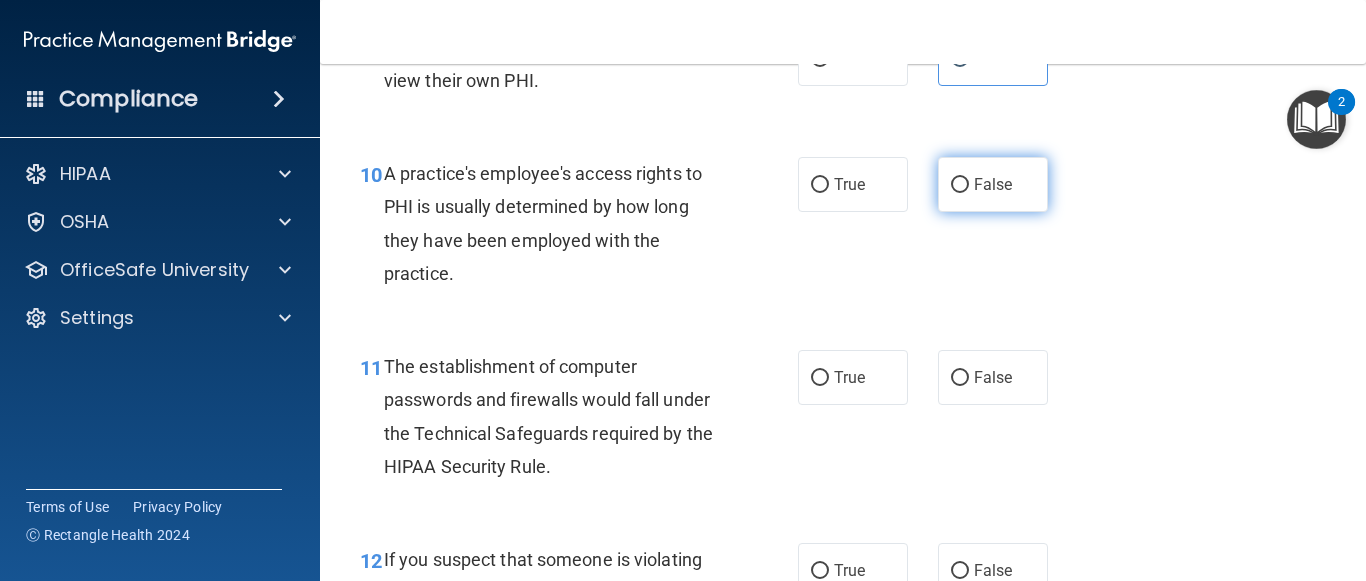 click on "False" at bounding box center [960, 185] 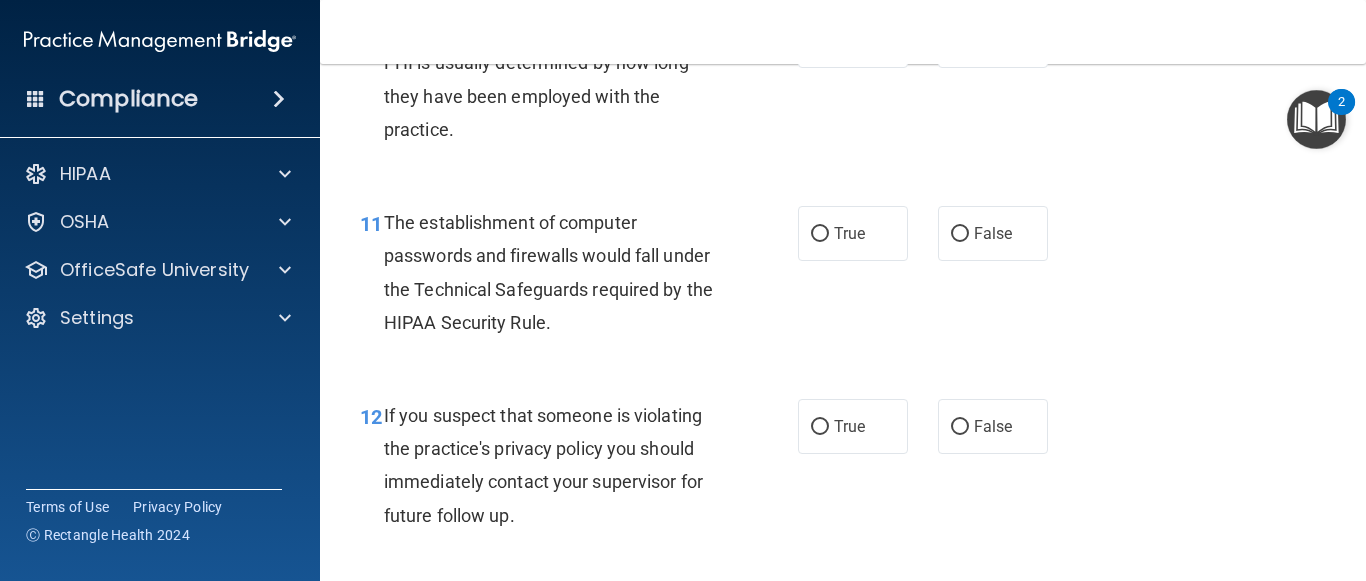 scroll, scrollTop: 1894, scrollLeft: 0, axis: vertical 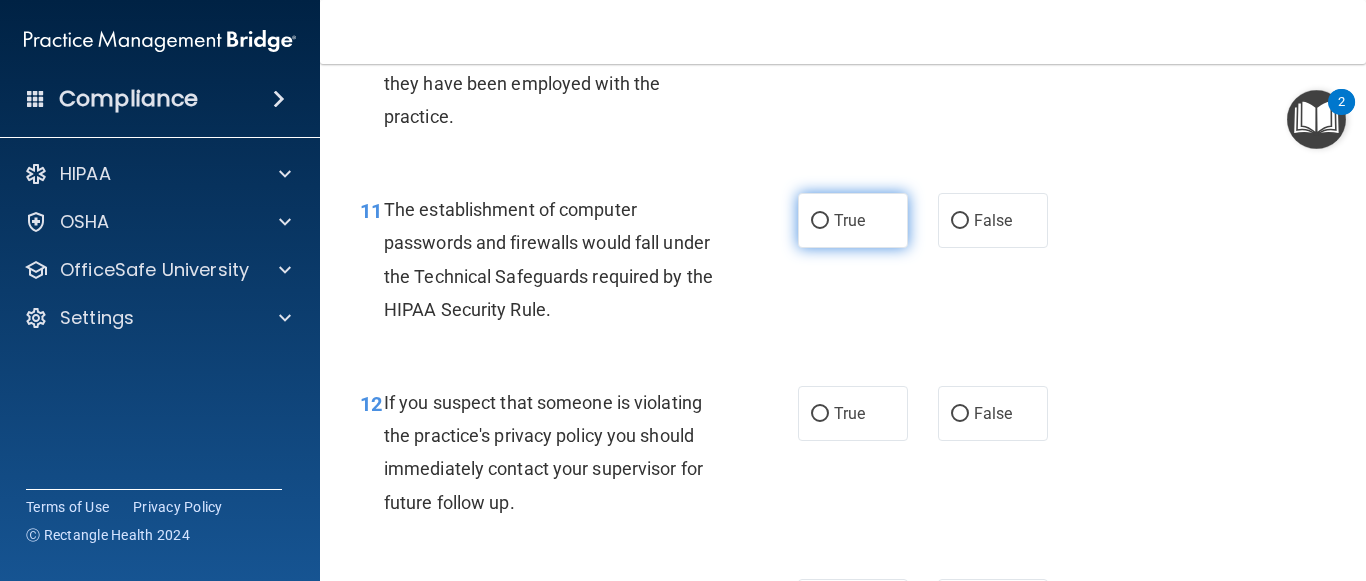 click on "True" at bounding box center (853, 220) 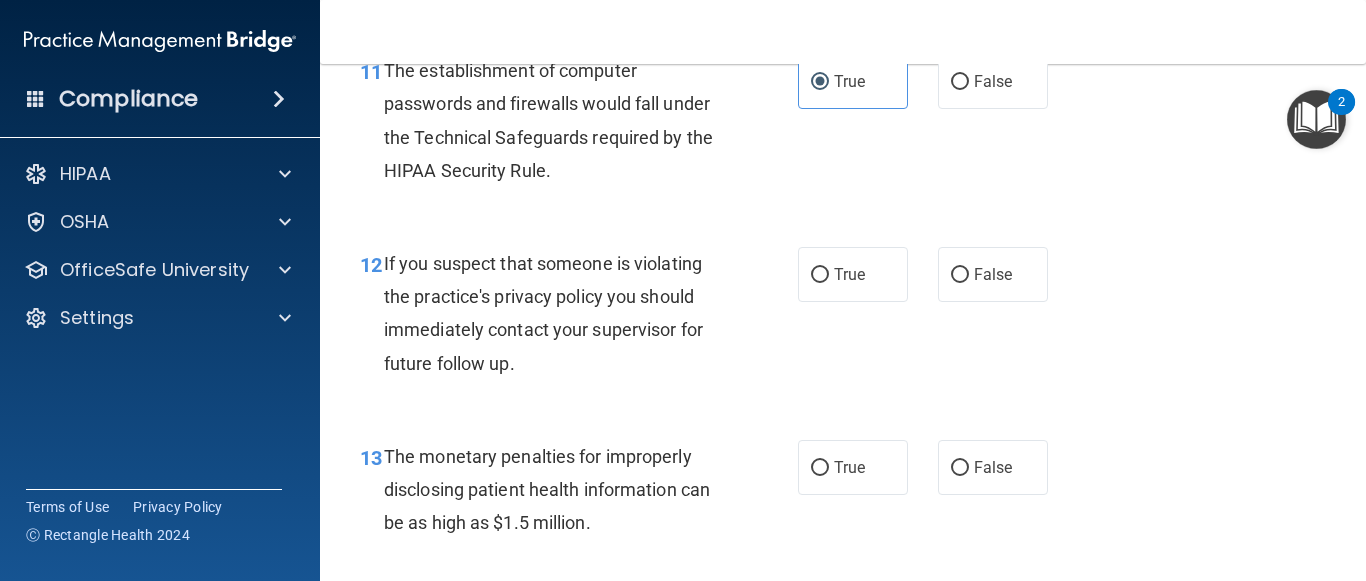 scroll, scrollTop: 2045, scrollLeft: 0, axis: vertical 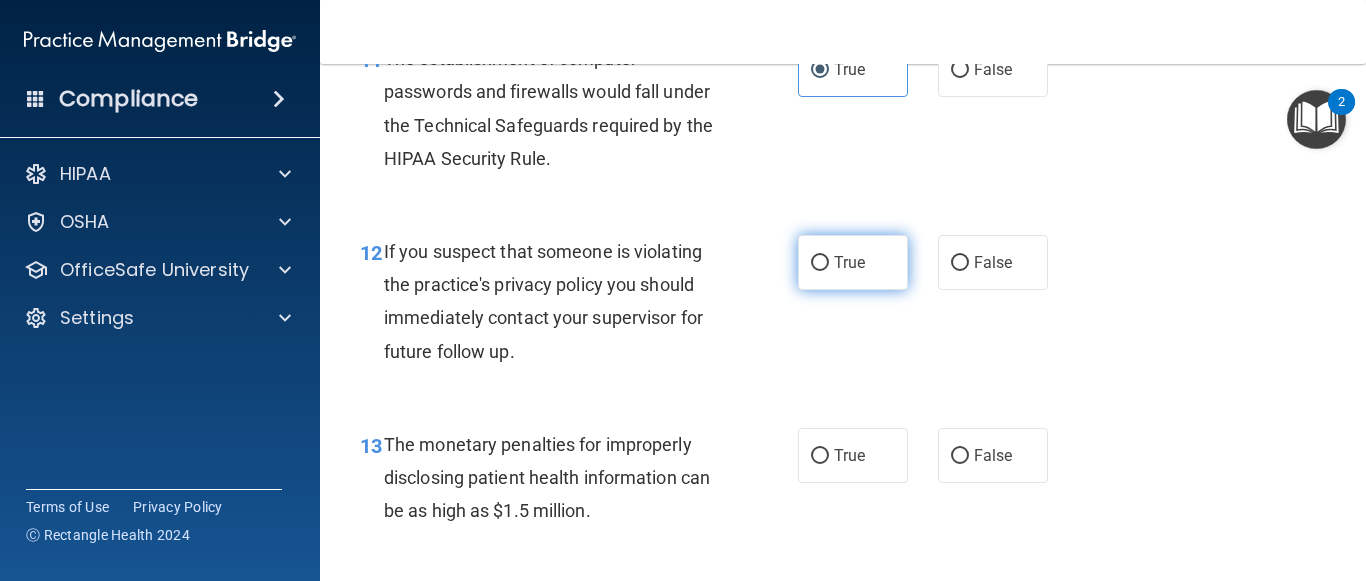 click on "True" at bounding box center (849, 262) 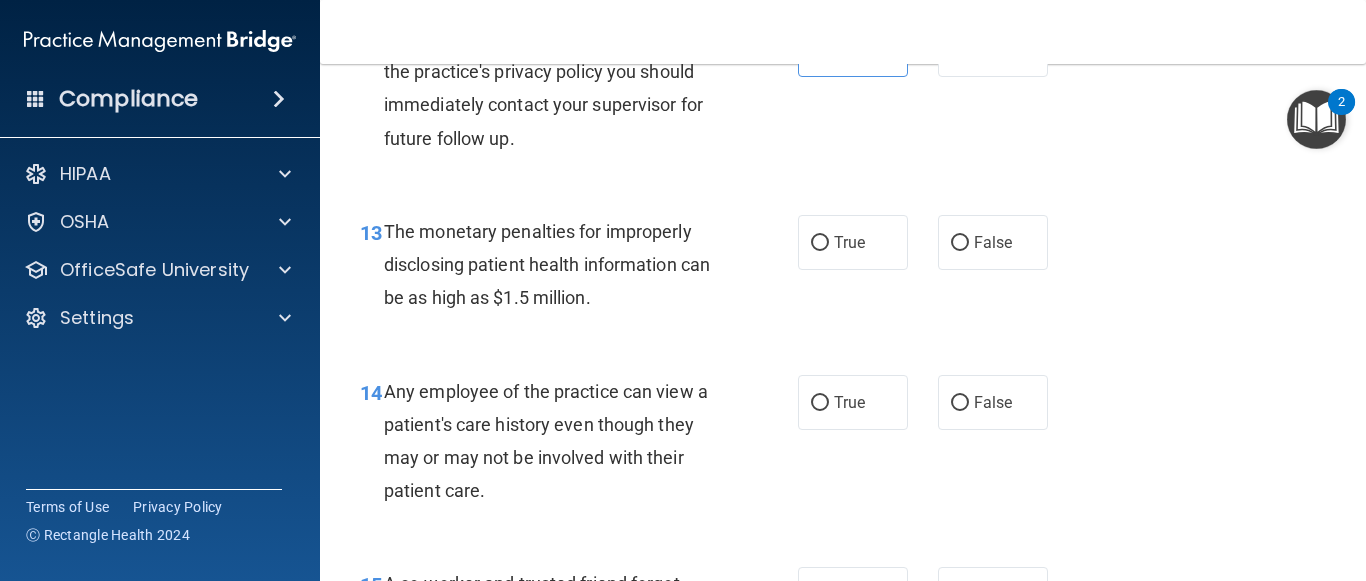 scroll, scrollTop: 2259, scrollLeft: 0, axis: vertical 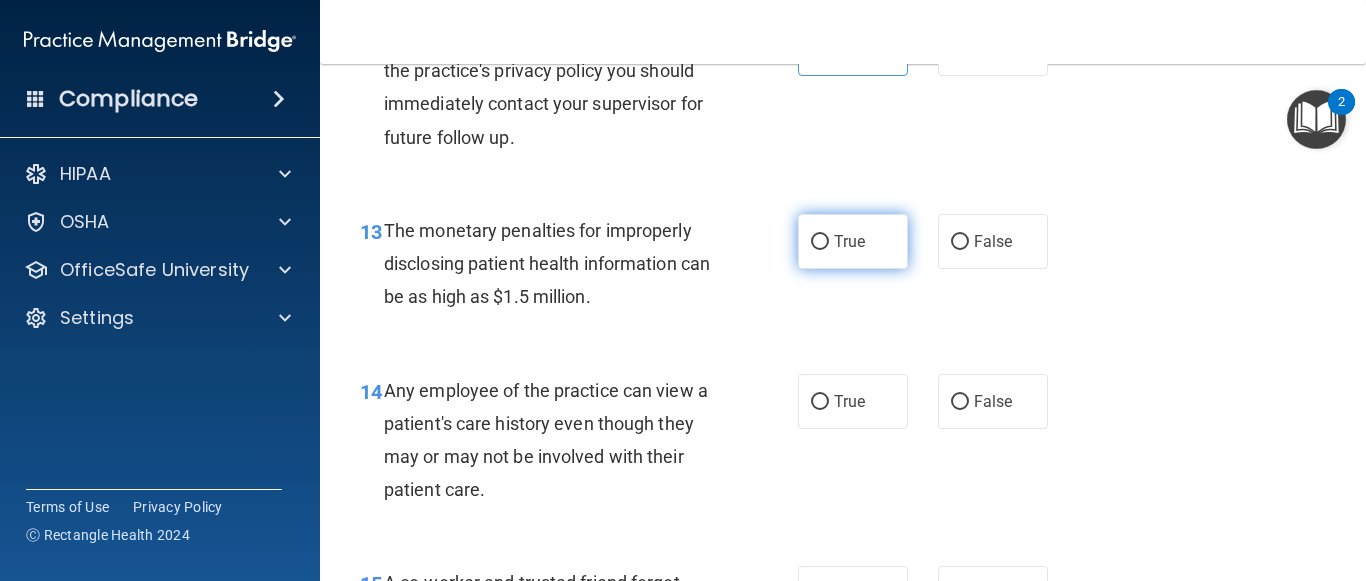 click on "True" at bounding box center [853, 241] 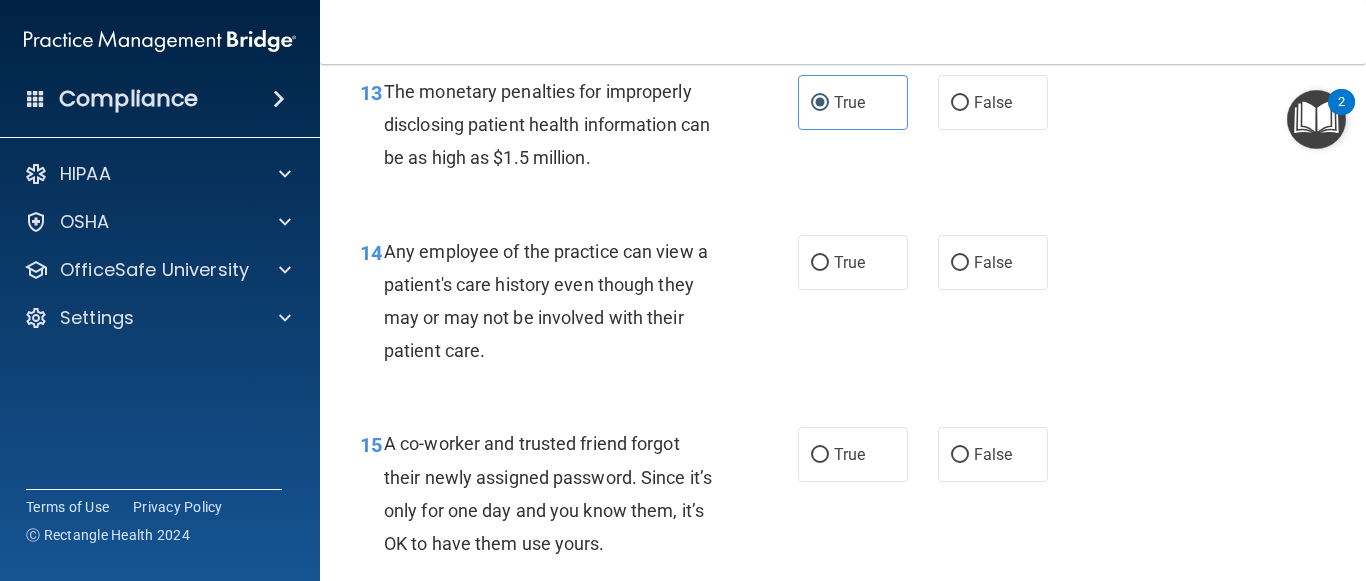 scroll, scrollTop: 2399, scrollLeft: 0, axis: vertical 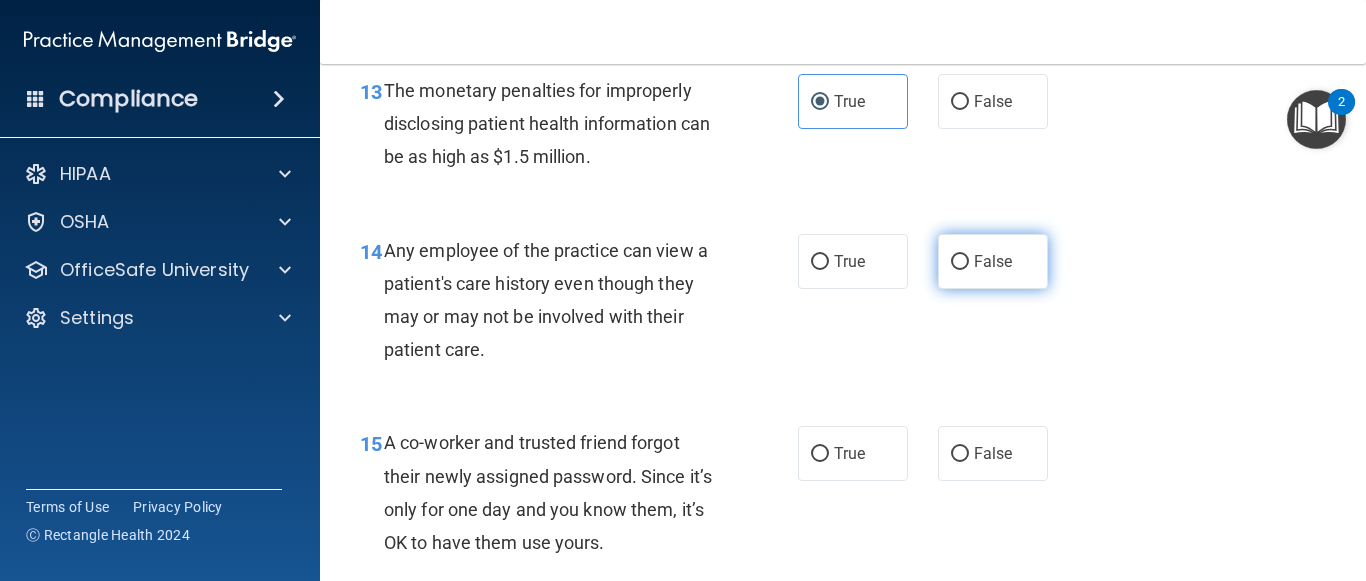 click on "False" at bounding box center (993, 261) 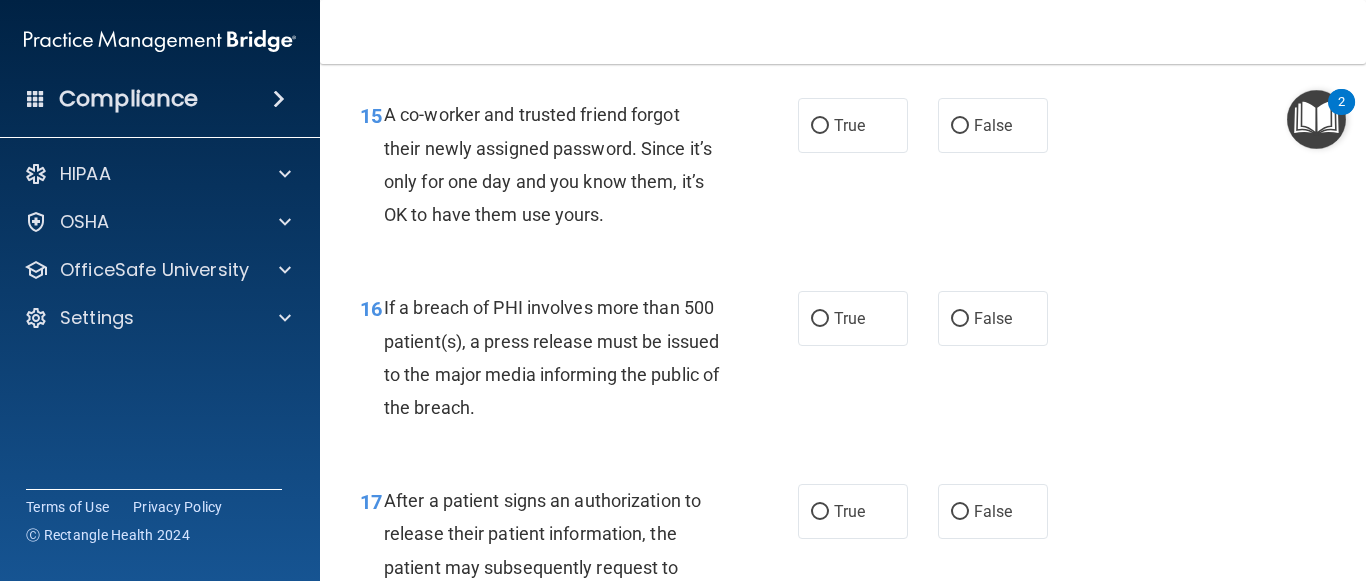 scroll, scrollTop: 2728, scrollLeft: 0, axis: vertical 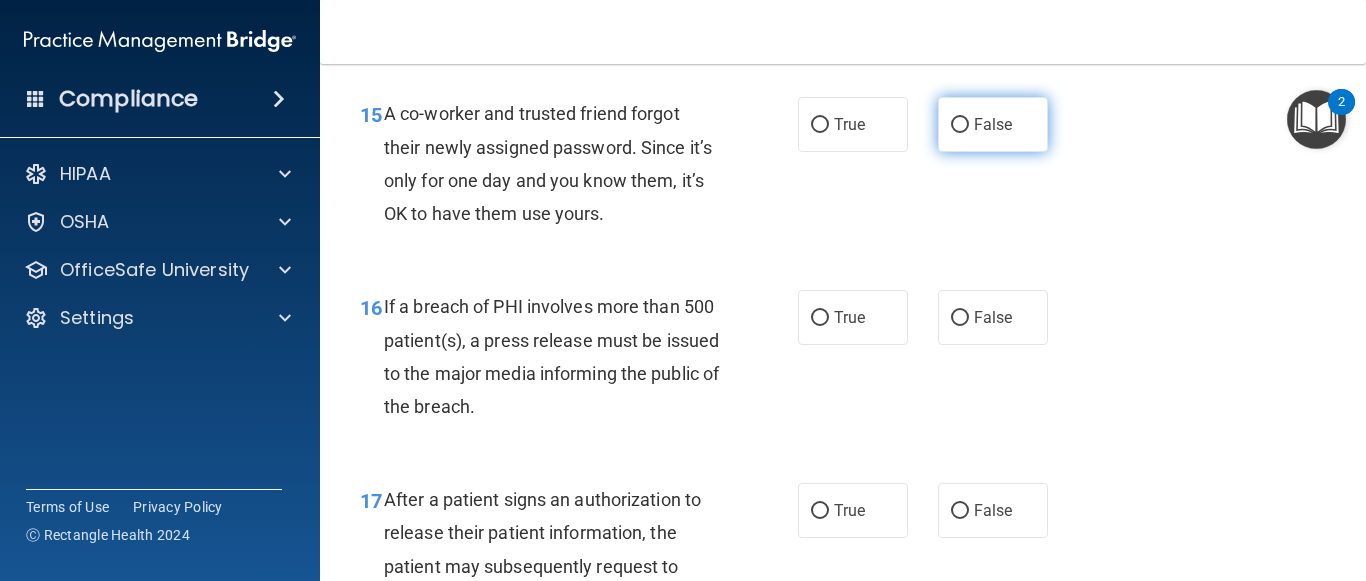 click on "False" at bounding box center [993, 124] 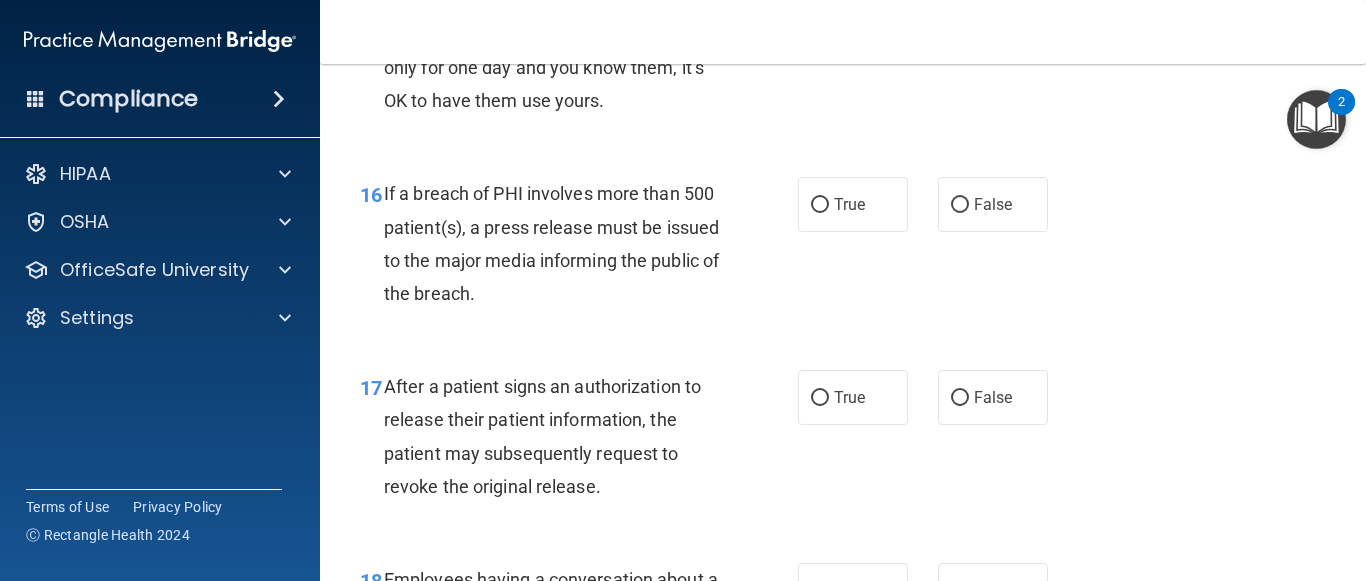 scroll, scrollTop: 2869, scrollLeft: 0, axis: vertical 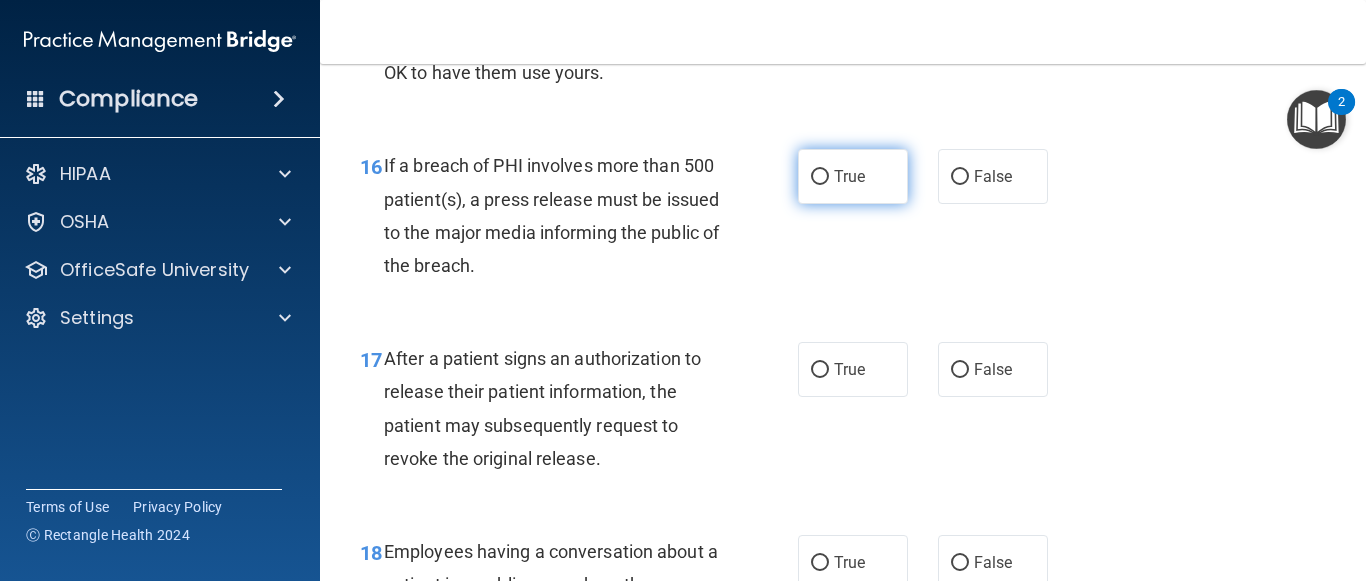 click on "True" at bounding box center (853, 176) 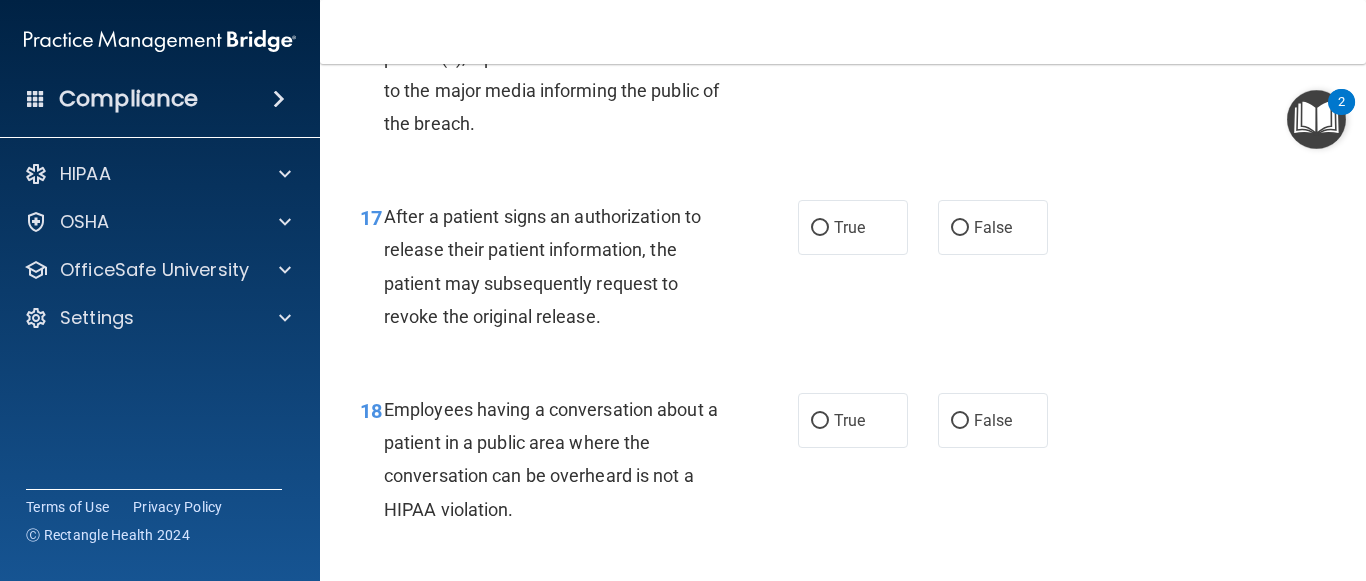scroll, scrollTop: 3018, scrollLeft: 0, axis: vertical 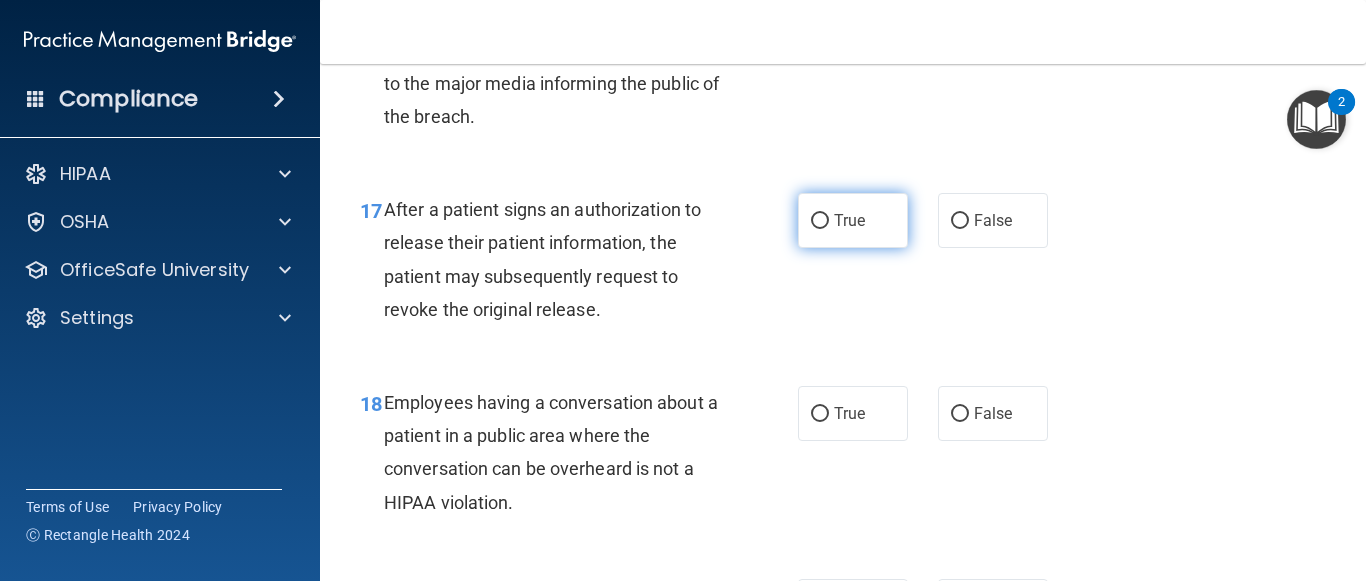 click on "True" at bounding box center [853, 220] 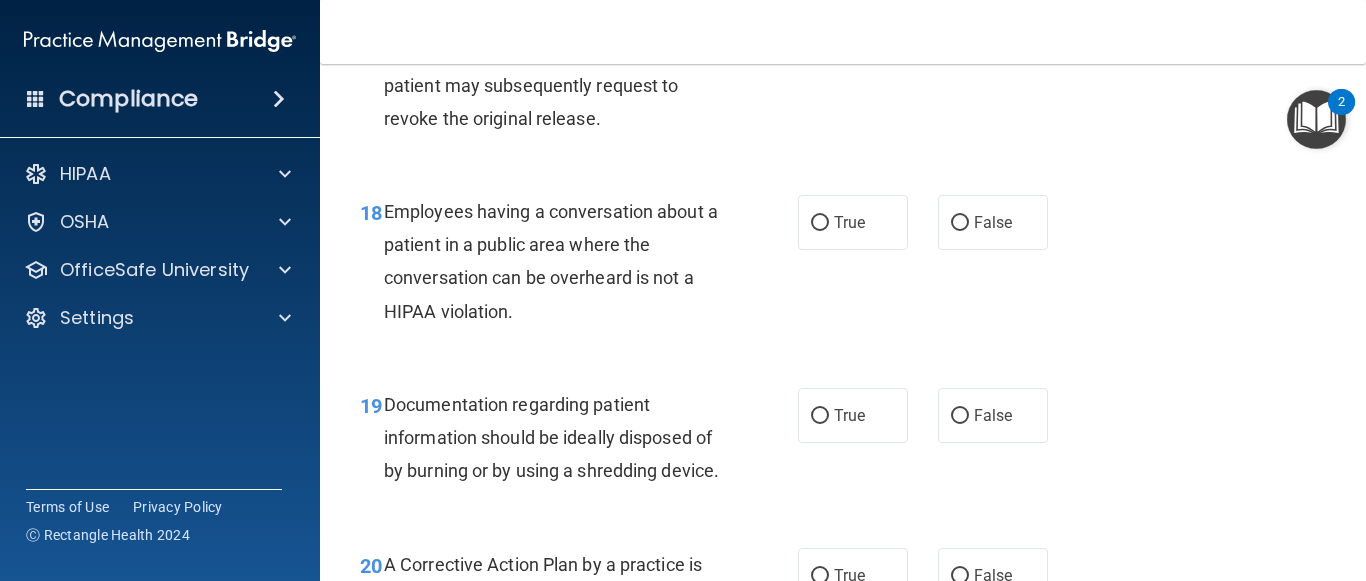 scroll, scrollTop: 3222, scrollLeft: 0, axis: vertical 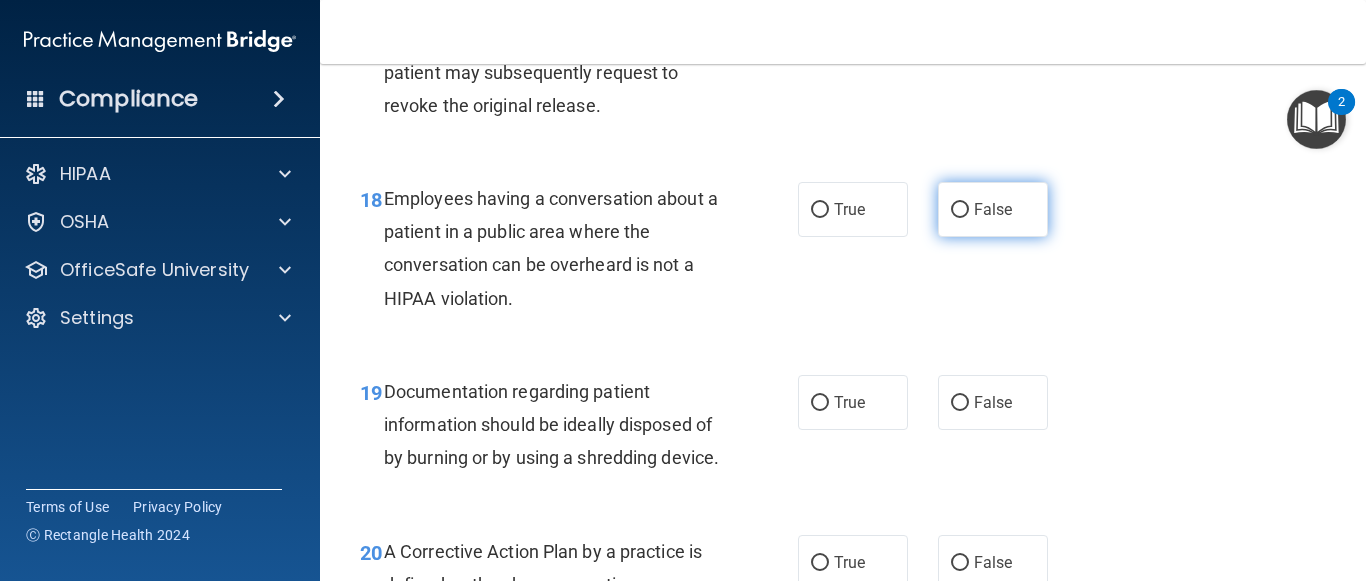click on "False" at bounding box center (993, 209) 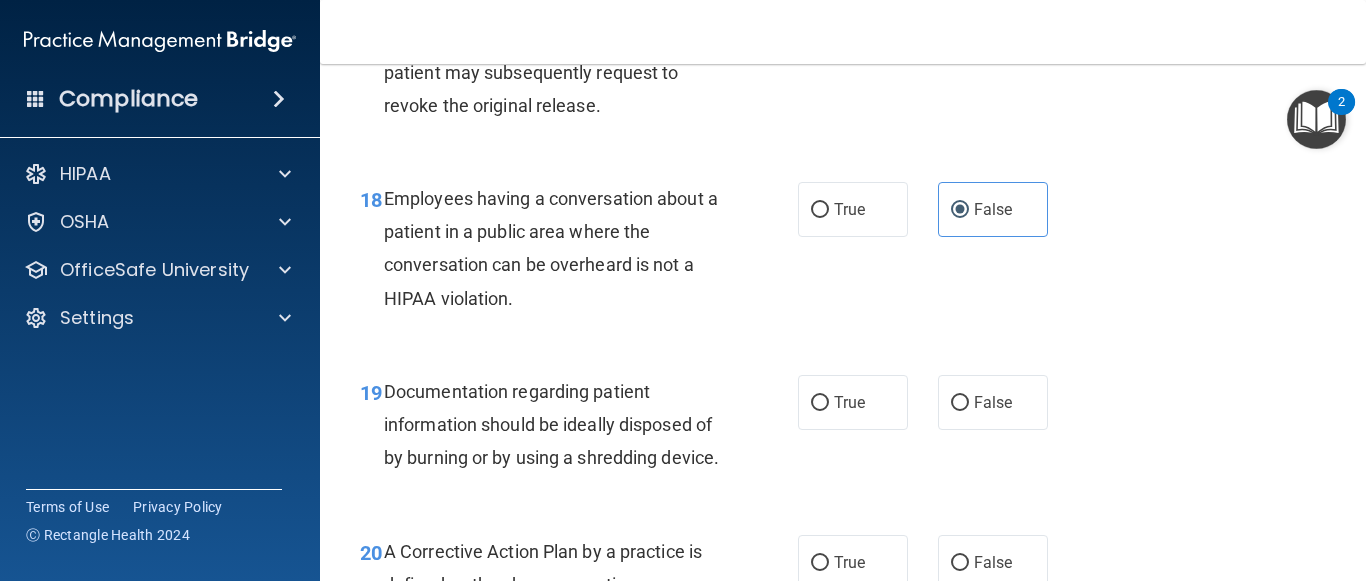 scroll, scrollTop: 3410, scrollLeft: 0, axis: vertical 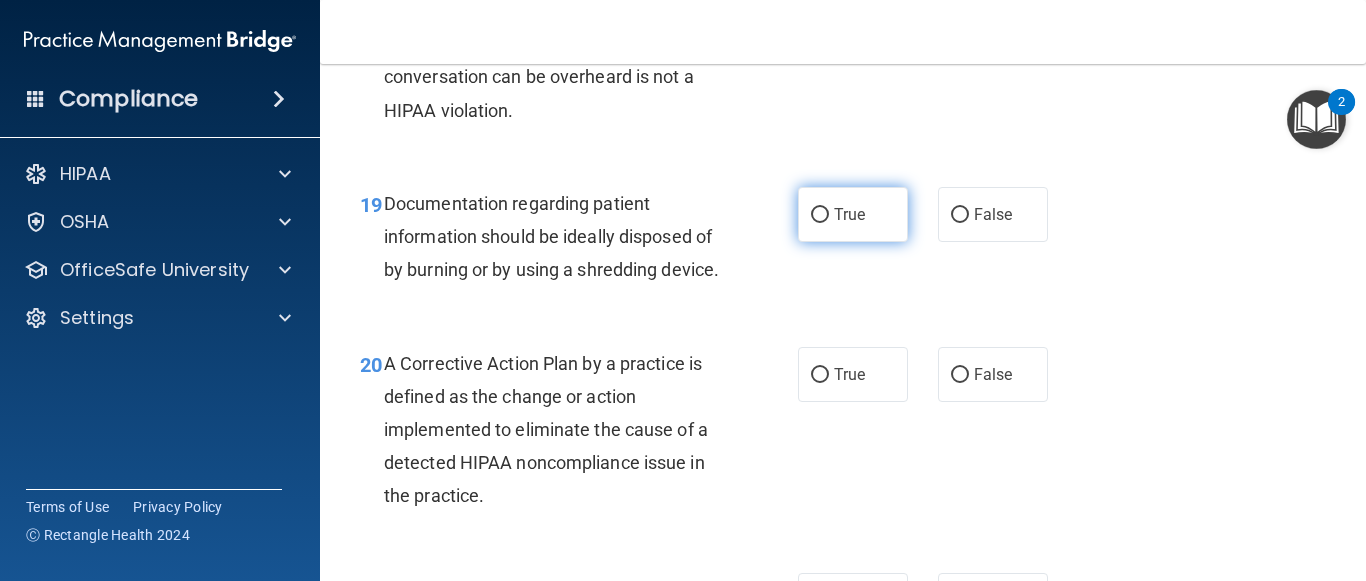 click on "True" at bounding box center (853, 214) 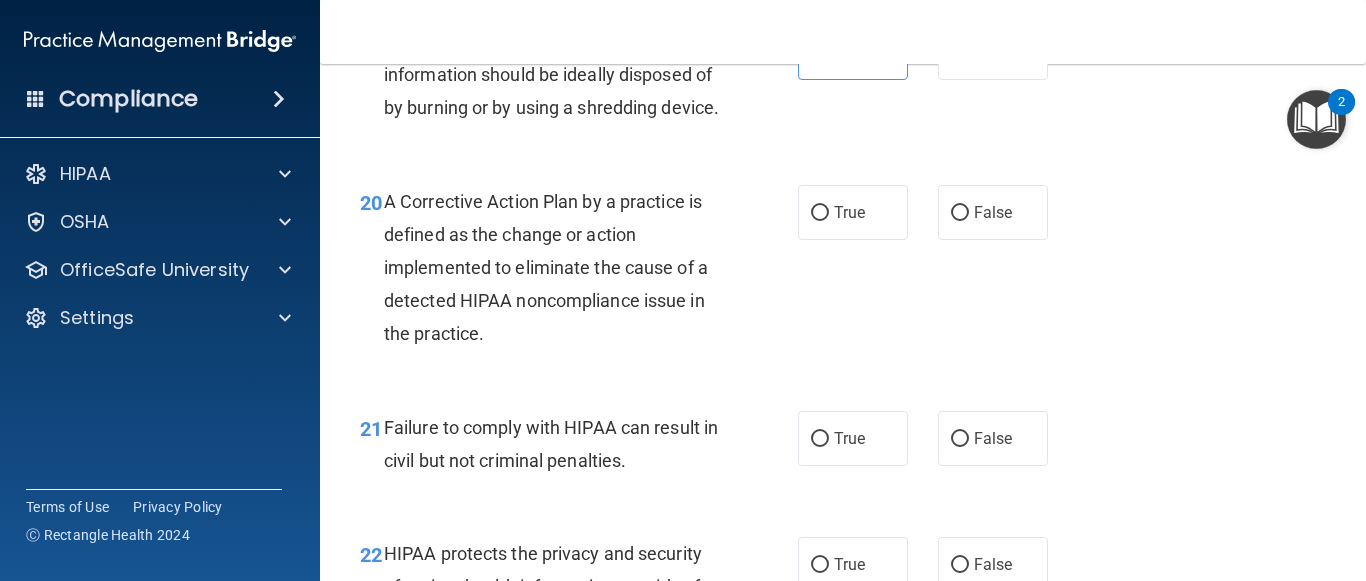 scroll, scrollTop: 3573, scrollLeft: 0, axis: vertical 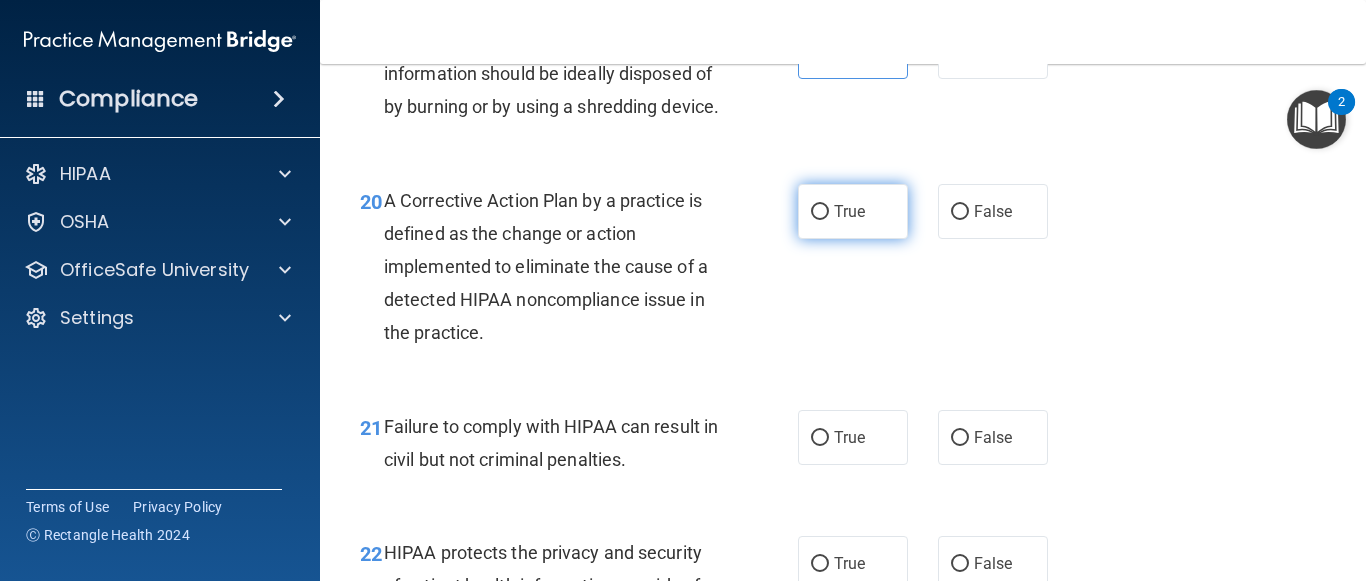 click on "True" at bounding box center [849, 211] 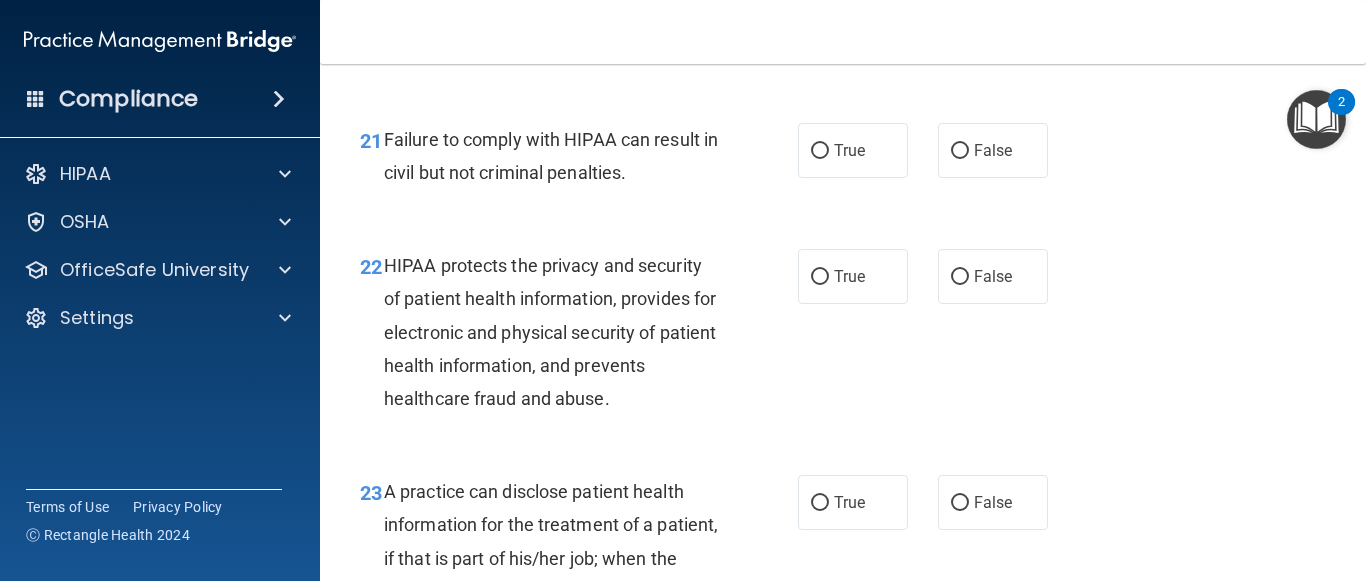 scroll, scrollTop: 3861, scrollLeft: 0, axis: vertical 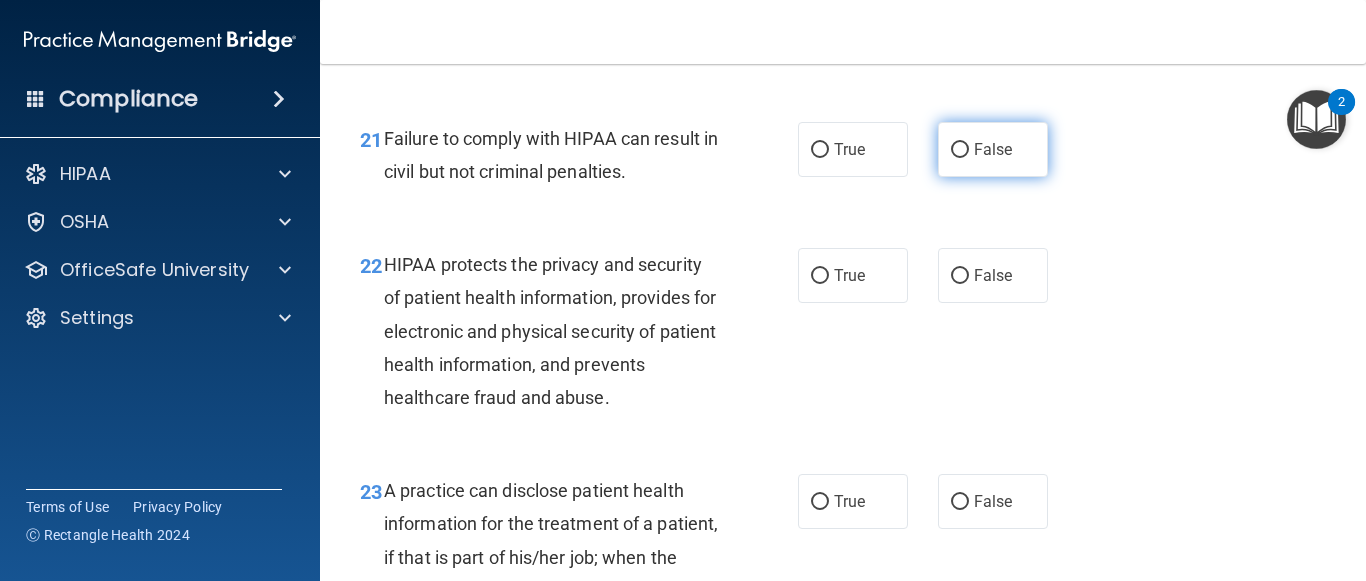 click on "False" at bounding box center [960, 150] 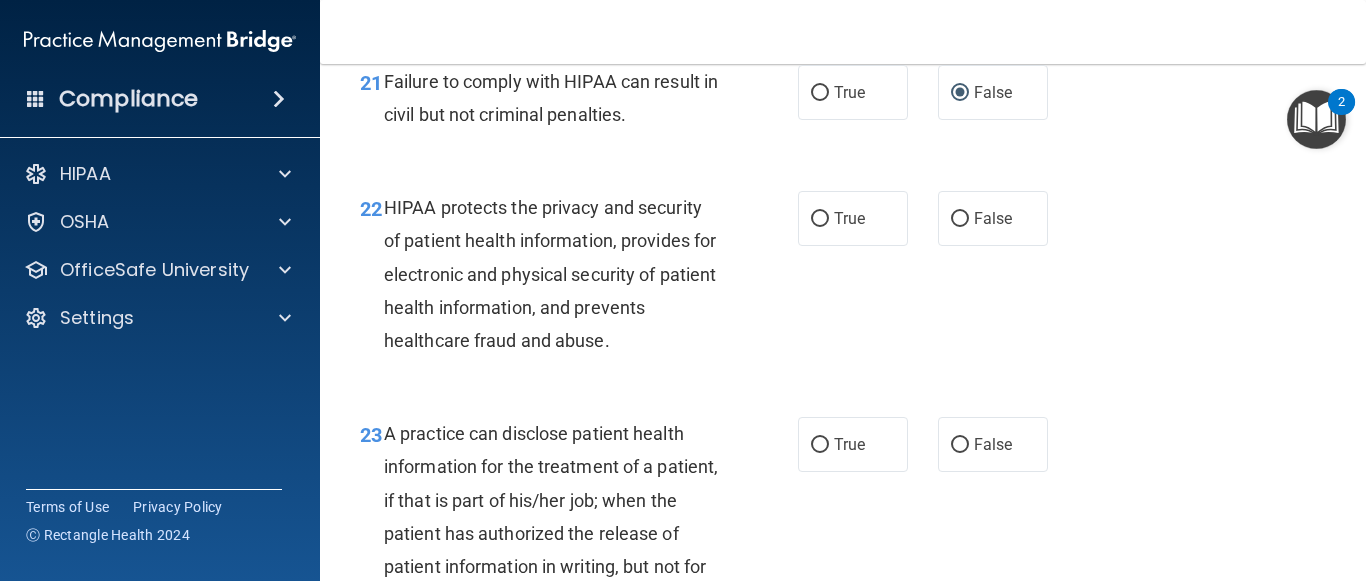 scroll, scrollTop: 3918, scrollLeft: 0, axis: vertical 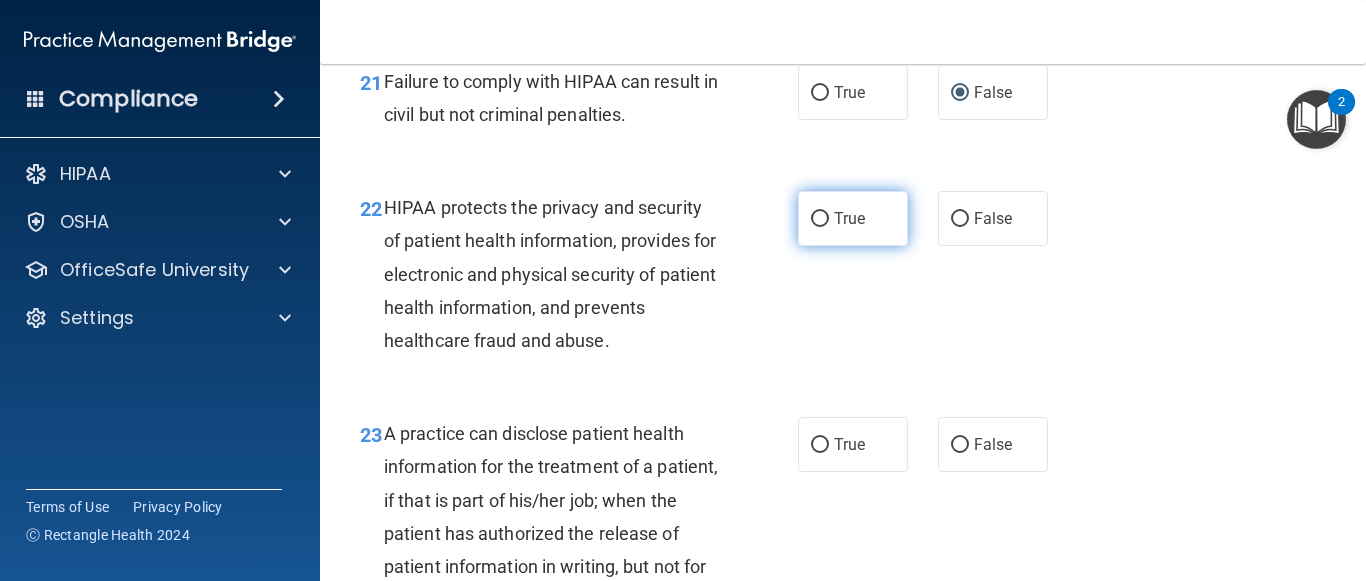 click on "True" at bounding box center (820, 219) 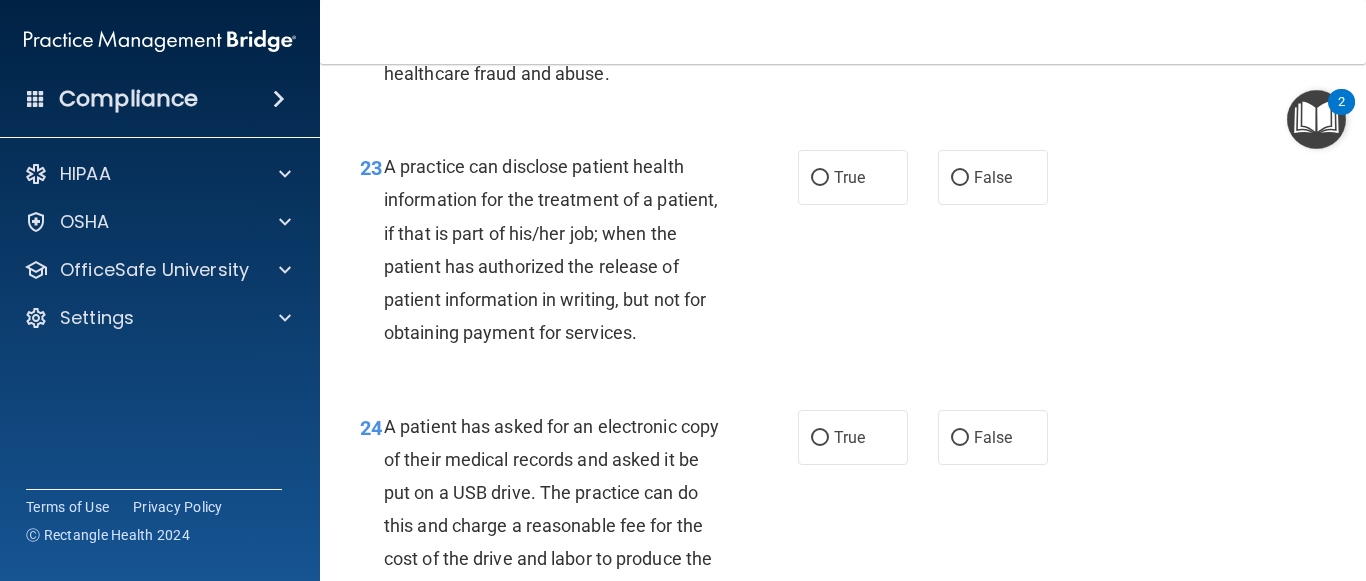 scroll, scrollTop: 4186, scrollLeft: 0, axis: vertical 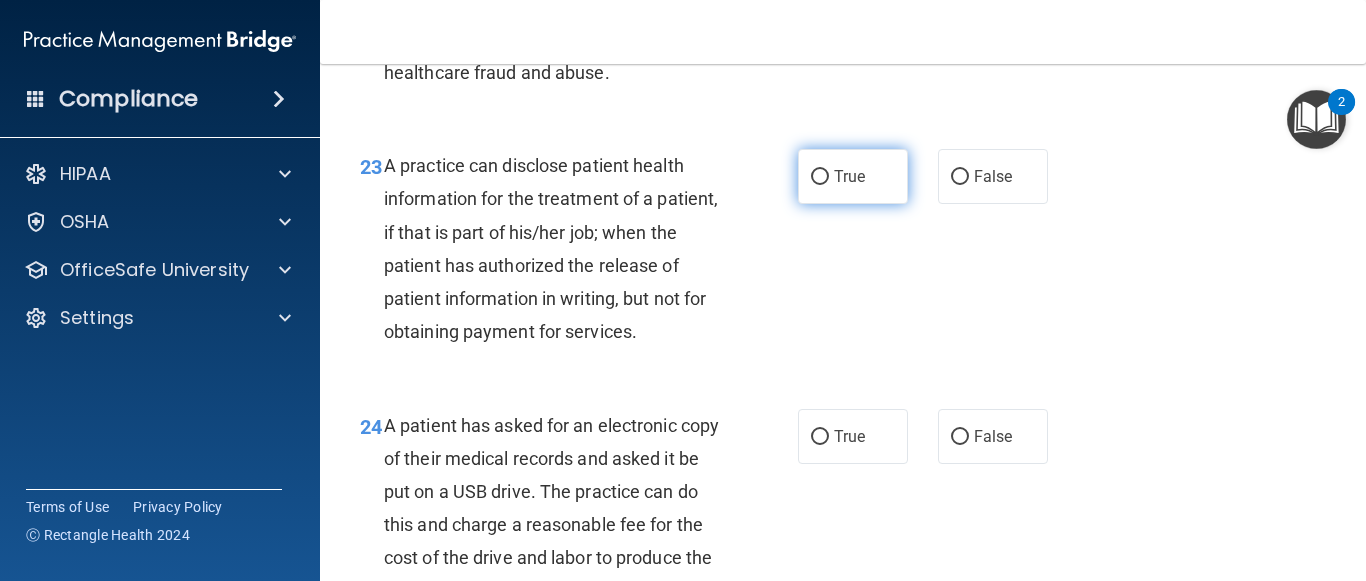 click on "True" at bounding box center [853, 176] 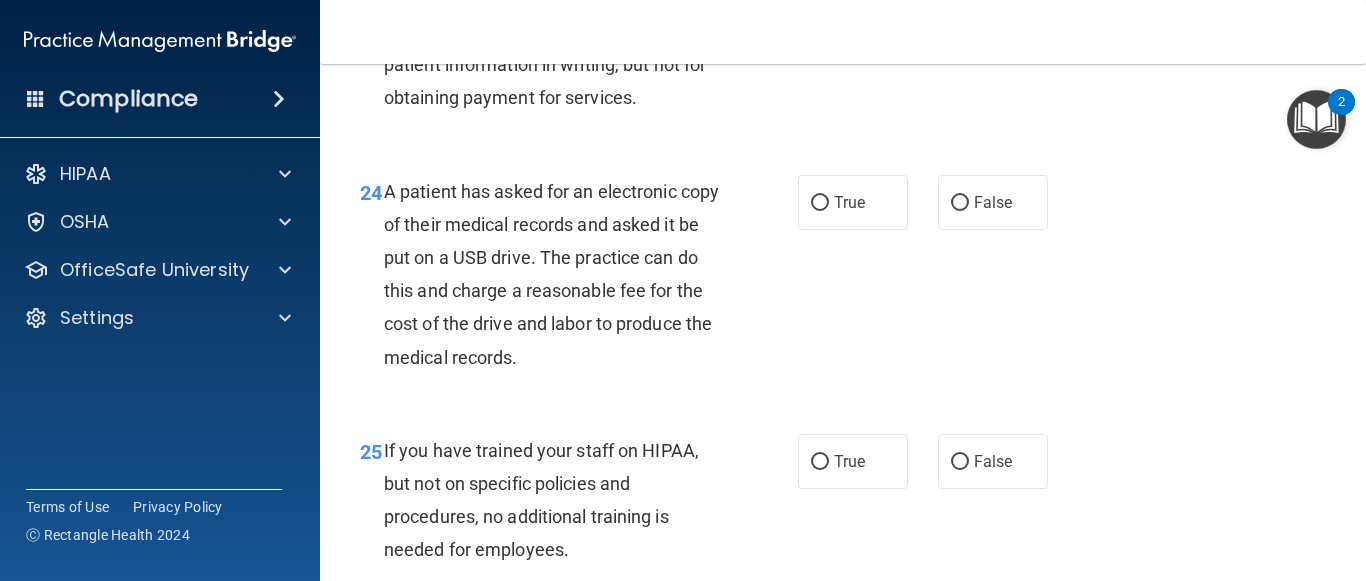 scroll, scrollTop: 4419, scrollLeft: 0, axis: vertical 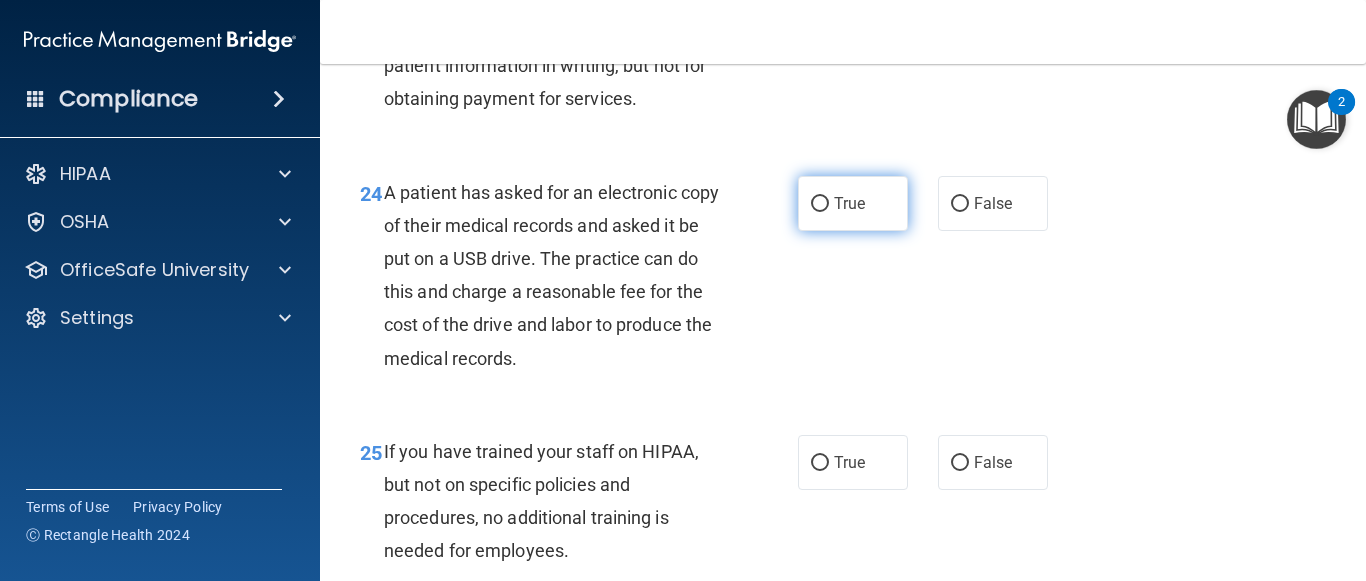 click on "True" at bounding box center (820, 204) 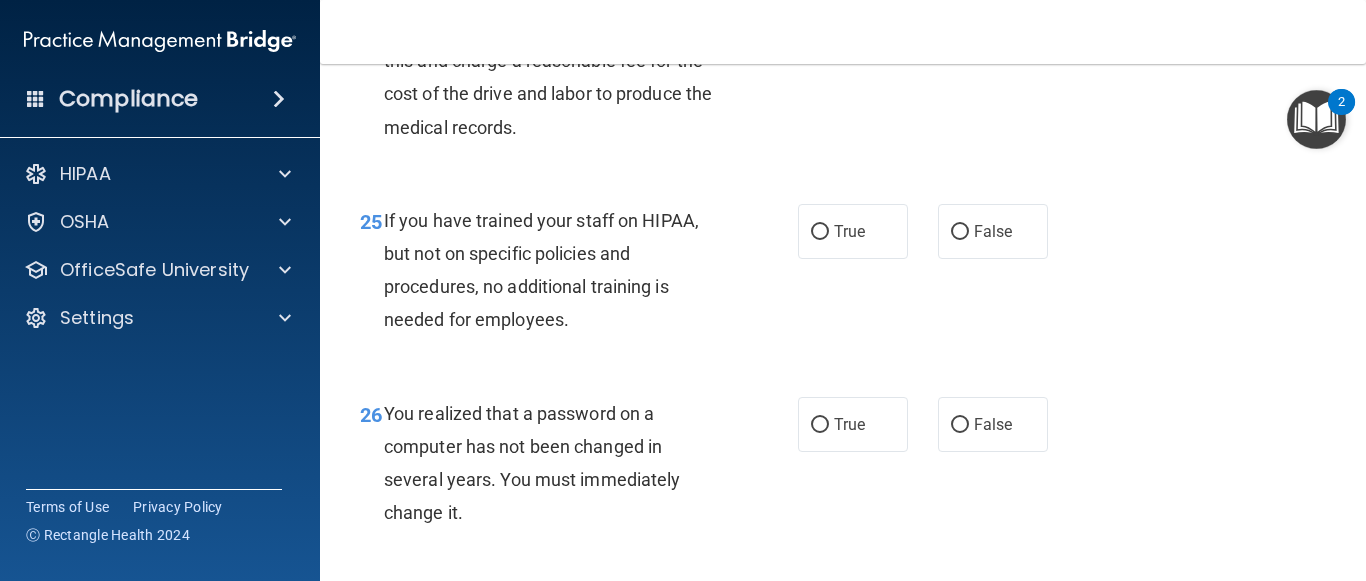 scroll, scrollTop: 4652, scrollLeft: 0, axis: vertical 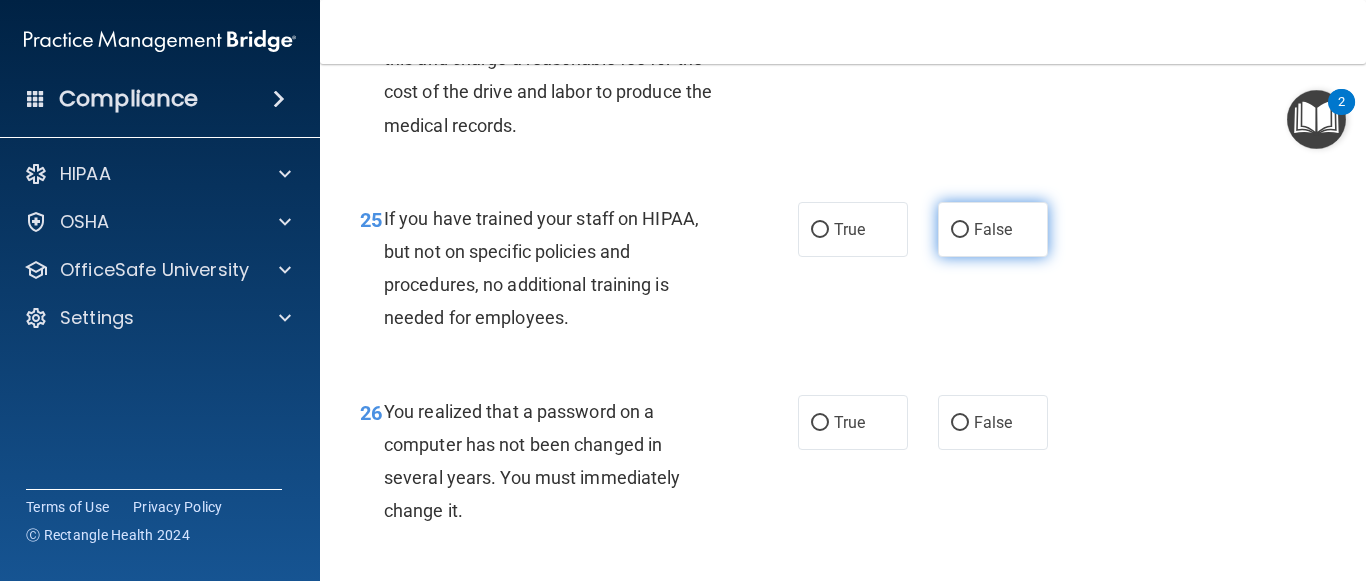 click on "False" at bounding box center [960, 230] 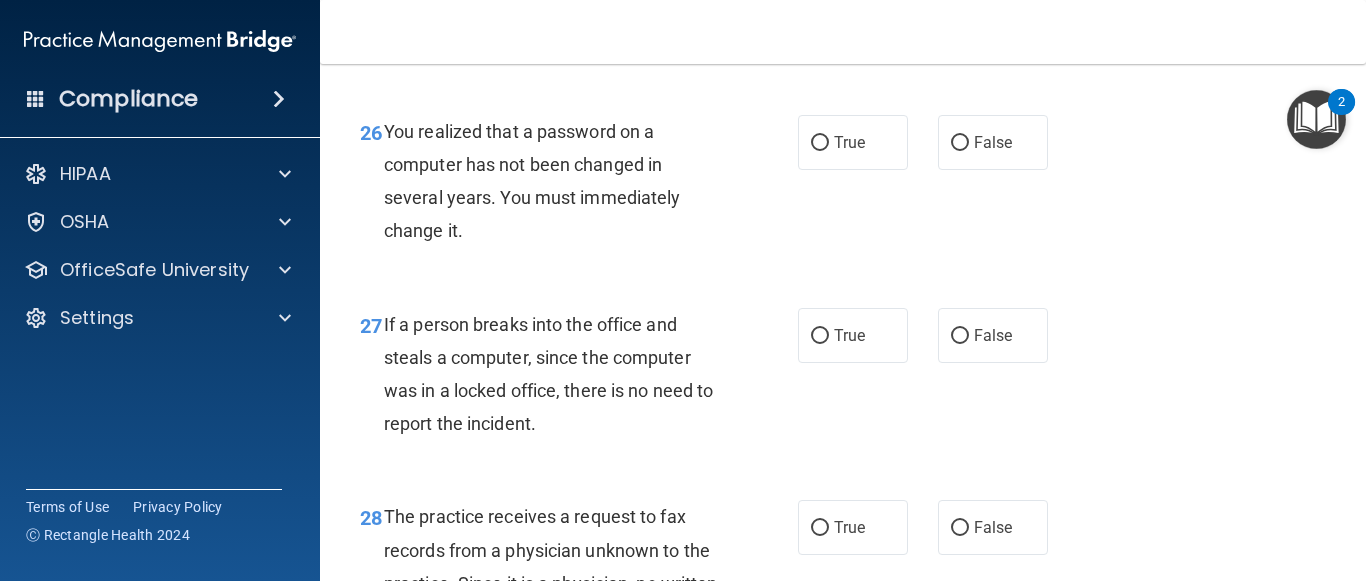 scroll, scrollTop: 4933, scrollLeft: 0, axis: vertical 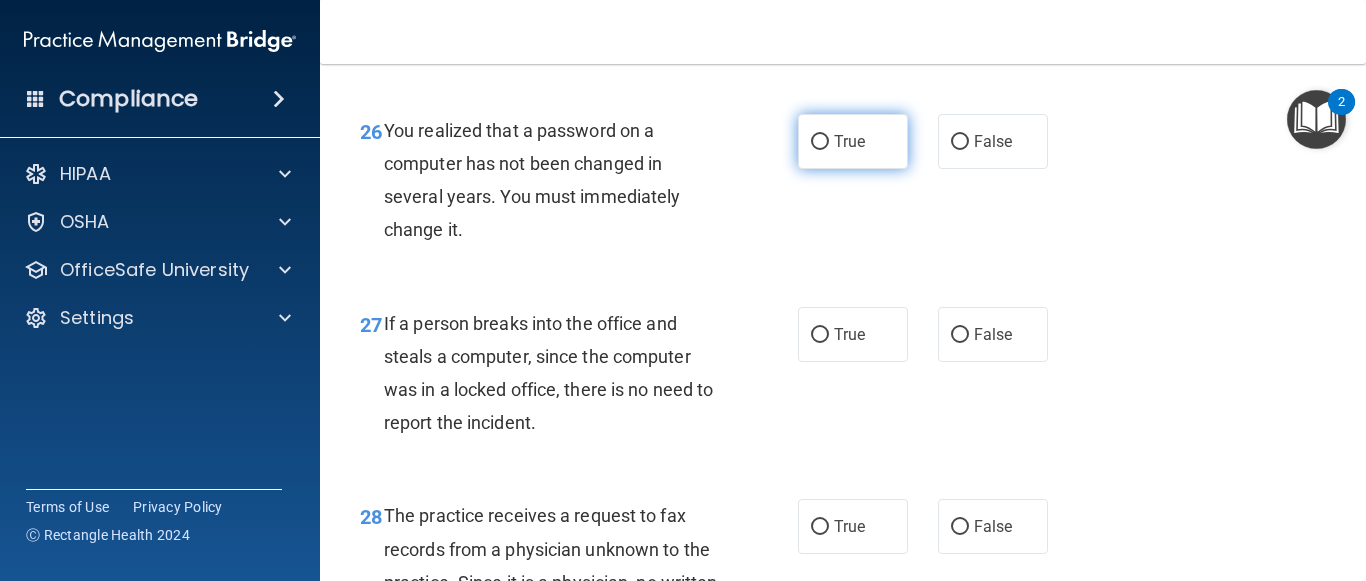 click on "True" at bounding box center [849, 141] 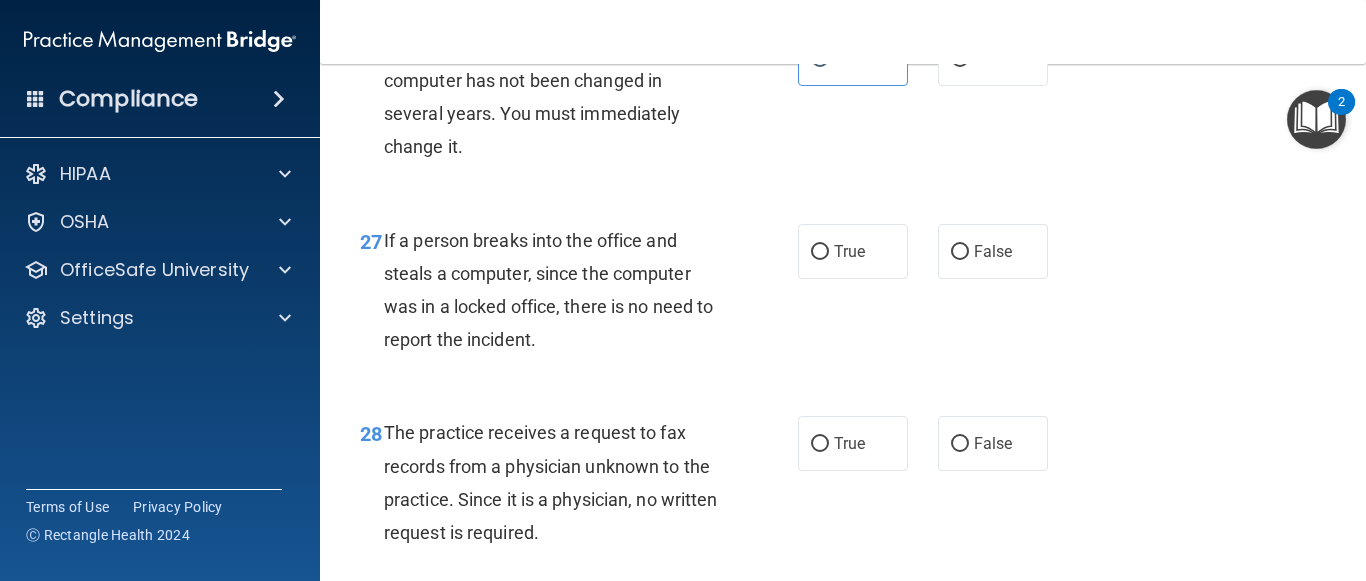 scroll, scrollTop: 5020, scrollLeft: 0, axis: vertical 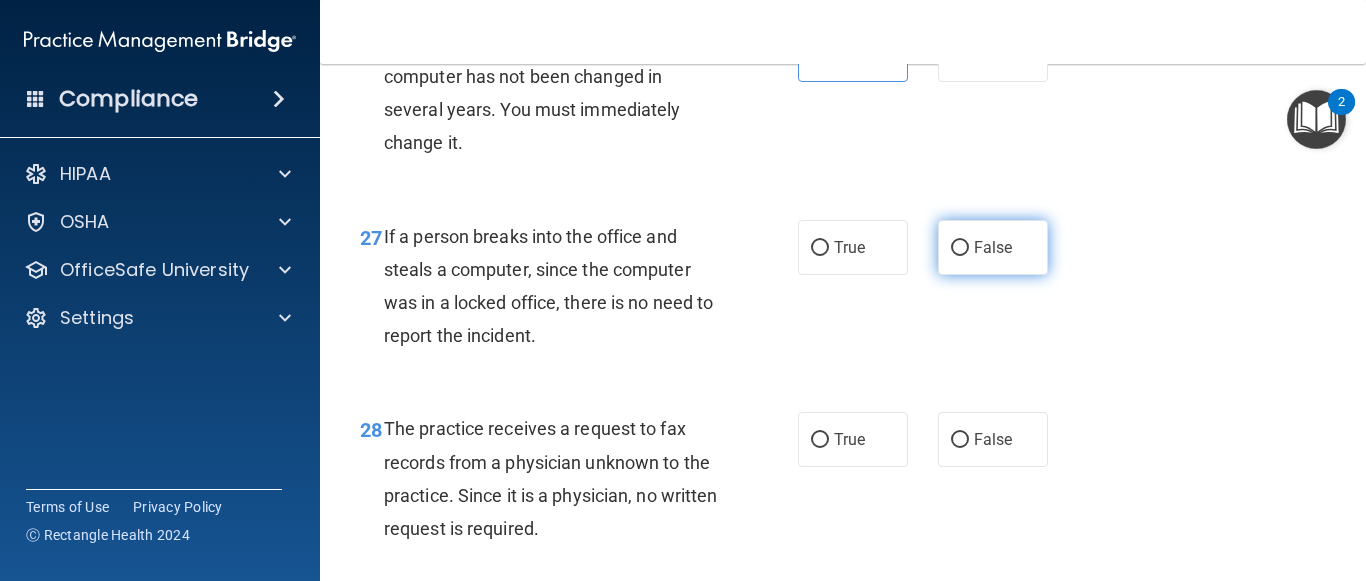click on "False" at bounding box center (993, 247) 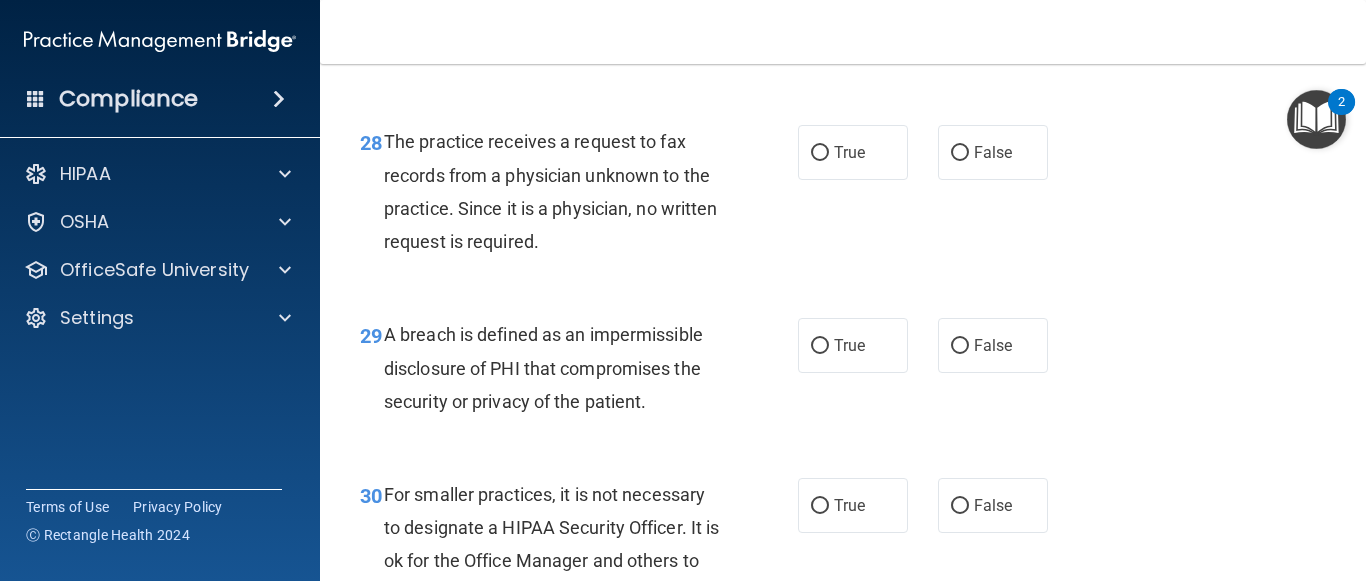 scroll, scrollTop: 5317, scrollLeft: 0, axis: vertical 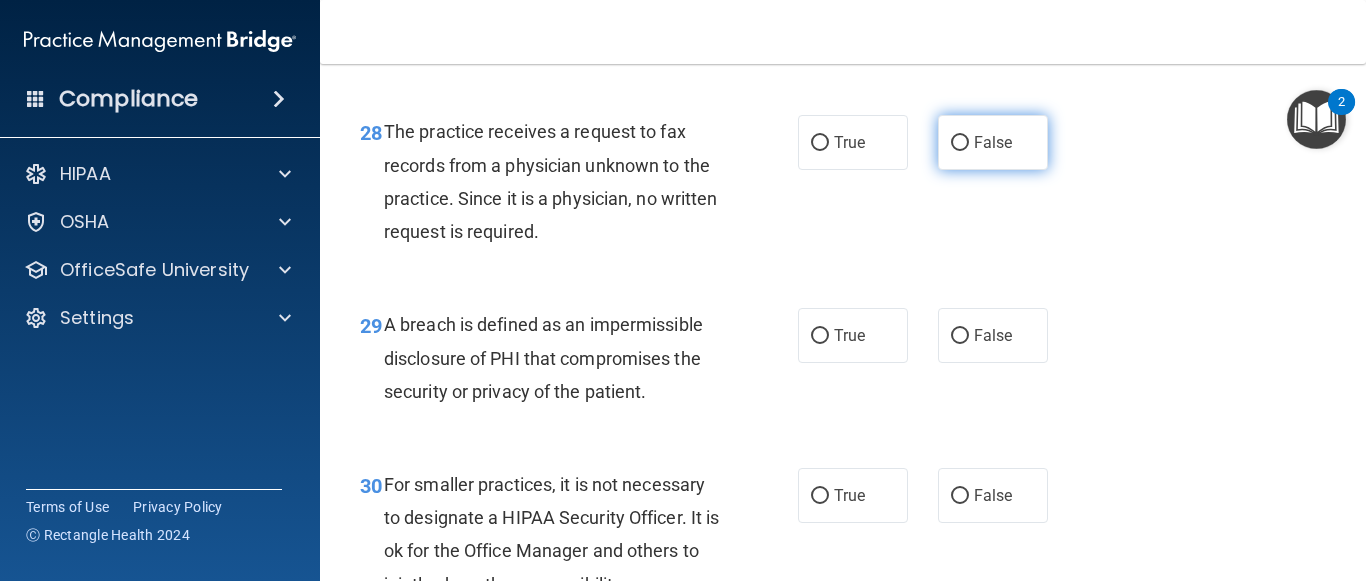 click on "False" at bounding box center [993, 142] 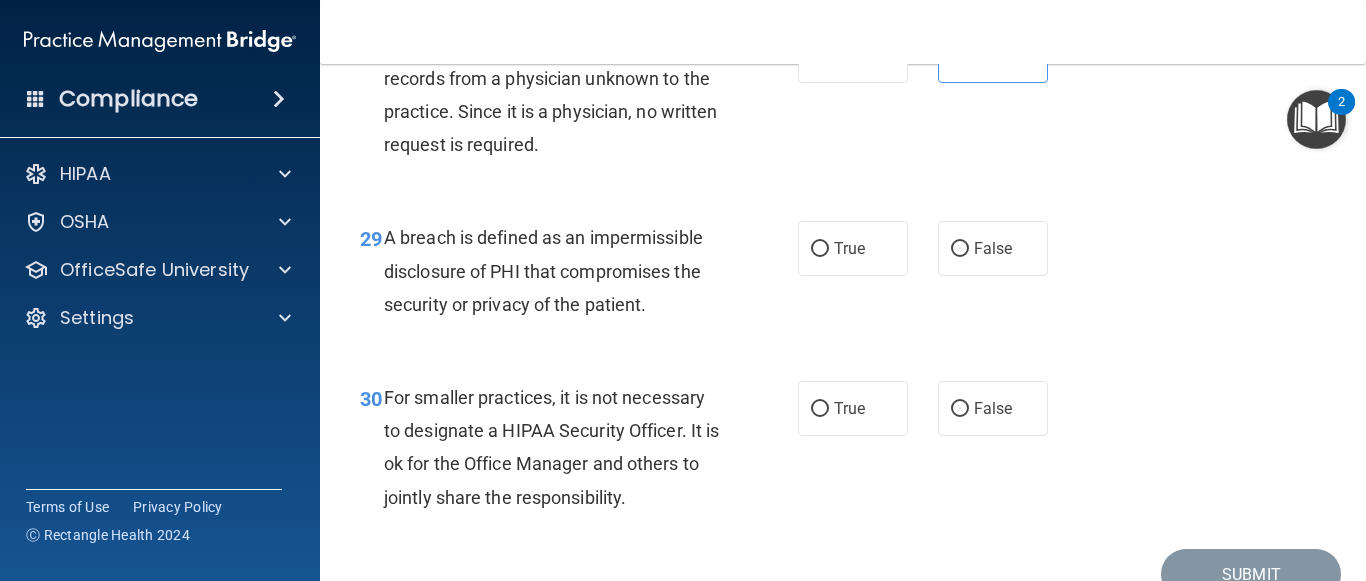 scroll, scrollTop: 5405, scrollLeft: 0, axis: vertical 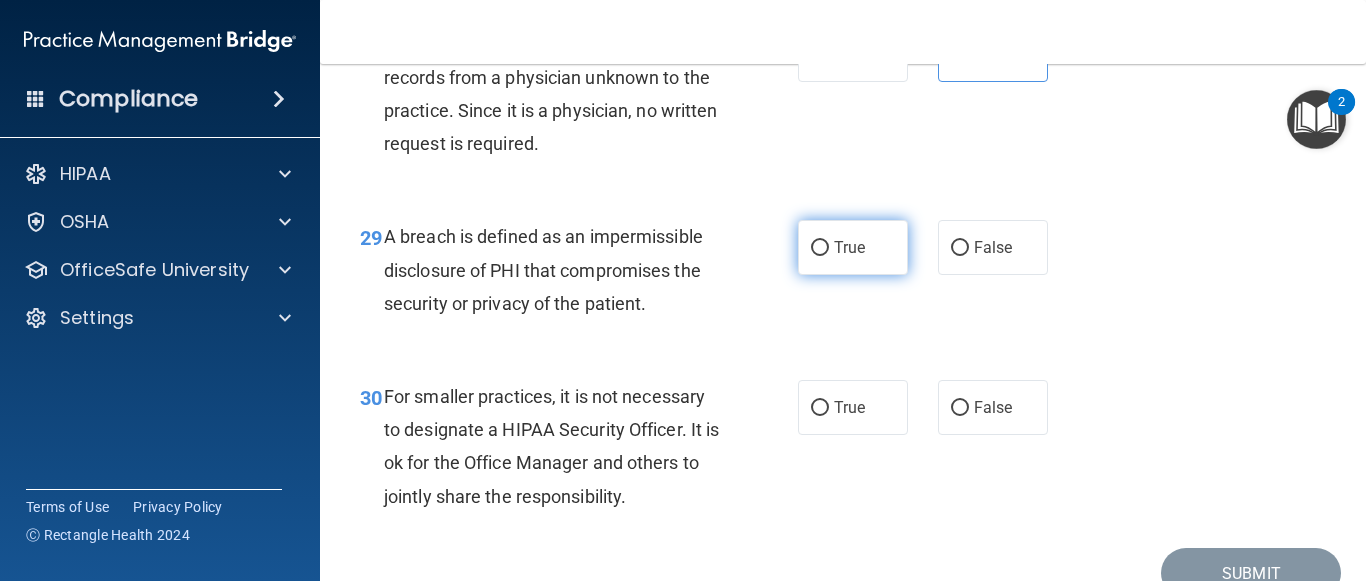 click on "True" at bounding box center [853, 247] 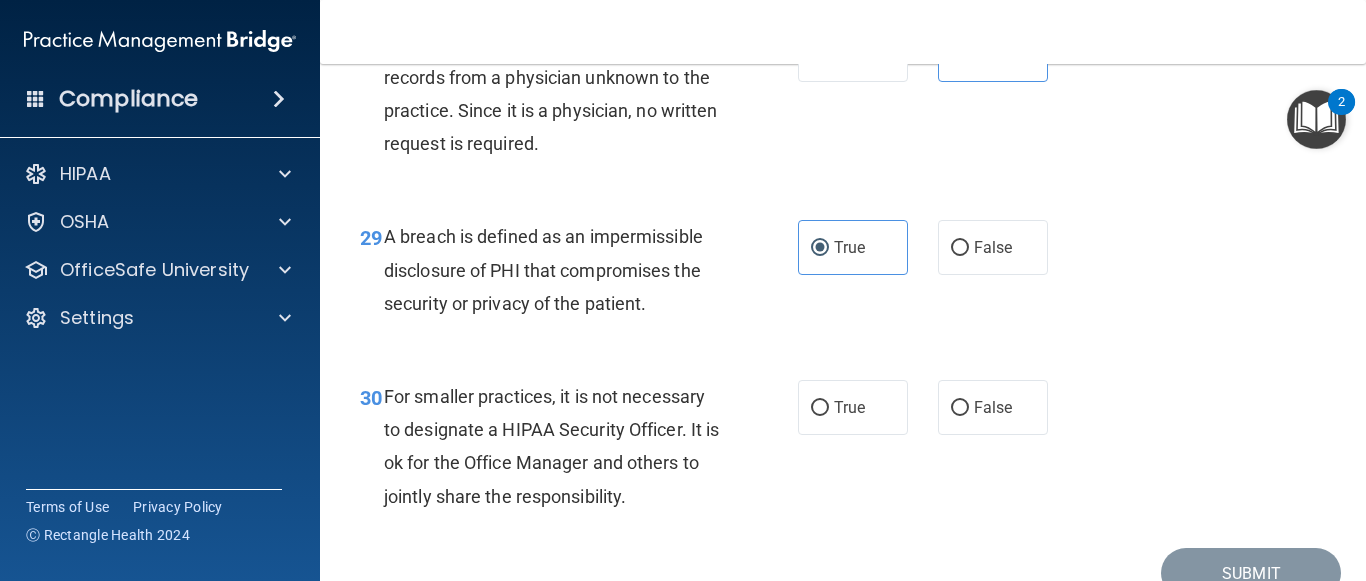 scroll, scrollTop: 5569, scrollLeft: 0, axis: vertical 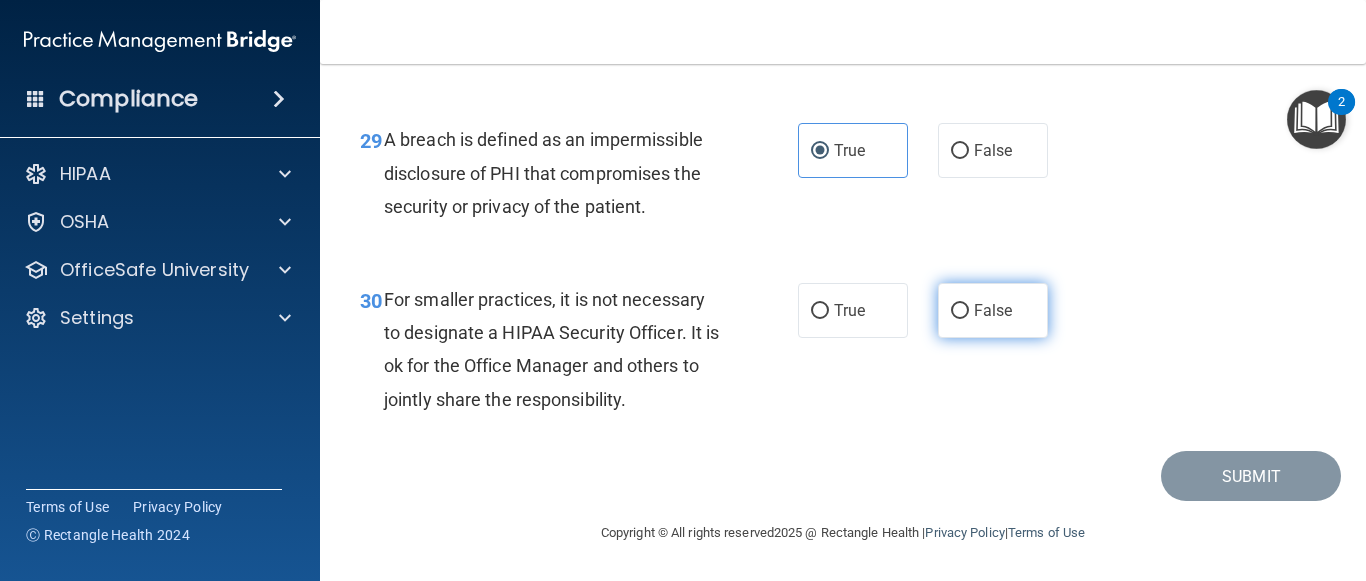 click on "False" at bounding box center [960, 311] 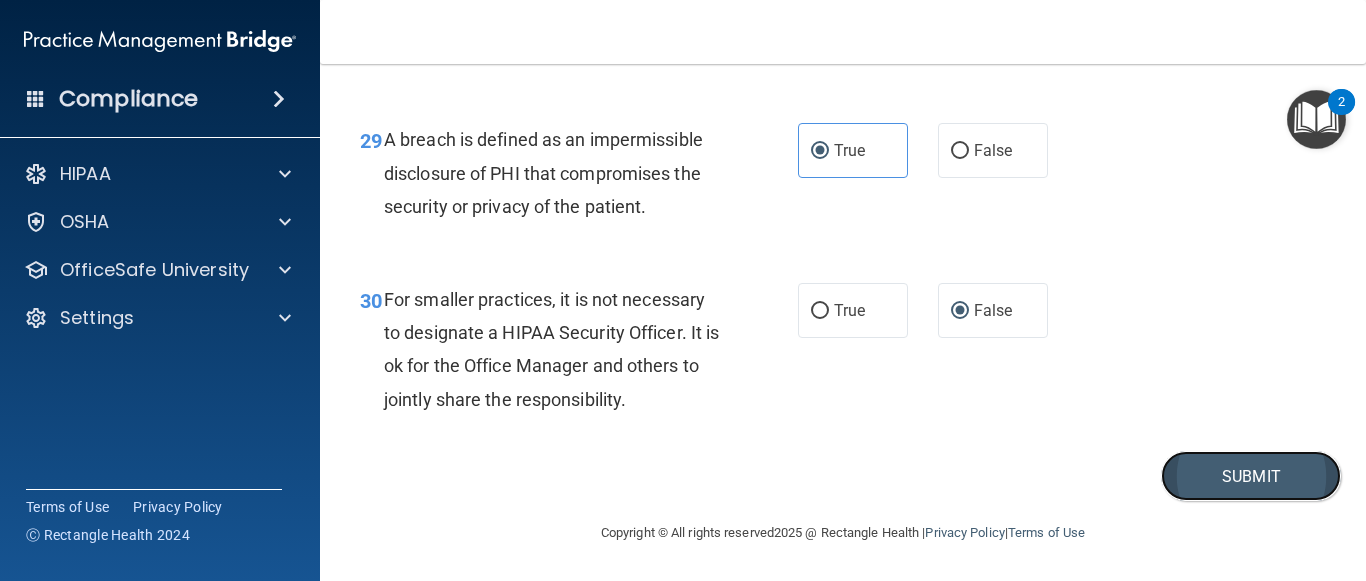 click on "Submit" at bounding box center (1251, 476) 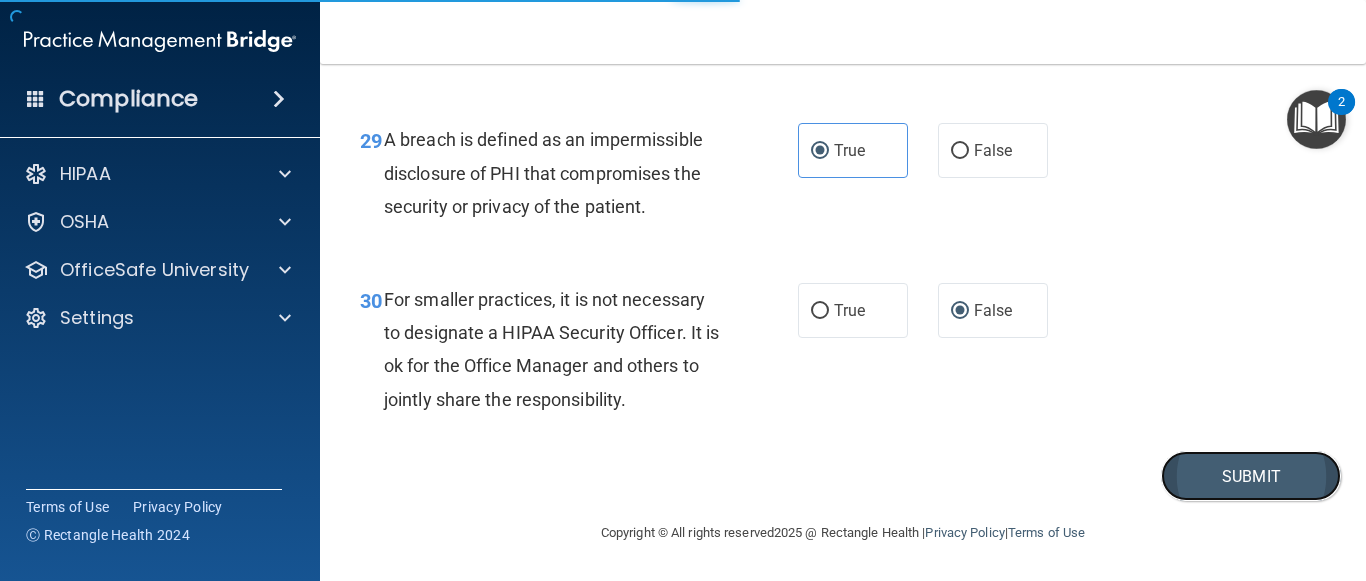 click on "Submit" at bounding box center (1251, 476) 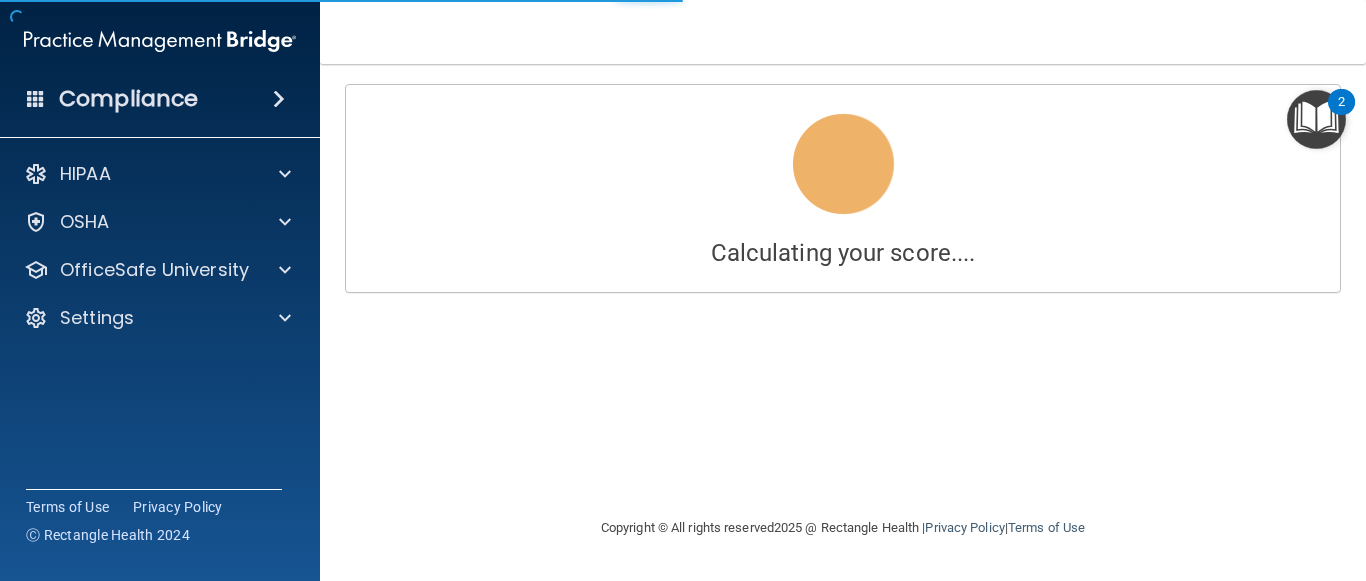 scroll, scrollTop: 0, scrollLeft: 0, axis: both 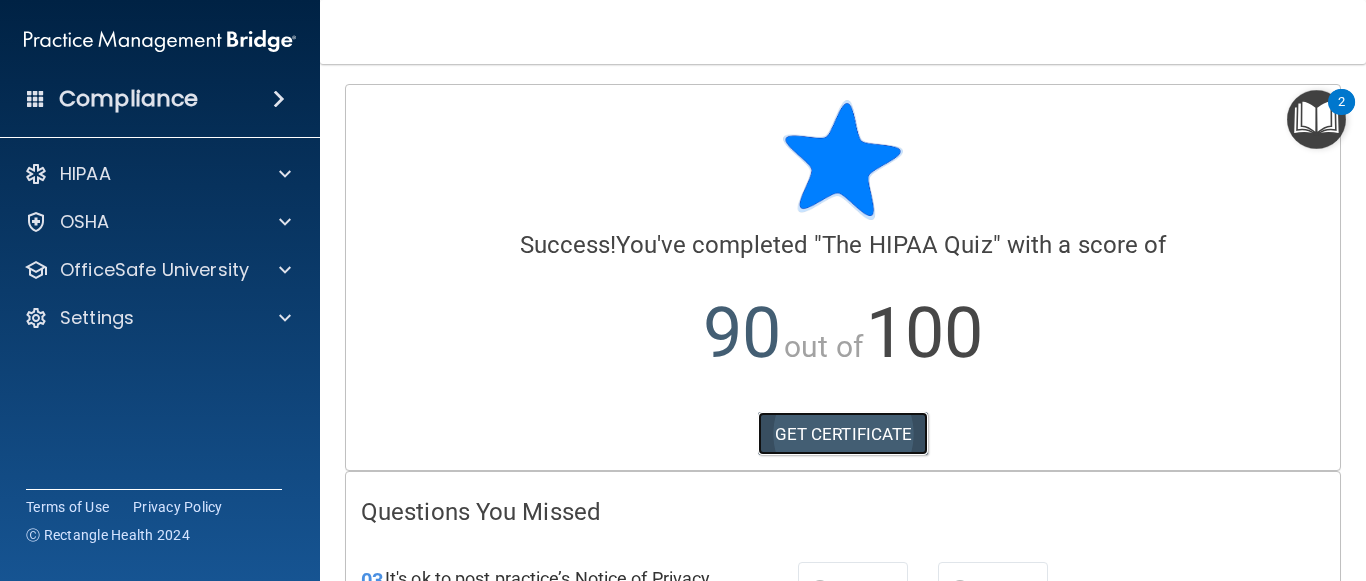 click on "GET CERTIFICATE" at bounding box center (843, 434) 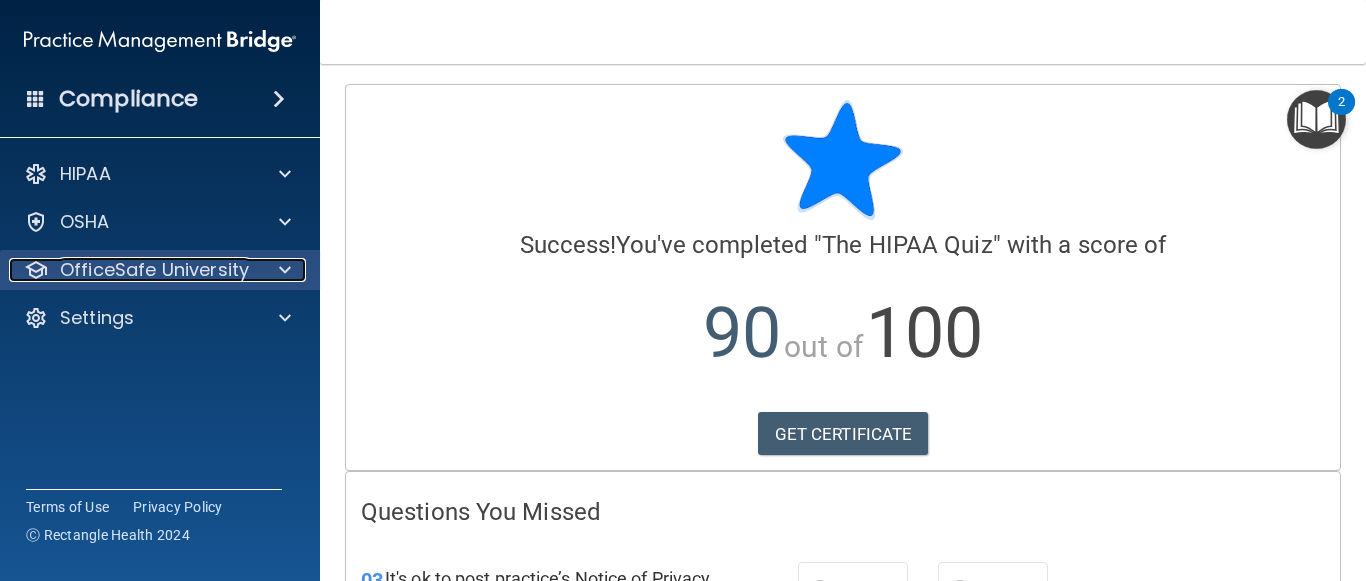 click at bounding box center [285, 270] 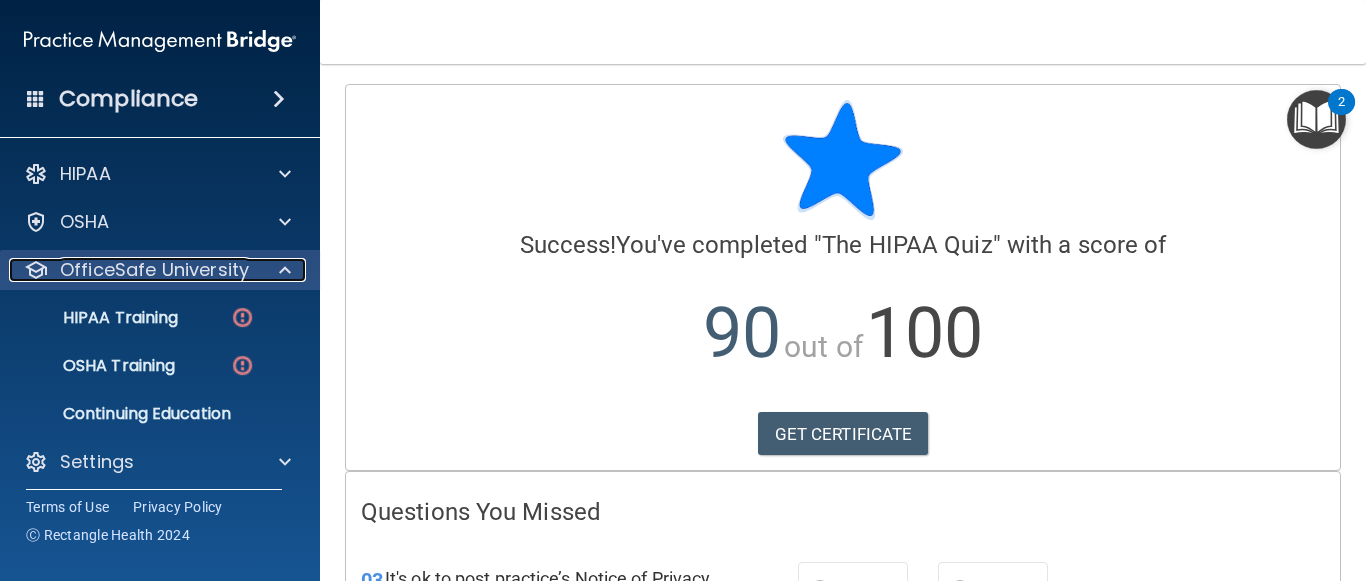 scroll, scrollTop: 9, scrollLeft: 0, axis: vertical 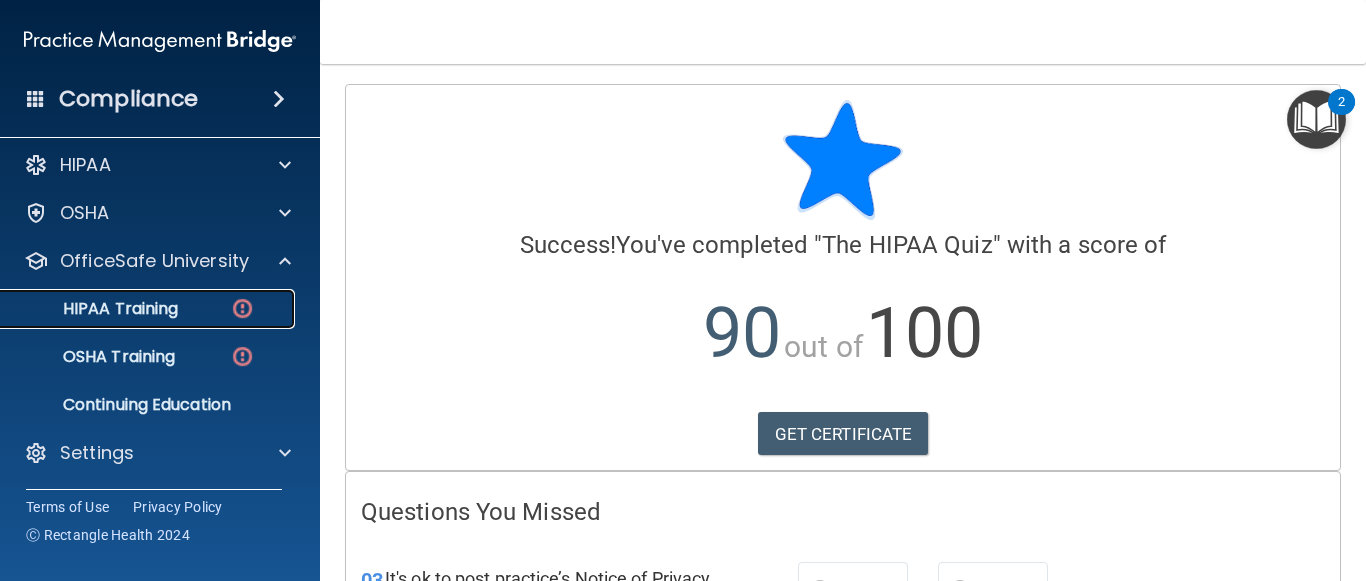click on "HIPAA Training" at bounding box center (95, 309) 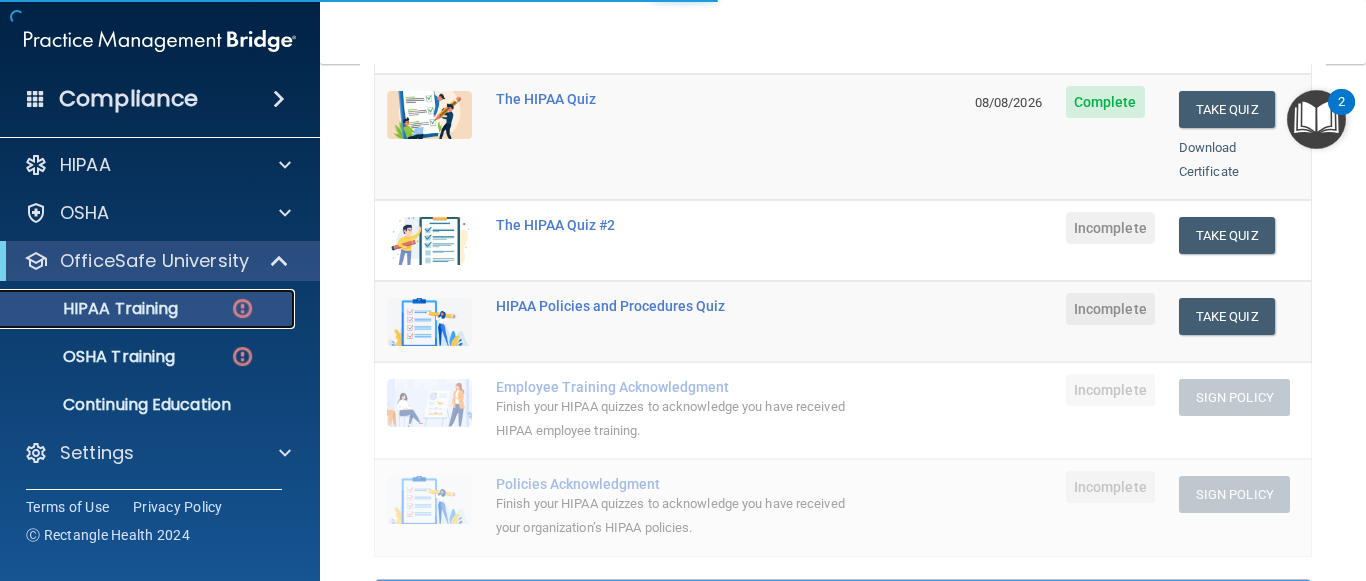 scroll, scrollTop: 300, scrollLeft: 0, axis: vertical 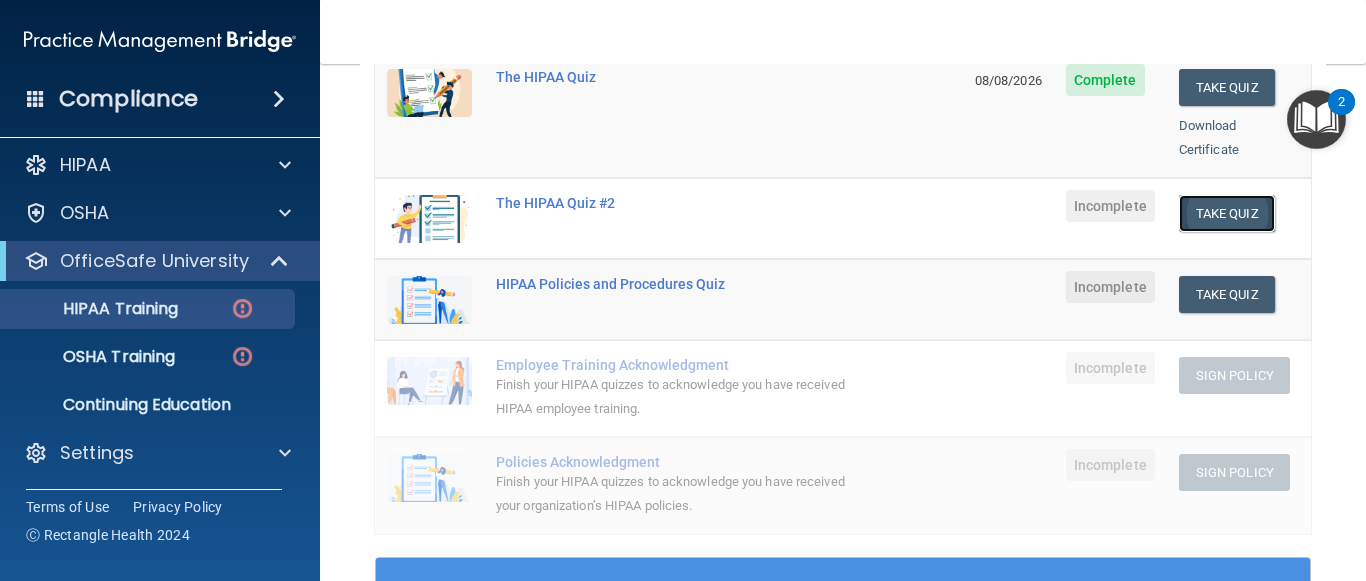 click on "Take Quiz" at bounding box center (1227, 213) 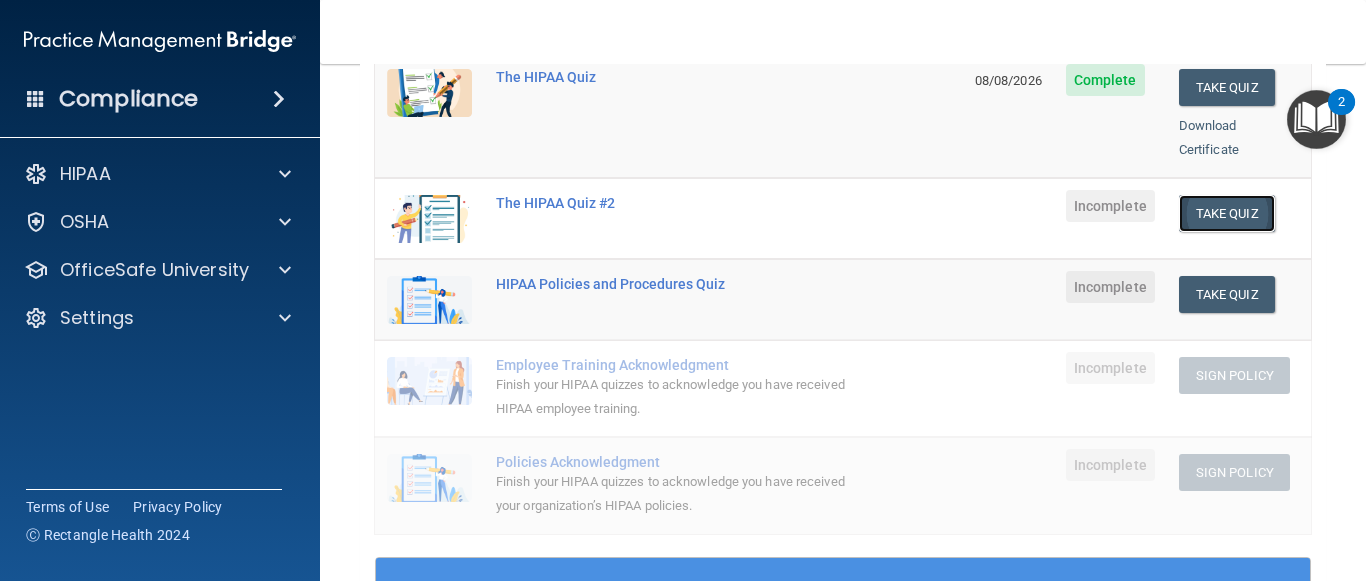 scroll, scrollTop: 0, scrollLeft: 0, axis: both 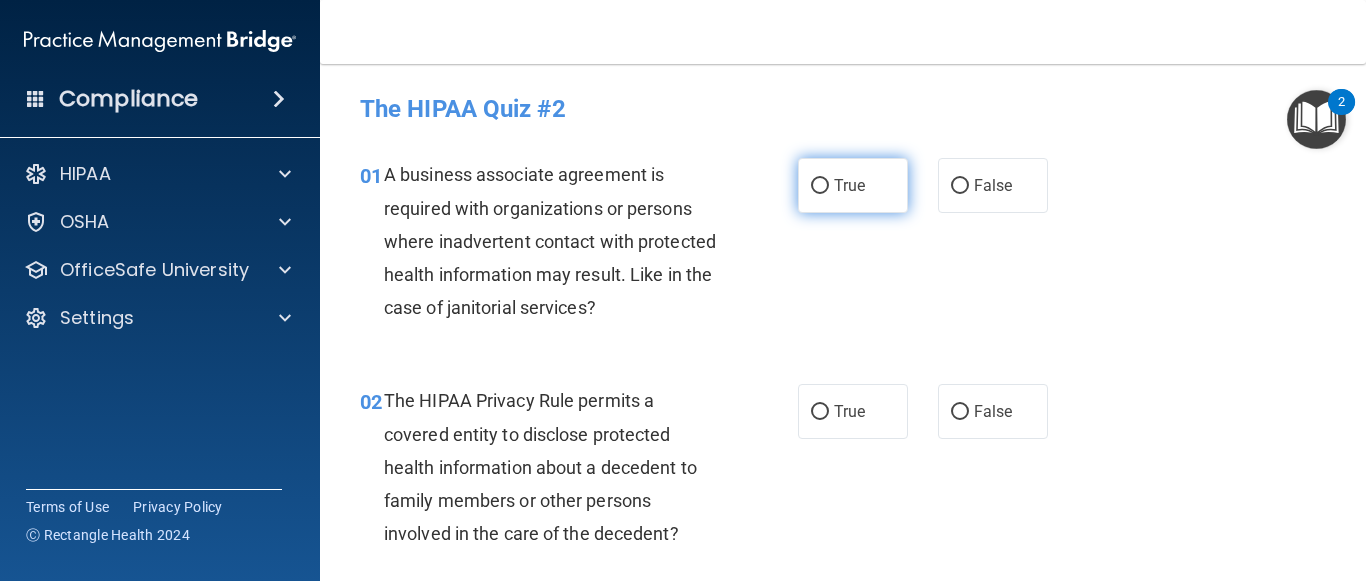 click on "True" at bounding box center (853, 185) 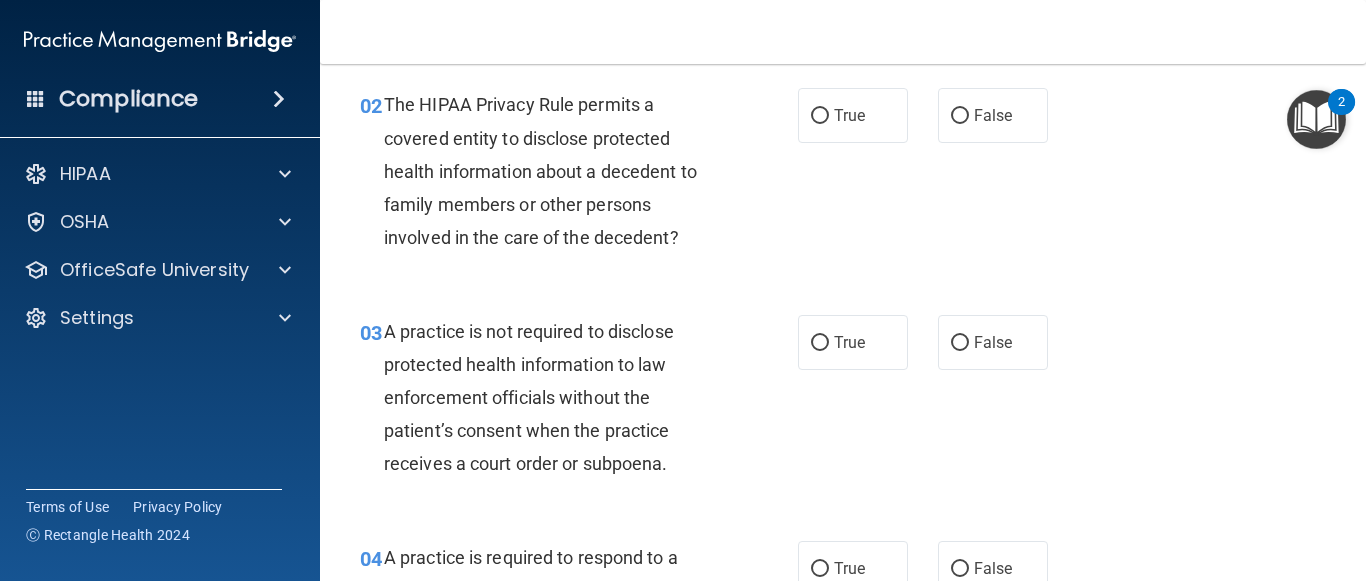 scroll, scrollTop: 300, scrollLeft: 0, axis: vertical 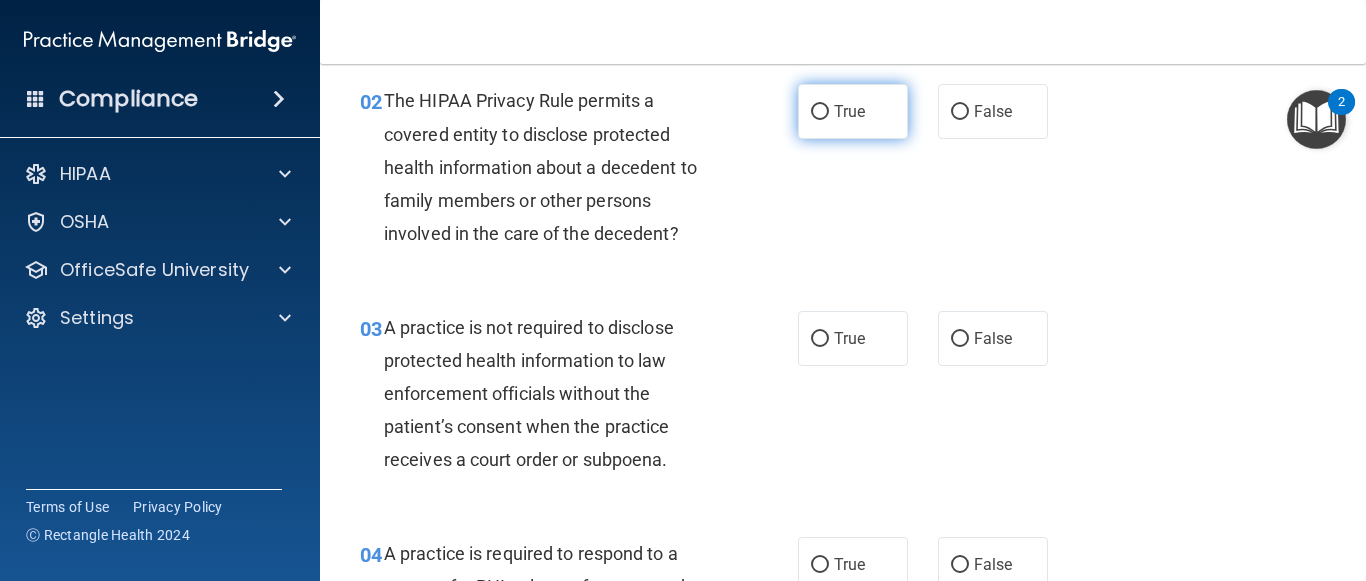 click on "True" at bounding box center (820, 112) 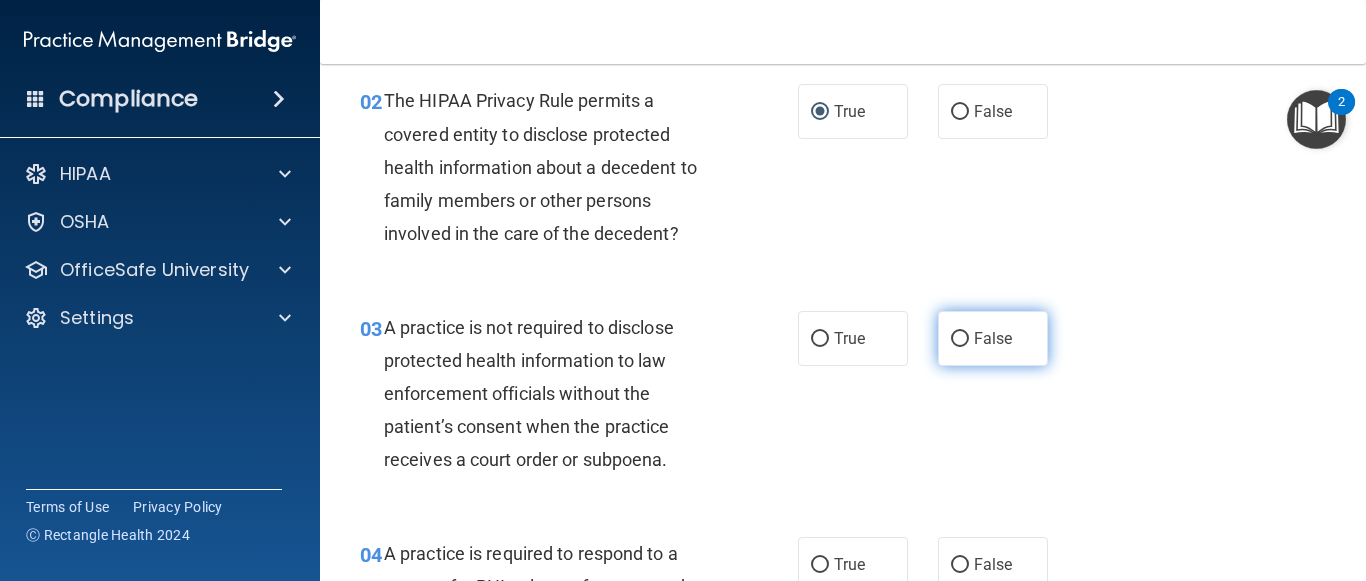 click on "False" at bounding box center [993, 338] 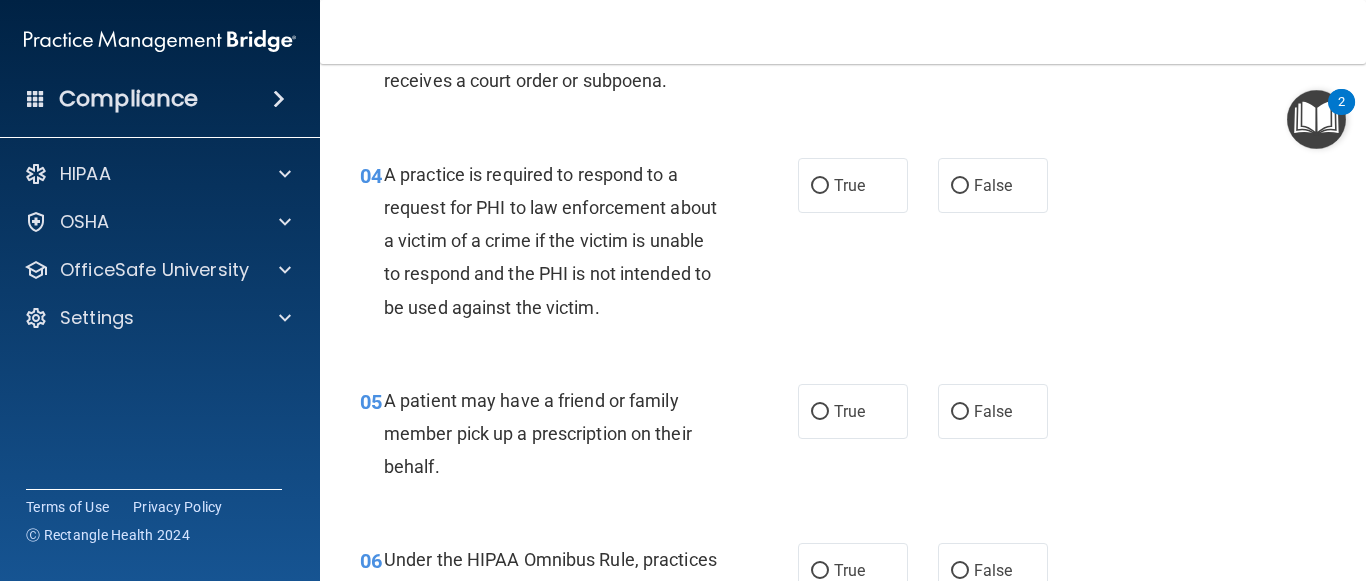 scroll, scrollTop: 700, scrollLeft: 0, axis: vertical 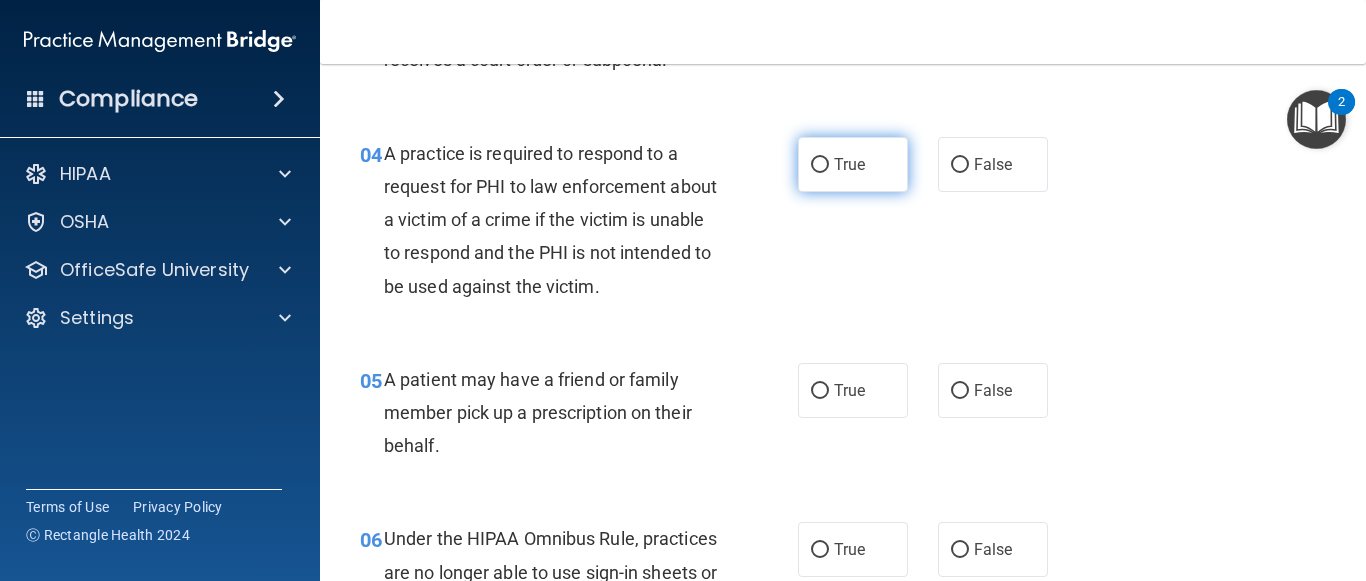click on "True" at bounding box center [853, 164] 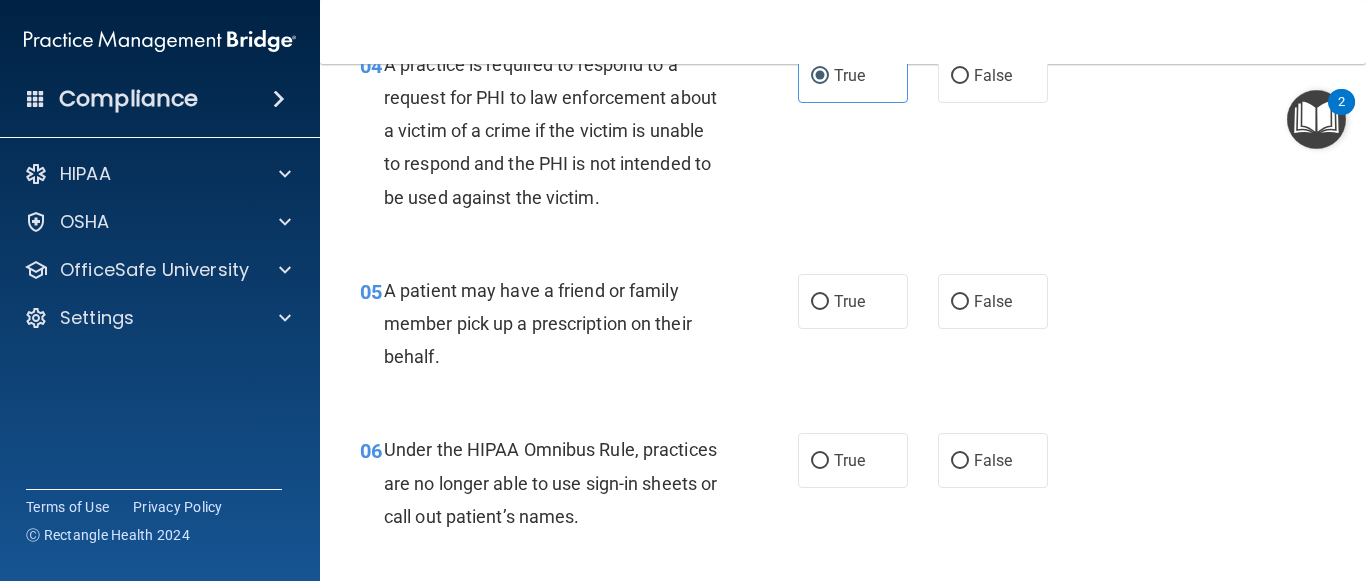 scroll, scrollTop: 800, scrollLeft: 0, axis: vertical 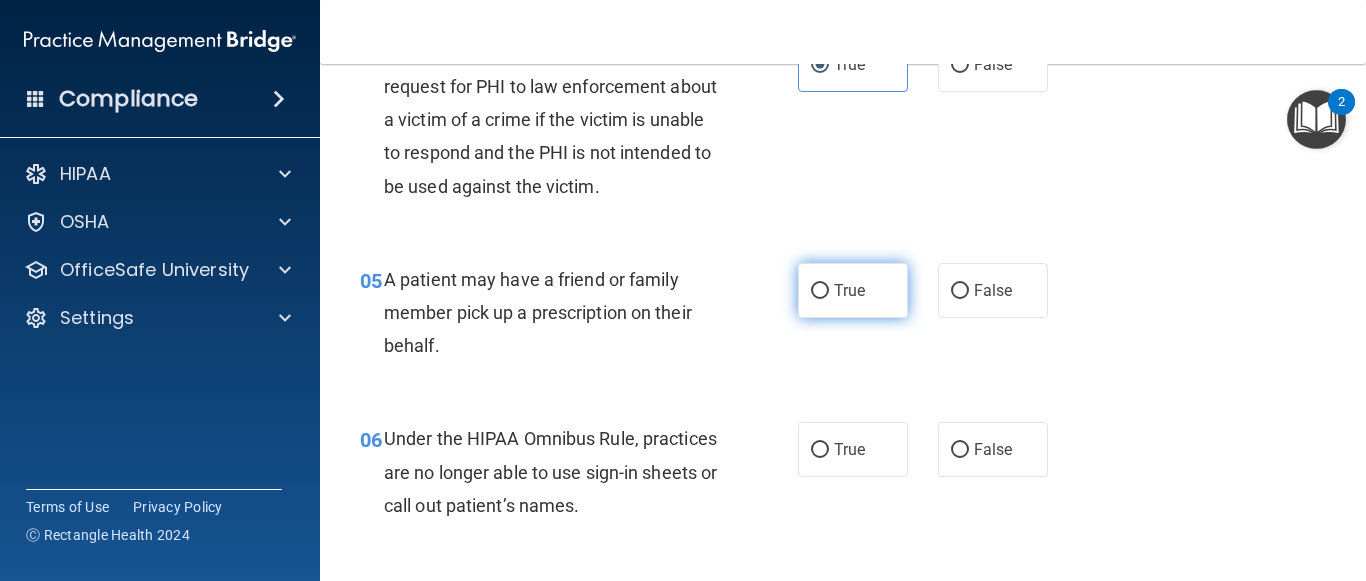 click on "True" at bounding box center [853, 290] 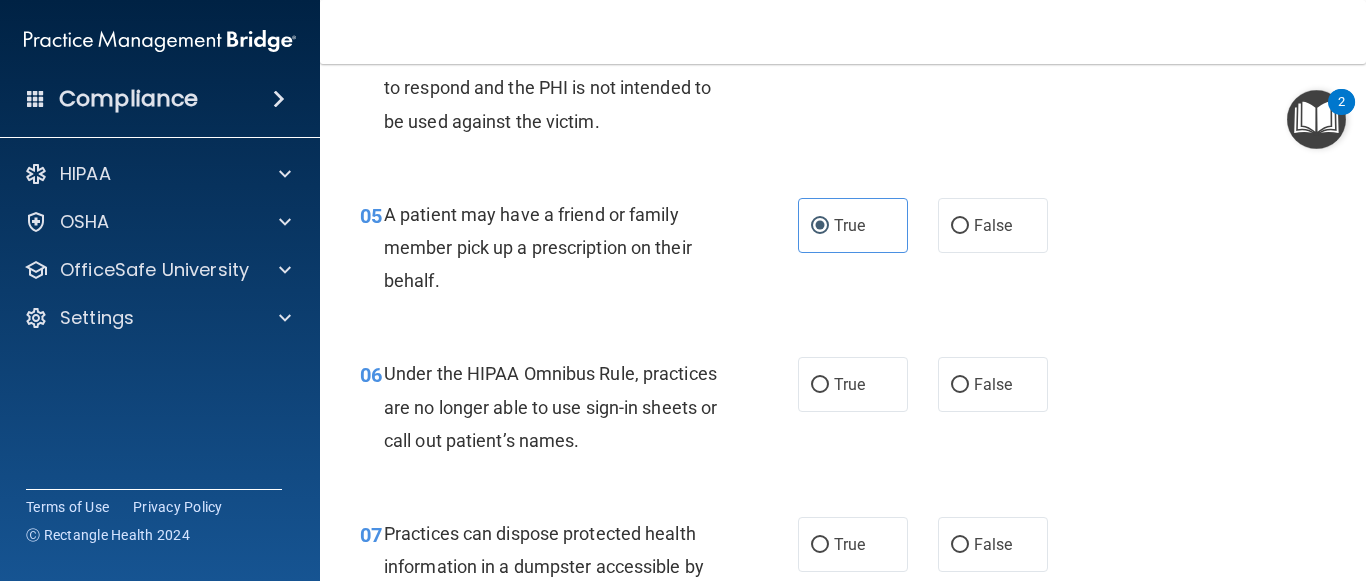 scroll, scrollTop: 900, scrollLeft: 0, axis: vertical 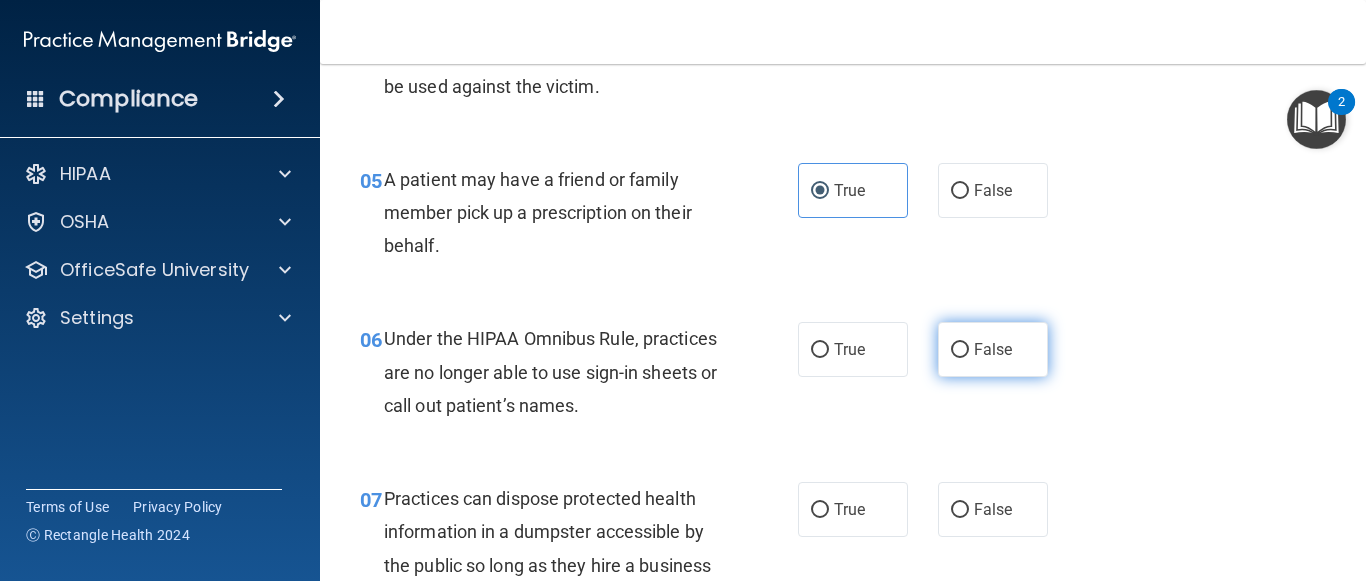 click on "False" at bounding box center [960, 350] 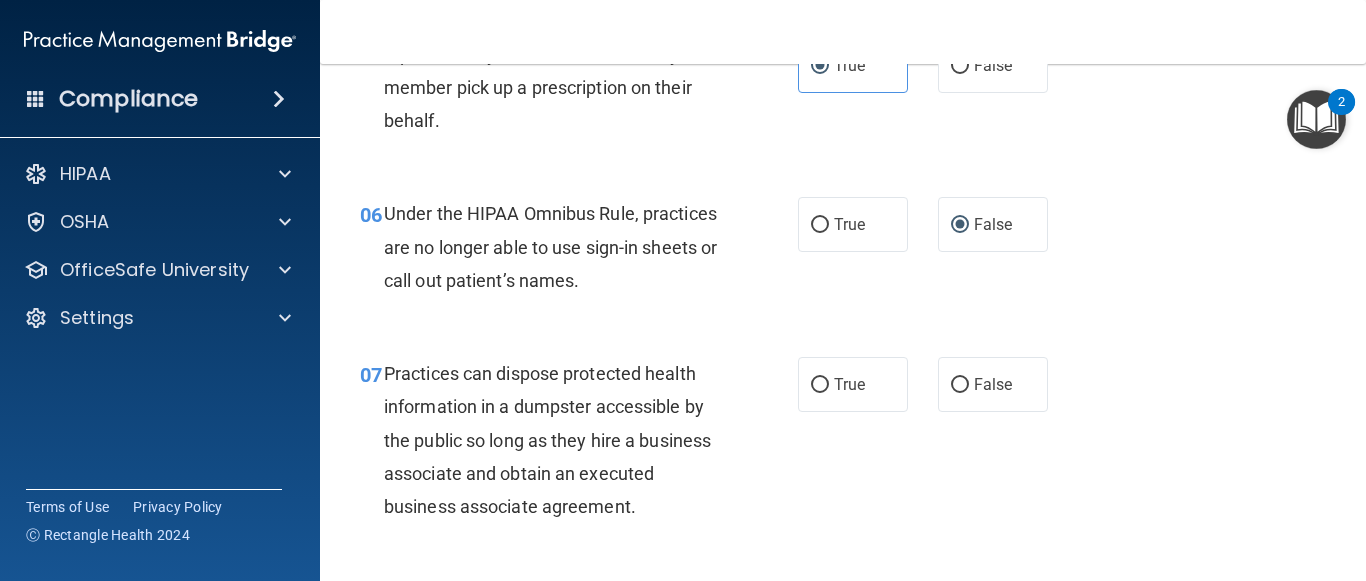 scroll, scrollTop: 1100, scrollLeft: 0, axis: vertical 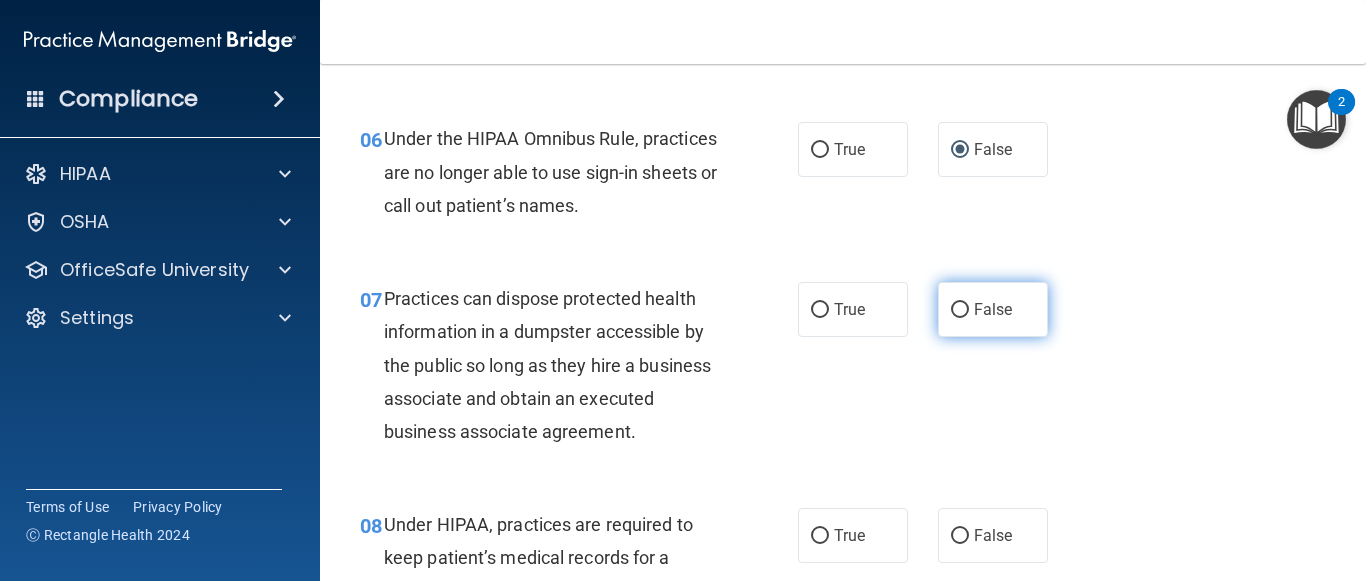 click on "False" at bounding box center (993, 309) 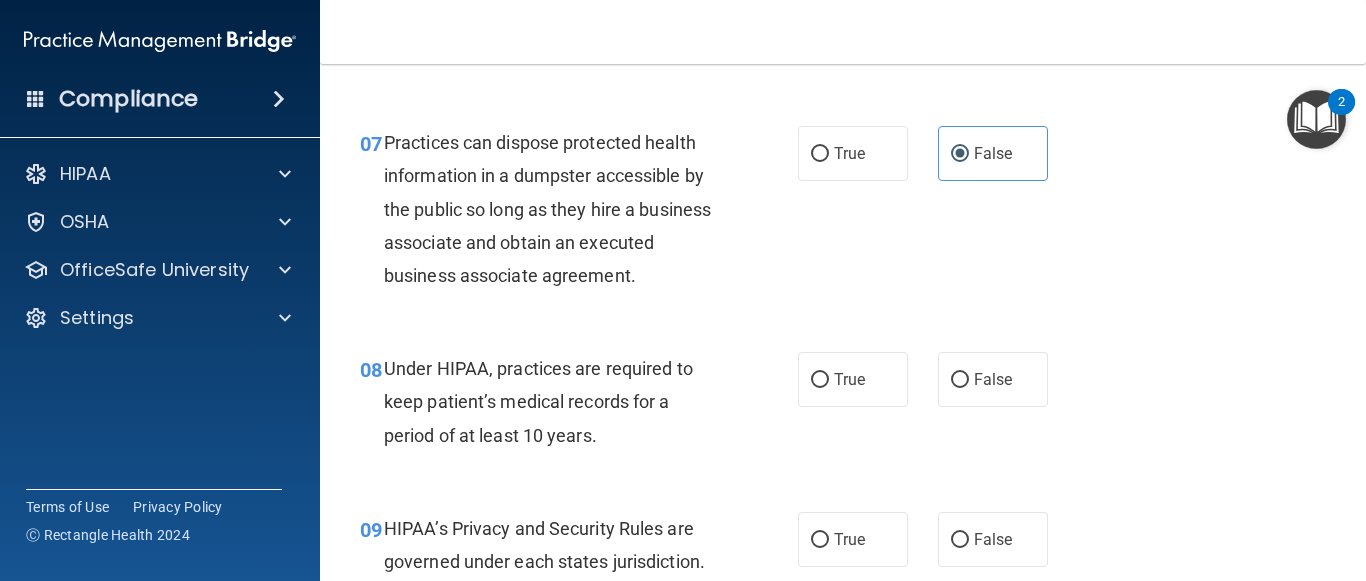 scroll, scrollTop: 1300, scrollLeft: 0, axis: vertical 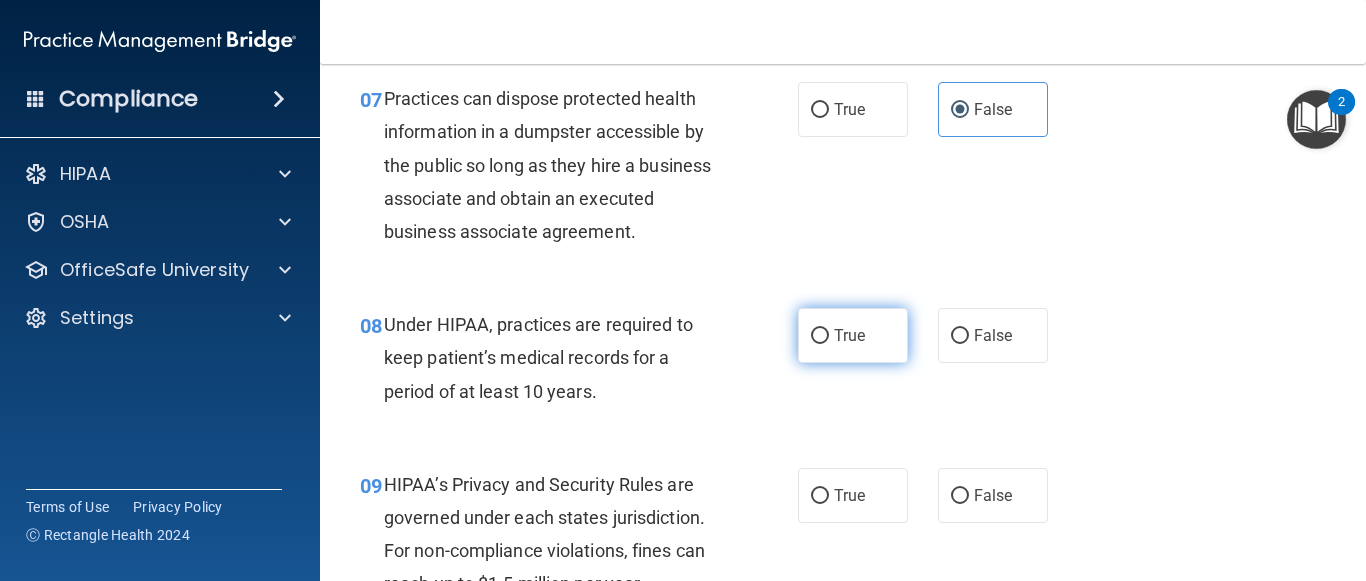click on "True" at bounding box center (853, 335) 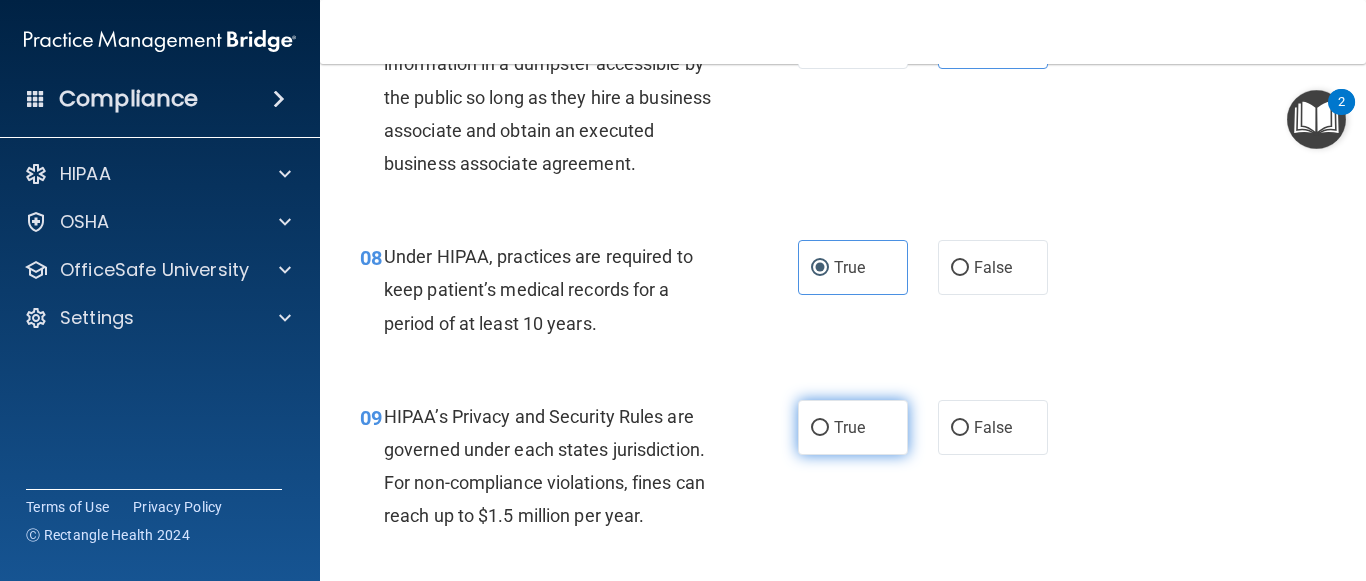 scroll, scrollTop: 1402, scrollLeft: 0, axis: vertical 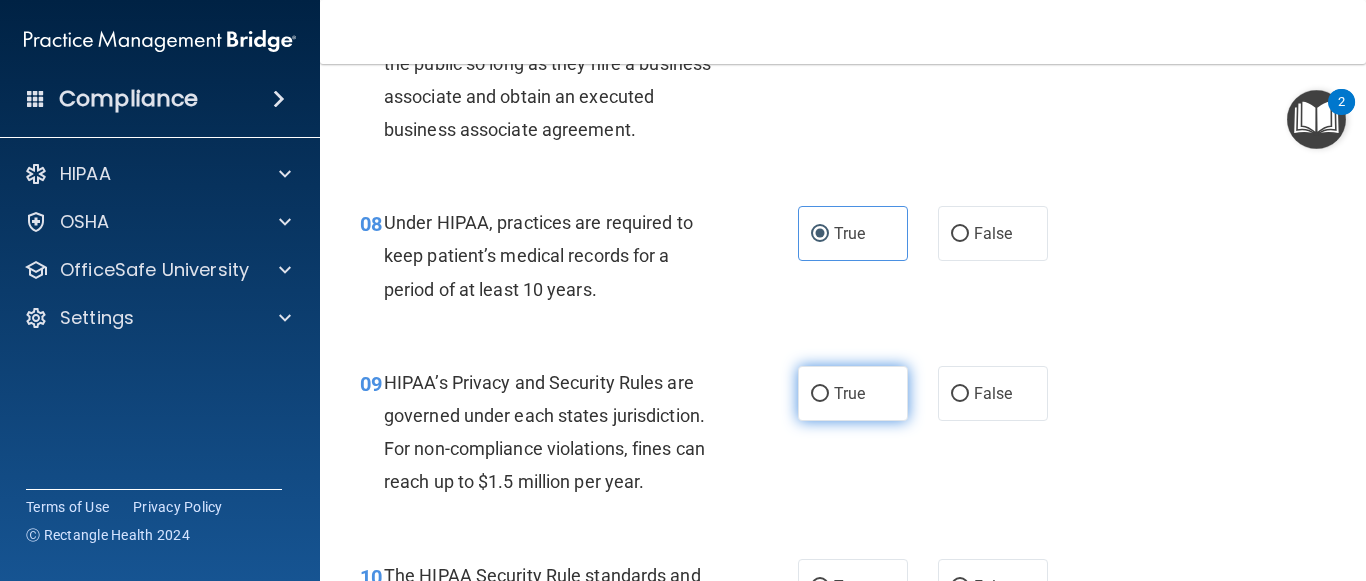 click on "True" at bounding box center [853, 393] 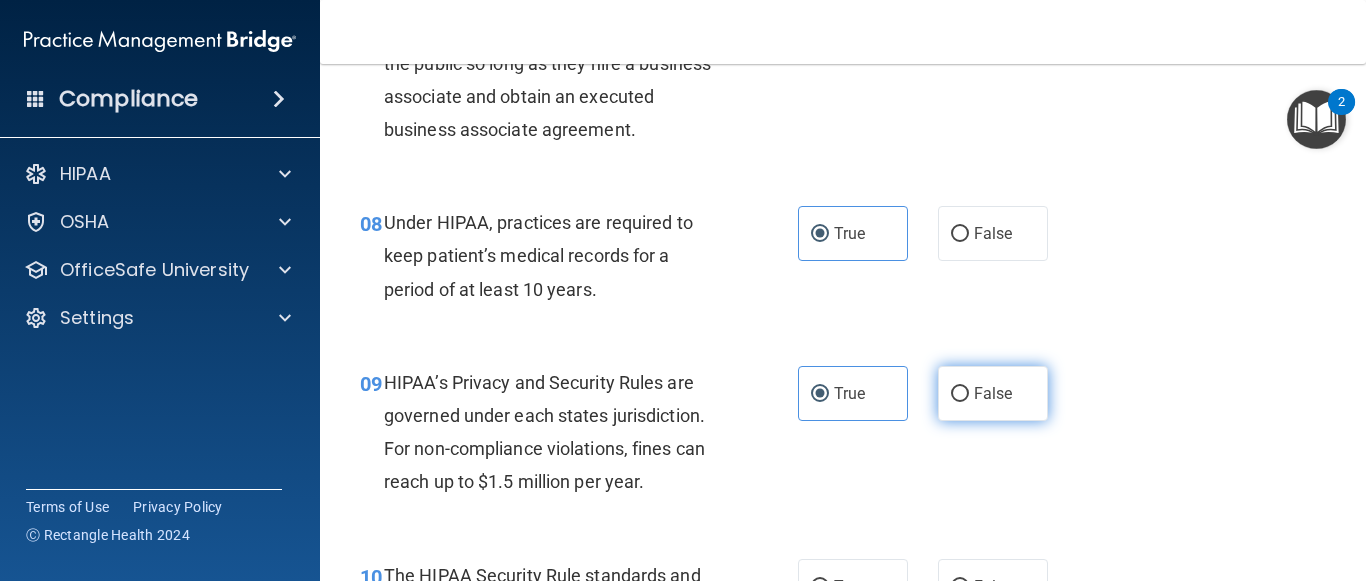 click on "False" at bounding box center [993, 393] 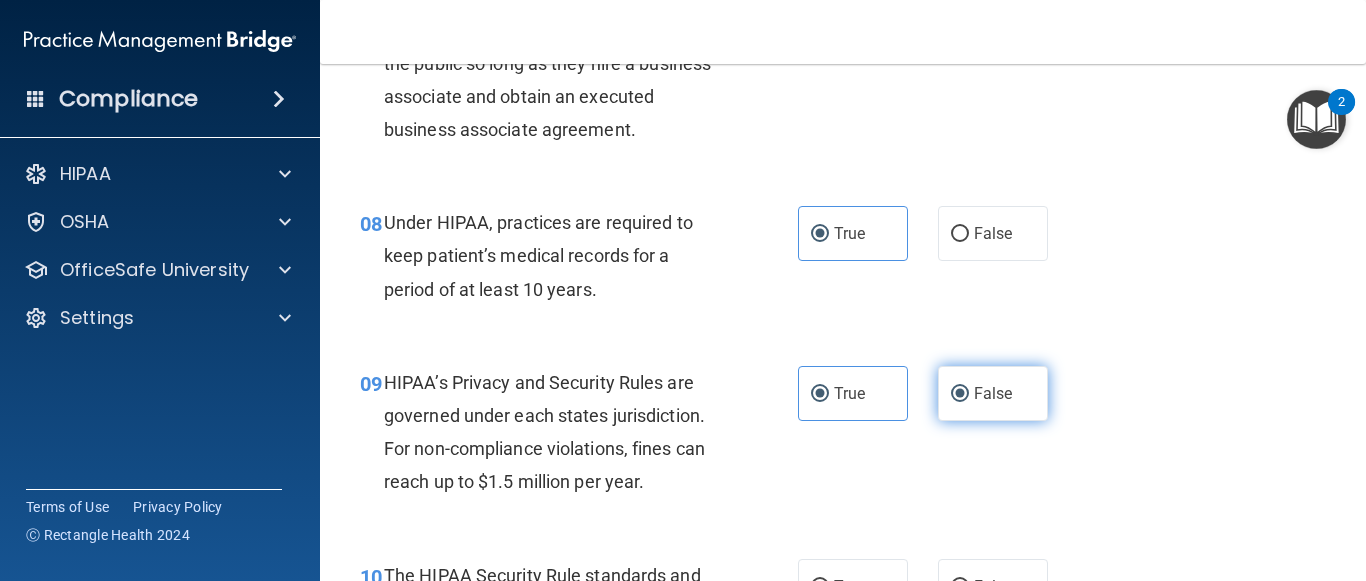 radio on "false" 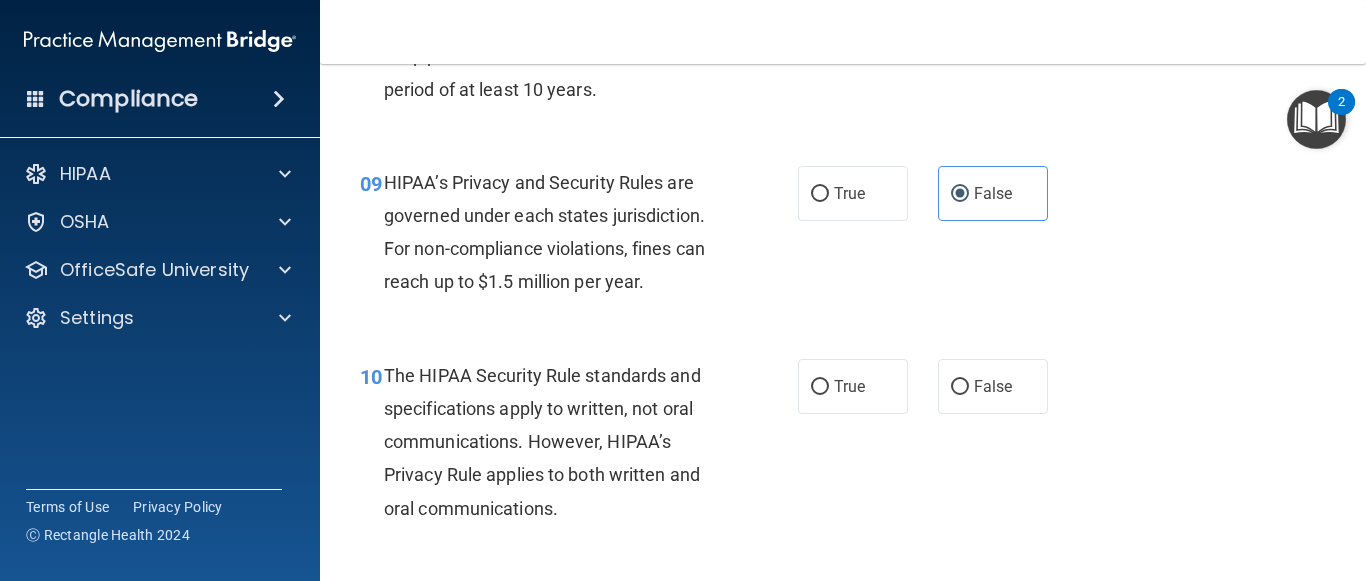 scroll, scrollTop: 1702, scrollLeft: 0, axis: vertical 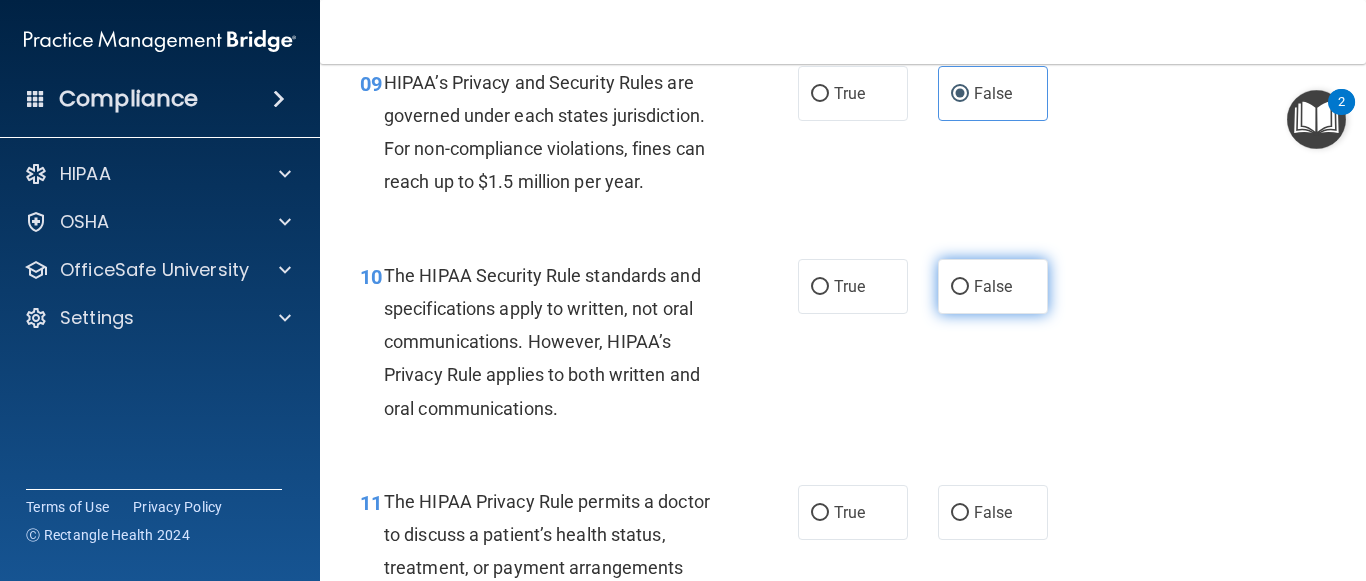click on "False" at bounding box center [993, 286] 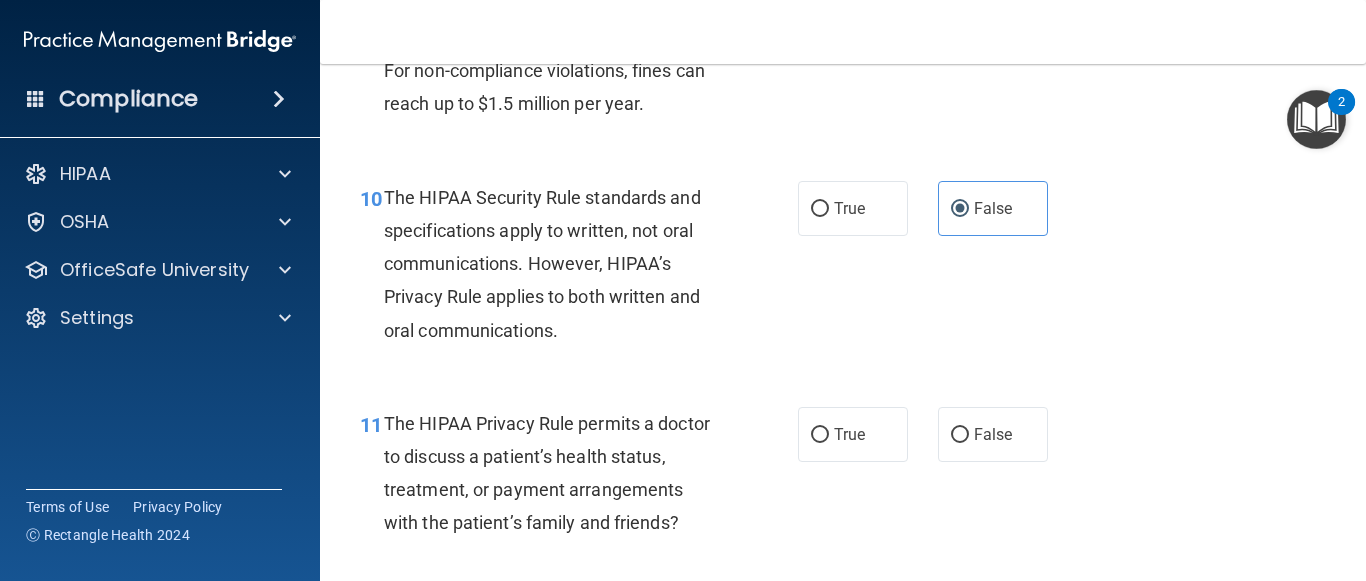 scroll, scrollTop: 1902, scrollLeft: 0, axis: vertical 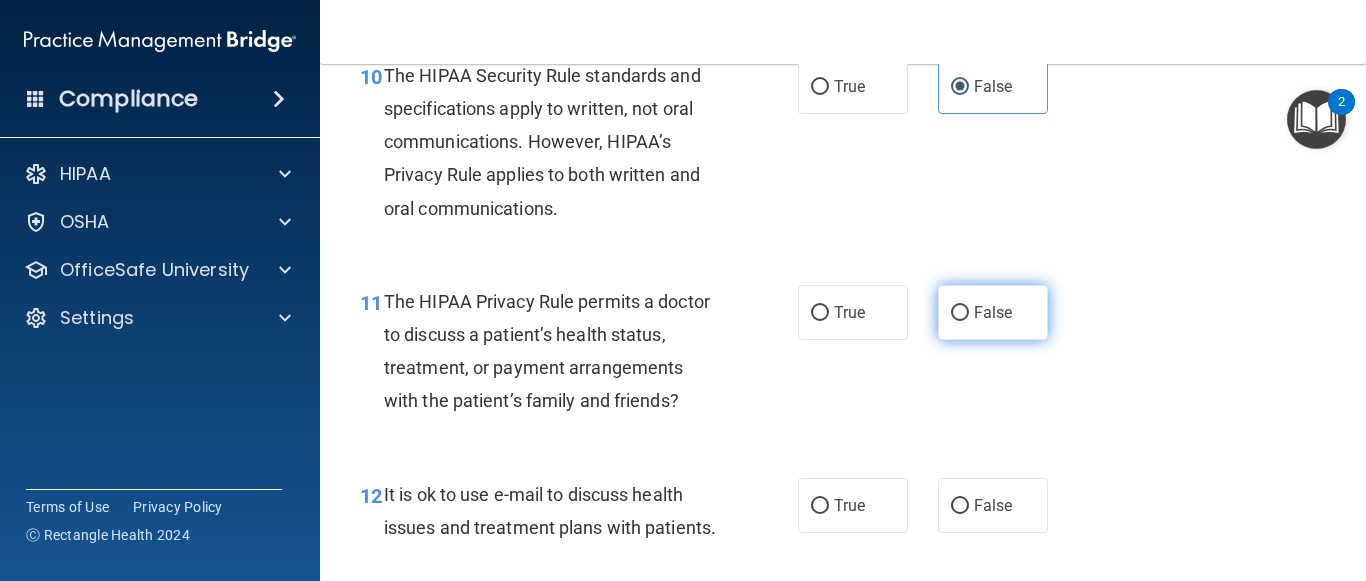 click on "False" at bounding box center [960, 313] 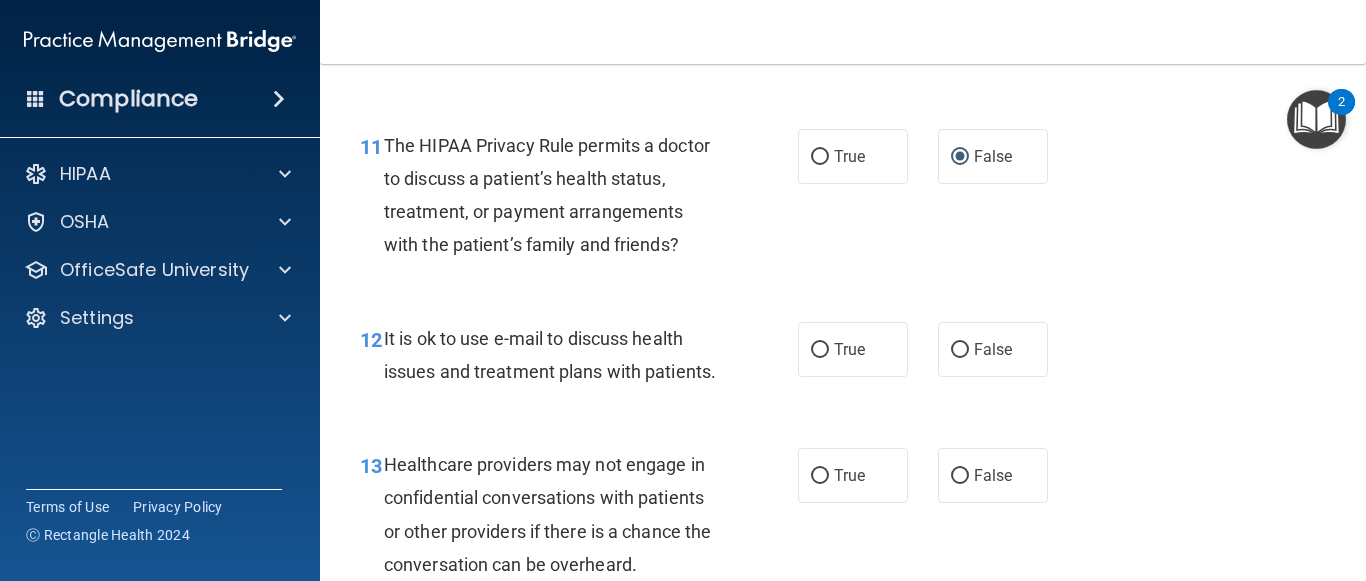 scroll, scrollTop: 2202, scrollLeft: 0, axis: vertical 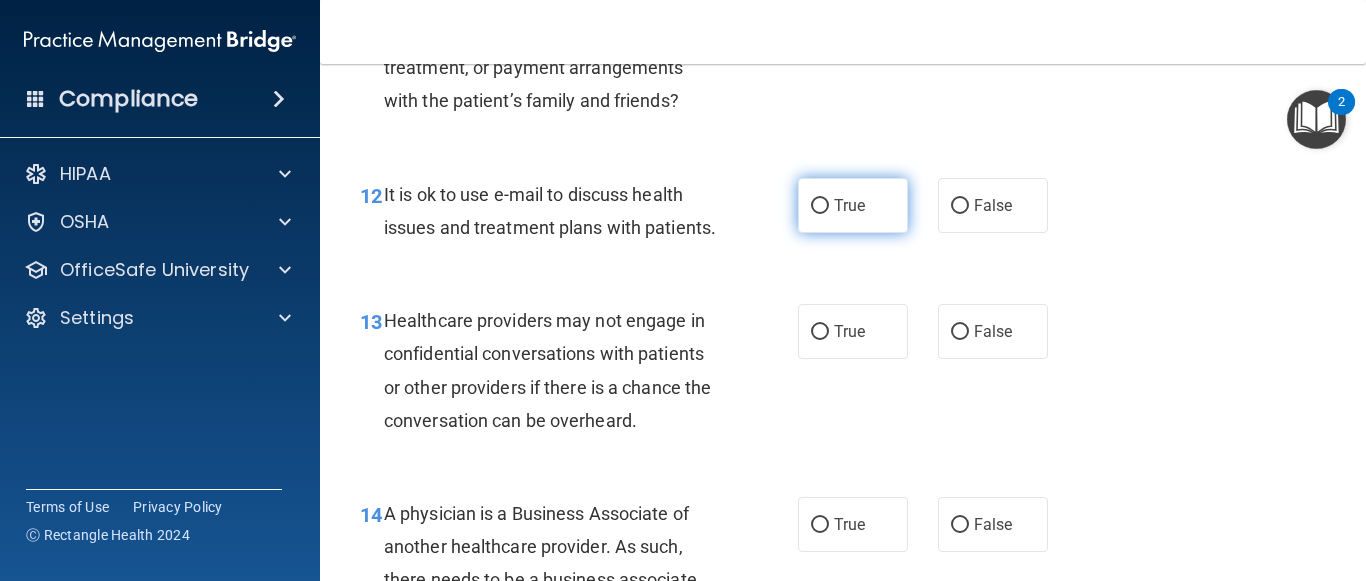 click on "True" at bounding box center (849, 205) 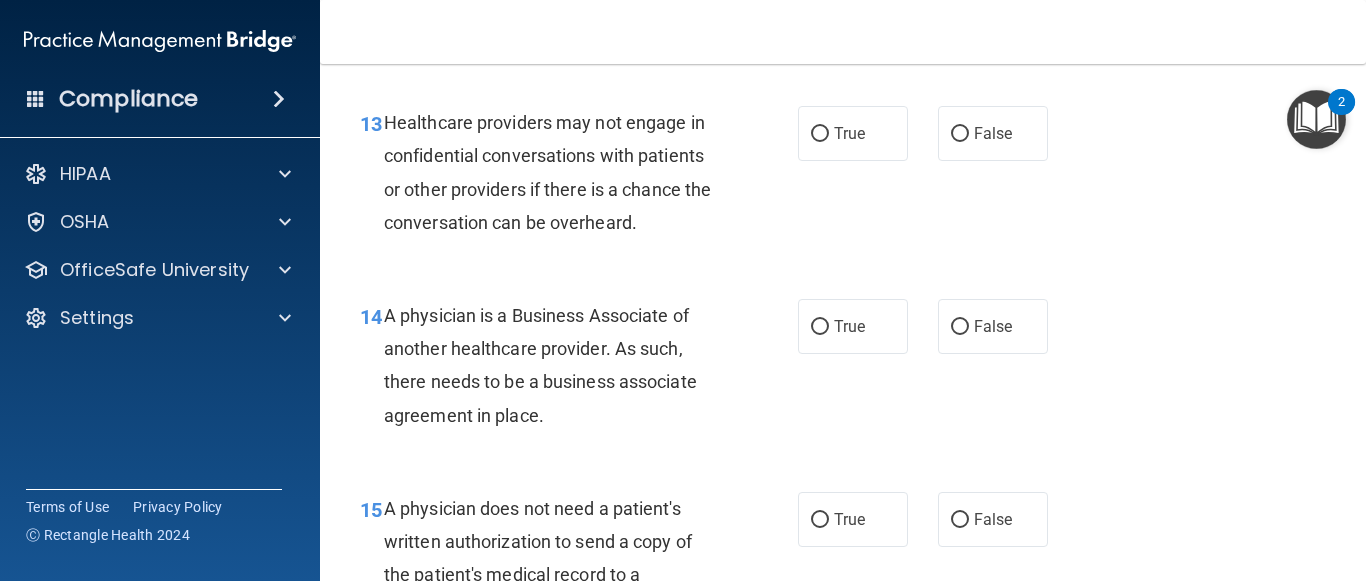 scroll, scrollTop: 2402, scrollLeft: 0, axis: vertical 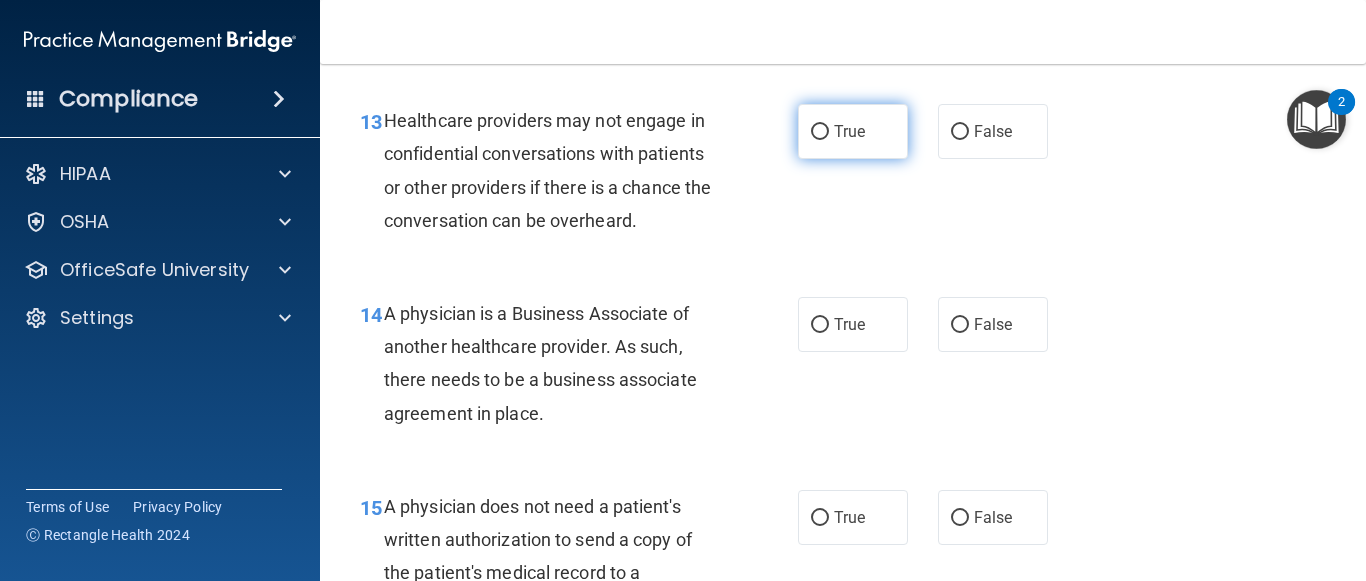 click on "True" at bounding box center [820, 132] 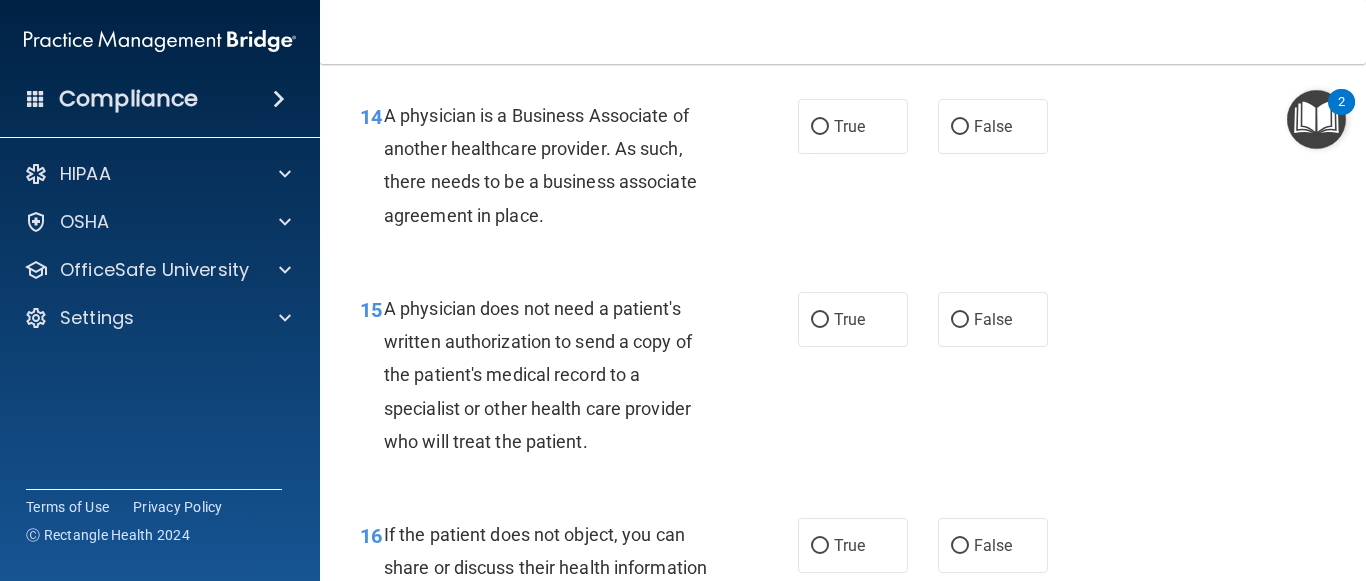scroll, scrollTop: 2602, scrollLeft: 0, axis: vertical 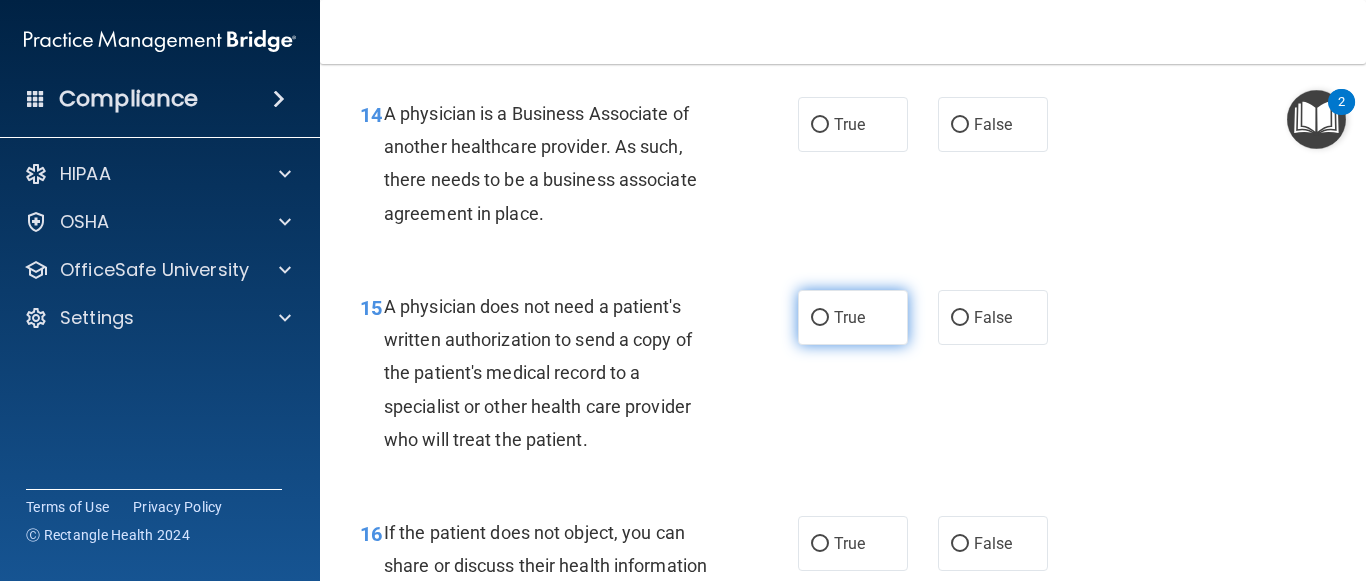 click on "True" at bounding box center (820, 318) 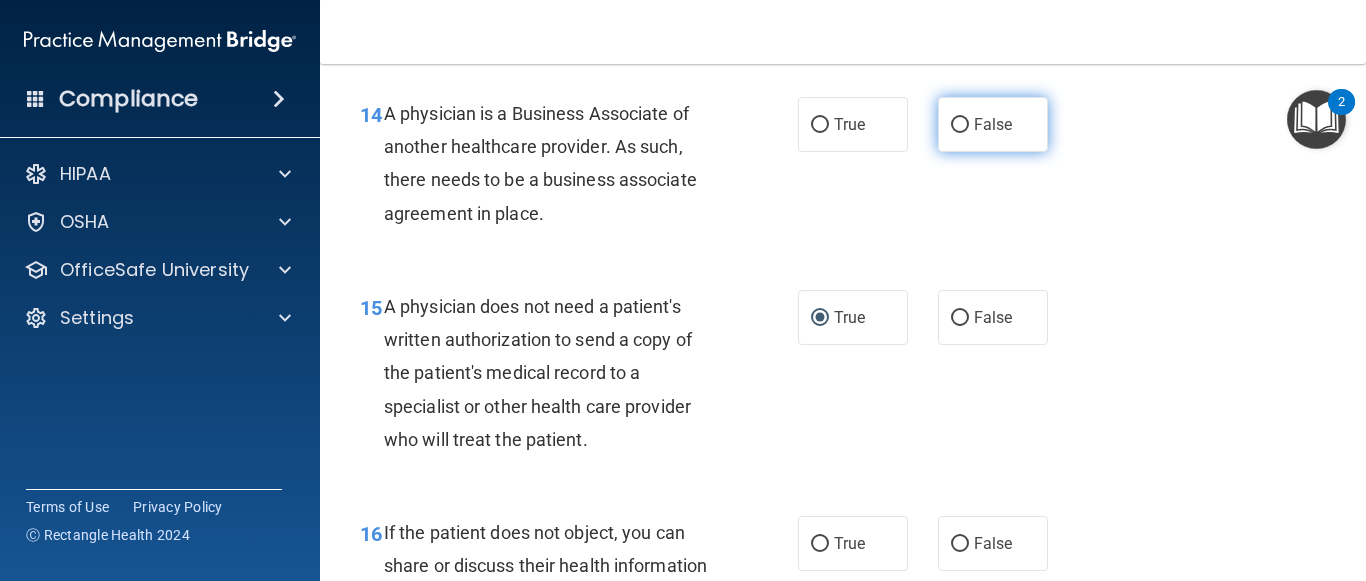 click on "False" at bounding box center [960, 125] 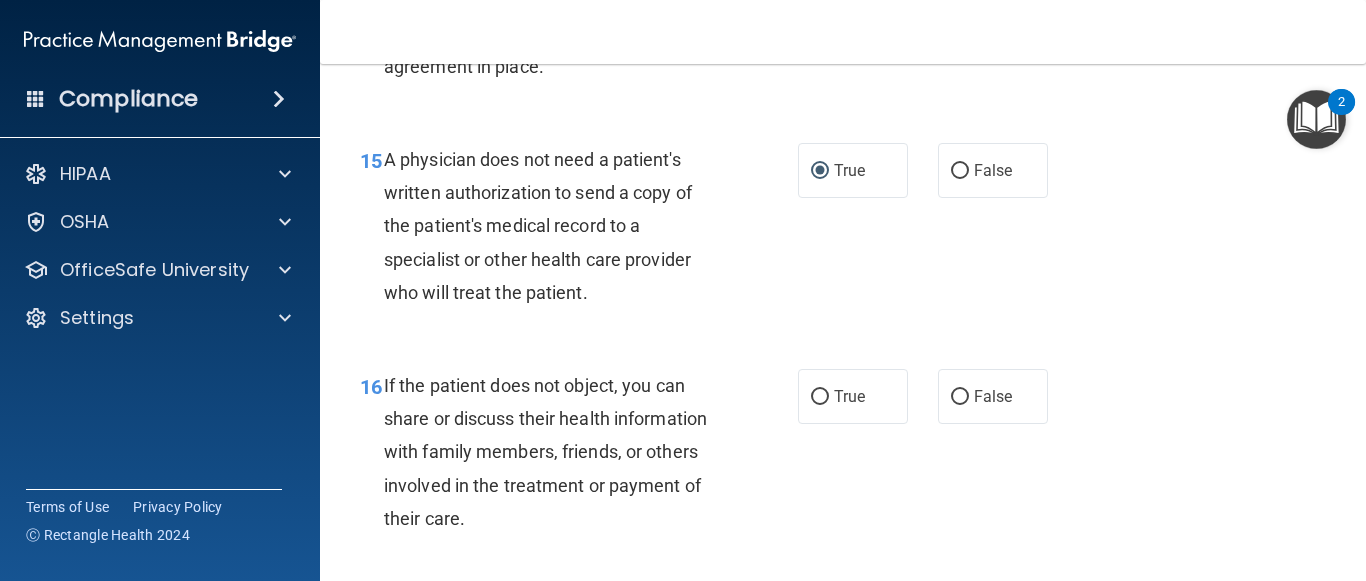 scroll, scrollTop: 2798, scrollLeft: 0, axis: vertical 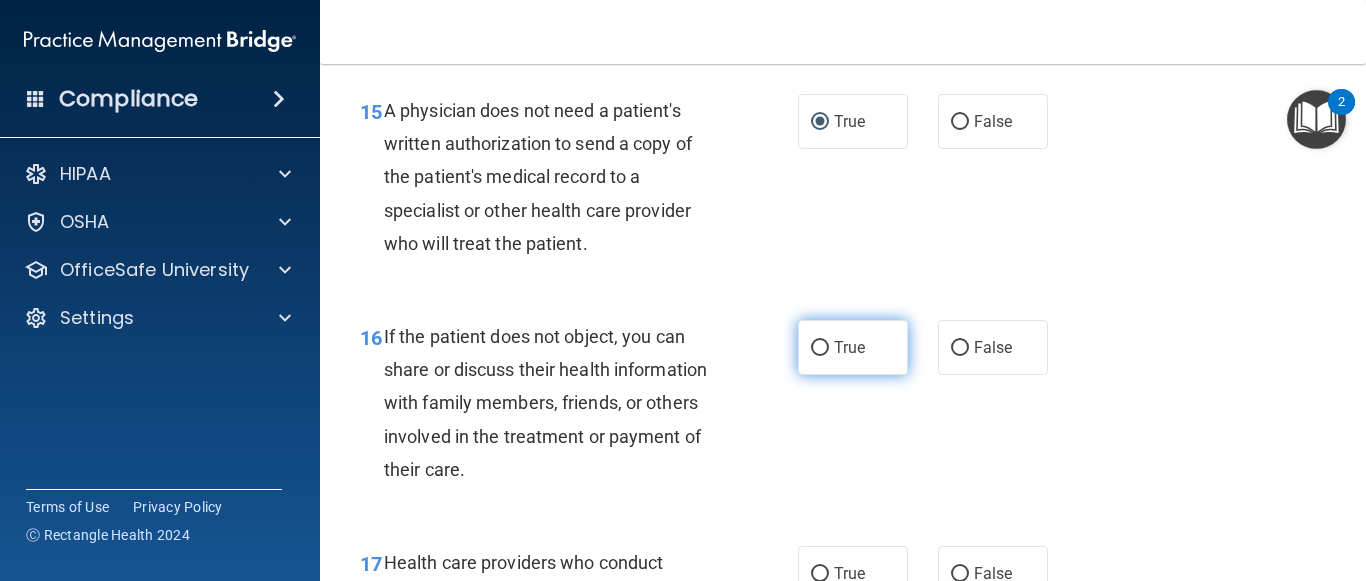 click on "True" at bounding box center (853, 347) 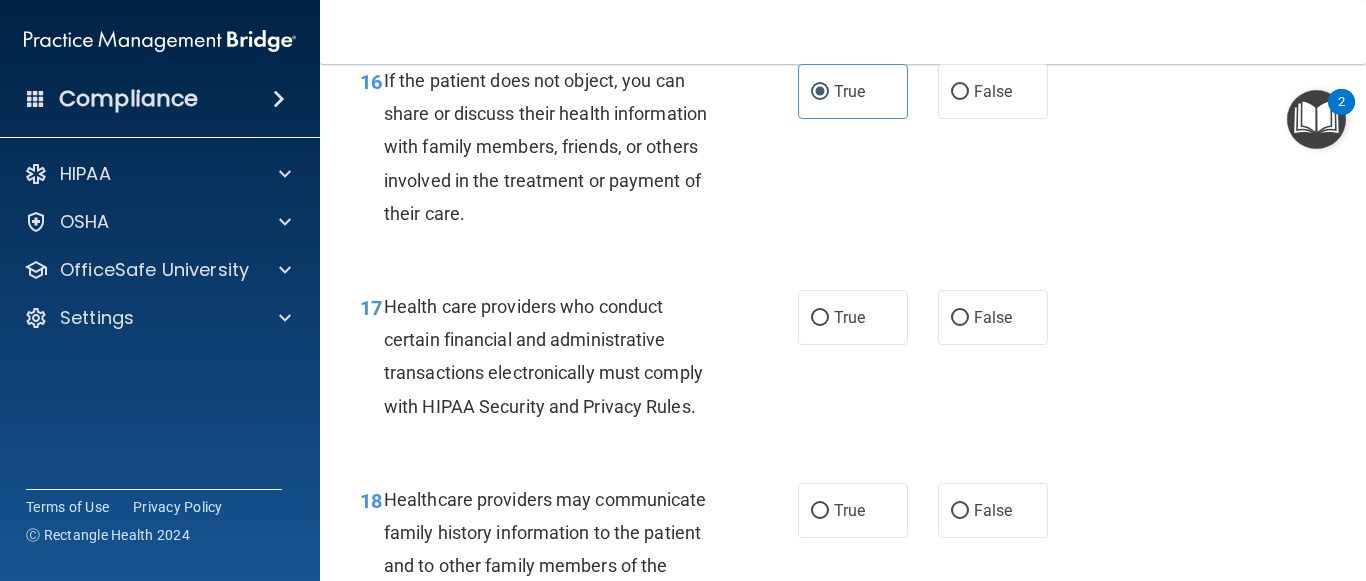 scroll, scrollTop: 3098, scrollLeft: 0, axis: vertical 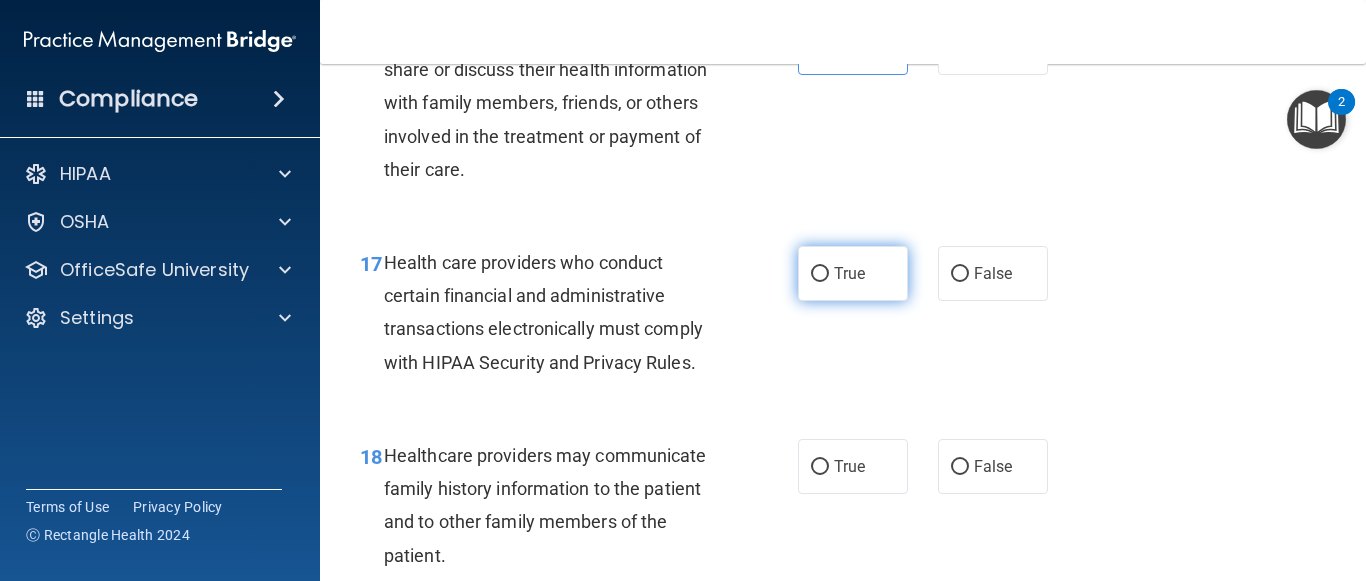 drag, startPoint x: 847, startPoint y: 298, endPoint x: 834, endPoint y: 305, distance: 14.764823 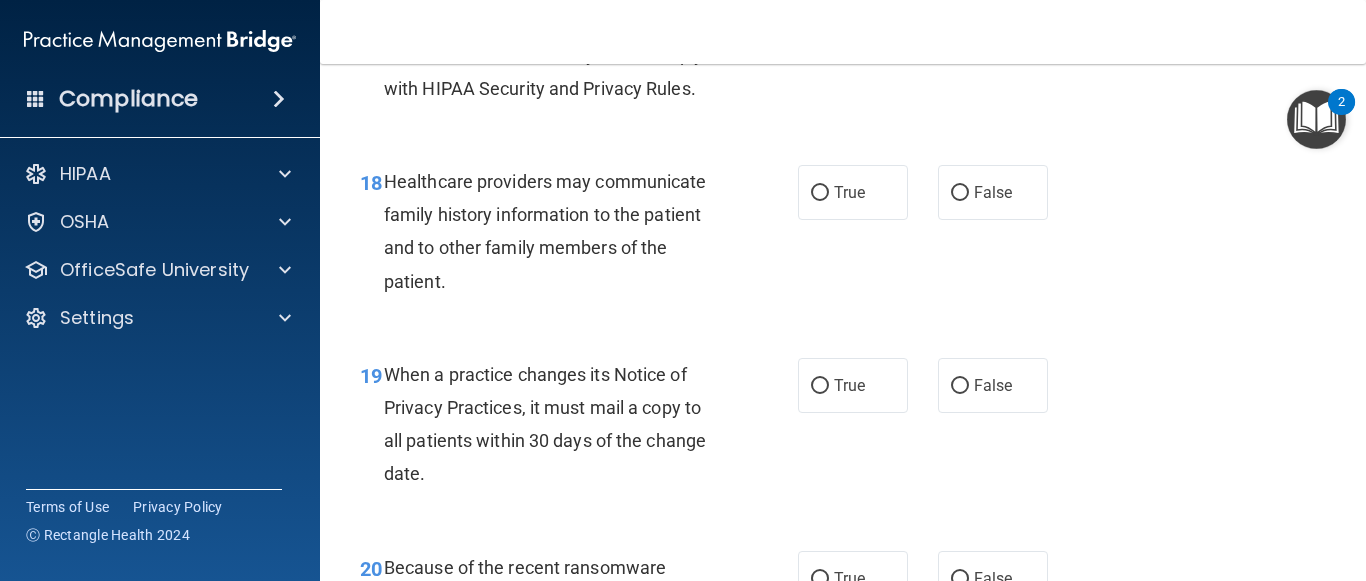 scroll, scrollTop: 3398, scrollLeft: 0, axis: vertical 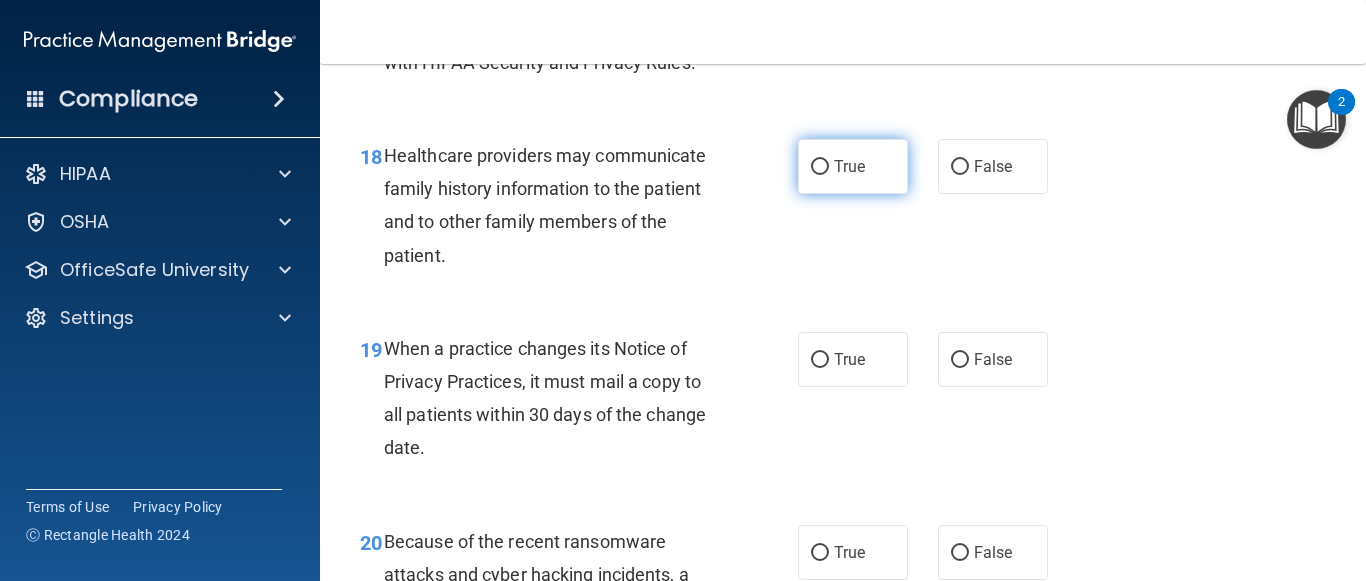click on "True" at bounding box center (853, 166) 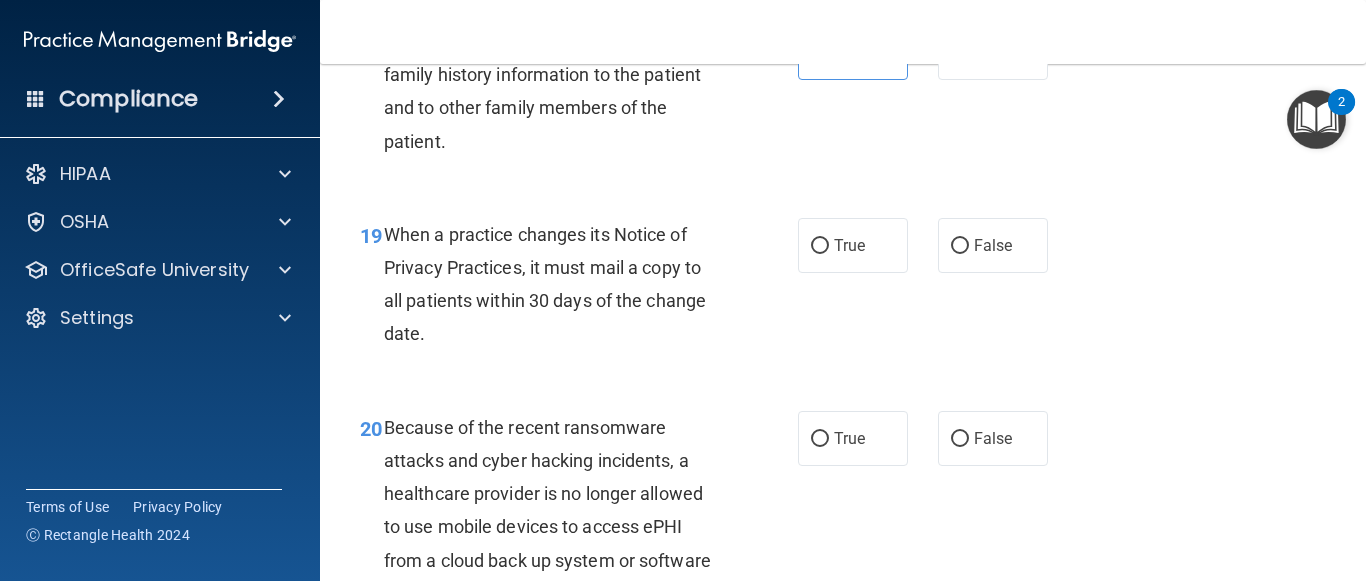 scroll, scrollTop: 3598, scrollLeft: 0, axis: vertical 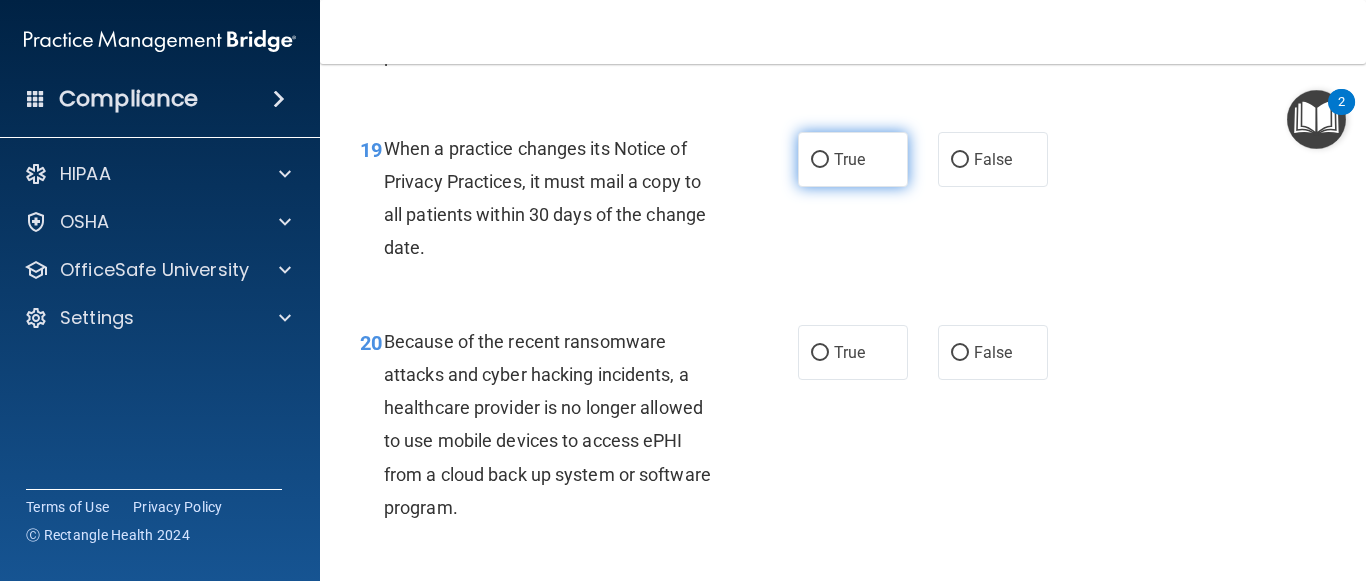 click on "True" at bounding box center (849, 159) 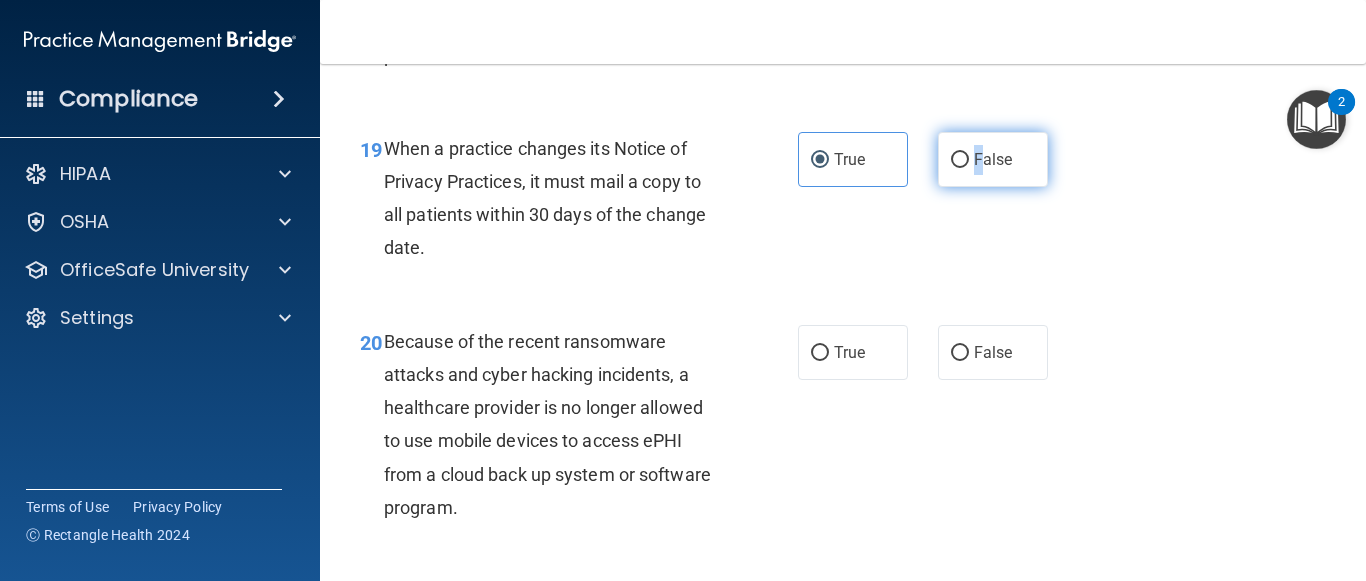 click on "False" at bounding box center [993, 159] 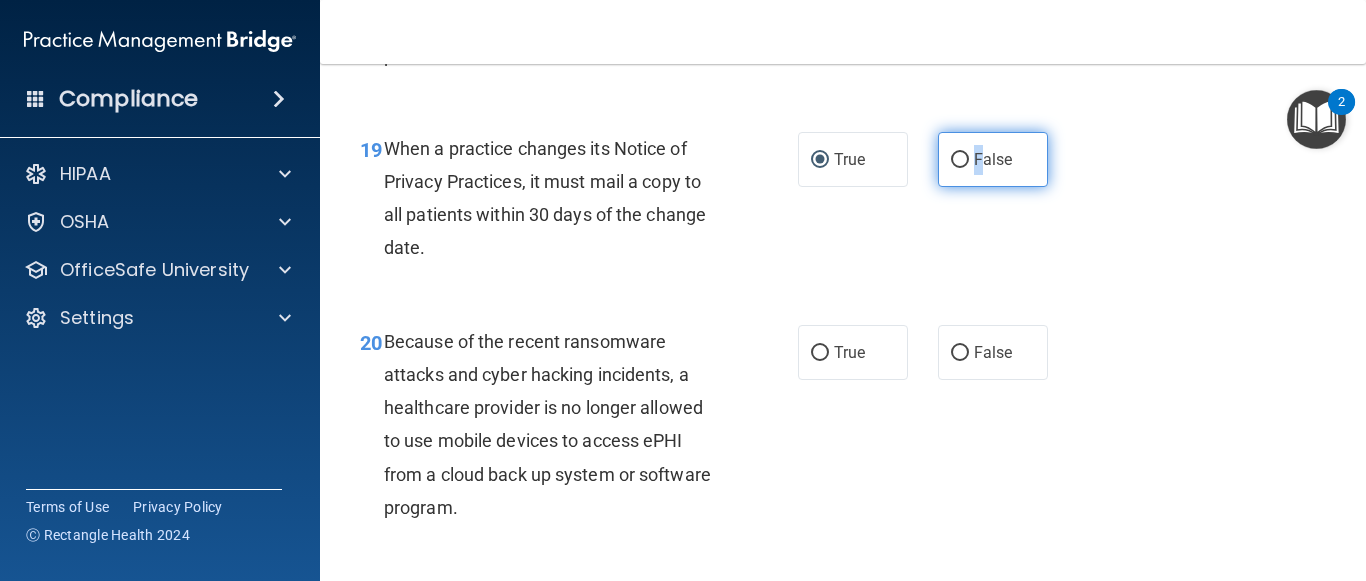 click on "False" at bounding box center [960, 160] 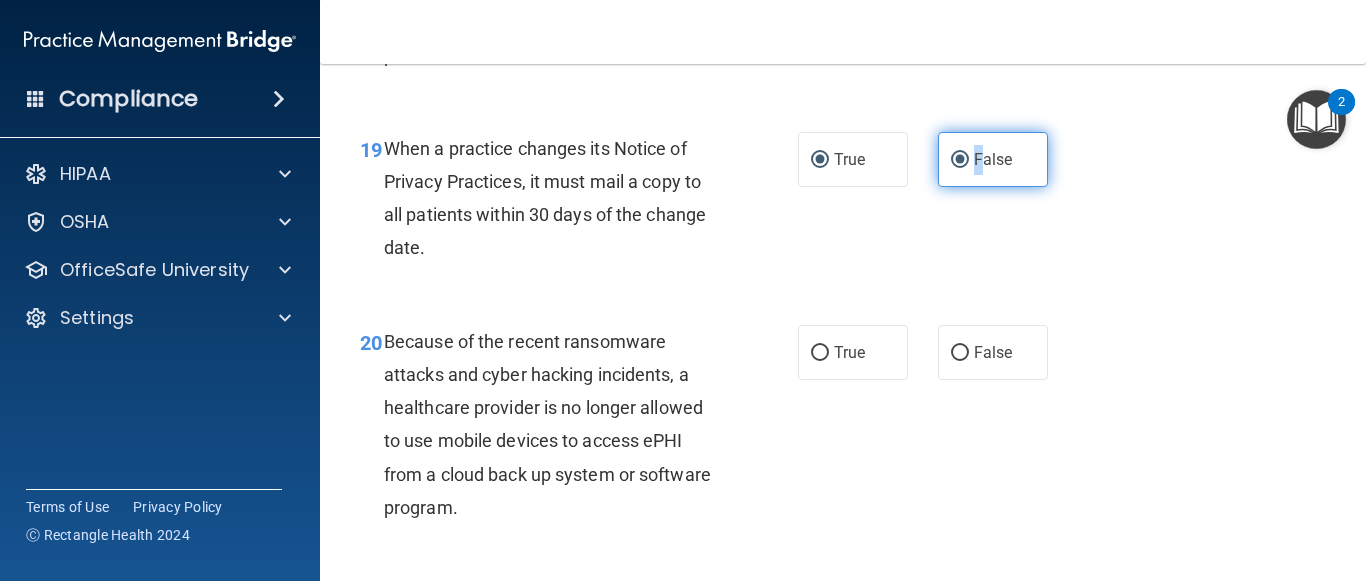 radio on "false" 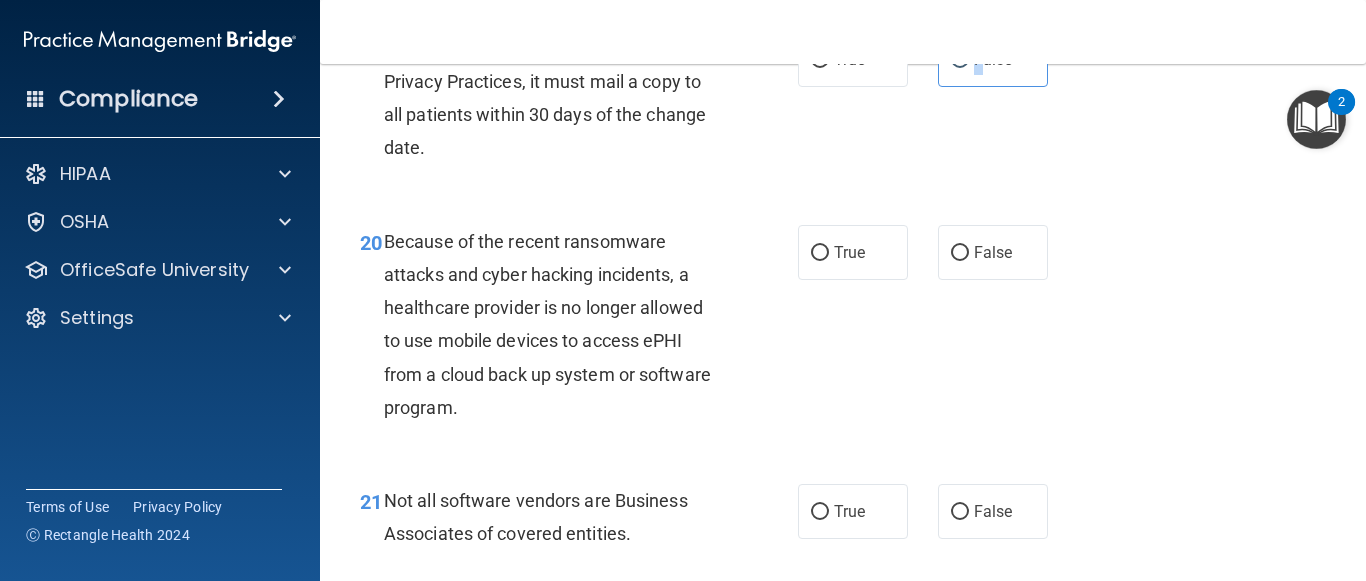 scroll, scrollTop: 3798, scrollLeft: 0, axis: vertical 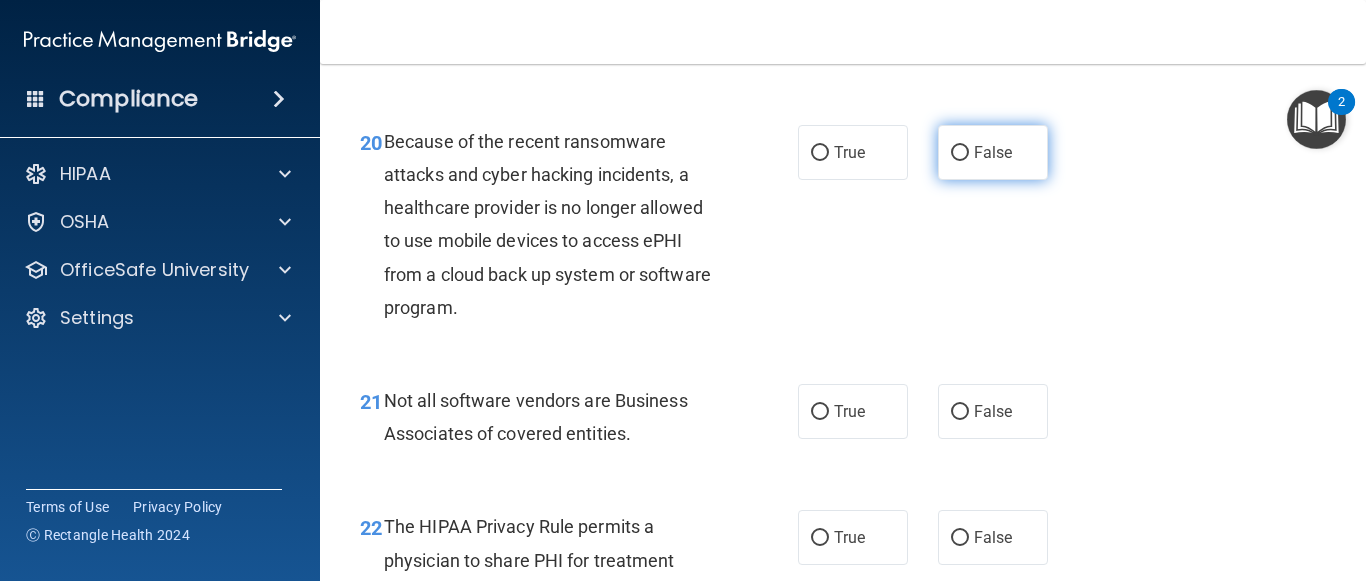 drag, startPoint x: 1005, startPoint y: 191, endPoint x: 995, endPoint y: 195, distance: 10.770329 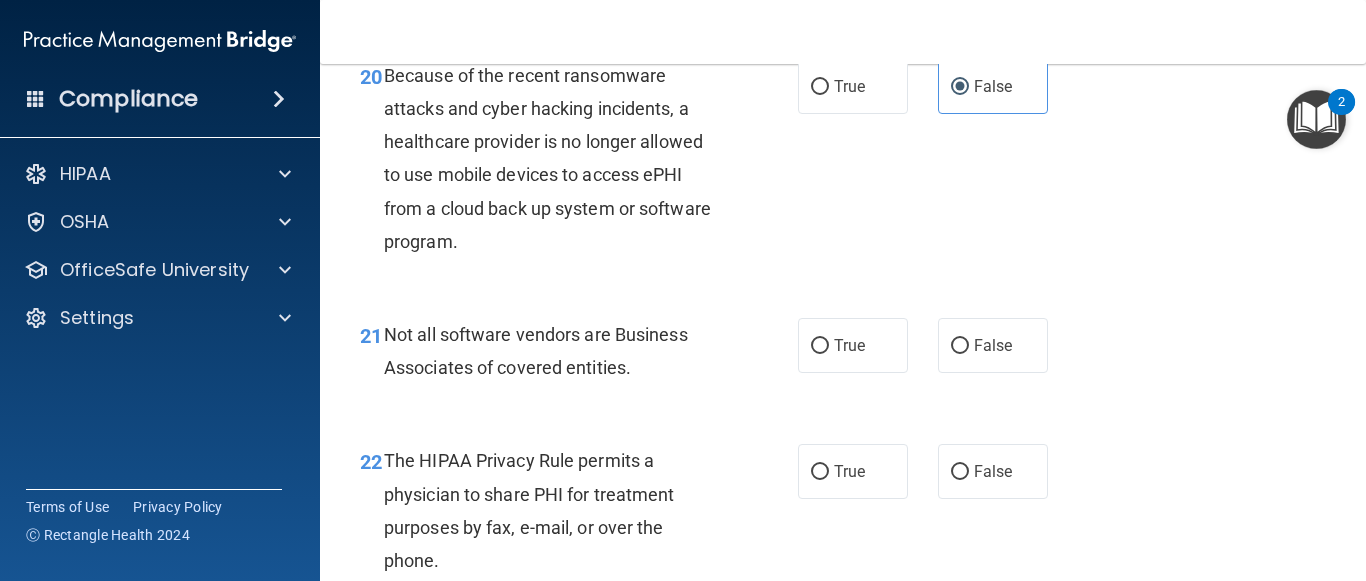 scroll, scrollTop: 3898, scrollLeft: 0, axis: vertical 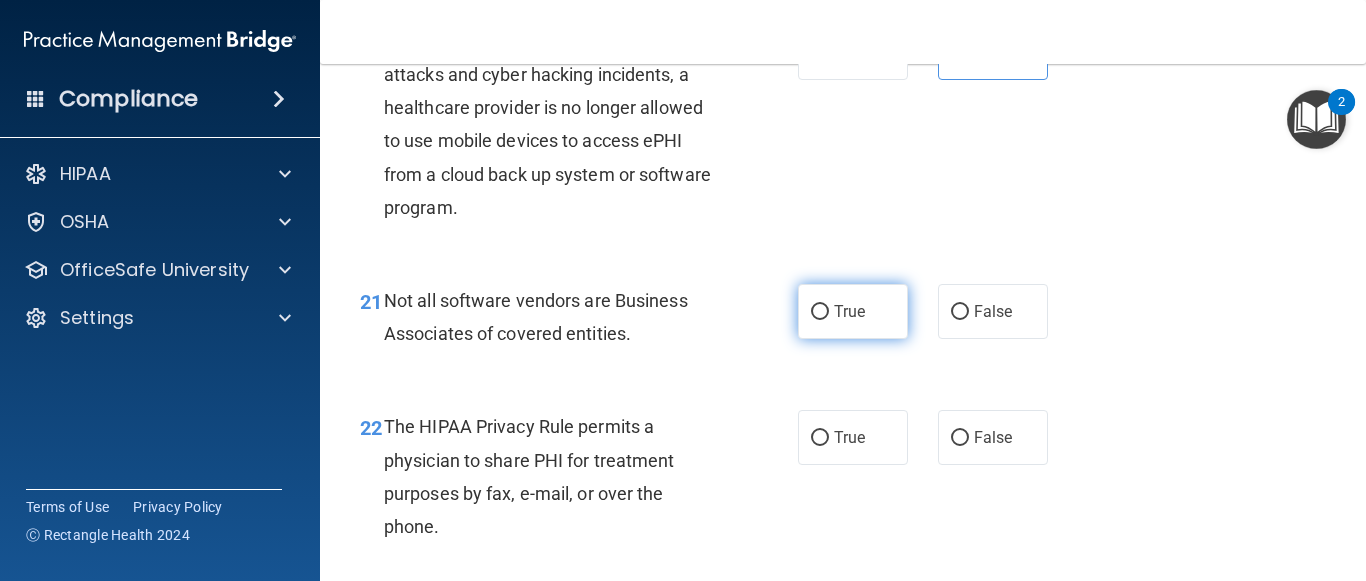 click on "True" at bounding box center [853, 311] 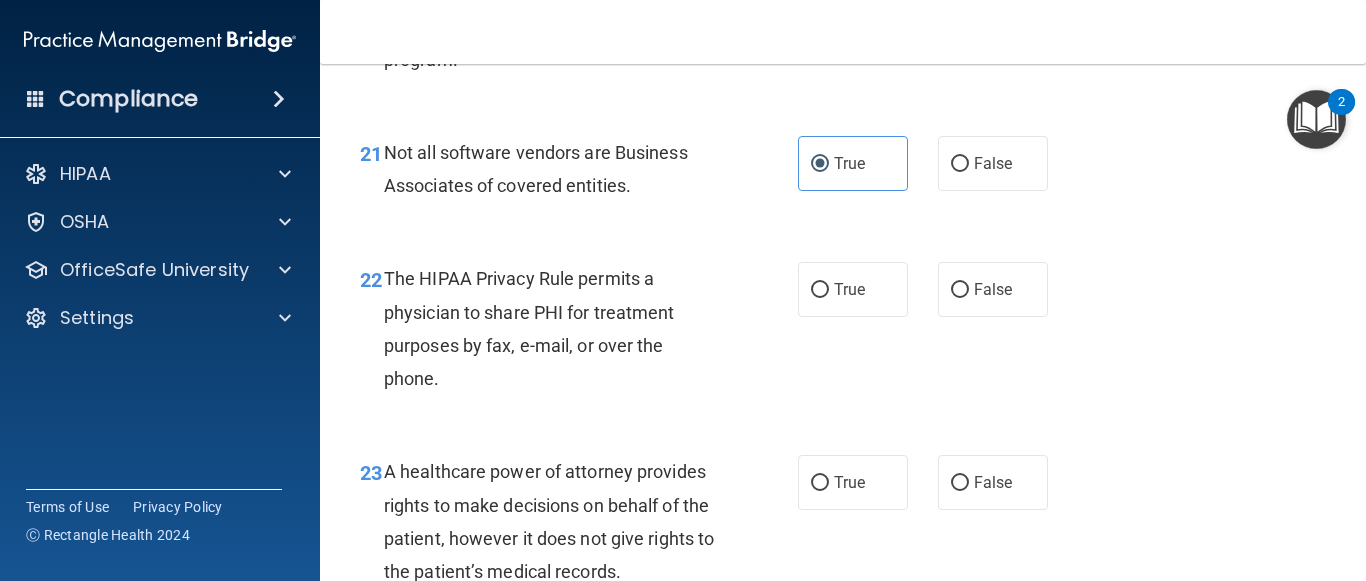 scroll, scrollTop: 4098, scrollLeft: 0, axis: vertical 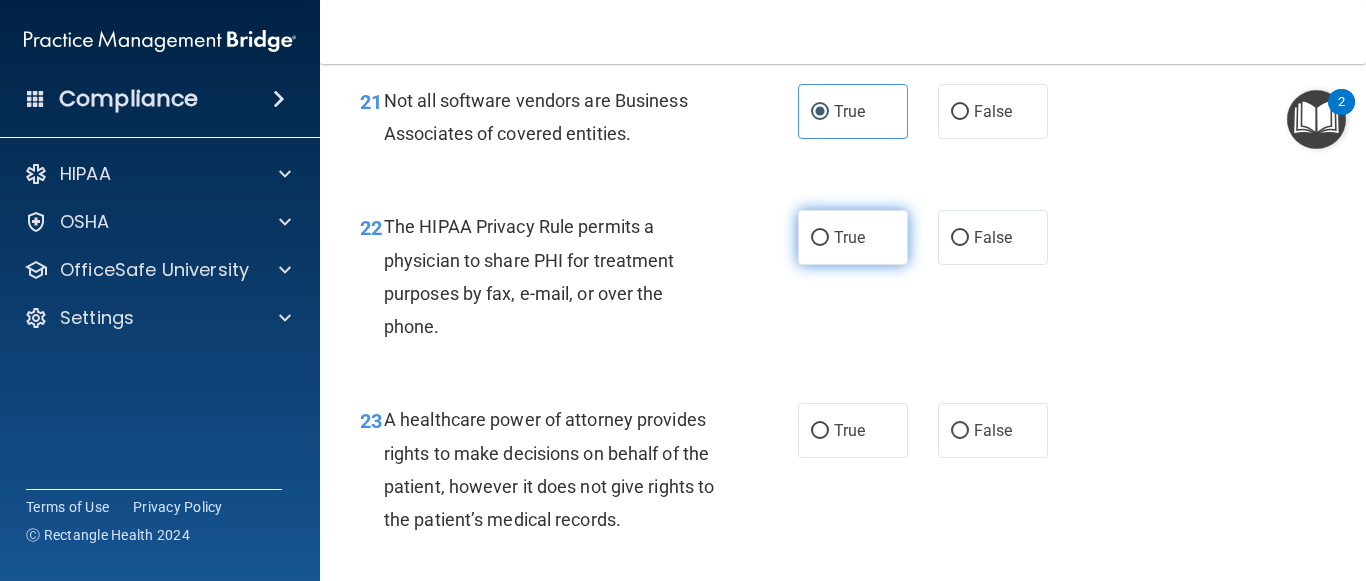 click on "True" at bounding box center [853, 237] 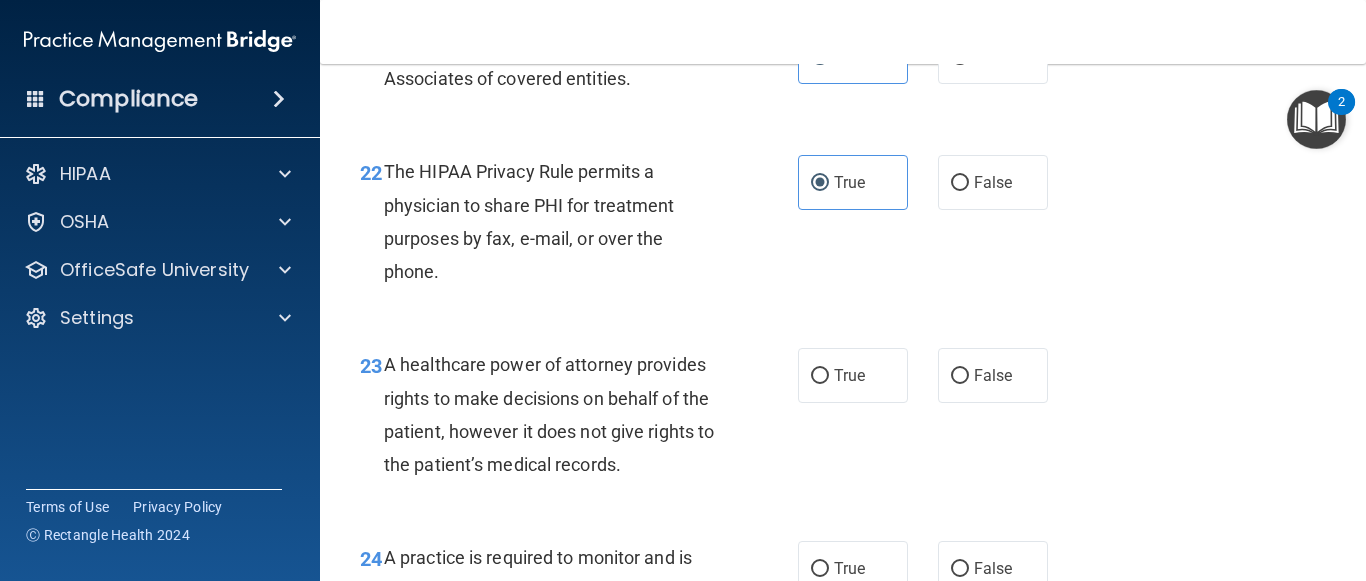 scroll, scrollTop: 4202, scrollLeft: 0, axis: vertical 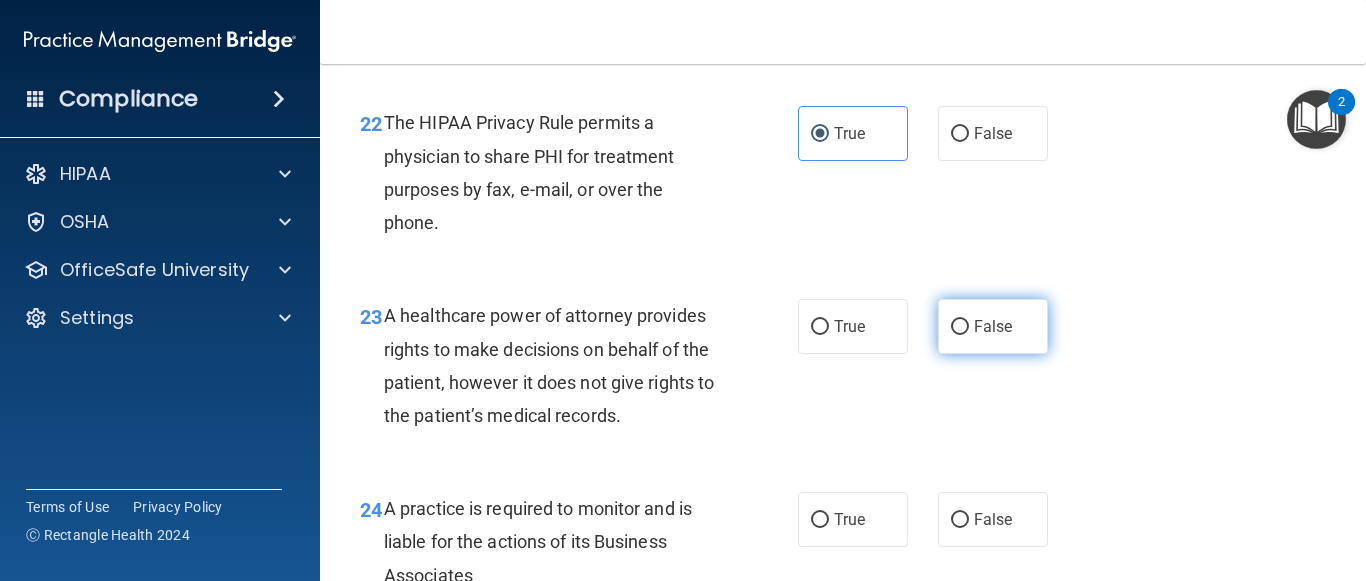 click on "False" at bounding box center (993, 326) 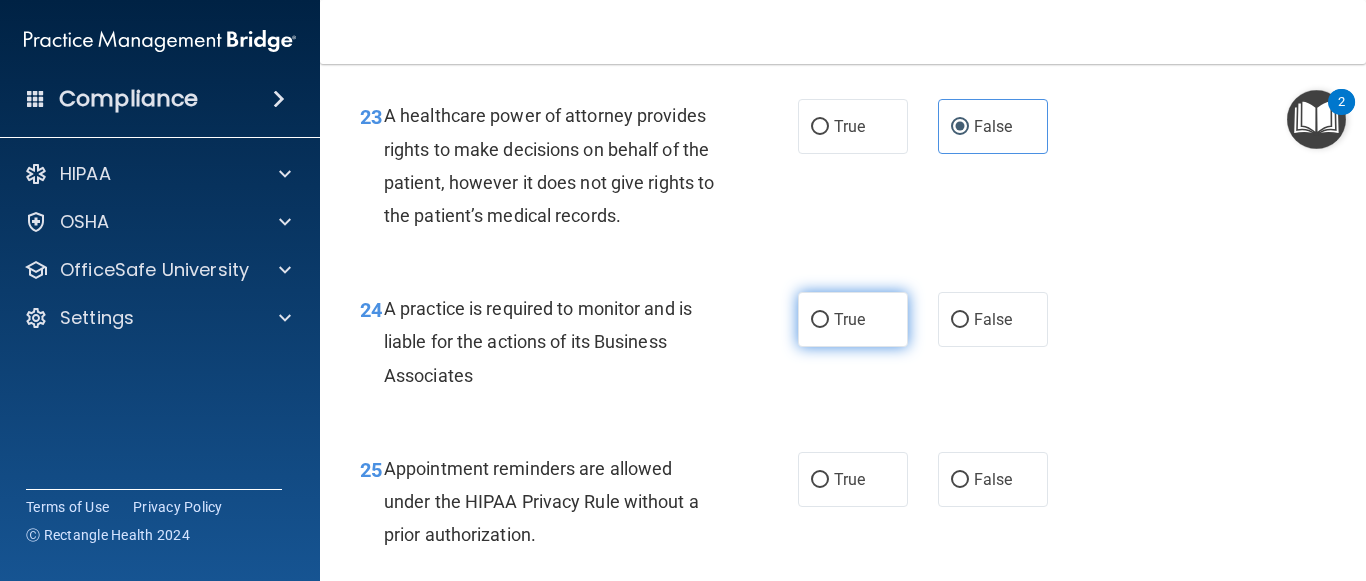 scroll, scrollTop: 4502, scrollLeft: 0, axis: vertical 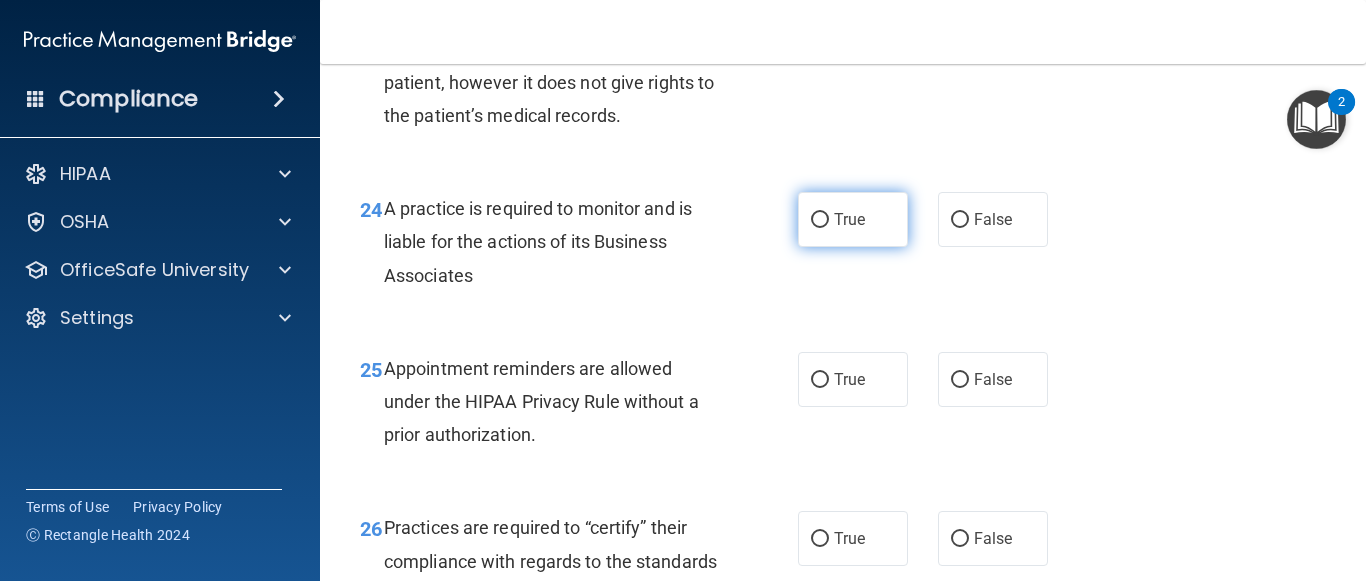 click on "True" at bounding box center (849, 219) 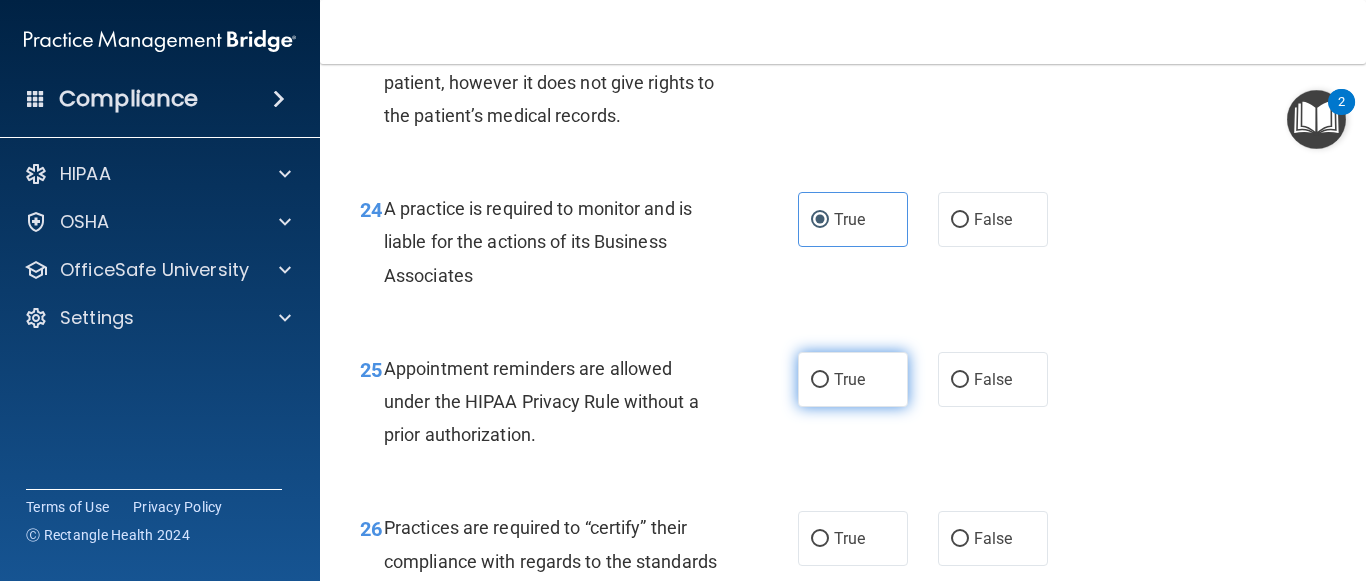 click on "True" at bounding box center (849, 379) 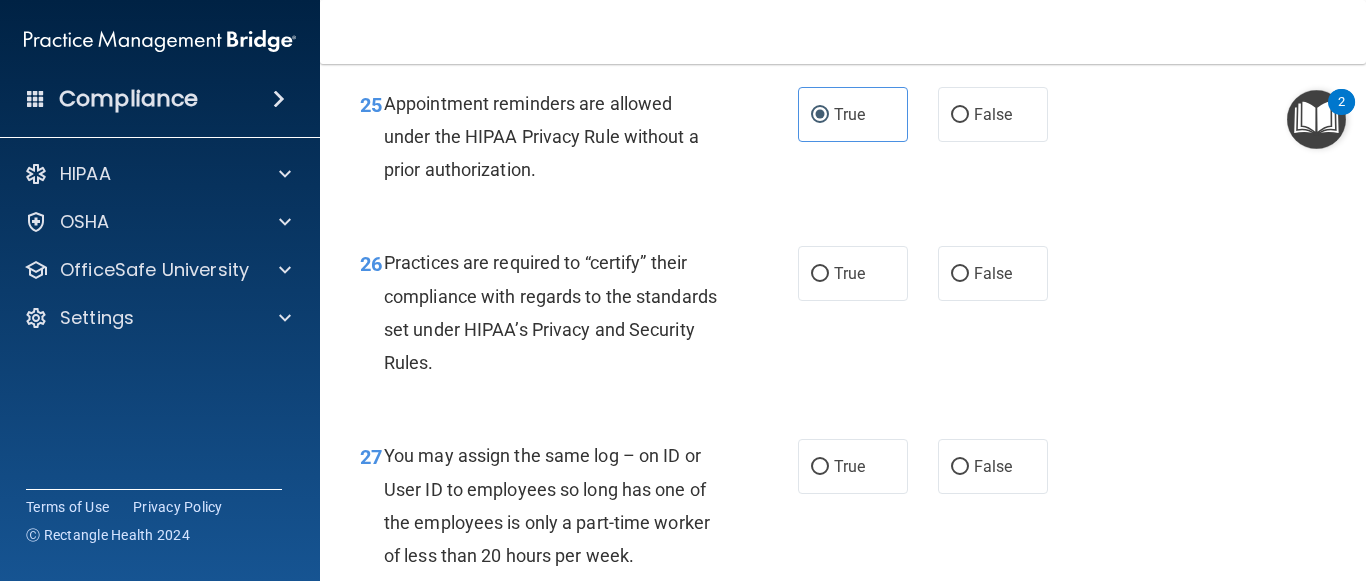 scroll, scrollTop: 4802, scrollLeft: 0, axis: vertical 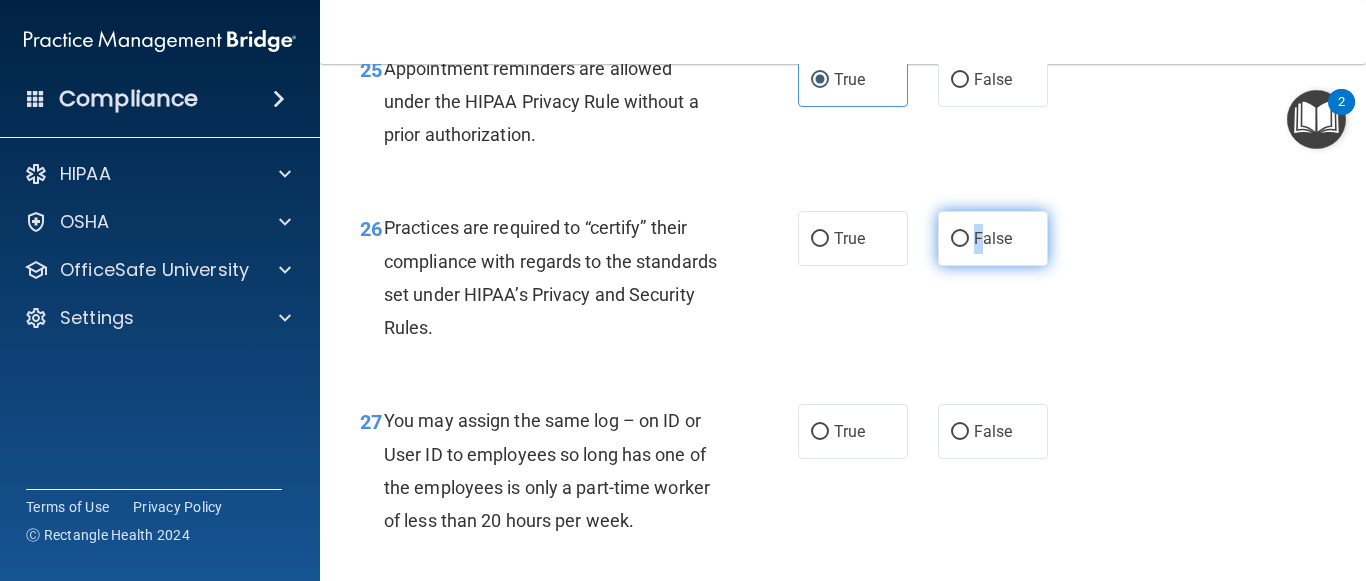 click on "False" at bounding box center (993, 238) 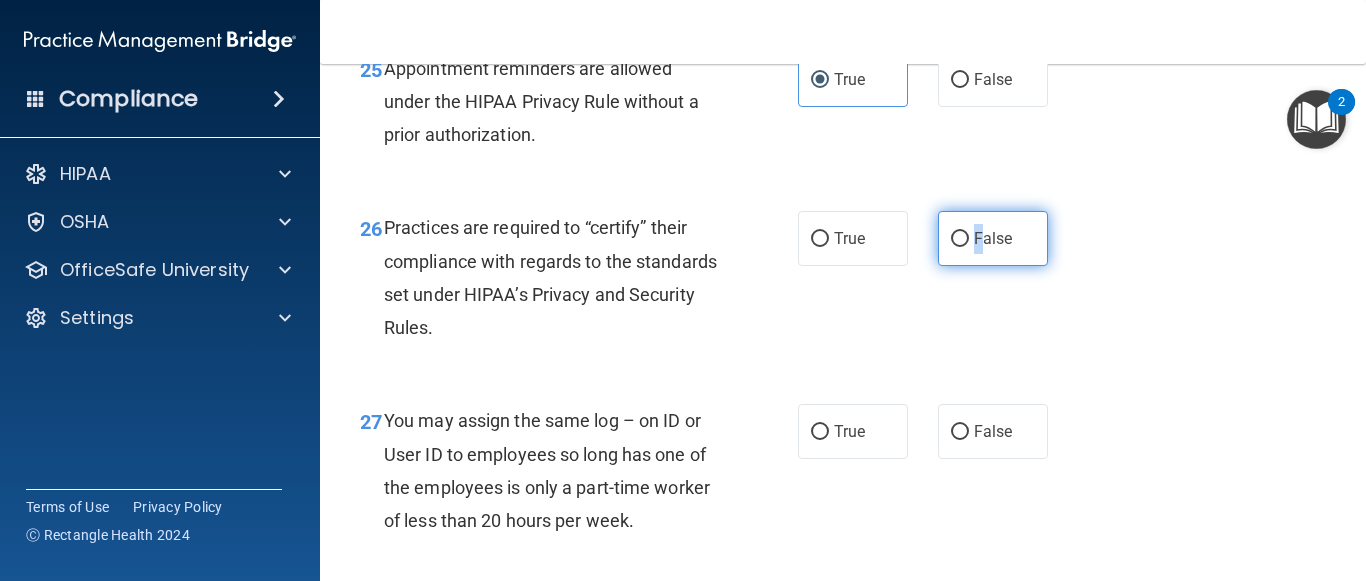 click on "False" at bounding box center [960, 239] 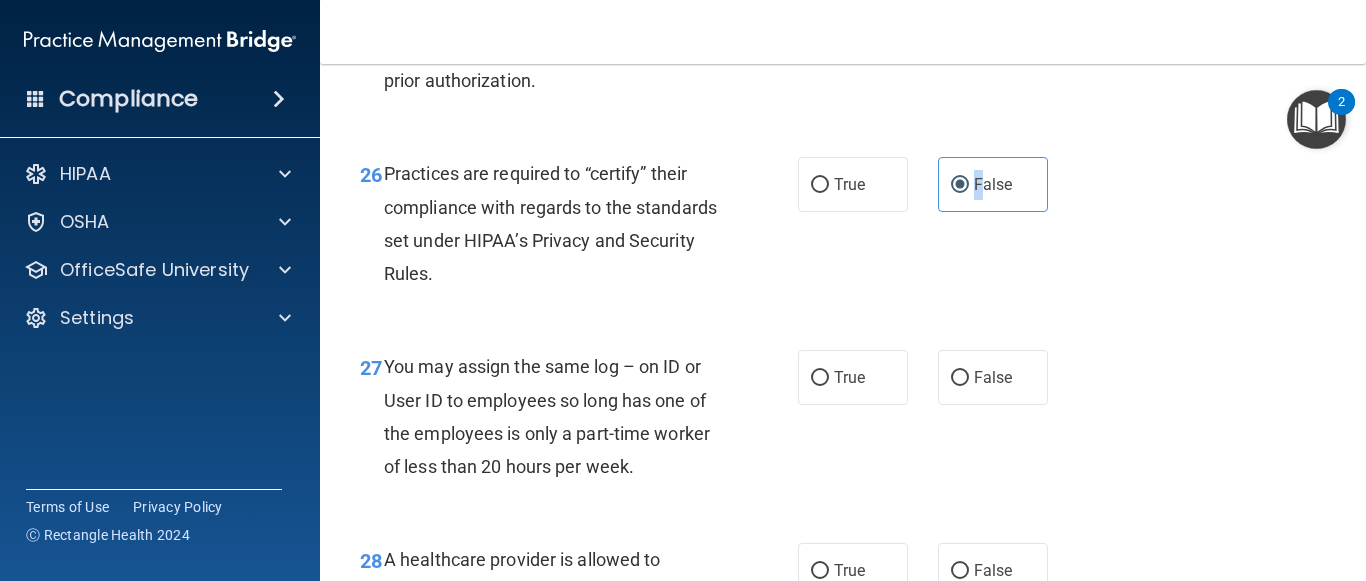 scroll, scrollTop: 4902, scrollLeft: 0, axis: vertical 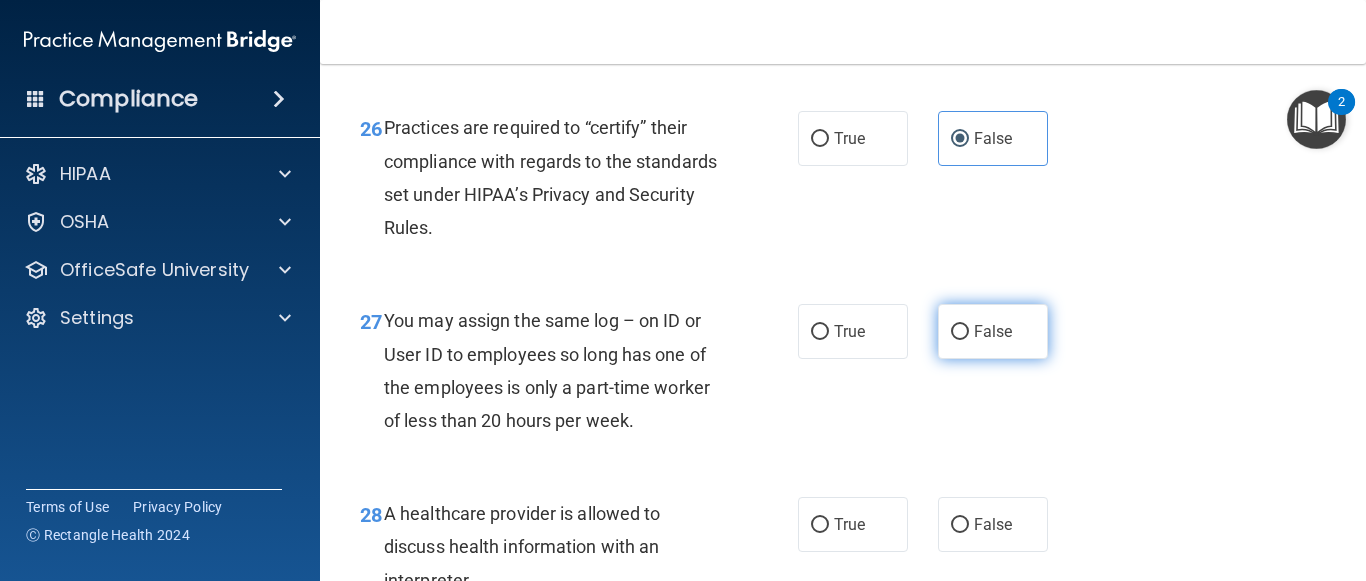 click on "False" at bounding box center [993, 331] 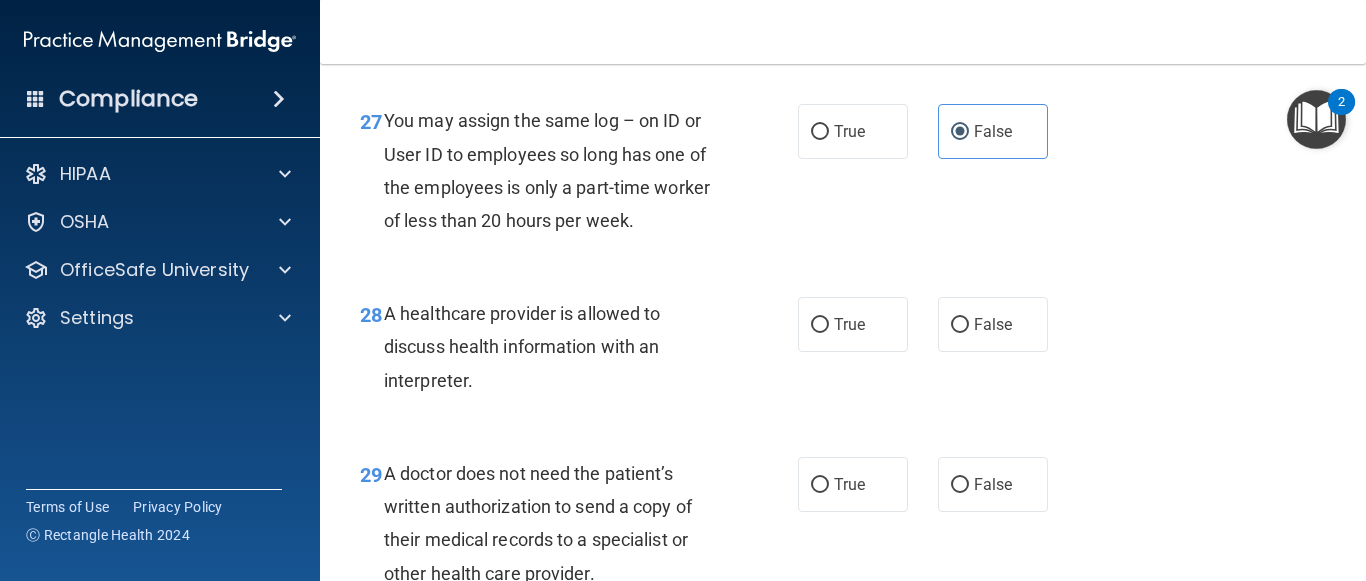 scroll, scrollTop: 5202, scrollLeft: 0, axis: vertical 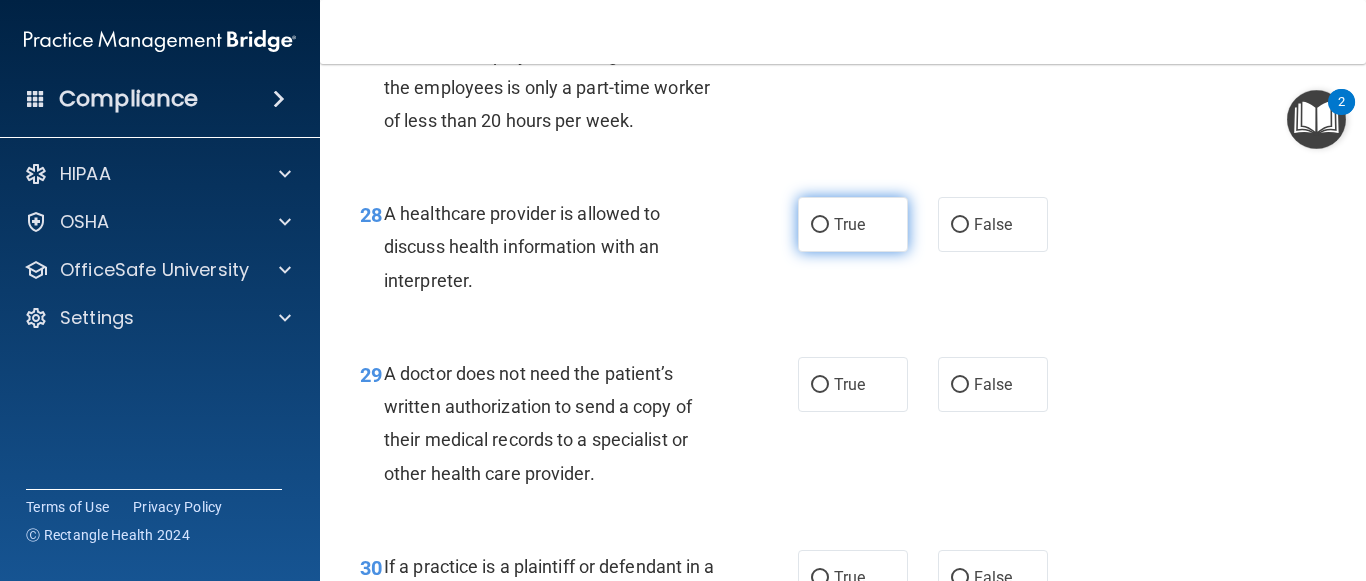click on "True" at bounding box center [853, 224] 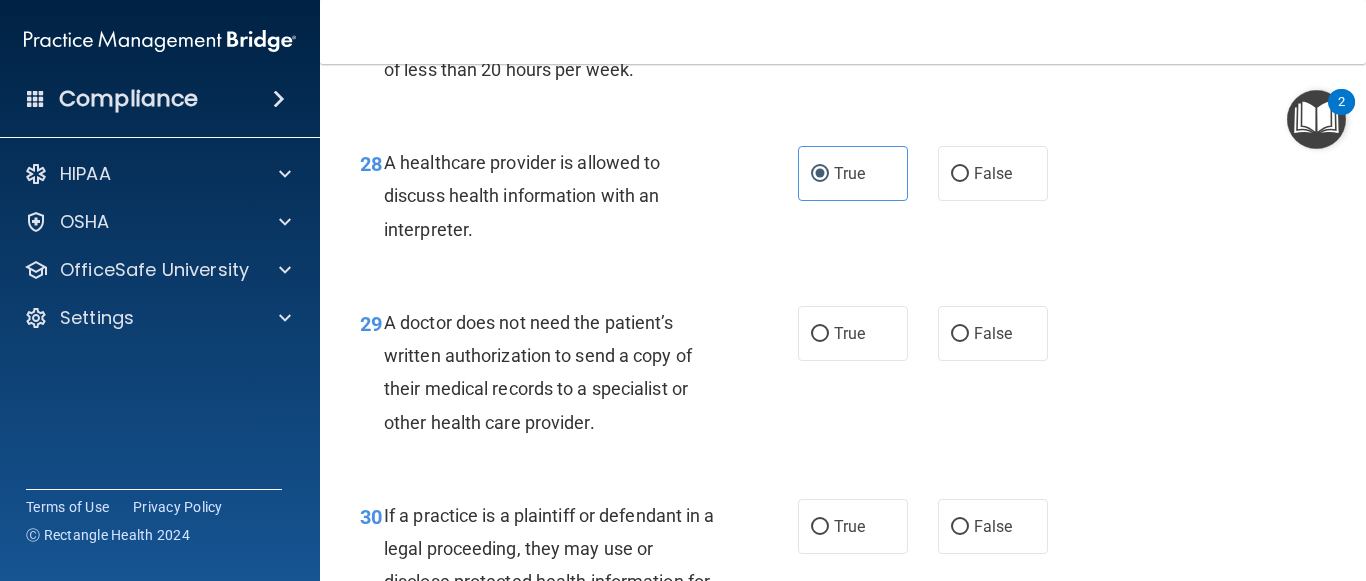 scroll, scrollTop: 5302, scrollLeft: 0, axis: vertical 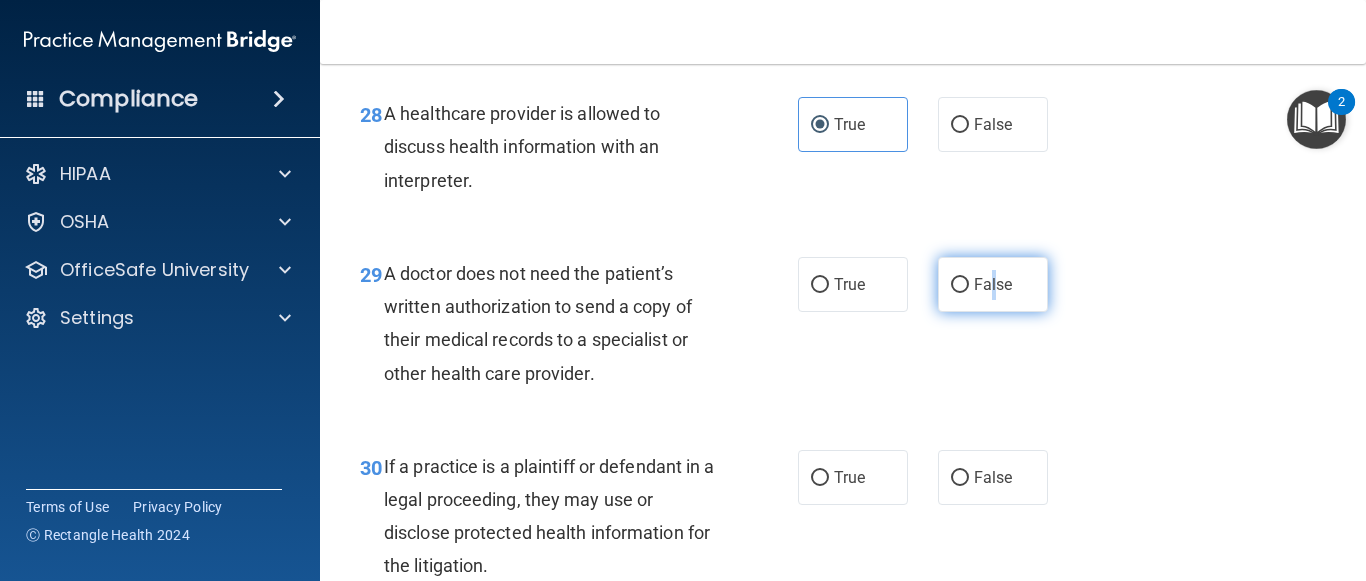 drag, startPoint x: 984, startPoint y: 320, endPoint x: 992, endPoint y: 327, distance: 10.630146 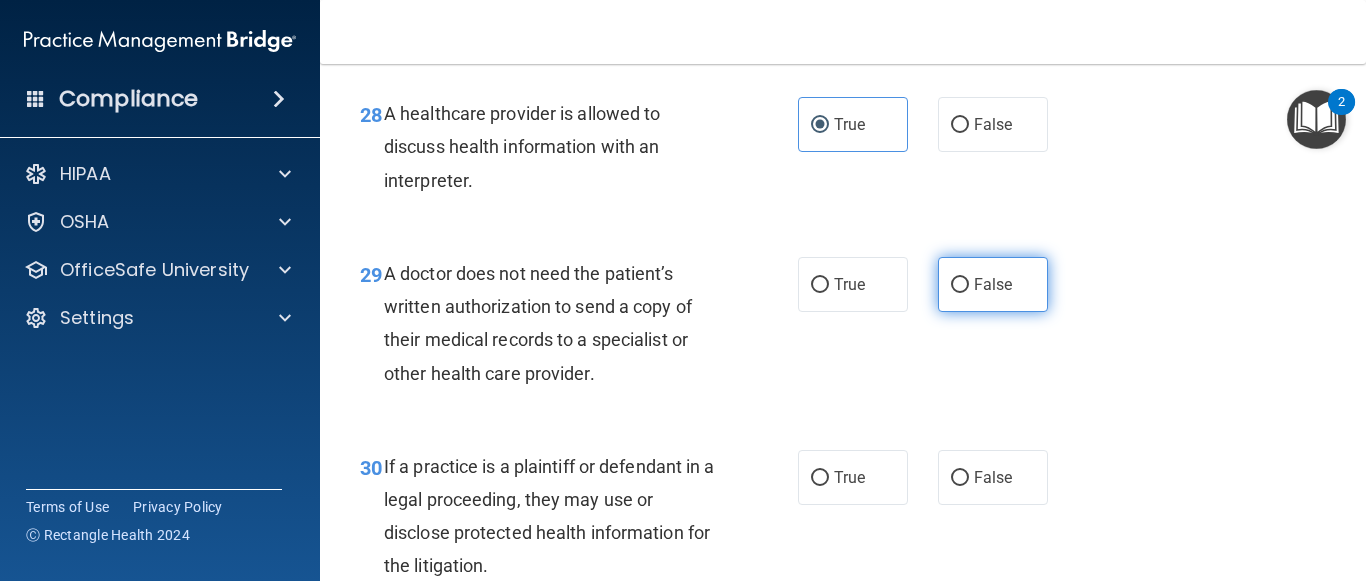 click on "False" at bounding box center [993, 284] 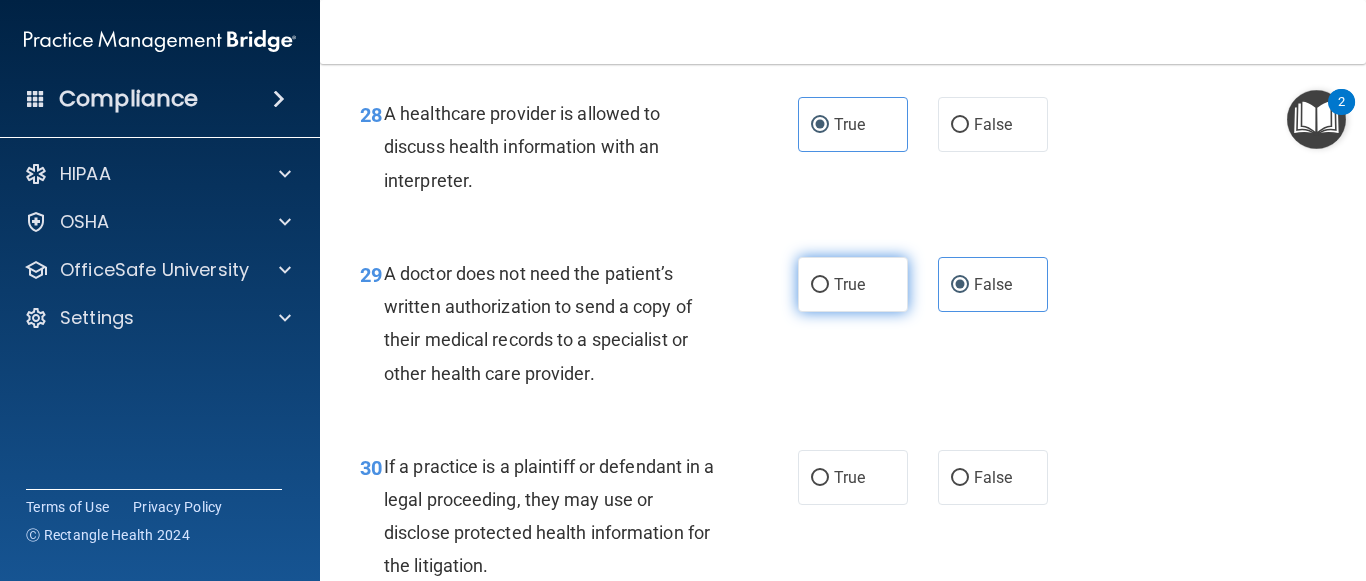 click on "True" at bounding box center (820, 285) 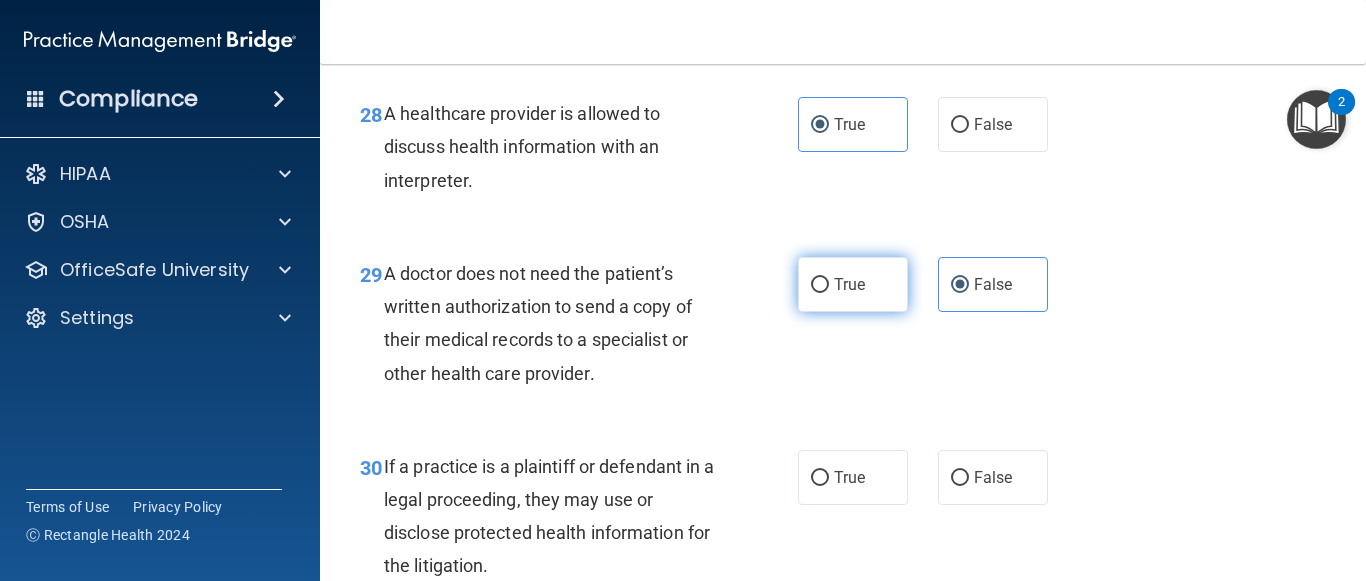 radio on "true" 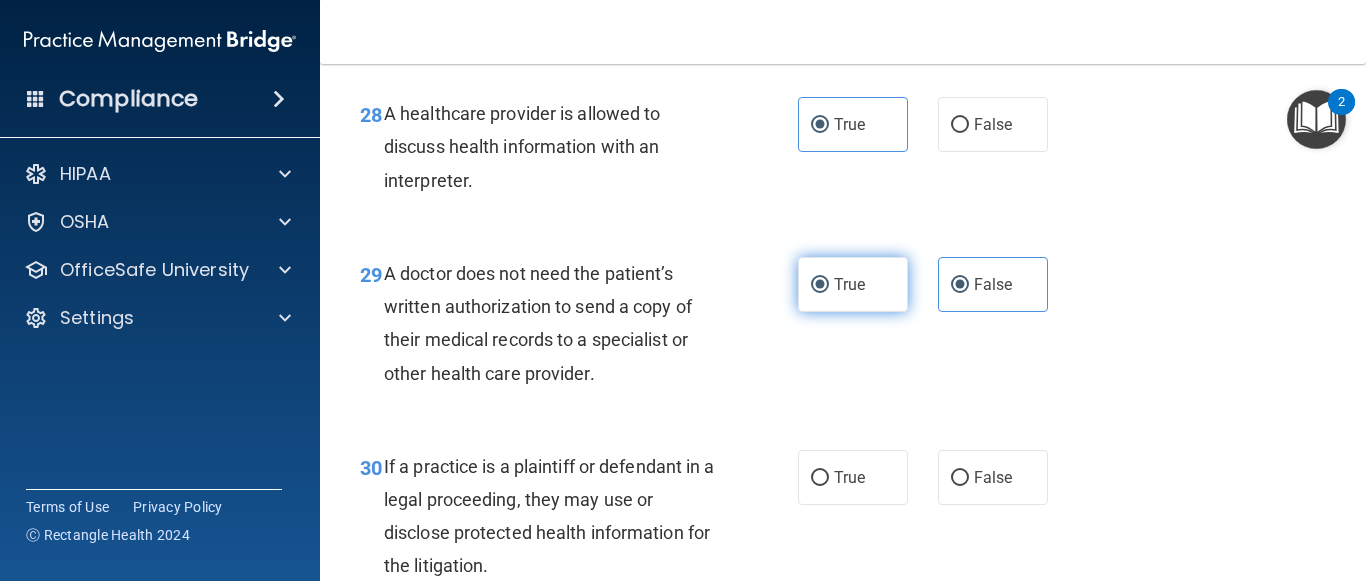 radio on "false" 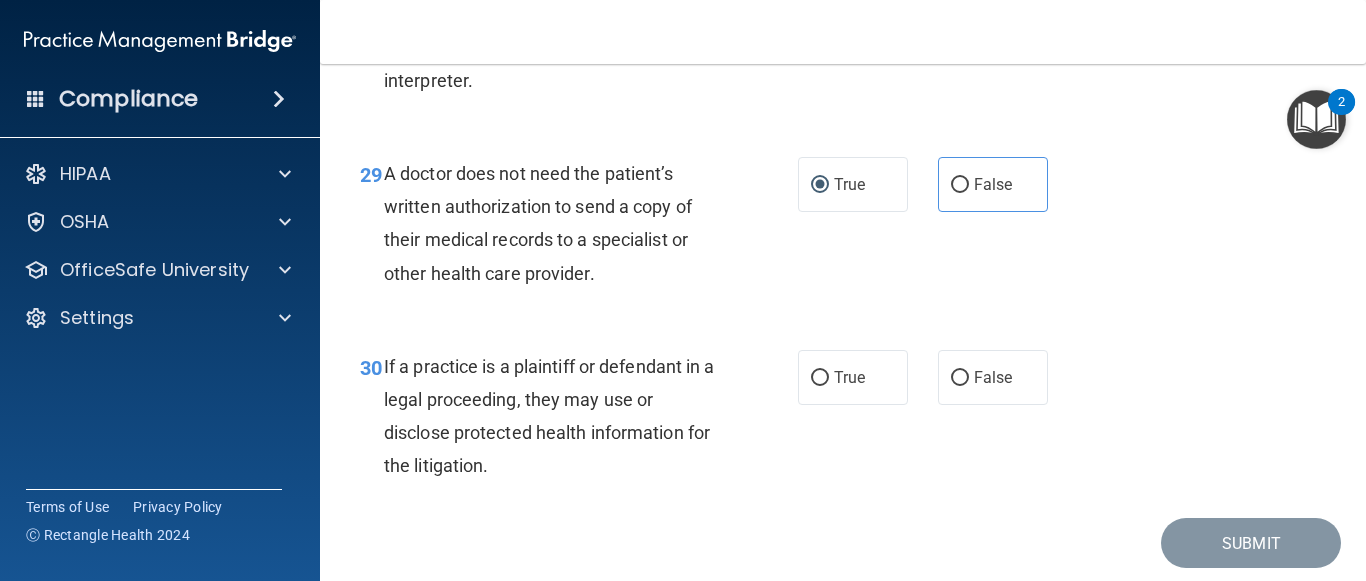 scroll, scrollTop: 5502, scrollLeft: 0, axis: vertical 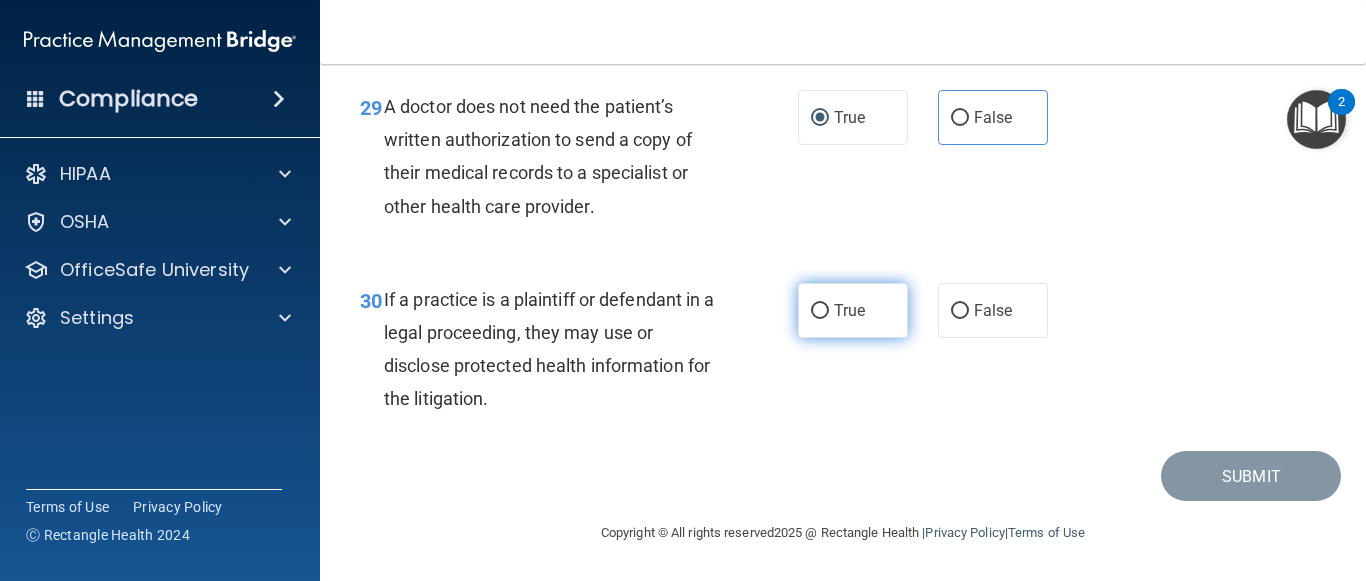 click on "True" at bounding box center (853, 310) 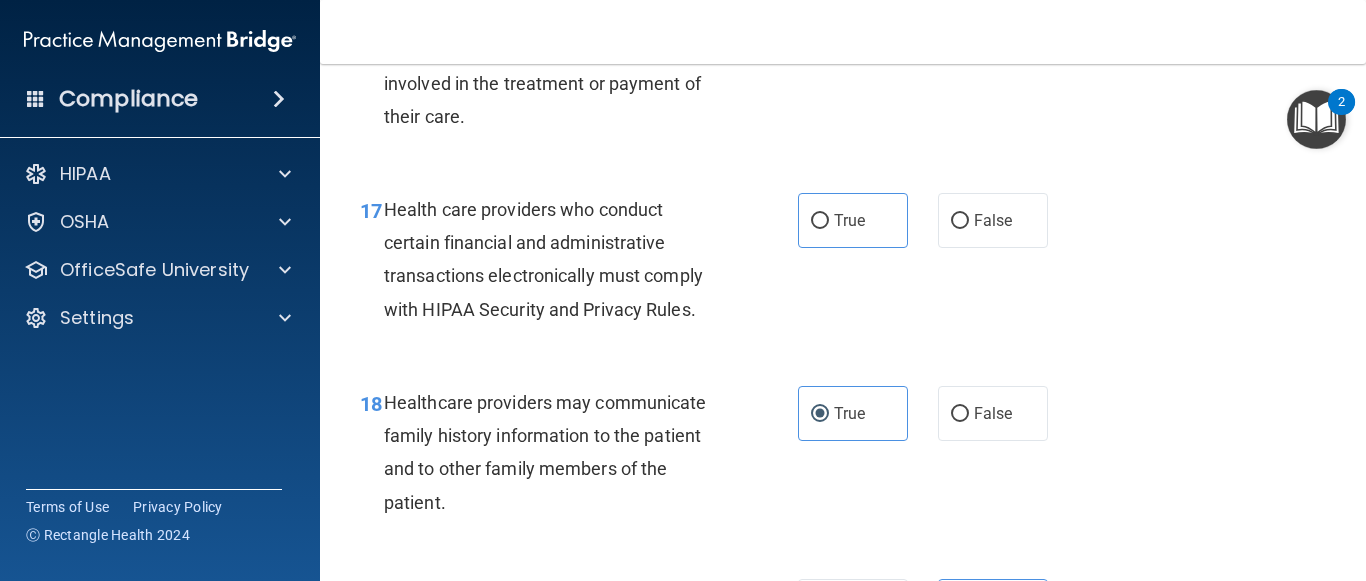 scroll, scrollTop: 3102, scrollLeft: 0, axis: vertical 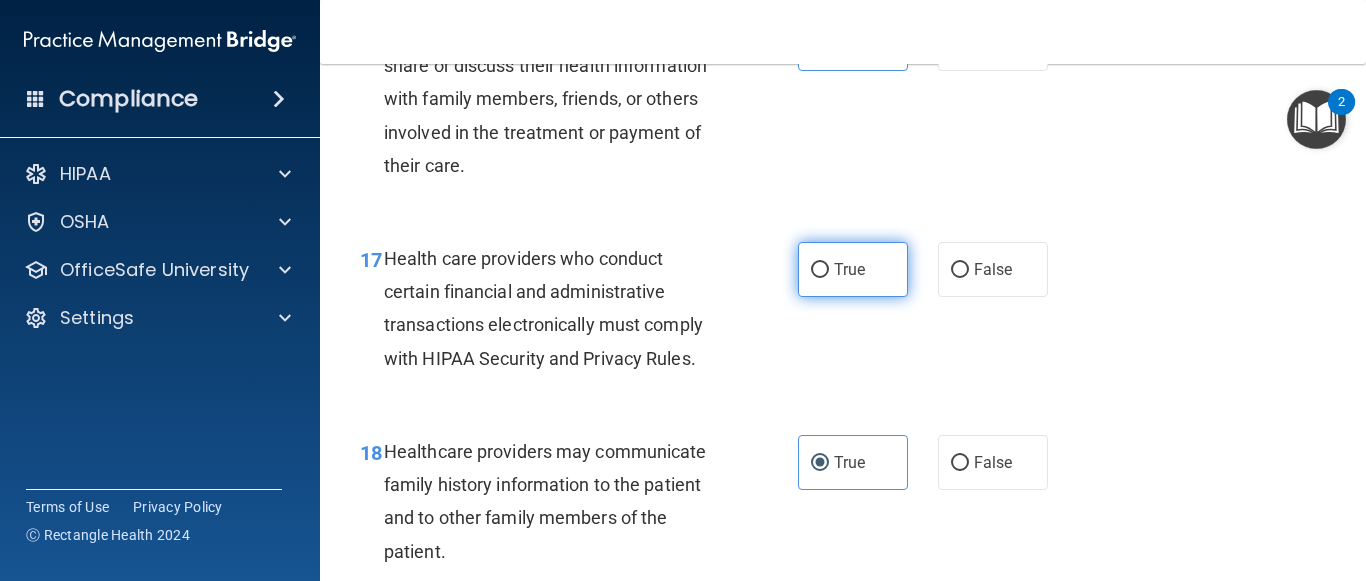 click on "True" at bounding box center [849, 269] 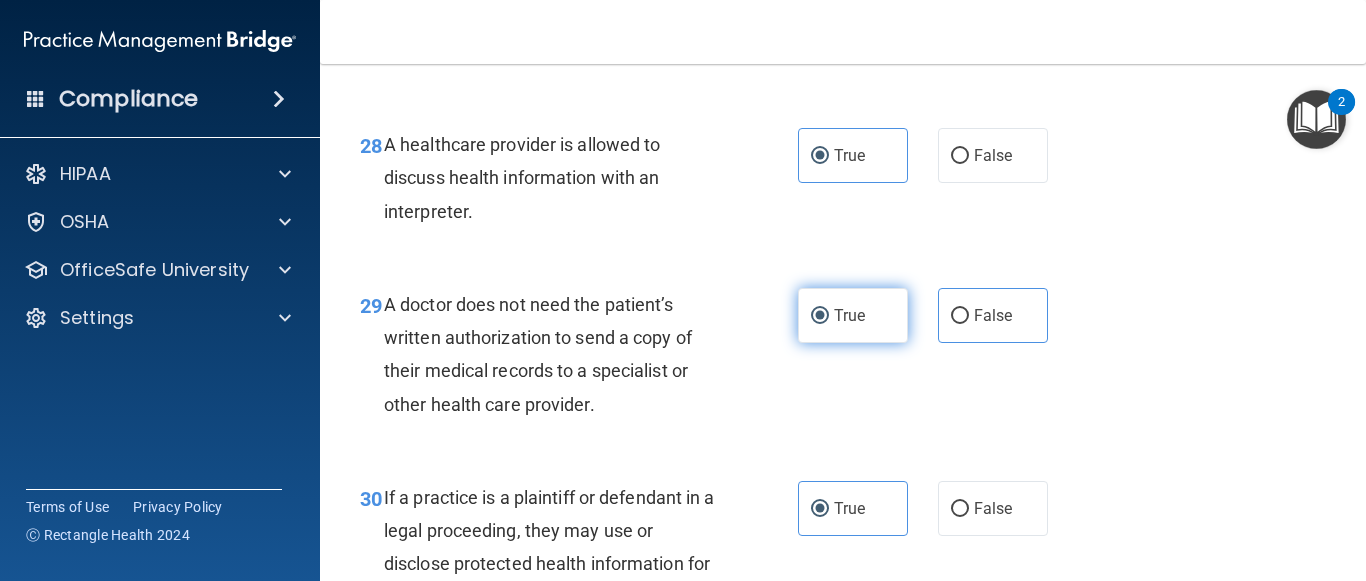 scroll, scrollTop: 5502, scrollLeft: 0, axis: vertical 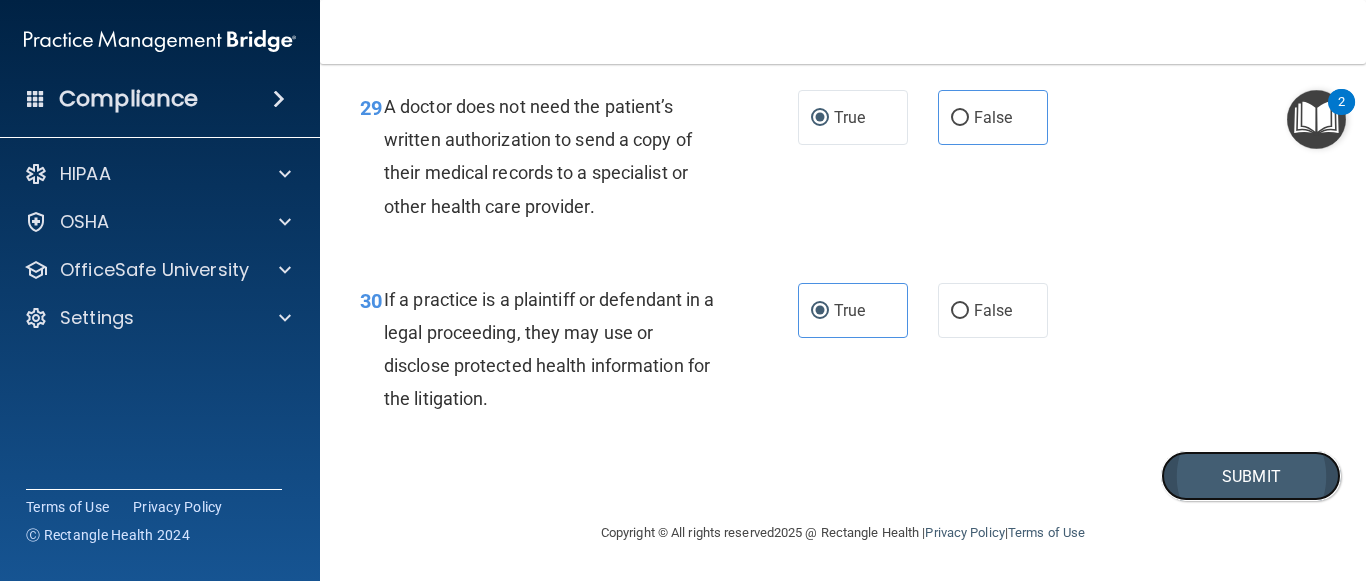 click on "Submit" at bounding box center (1251, 476) 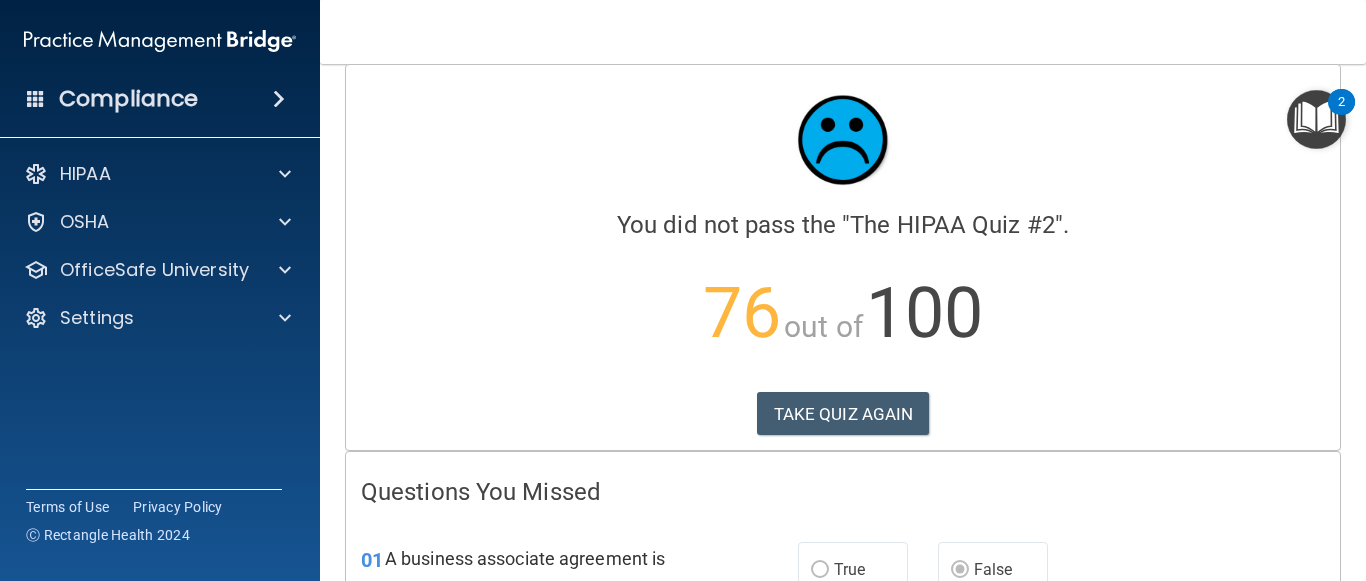 scroll, scrollTop: 0, scrollLeft: 0, axis: both 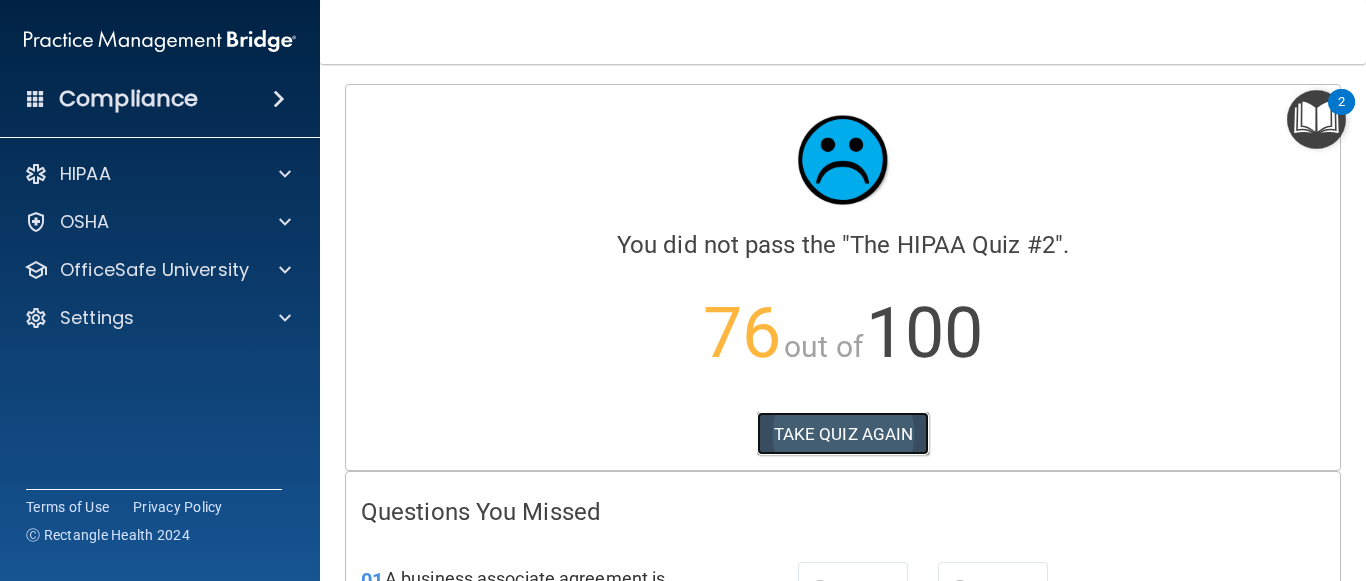 click on "TAKE QUIZ AGAIN" at bounding box center [843, 434] 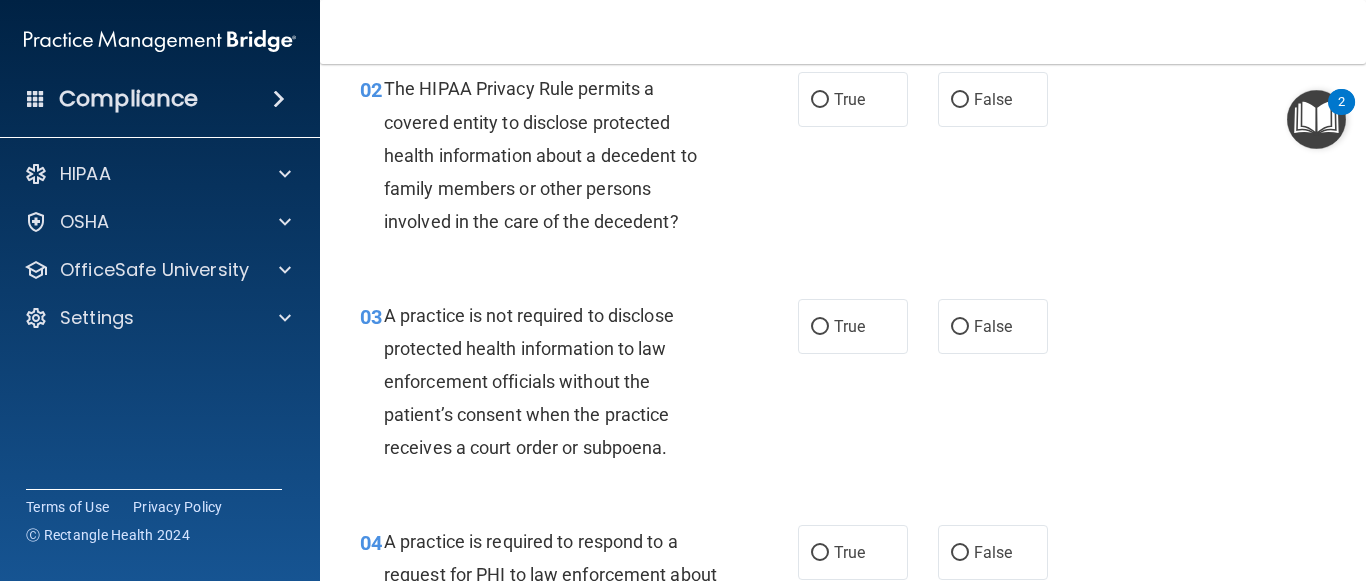 scroll, scrollTop: 0, scrollLeft: 0, axis: both 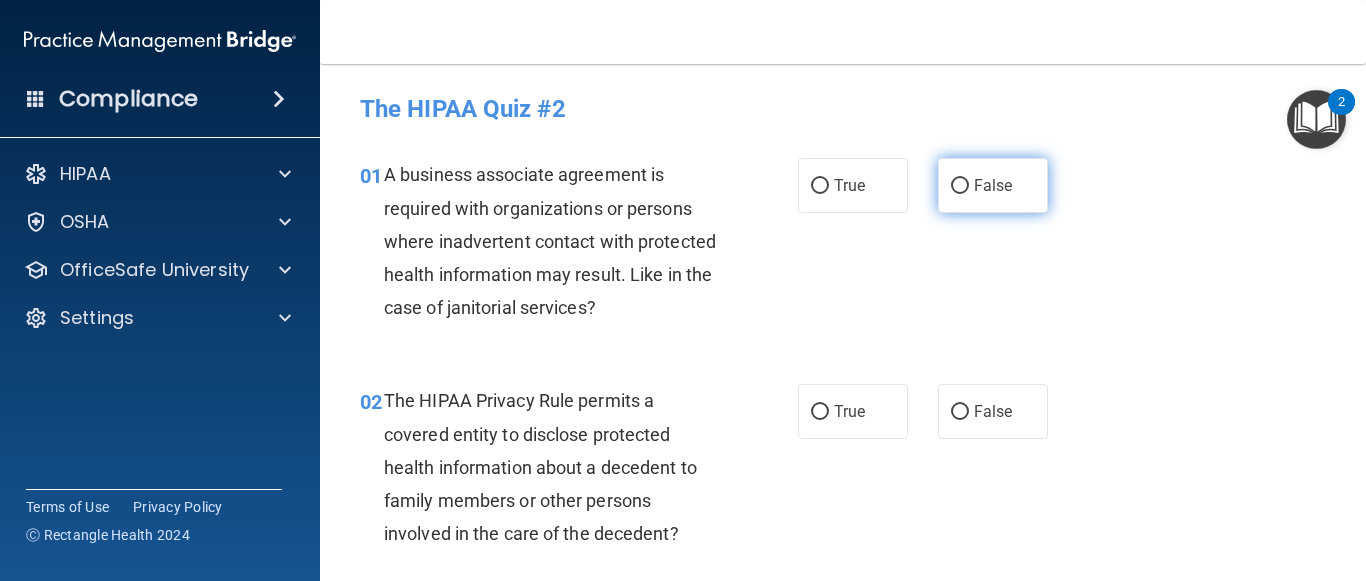click on "False" at bounding box center (993, 185) 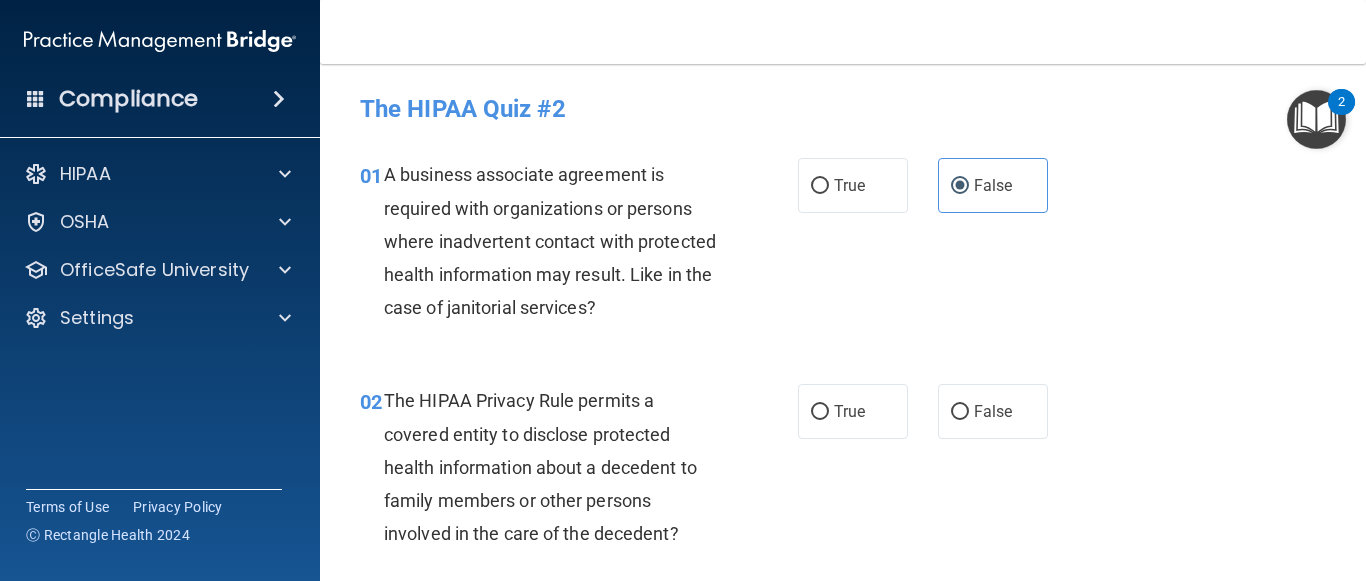 scroll, scrollTop: 100, scrollLeft: 0, axis: vertical 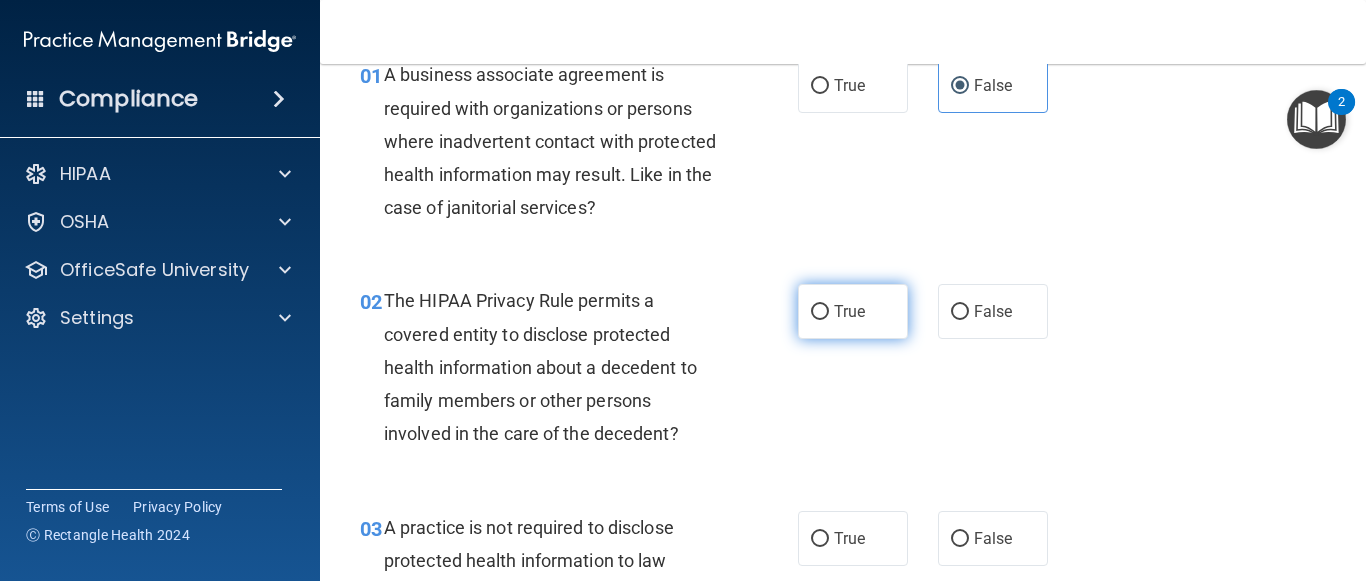 click on "True" at bounding box center [853, 311] 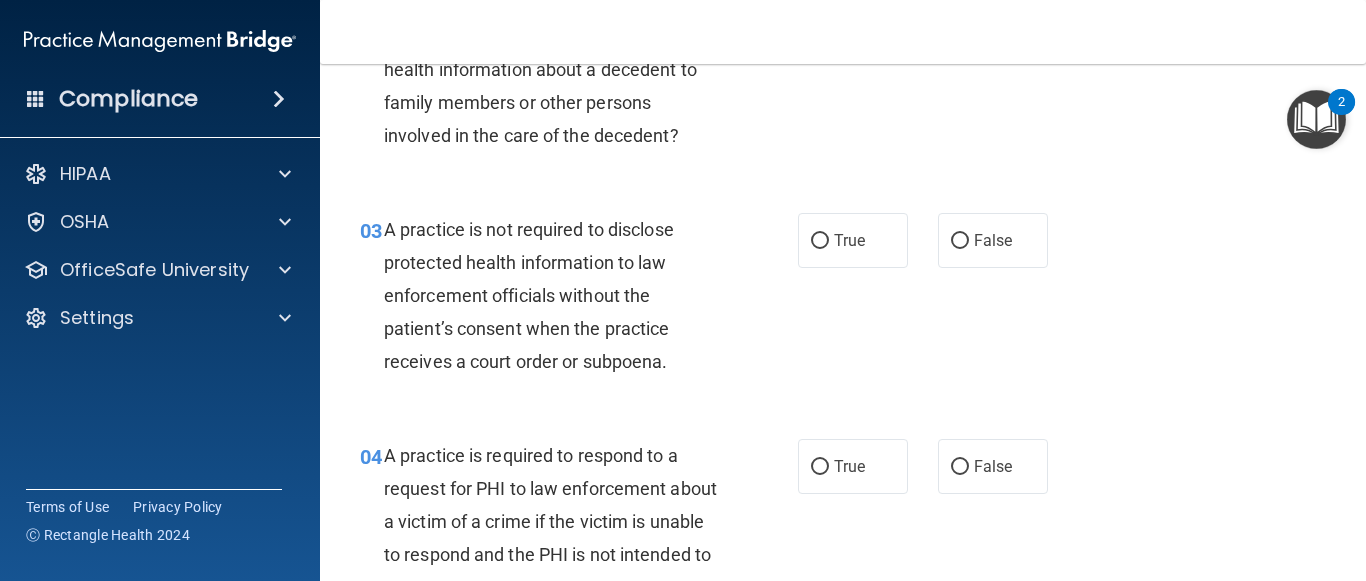 scroll, scrollTop: 400, scrollLeft: 0, axis: vertical 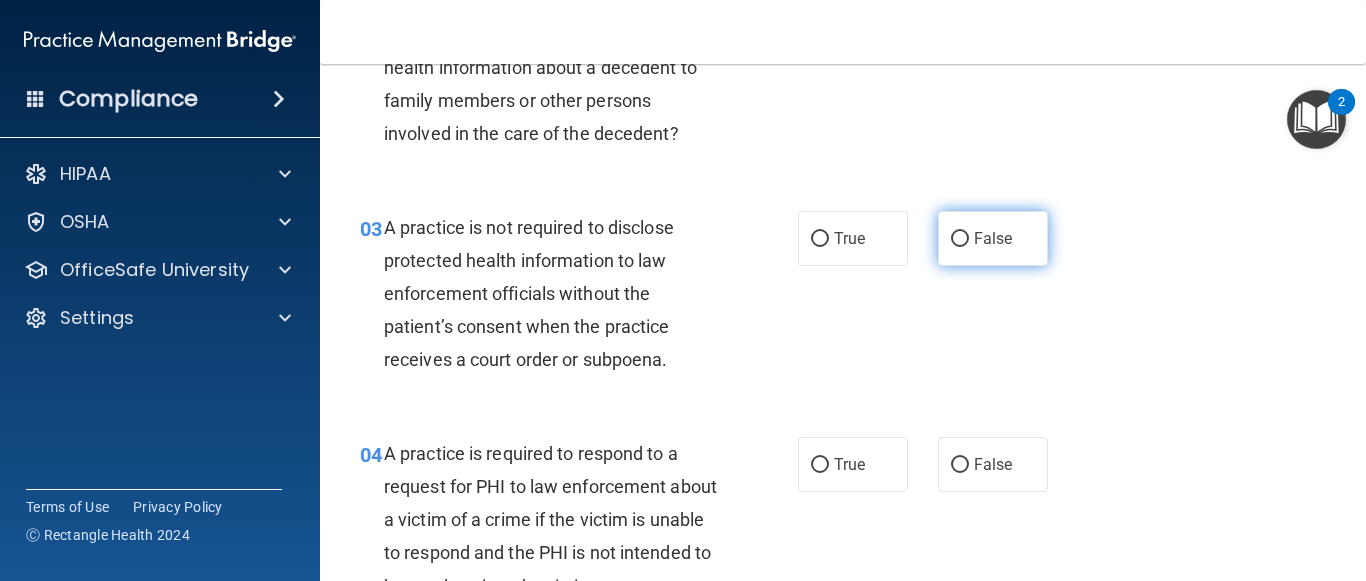 click on "False" at bounding box center (993, 238) 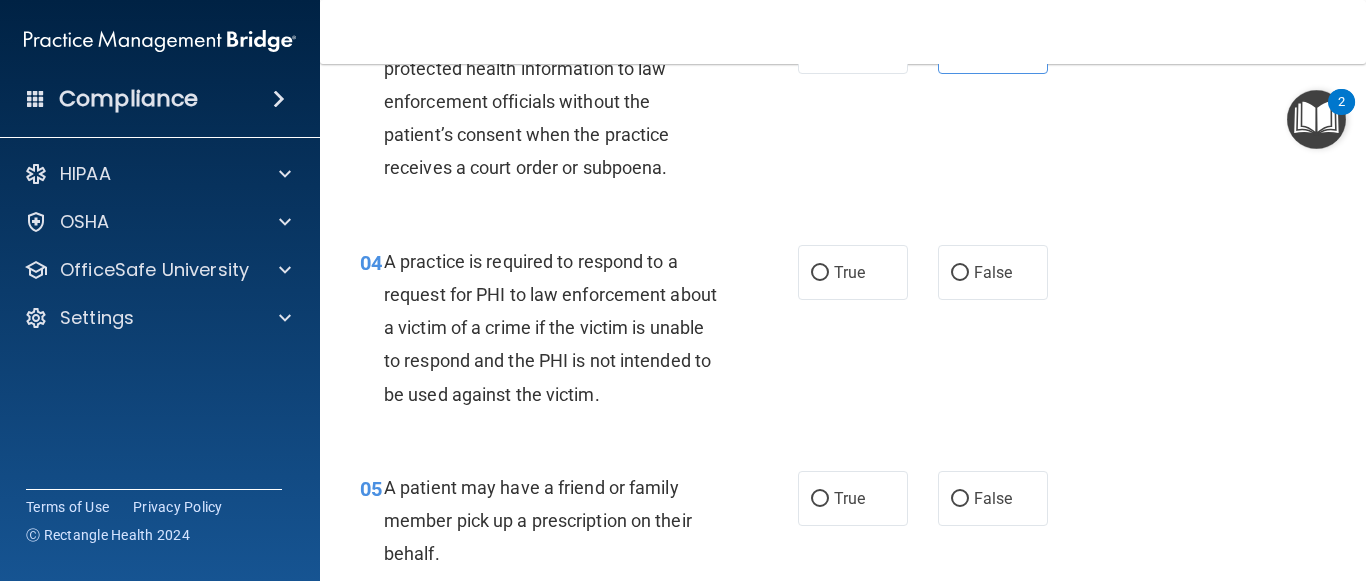 scroll, scrollTop: 600, scrollLeft: 0, axis: vertical 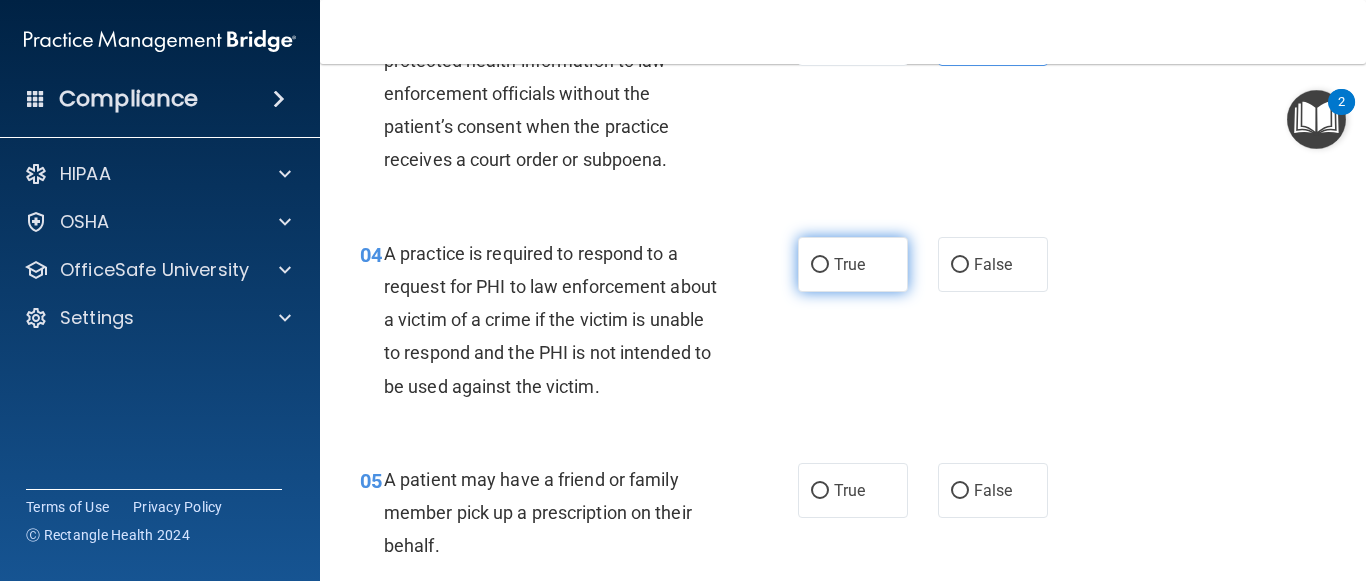 click on "True" at bounding box center (849, 264) 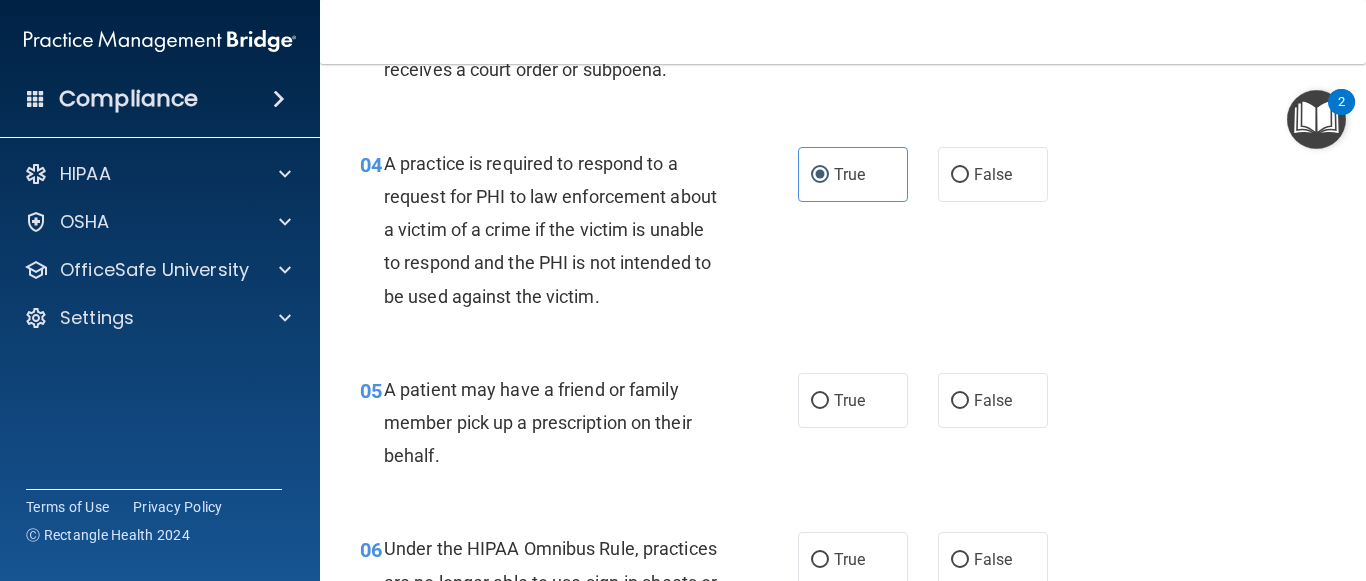 scroll, scrollTop: 700, scrollLeft: 0, axis: vertical 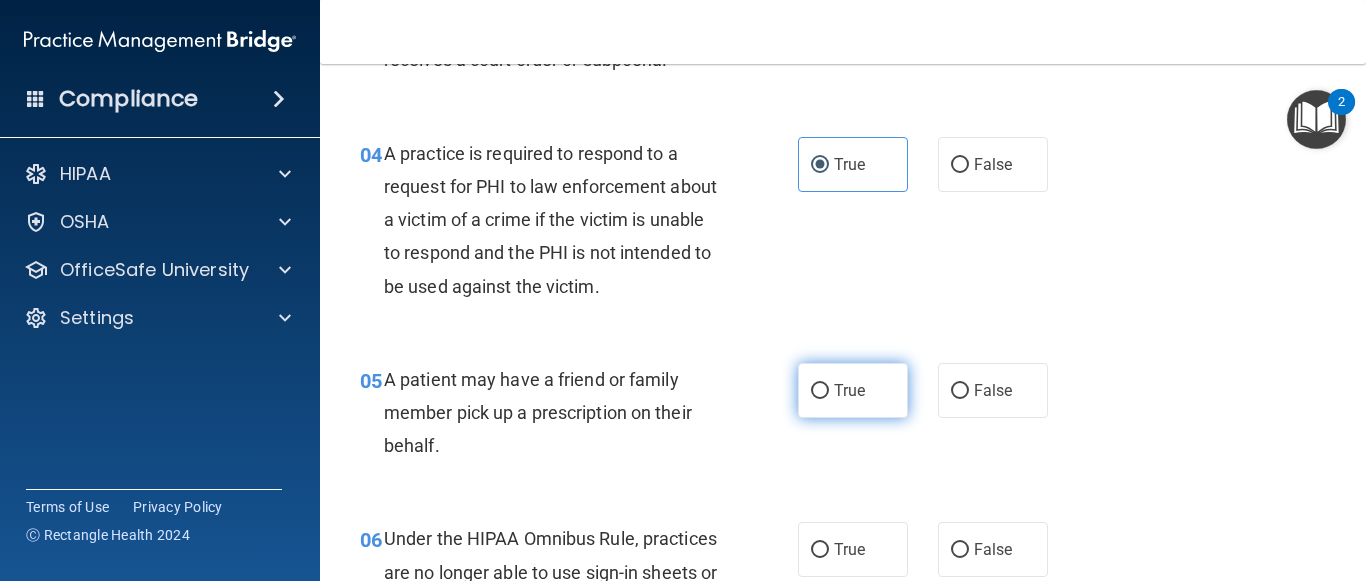 click on "True" at bounding box center (820, 391) 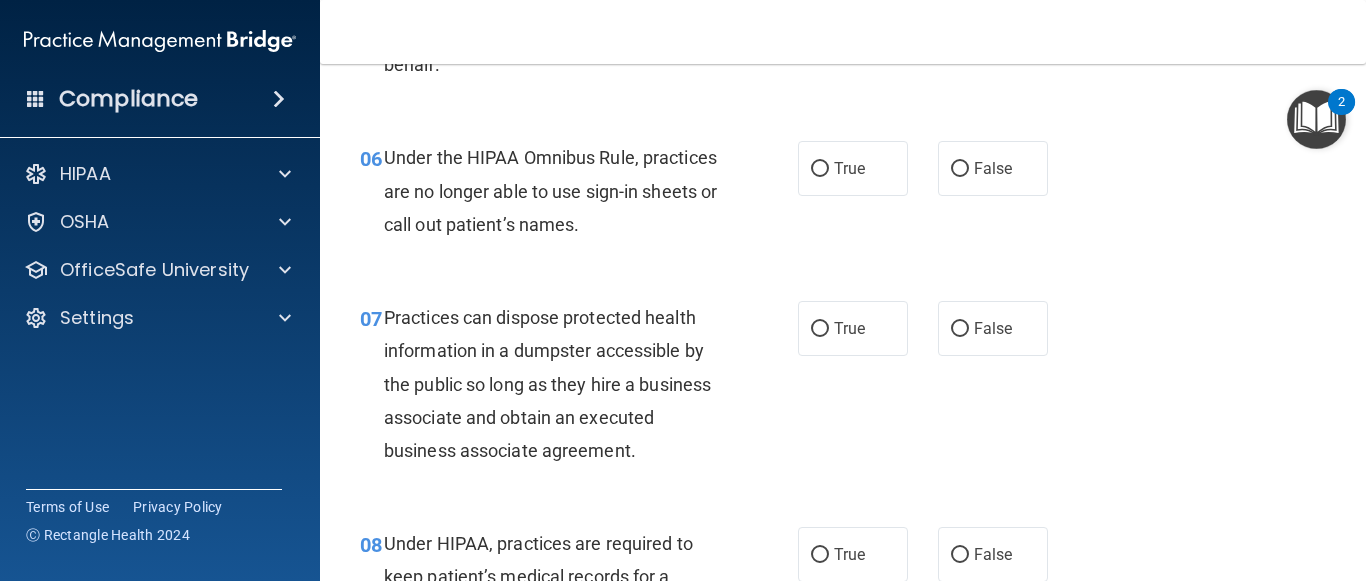 scroll, scrollTop: 1100, scrollLeft: 0, axis: vertical 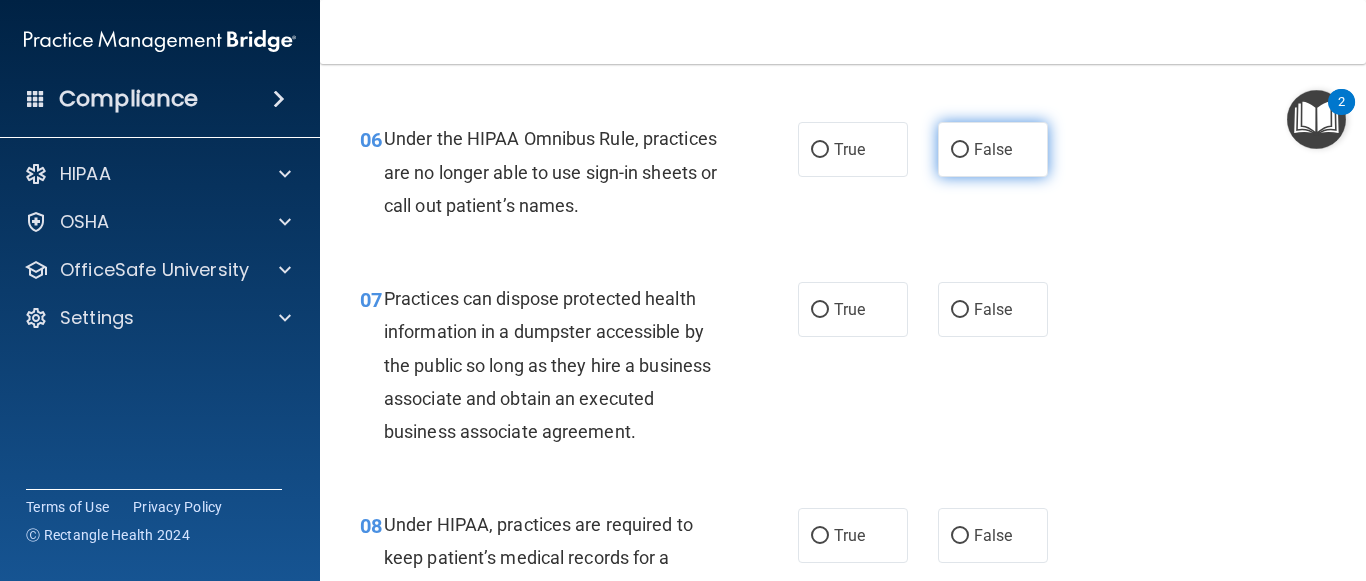 click on "False" at bounding box center [960, 150] 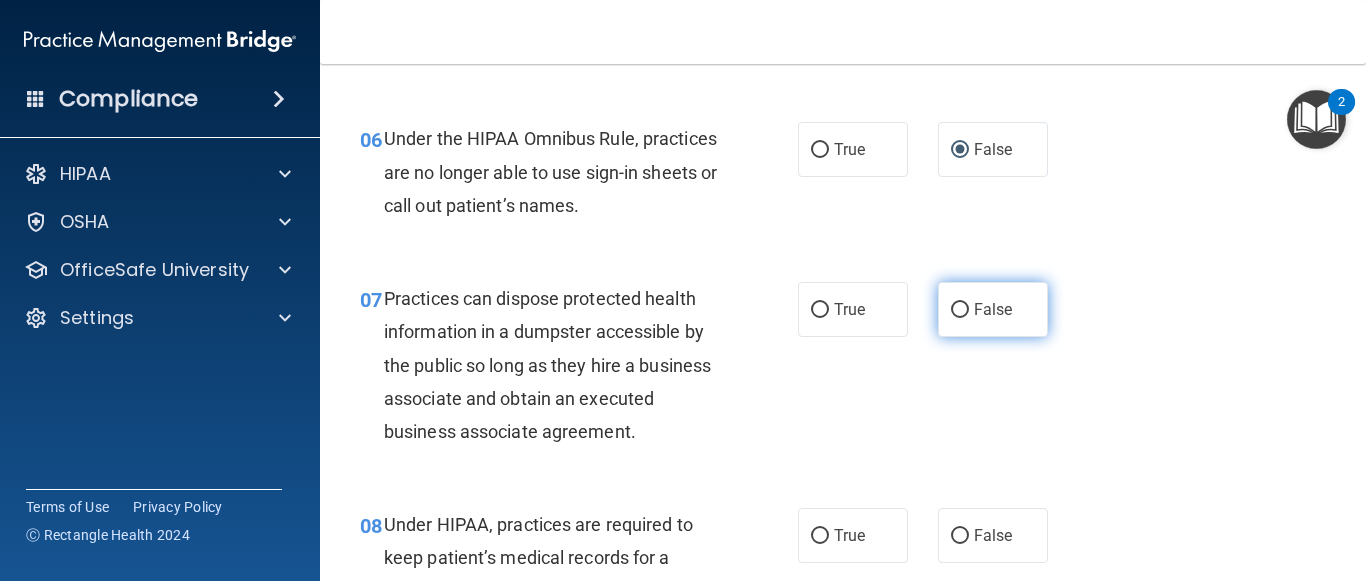click on "False" at bounding box center (993, 309) 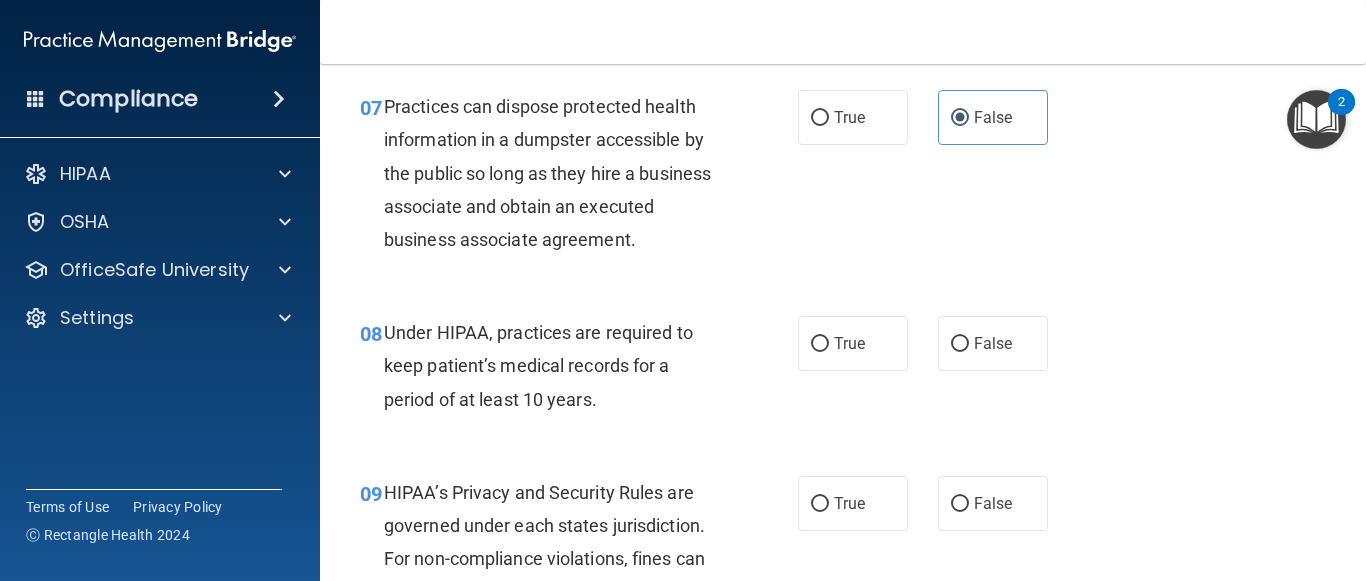 scroll, scrollTop: 1300, scrollLeft: 0, axis: vertical 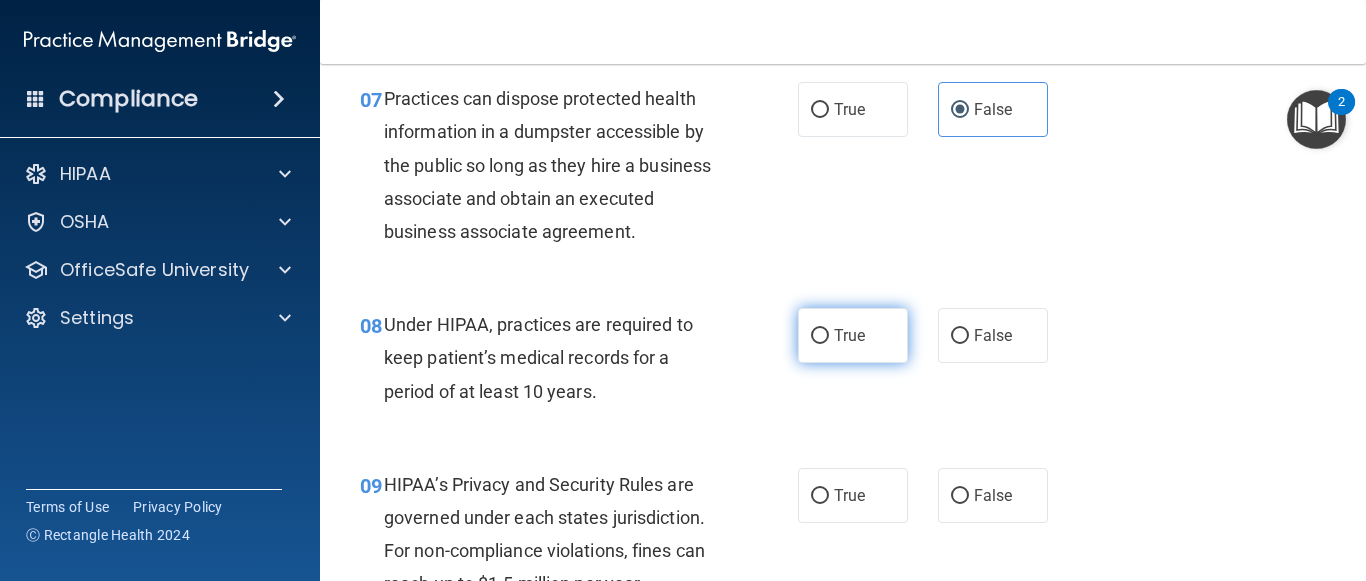 click on "True" at bounding box center [820, 336] 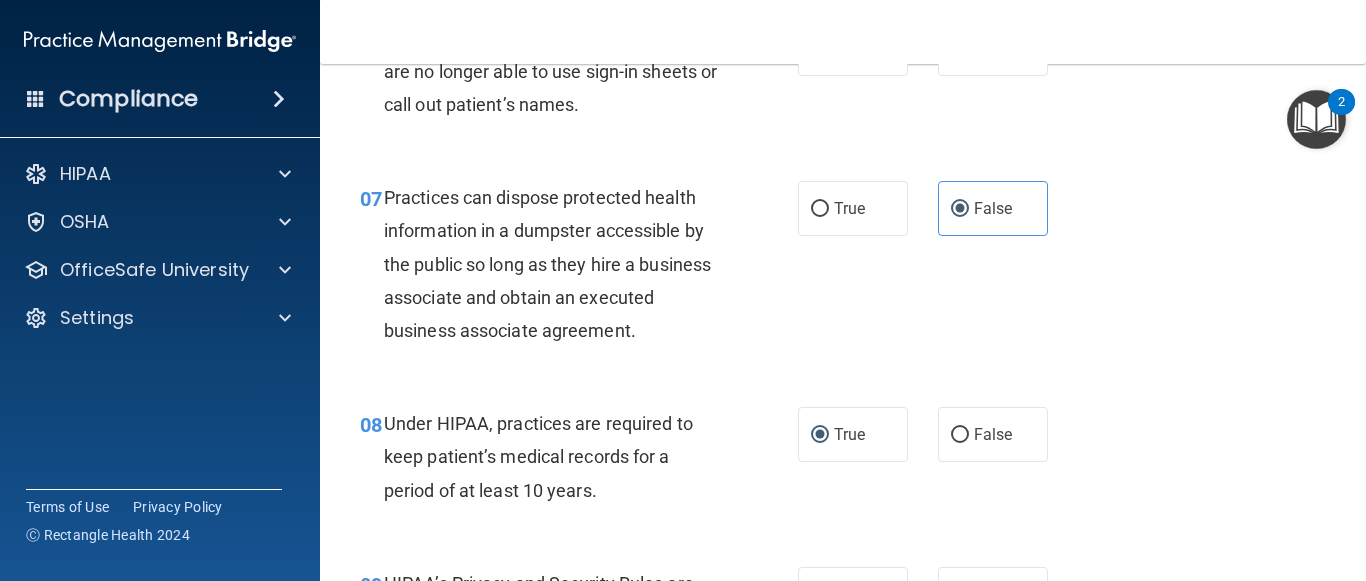 scroll, scrollTop: 1200, scrollLeft: 0, axis: vertical 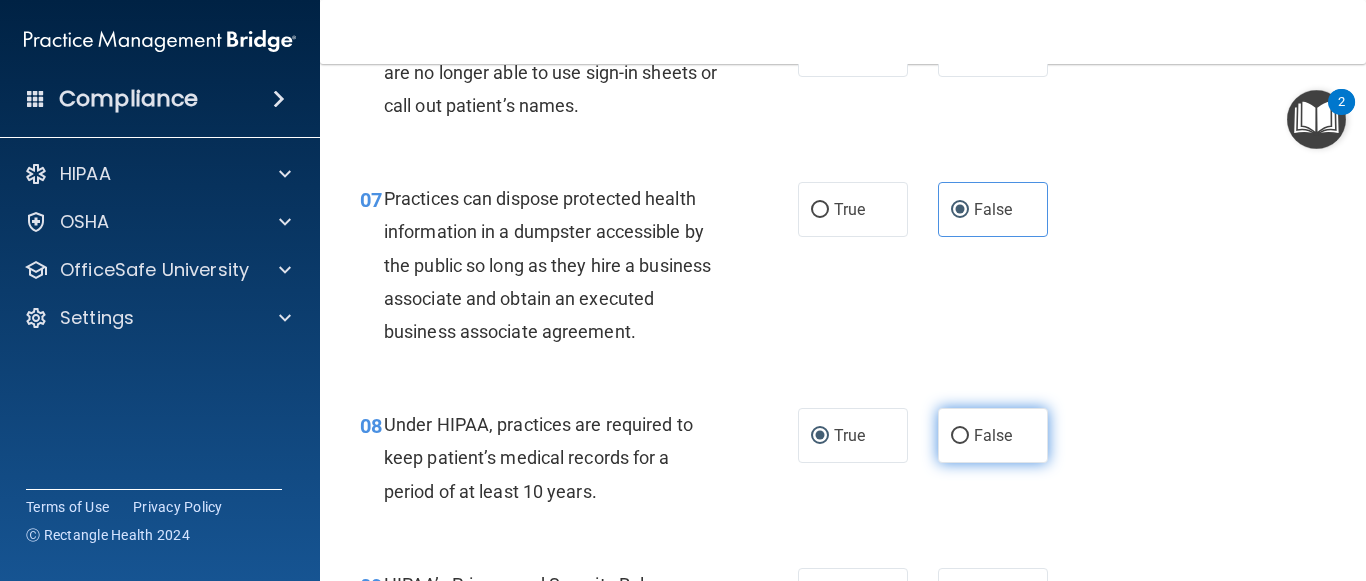 click on "False" at bounding box center (993, 435) 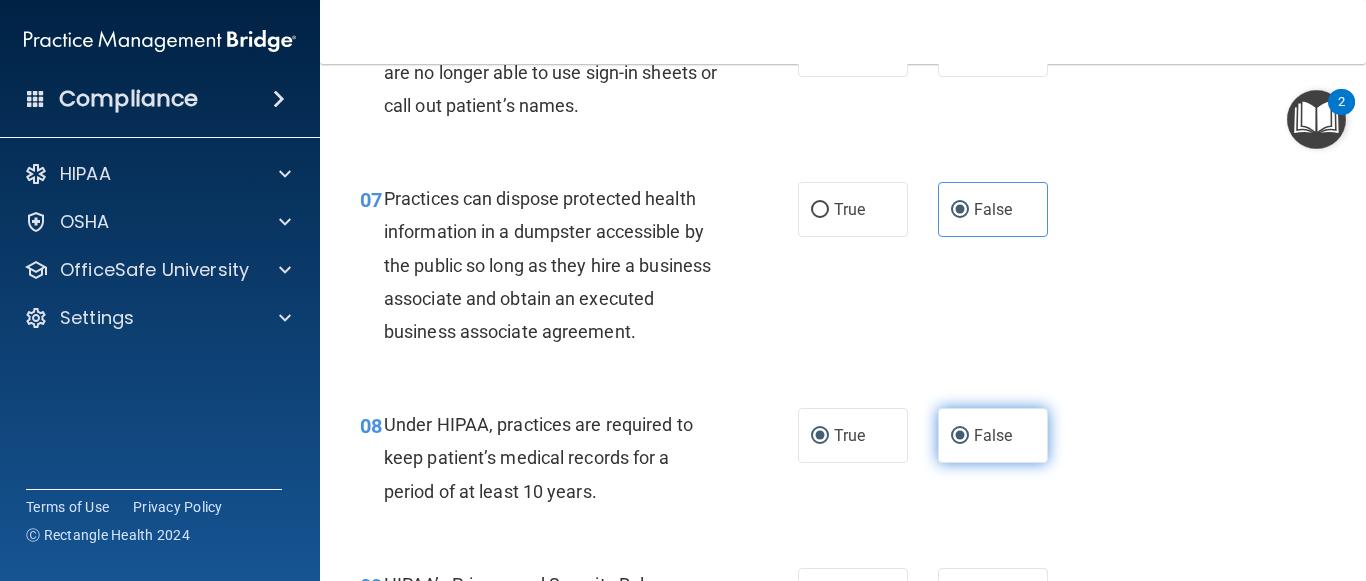 radio on "false" 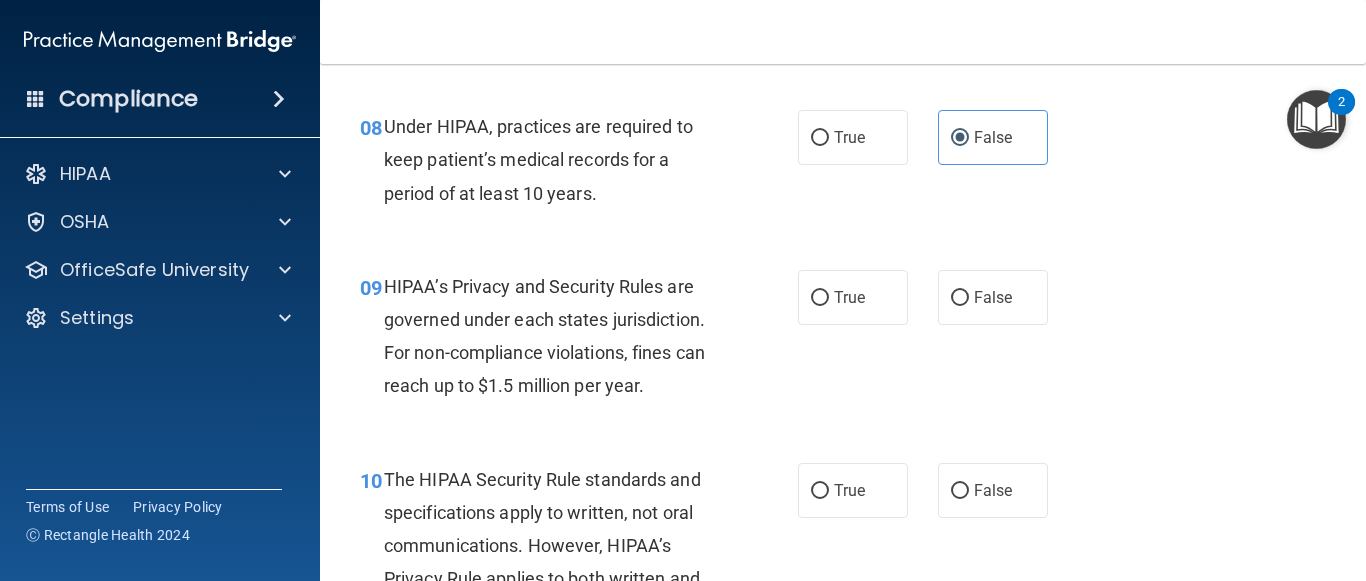 scroll, scrollTop: 1500, scrollLeft: 0, axis: vertical 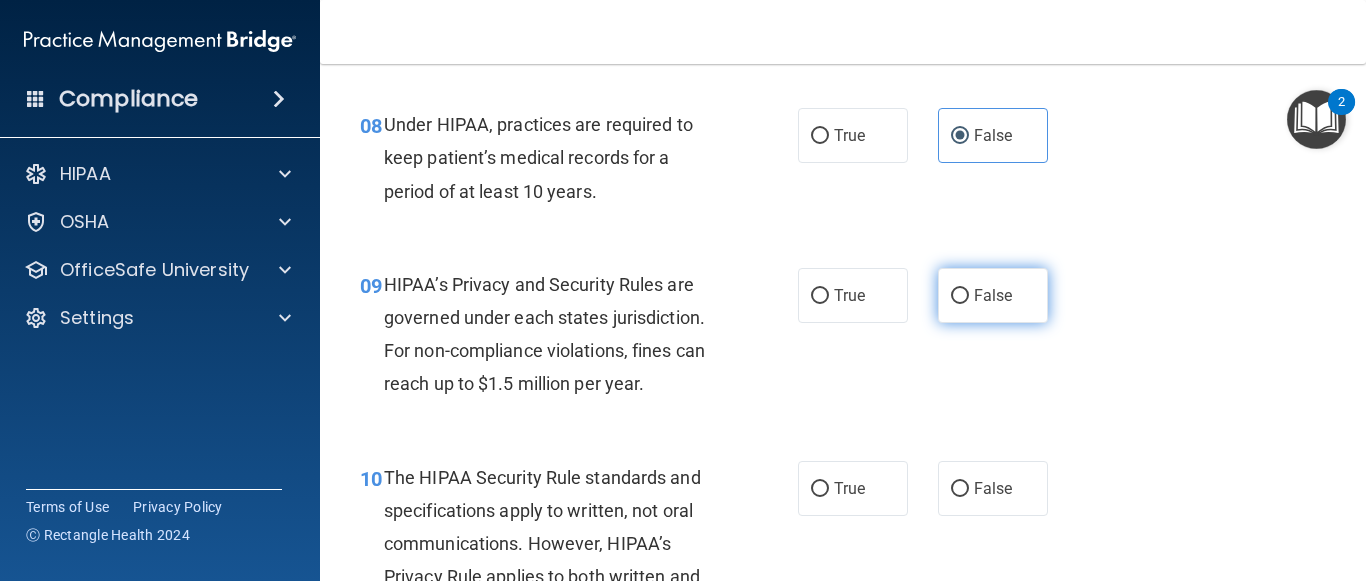 click on "False" at bounding box center (993, 295) 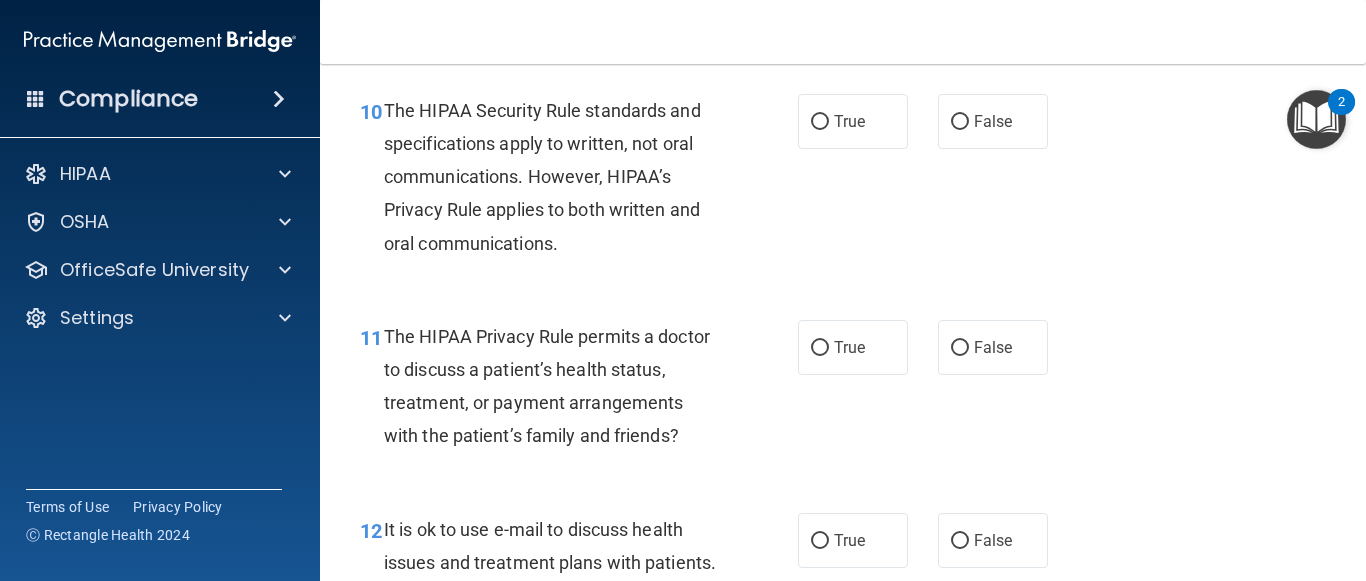scroll, scrollTop: 1900, scrollLeft: 0, axis: vertical 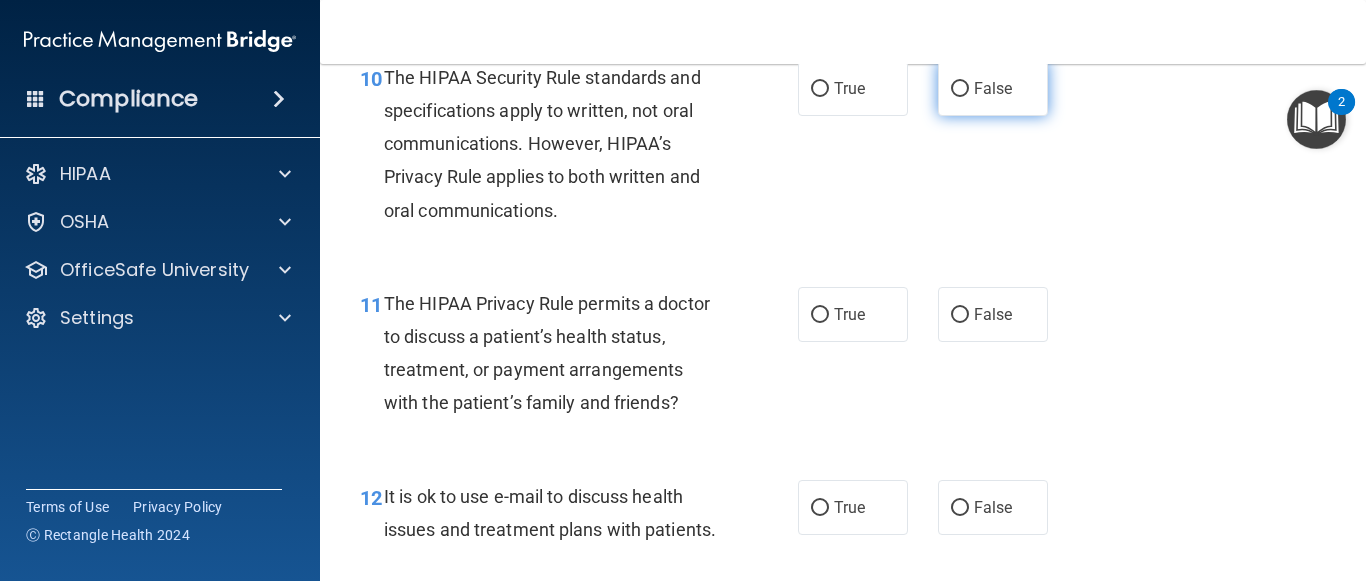 click on "False" at bounding box center [960, 89] 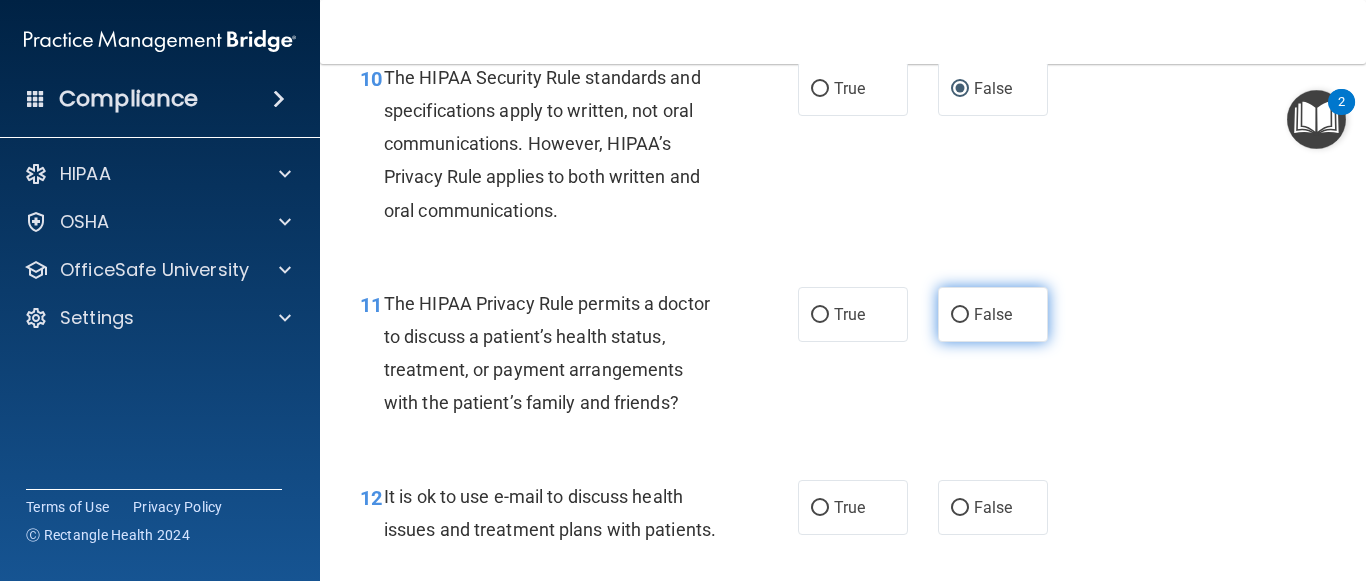 click on "False" at bounding box center (993, 314) 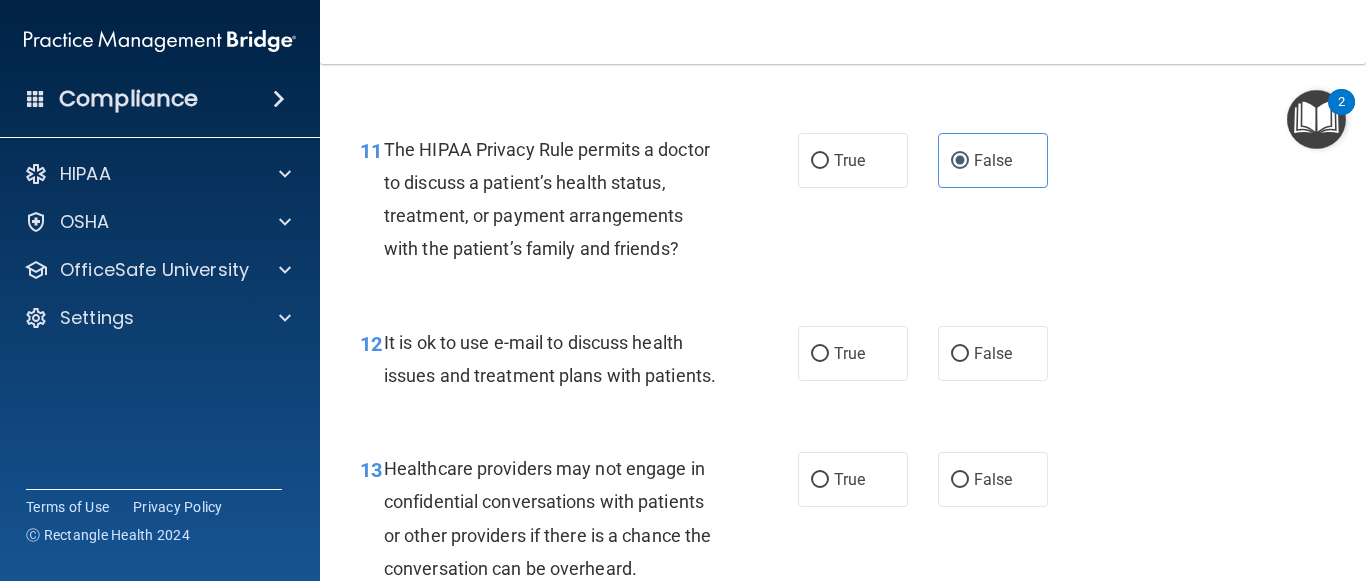 scroll, scrollTop: 2100, scrollLeft: 0, axis: vertical 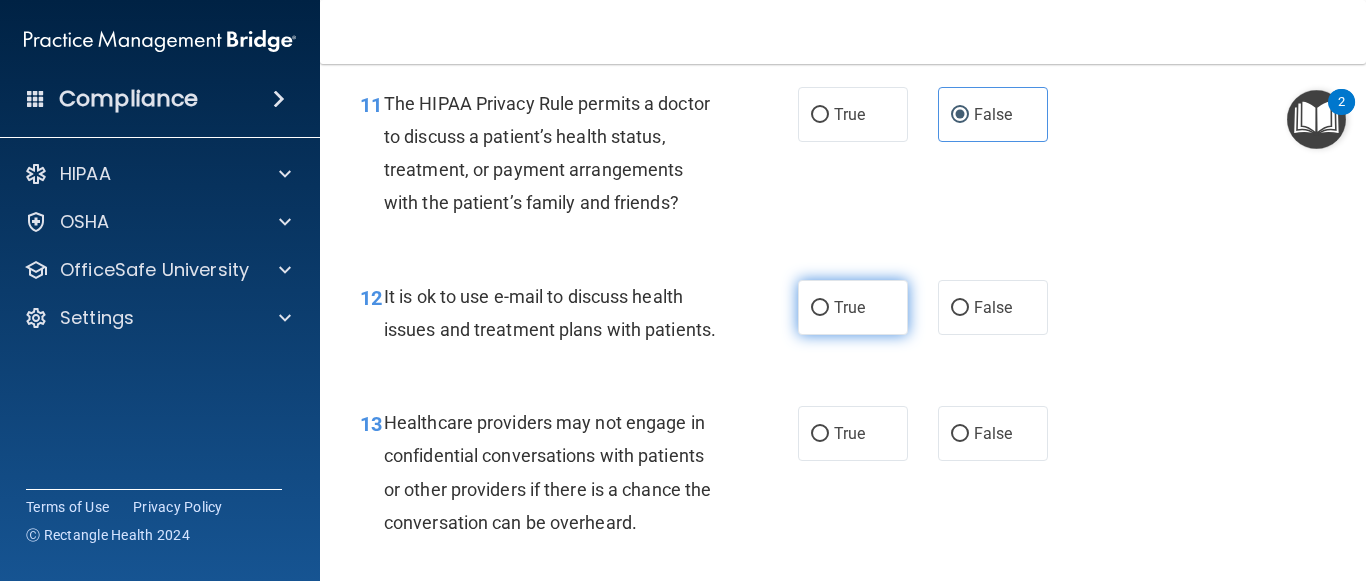 click on "True" at bounding box center (849, 307) 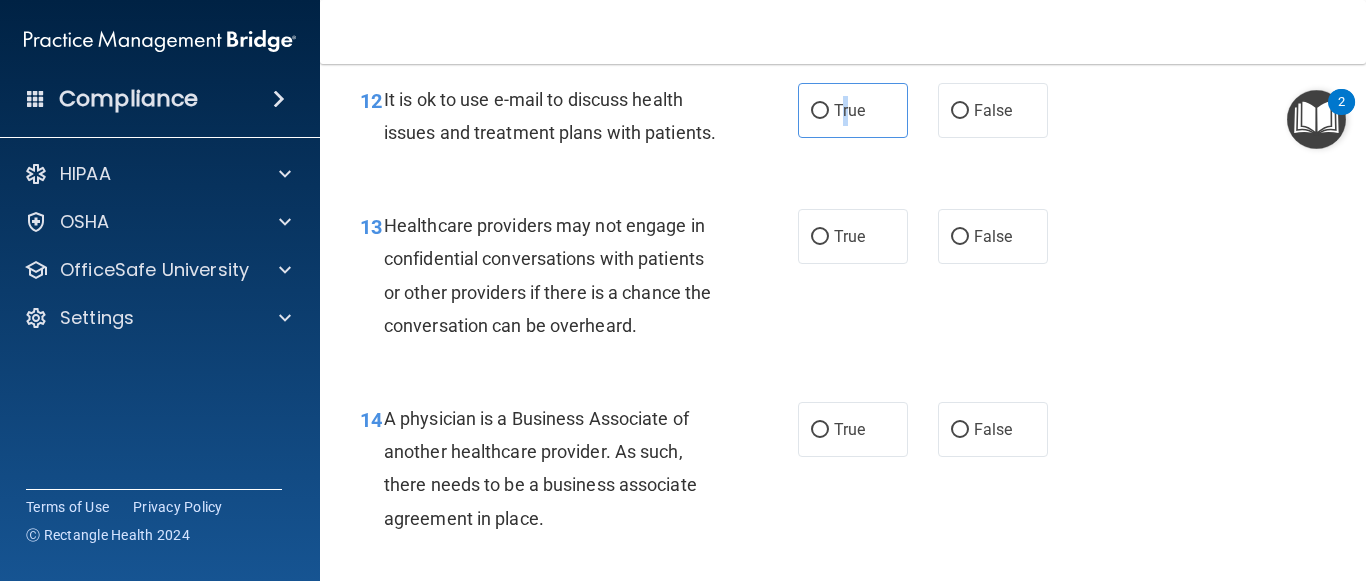 scroll, scrollTop: 2300, scrollLeft: 0, axis: vertical 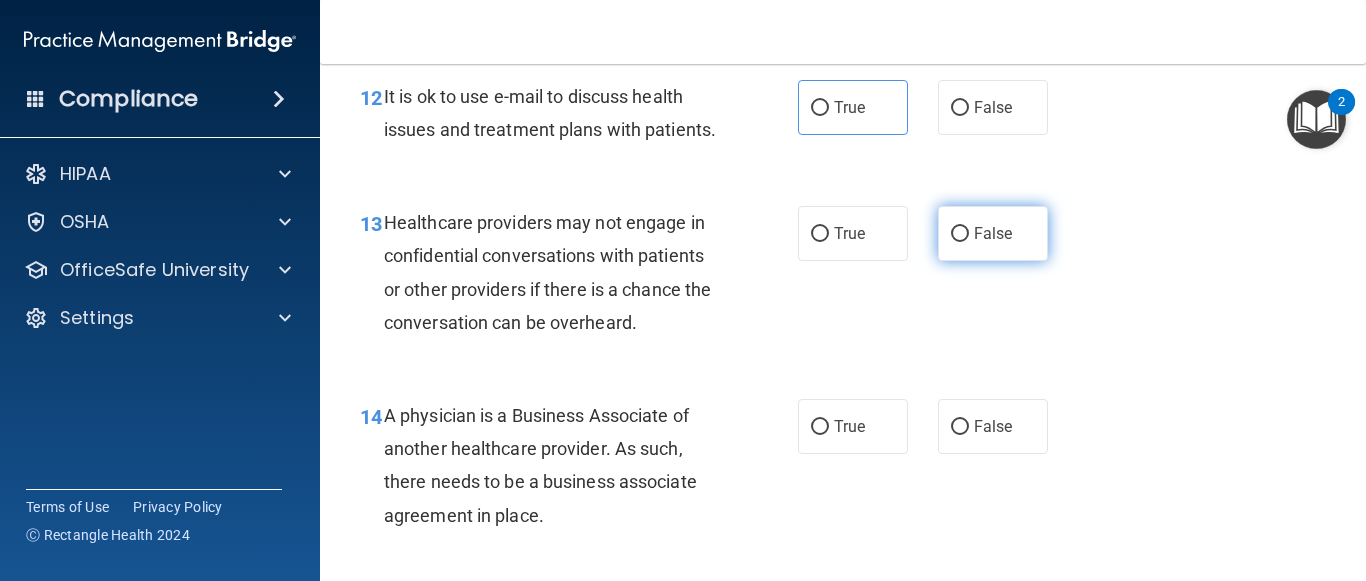 click on "False" at bounding box center [993, 233] 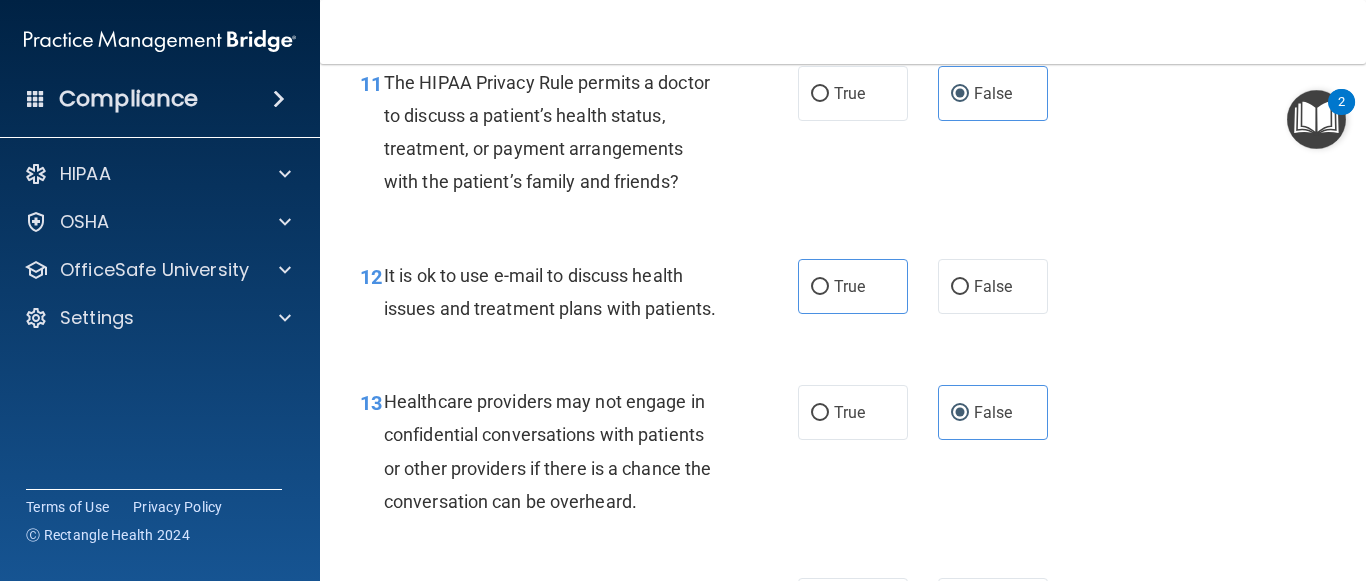 scroll, scrollTop: 2100, scrollLeft: 0, axis: vertical 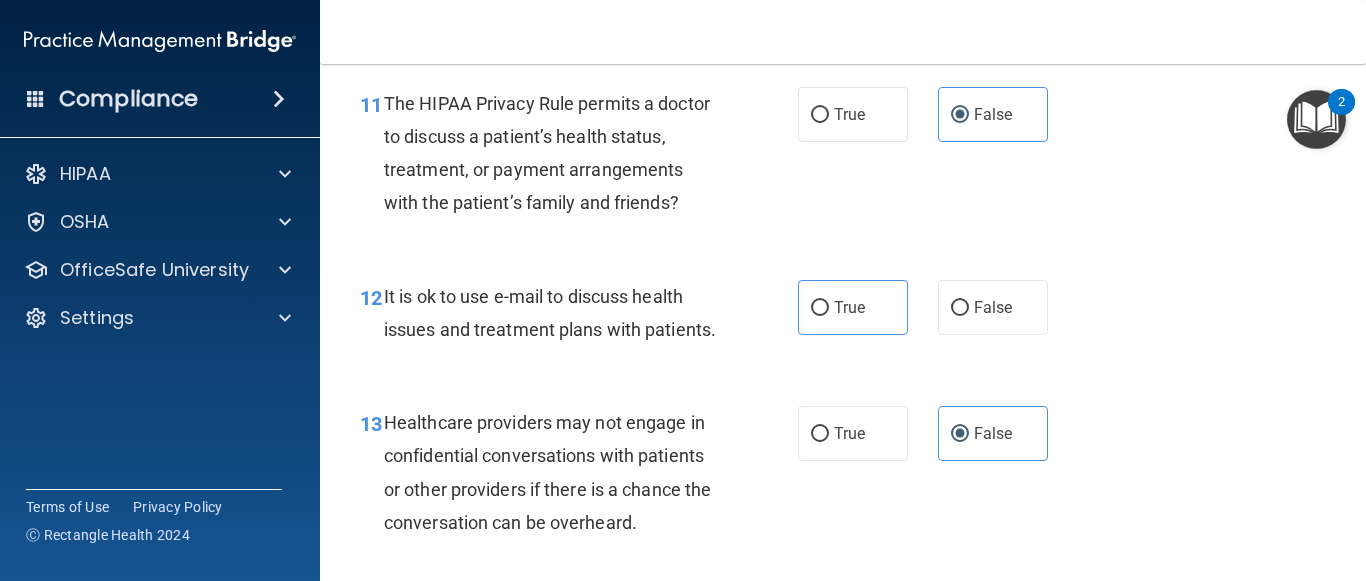 click on "12       It is ok to use e-mail to discuss health issues and treatment plans with patients." at bounding box center [579, 318] 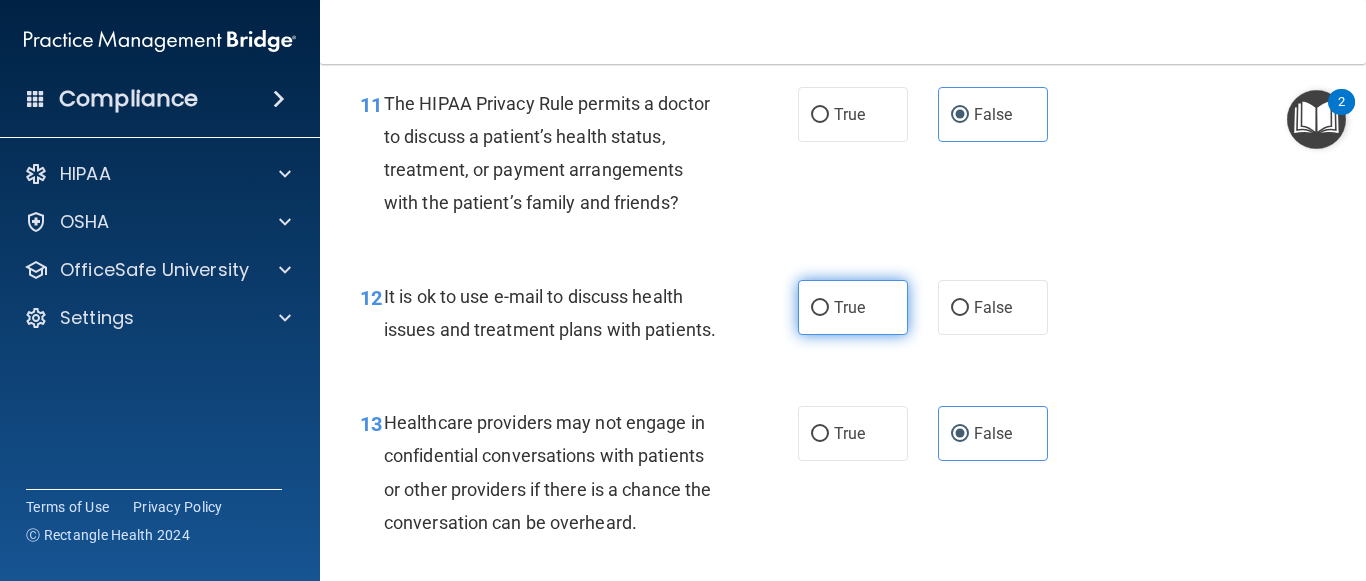 click on "True" at bounding box center [849, 307] 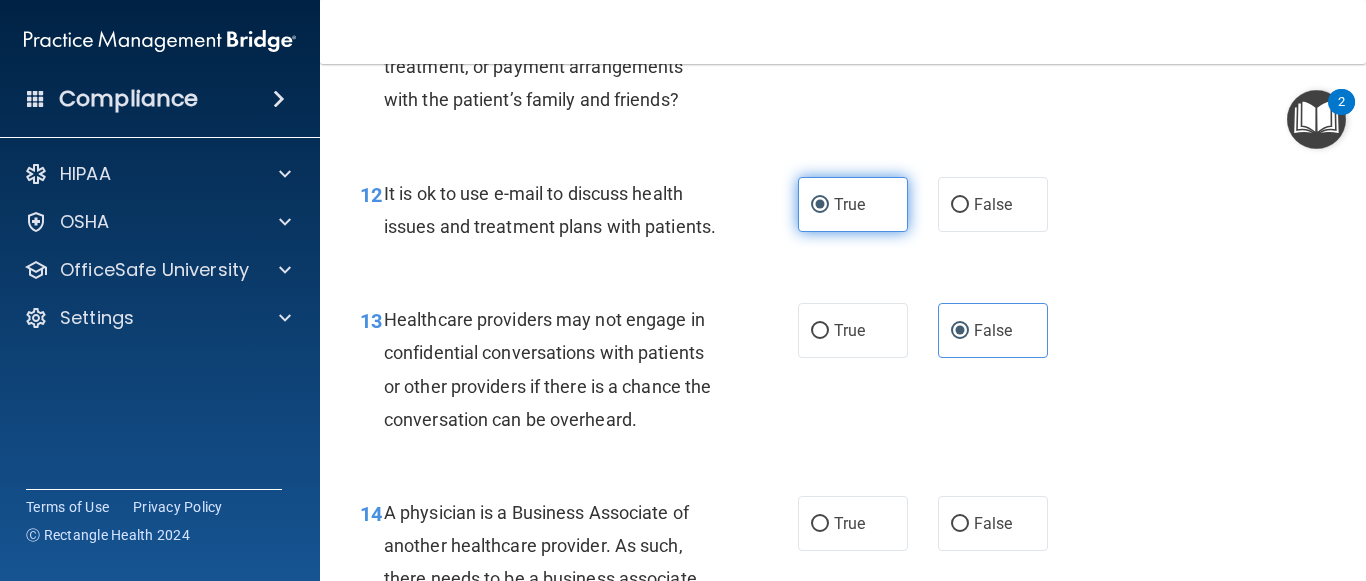 scroll, scrollTop: 2400, scrollLeft: 0, axis: vertical 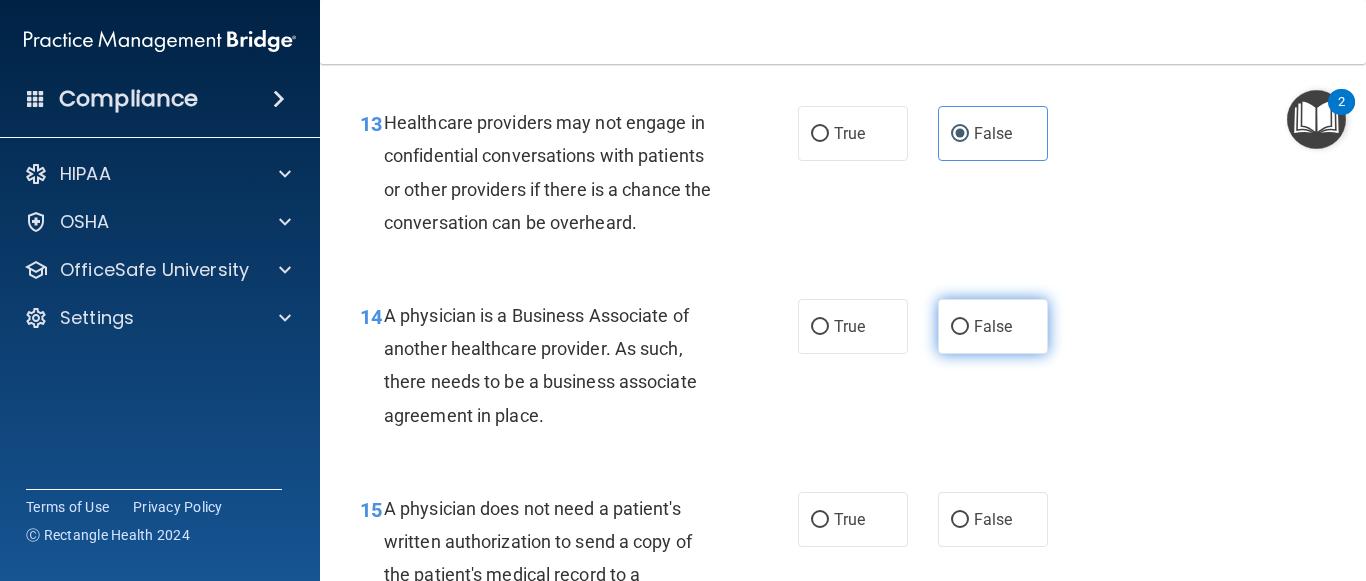 click on "False" at bounding box center (993, 326) 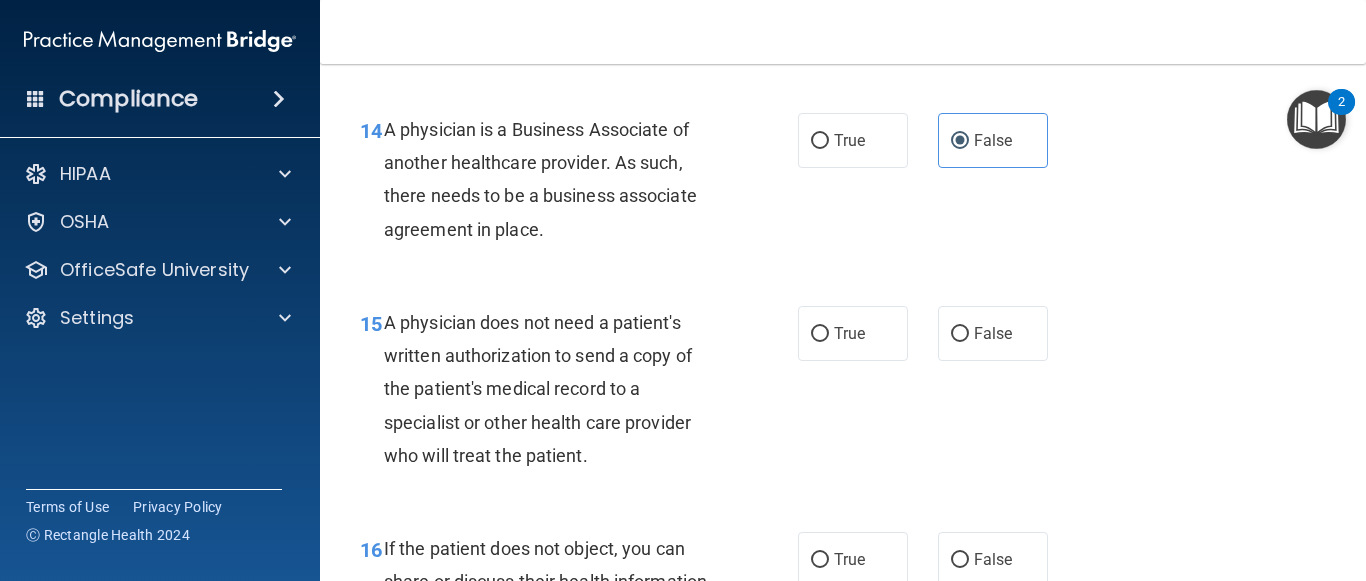 scroll, scrollTop: 2600, scrollLeft: 0, axis: vertical 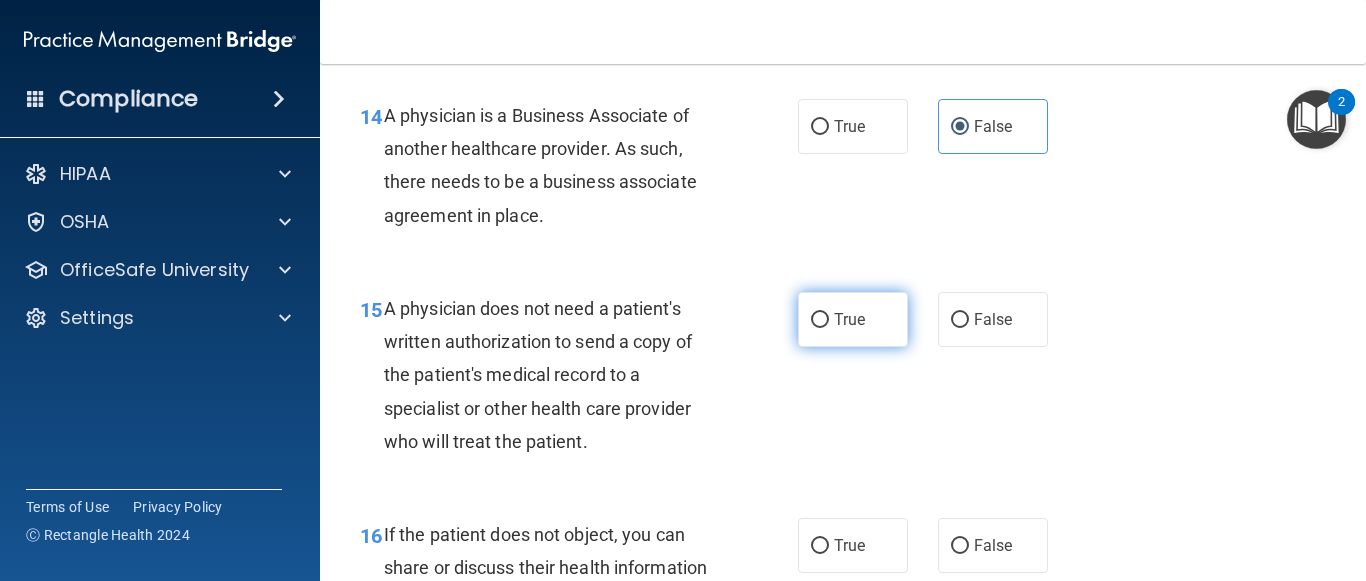click on "True" at bounding box center [820, 320] 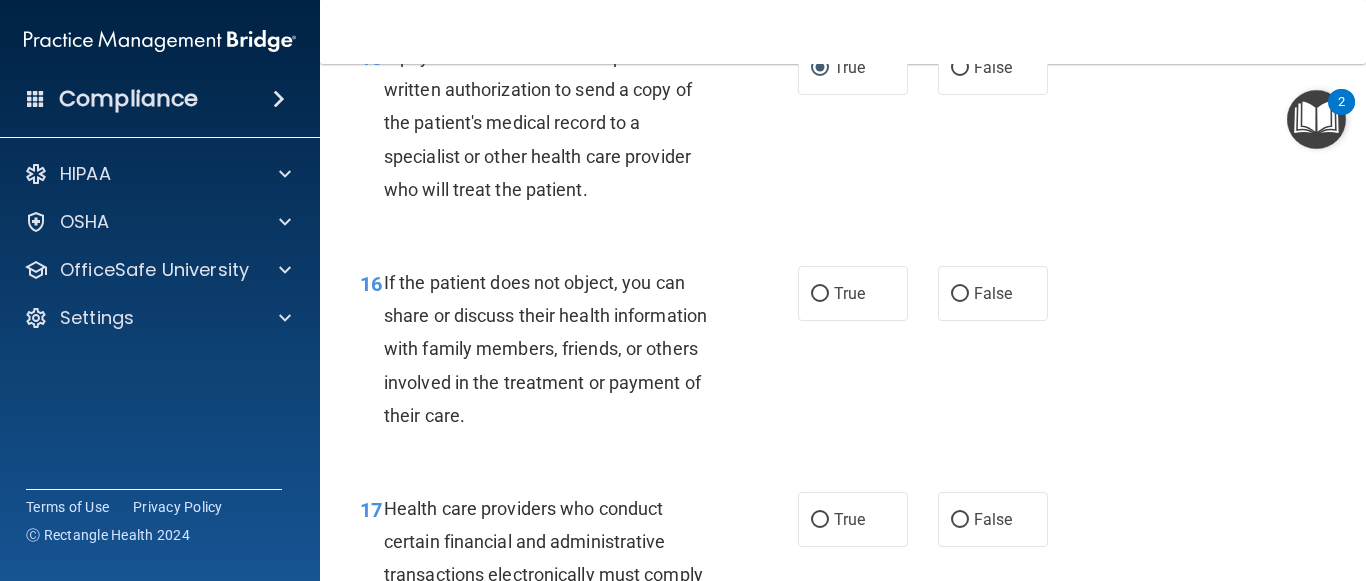scroll, scrollTop: 2900, scrollLeft: 0, axis: vertical 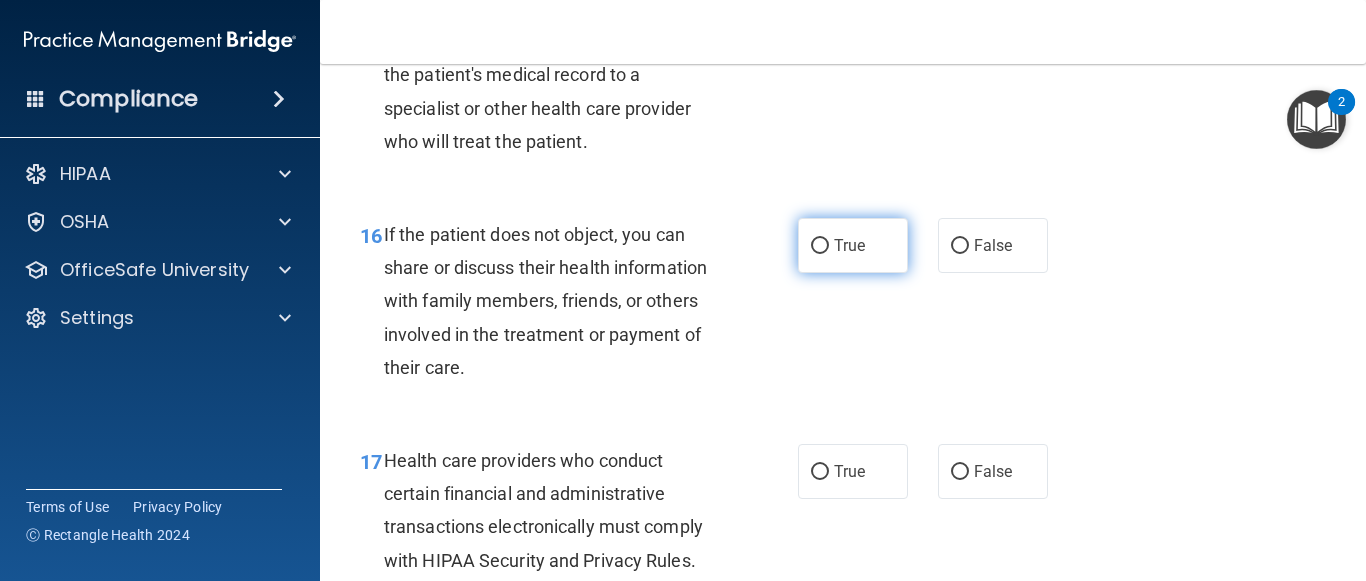 click on "True" at bounding box center [820, 246] 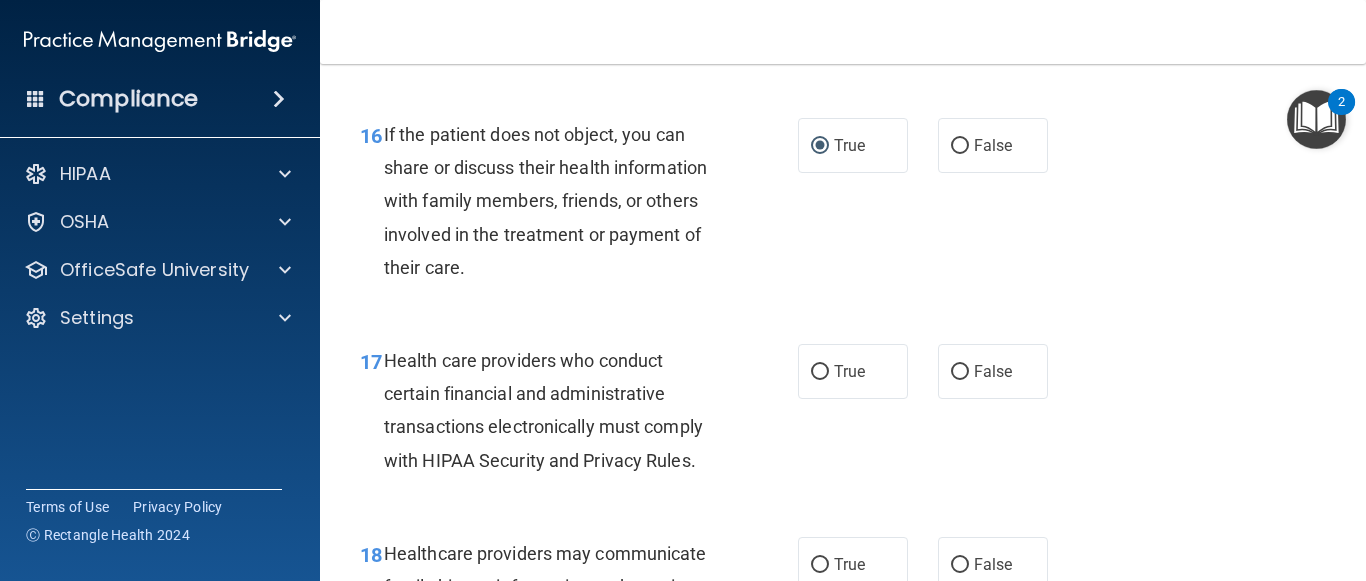 scroll, scrollTop: 3100, scrollLeft: 0, axis: vertical 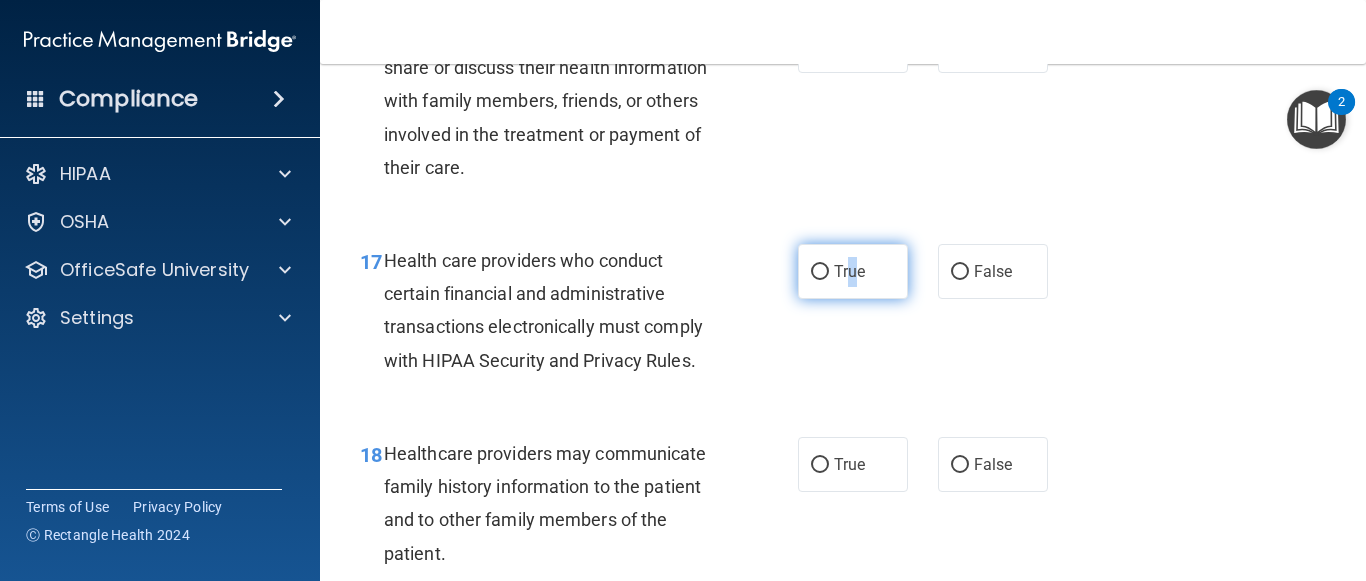 click on "True" at bounding box center [853, 271] 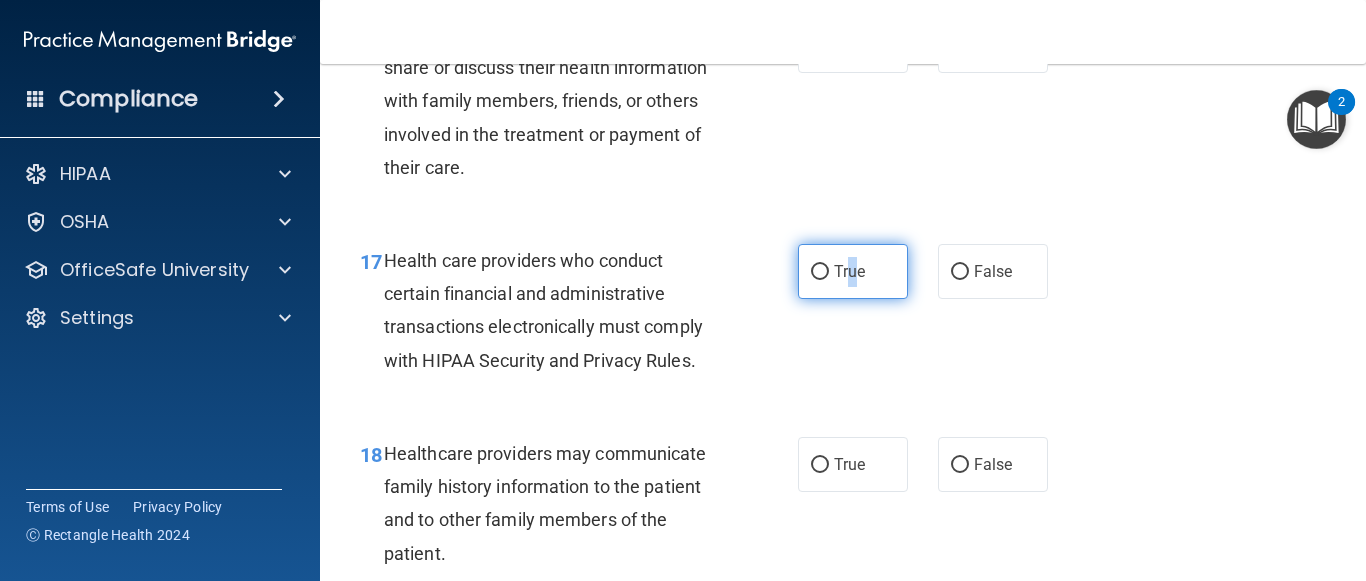 click on "True" at bounding box center [820, 272] 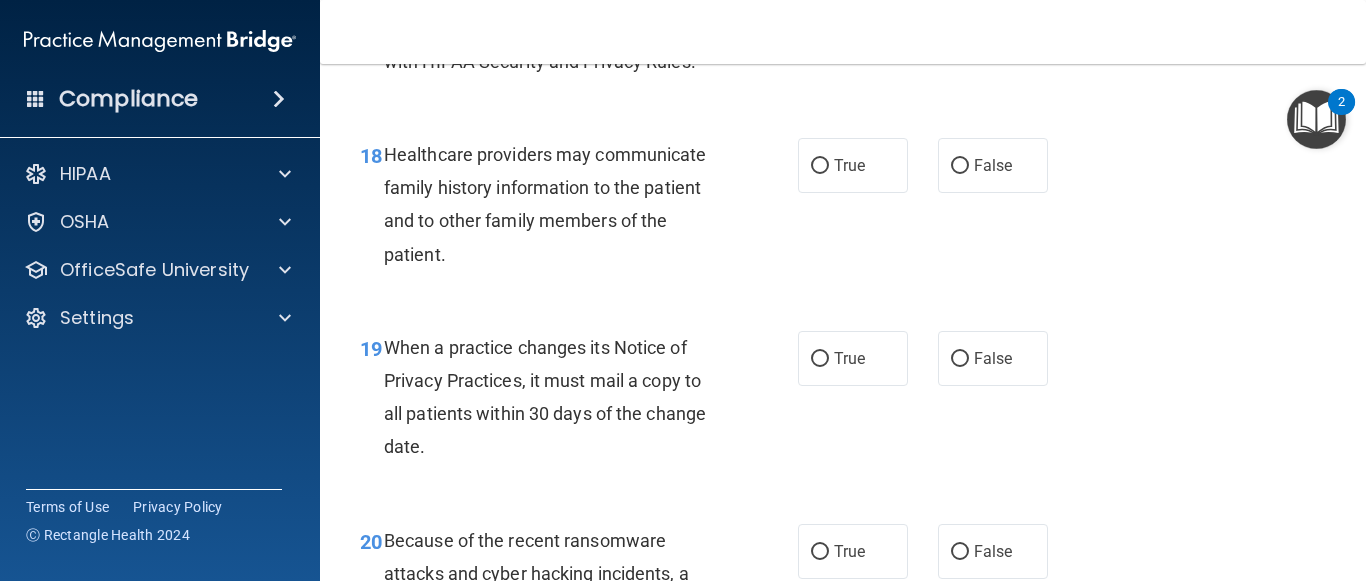 scroll, scrollTop: 3400, scrollLeft: 0, axis: vertical 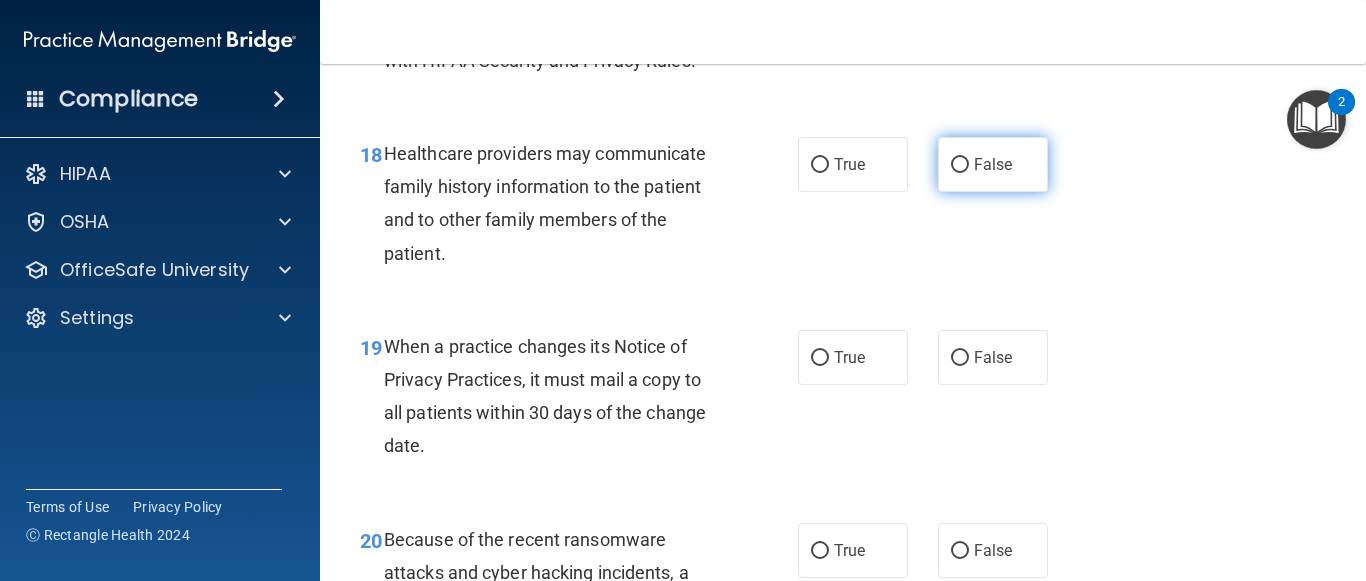 click on "False" at bounding box center (960, 165) 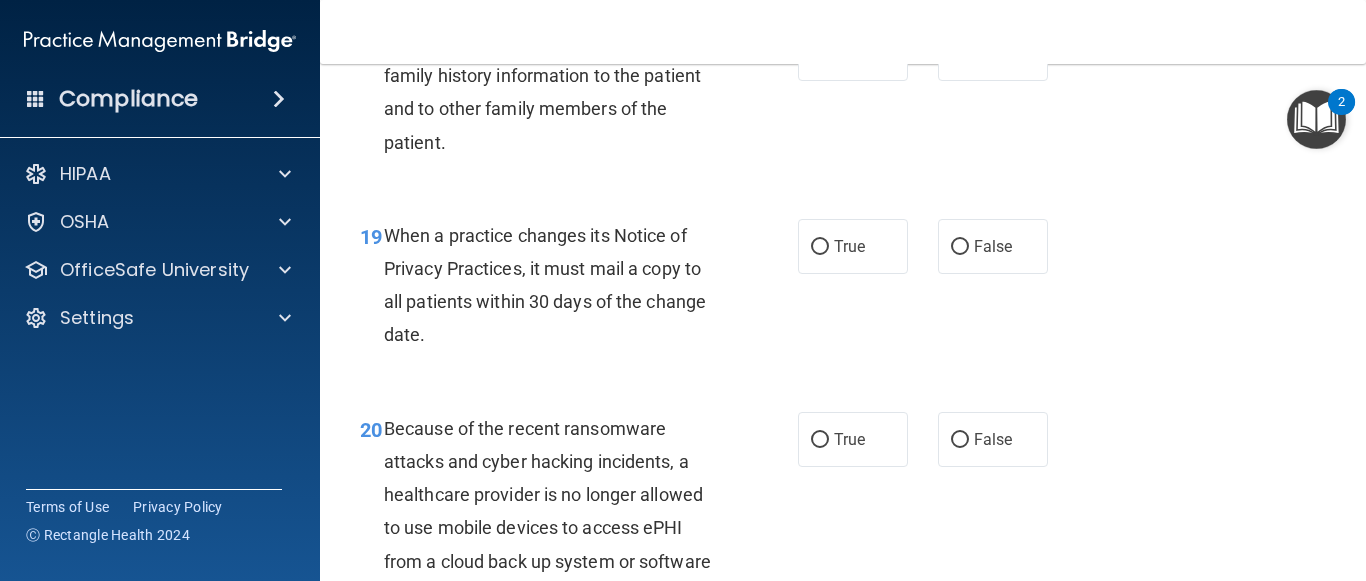 scroll, scrollTop: 3400, scrollLeft: 0, axis: vertical 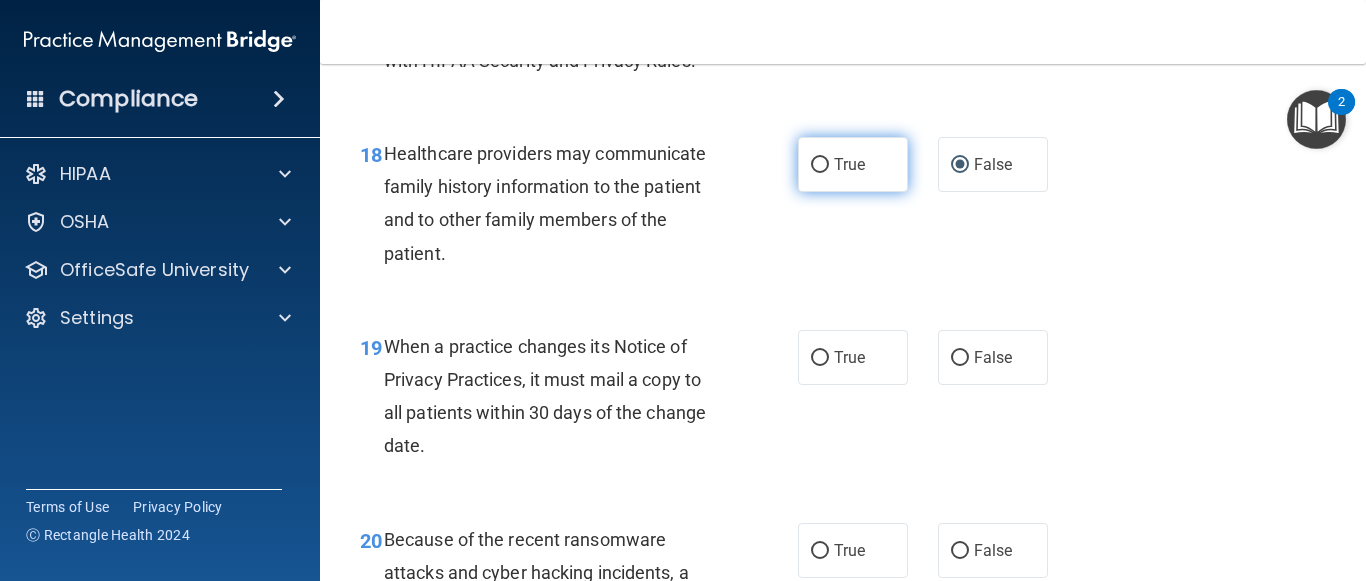 click on "True" at bounding box center [853, 164] 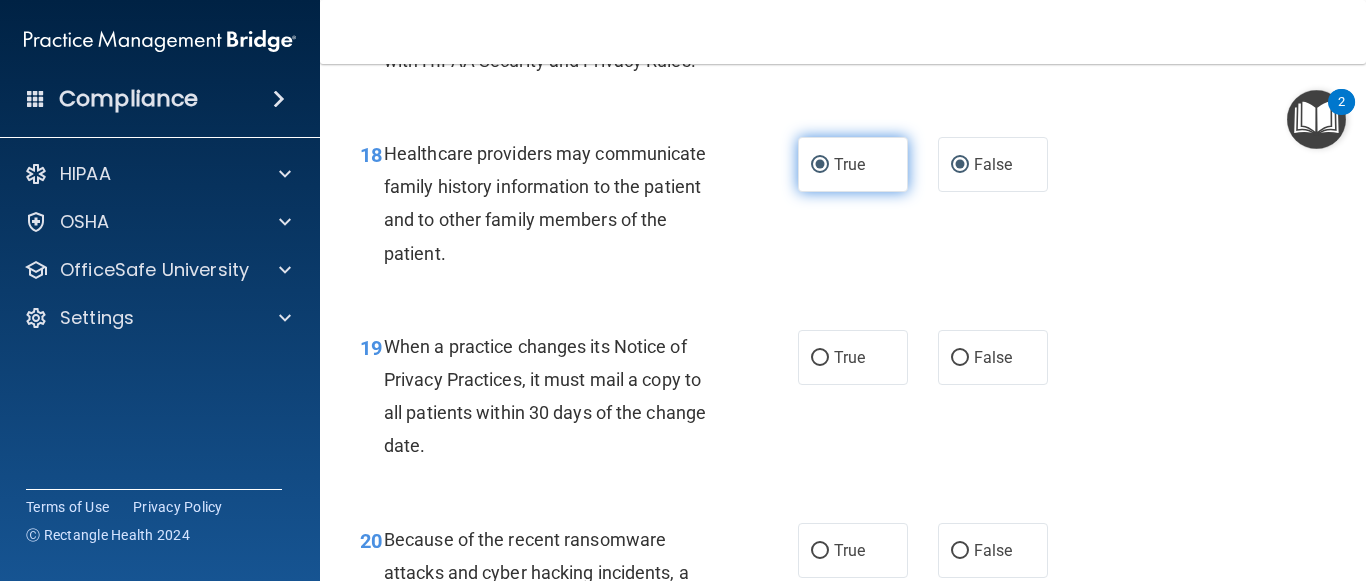 radio on "false" 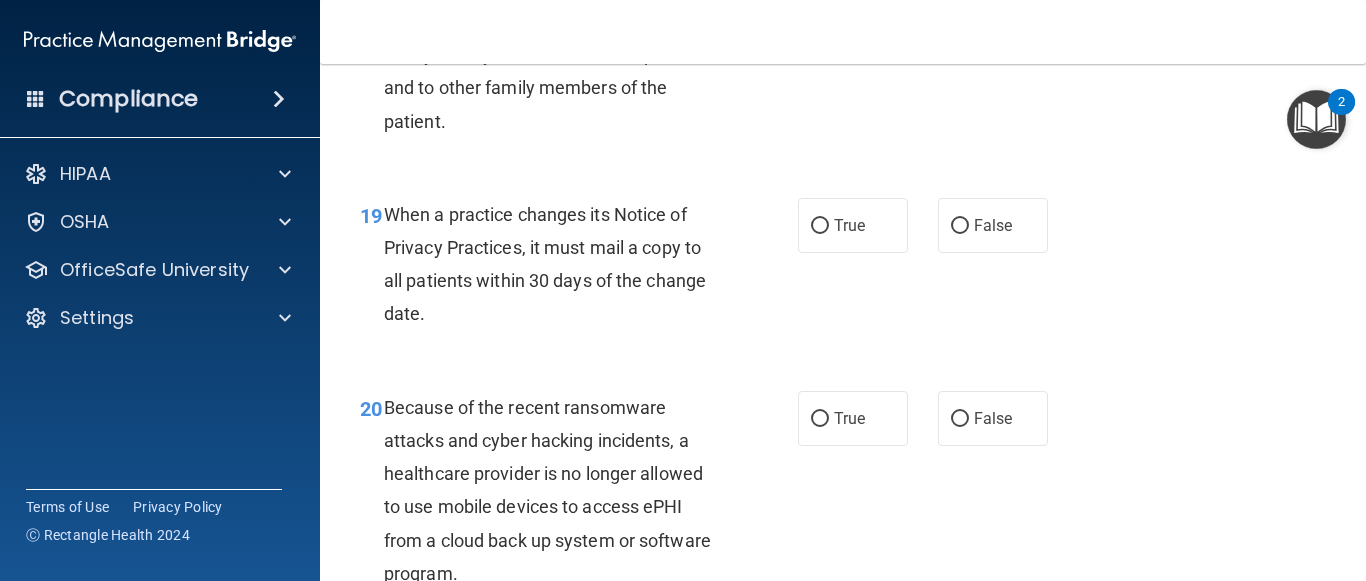 scroll, scrollTop: 3600, scrollLeft: 0, axis: vertical 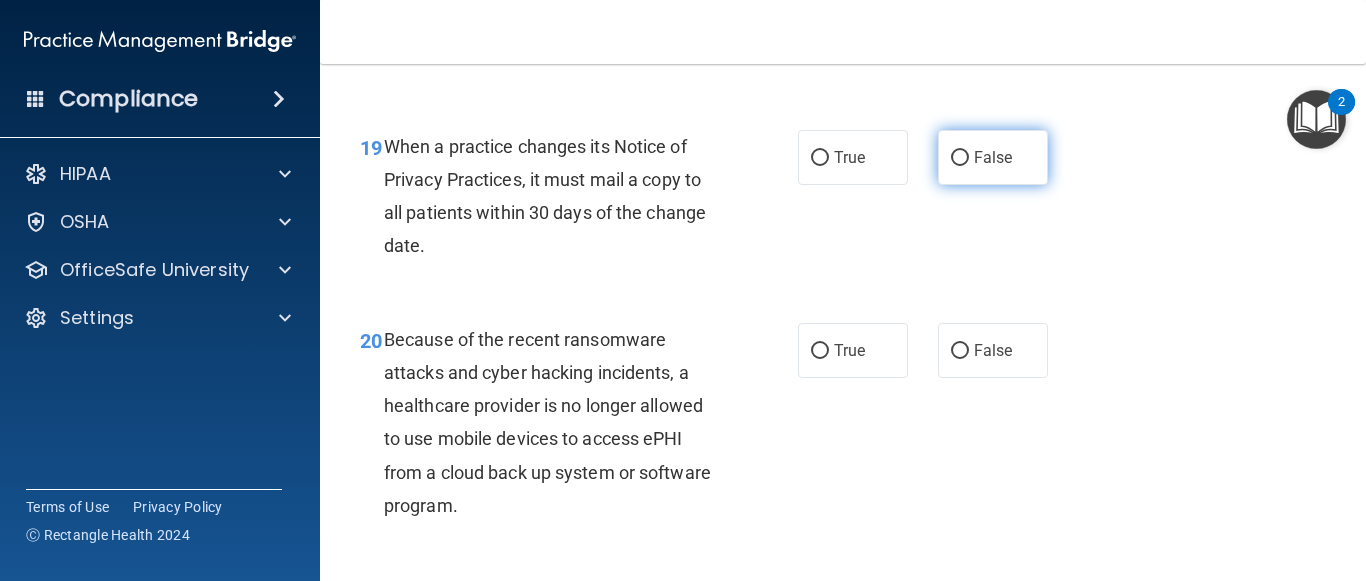 click on "False" at bounding box center (960, 158) 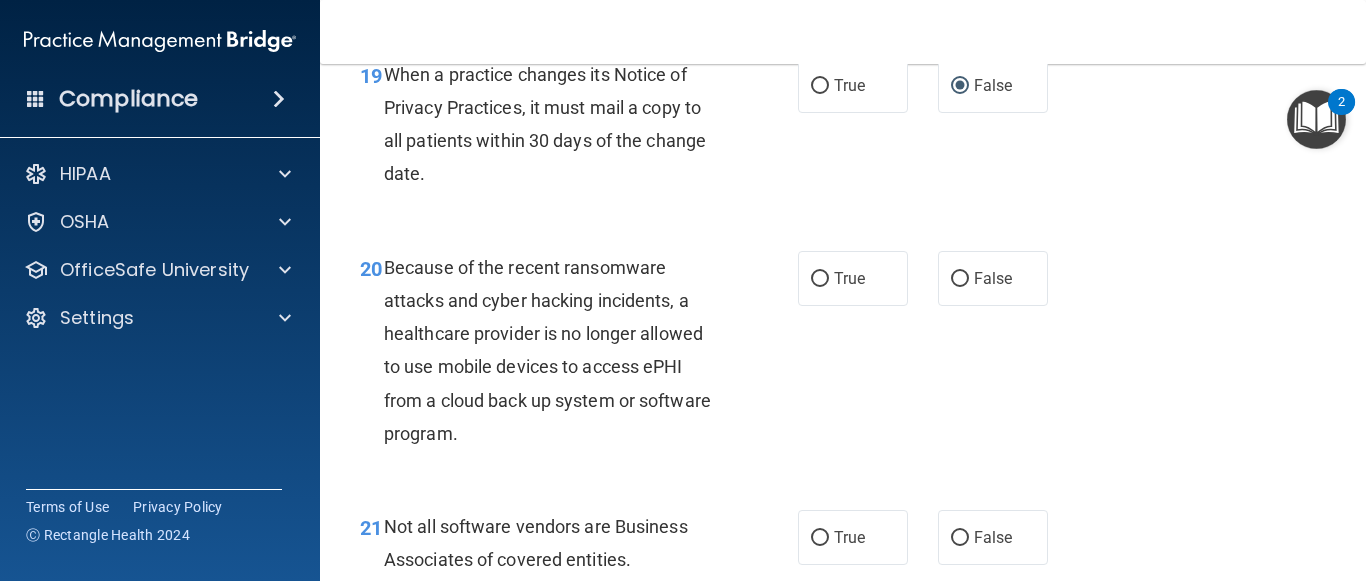 scroll, scrollTop: 3700, scrollLeft: 0, axis: vertical 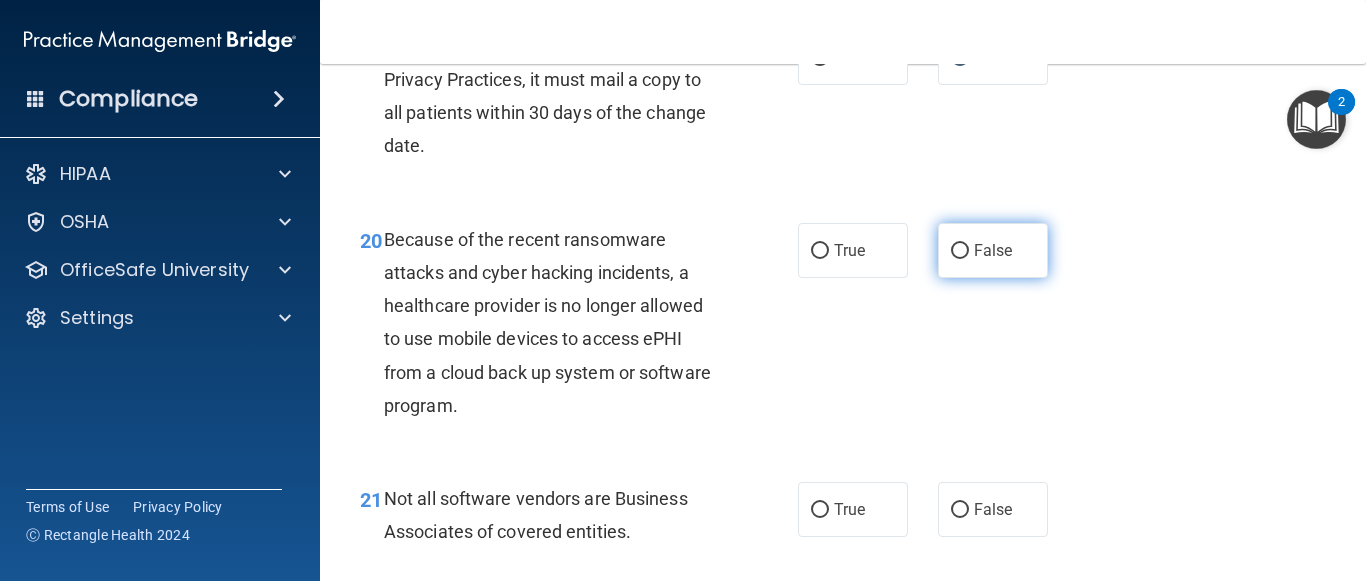 click on "False" at bounding box center [993, 250] 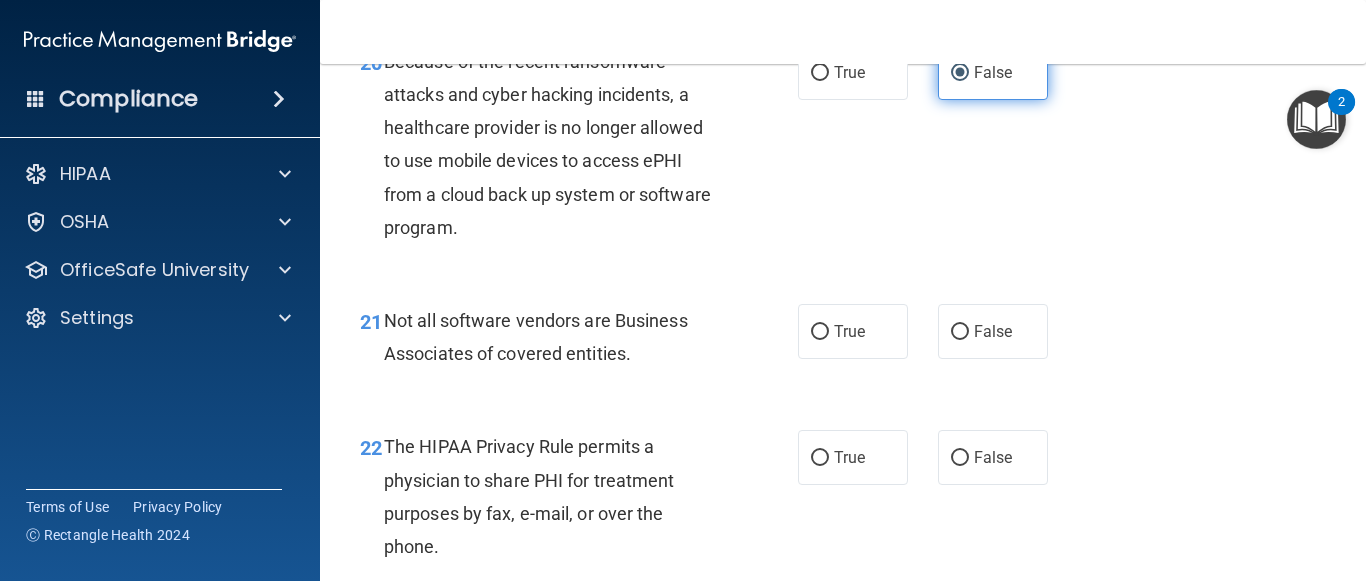 scroll, scrollTop: 3900, scrollLeft: 0, axis: vertical 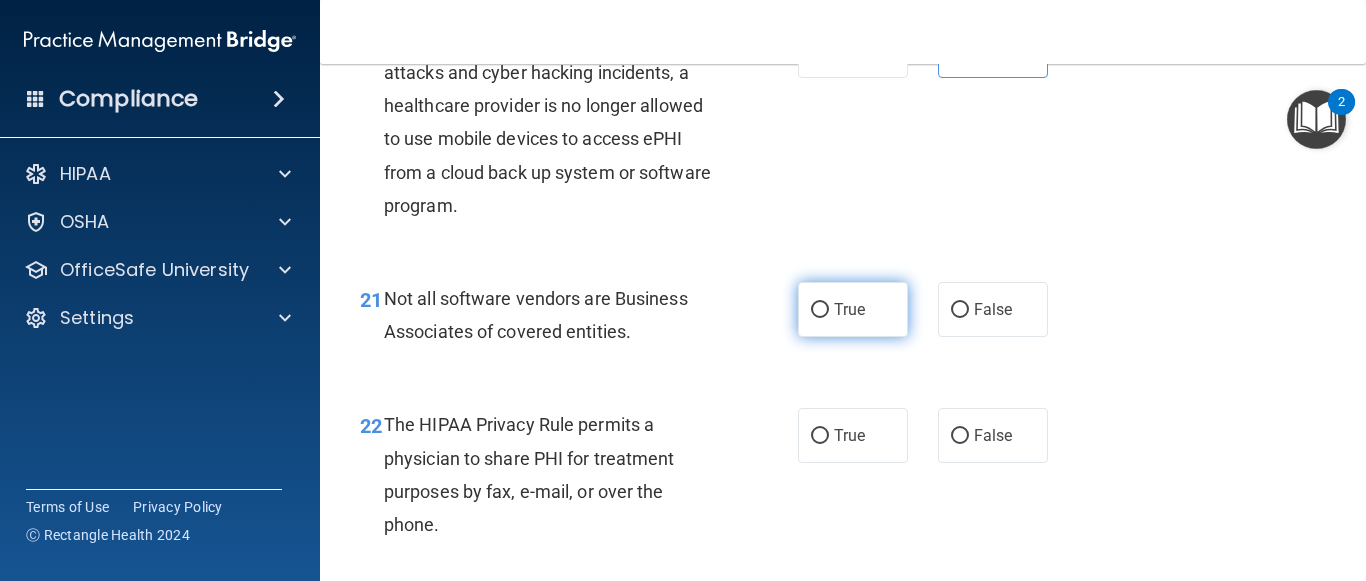 click on "True" at bounding box center (820, 310) 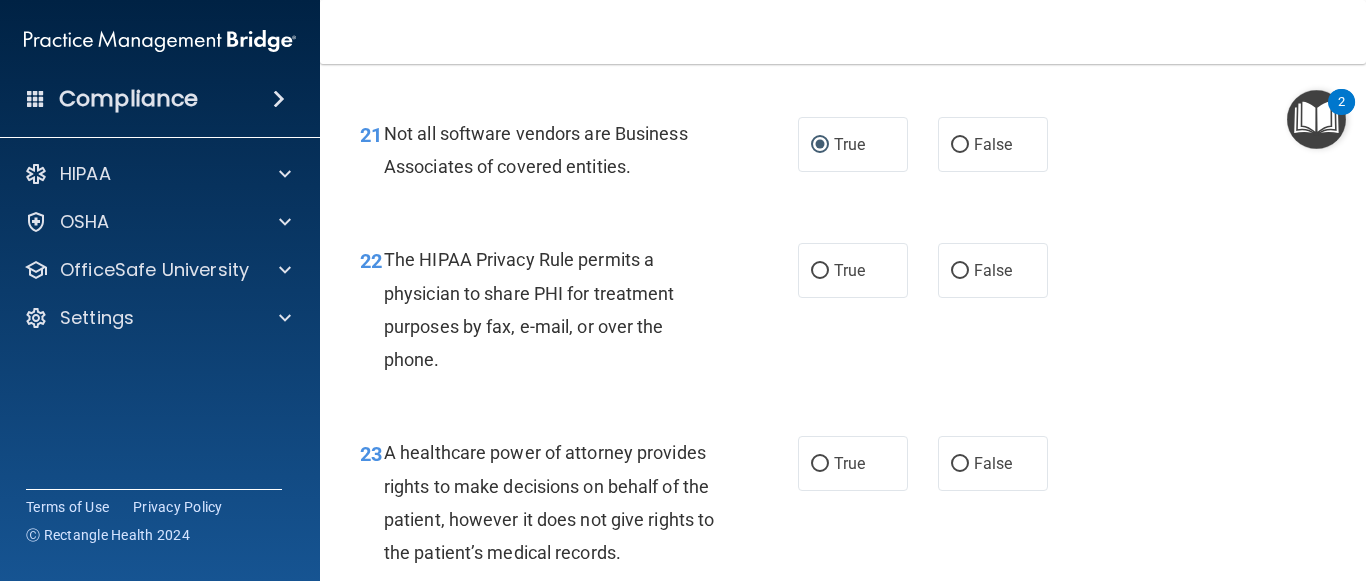 scroll, scrollTop: 4100, scrollLeft: 0, axis: vertical 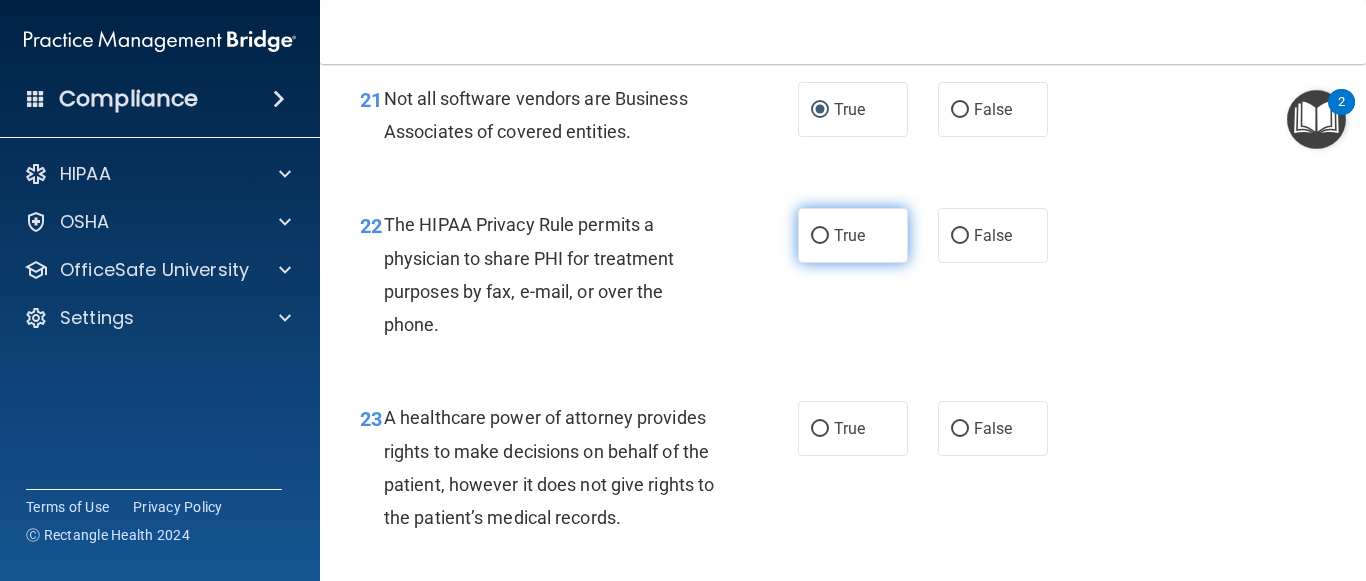 click on "True" at bounding box center [820, 236] 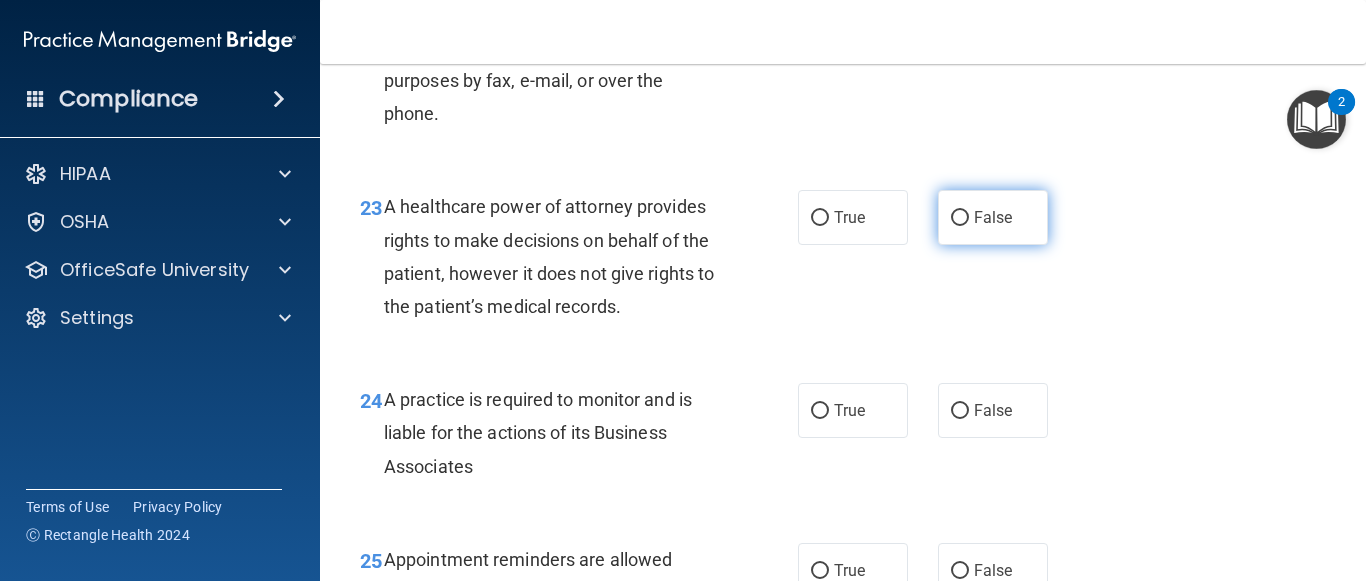 scroll, scrollTop: 4400, scrollLeft: 0, axis: vertical 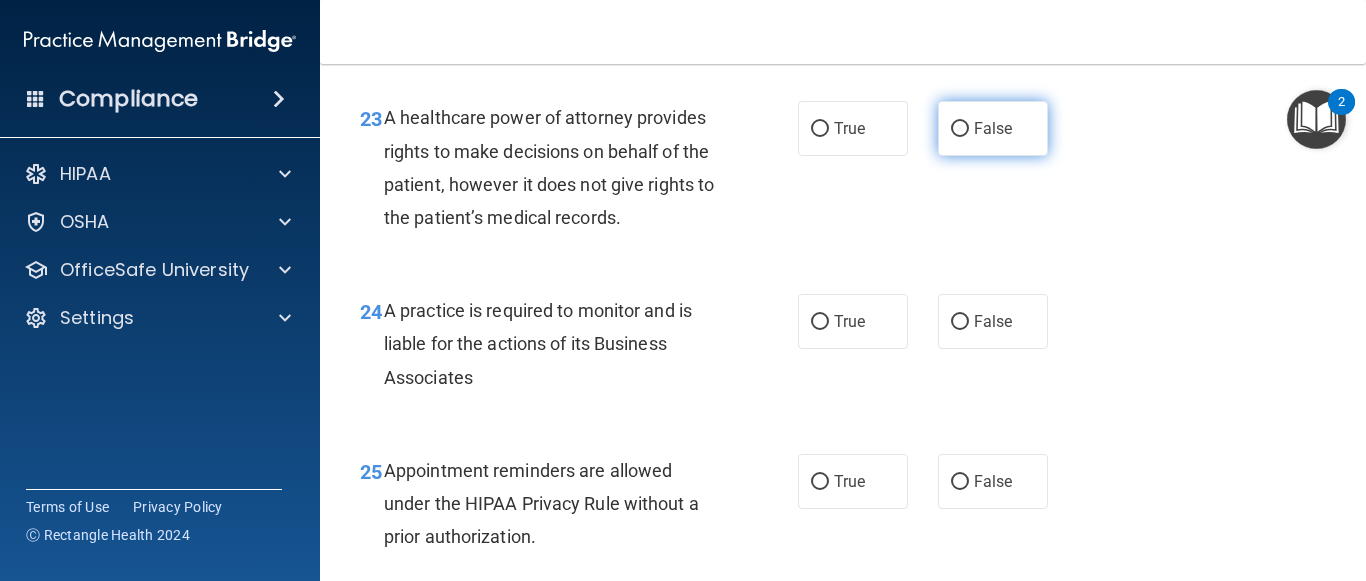 click on "False" at bounding box center [960, 129] 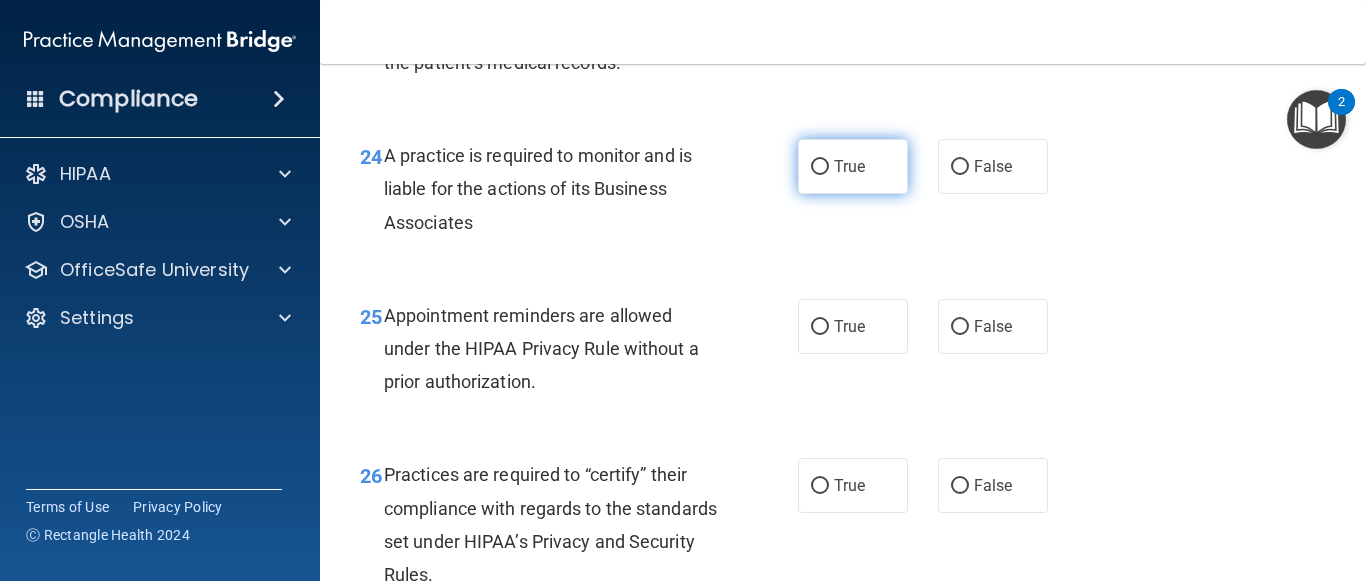 scroll, scrollTop: 4600, scrollLeft: 0, axis: vertical 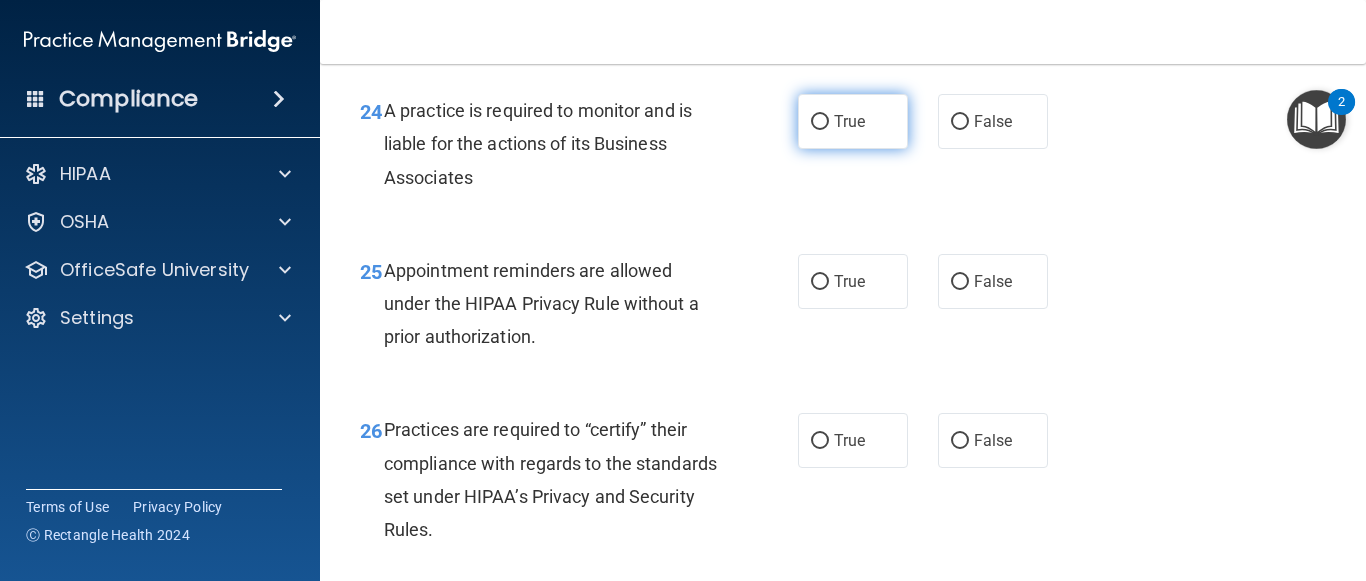 click on "True" at bounding box center (820, 122) 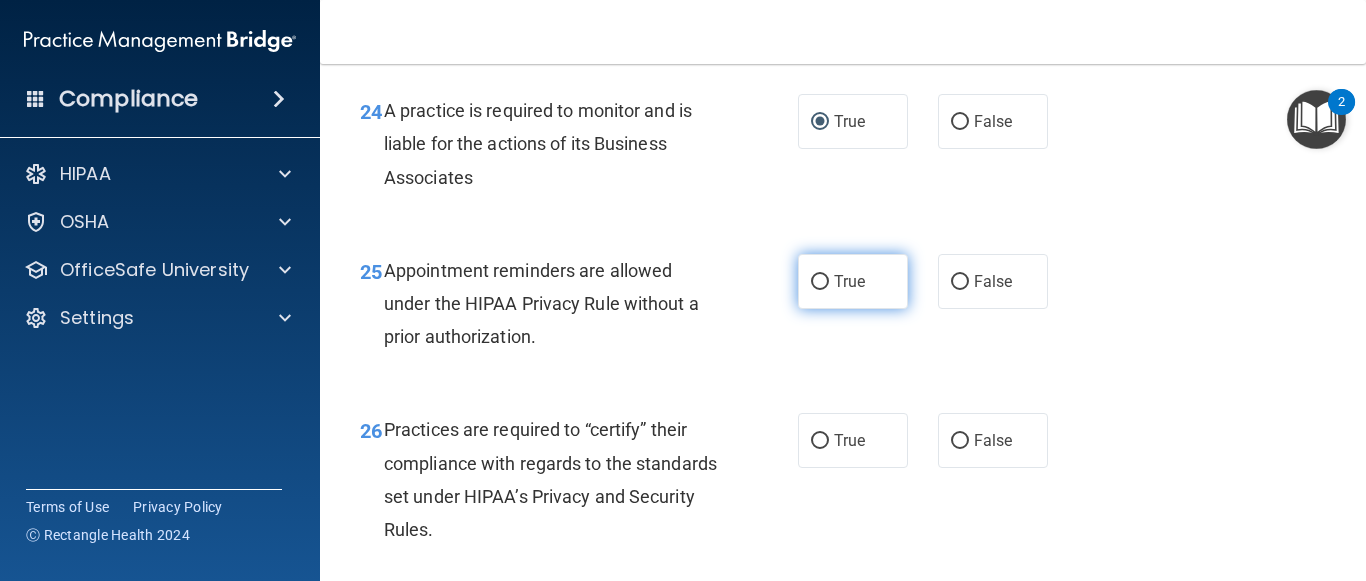 click on "True" at bounding box center [853, 281] 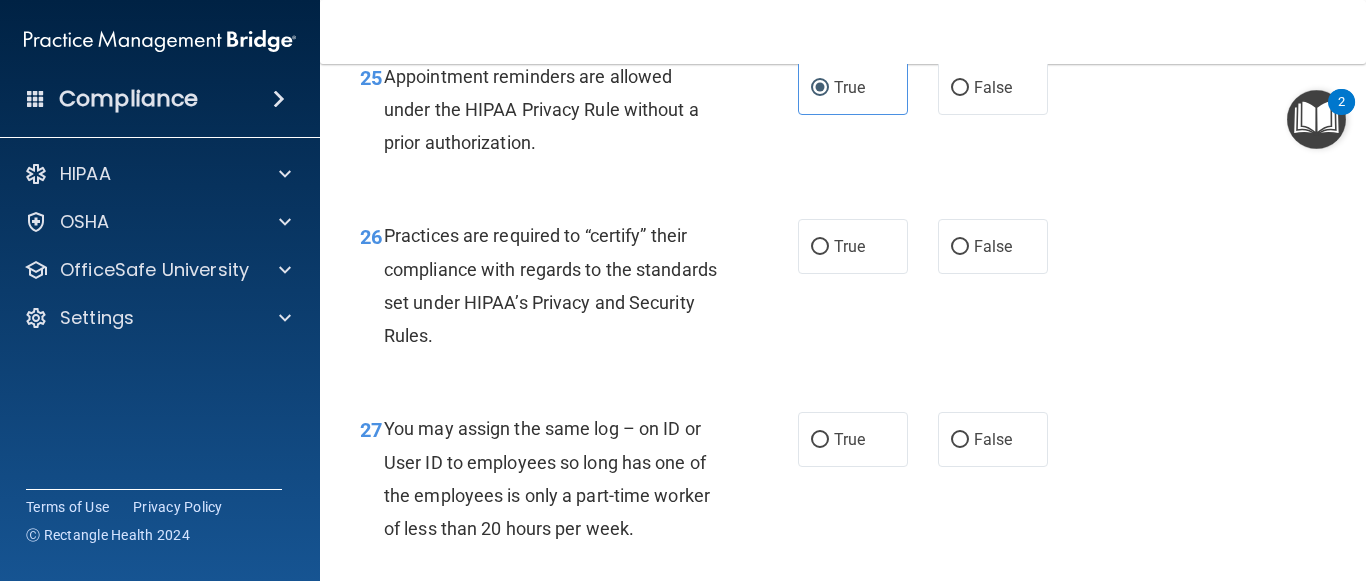 scroll, scrollTop: 4800, scrollLeft: 0, axis: vertical 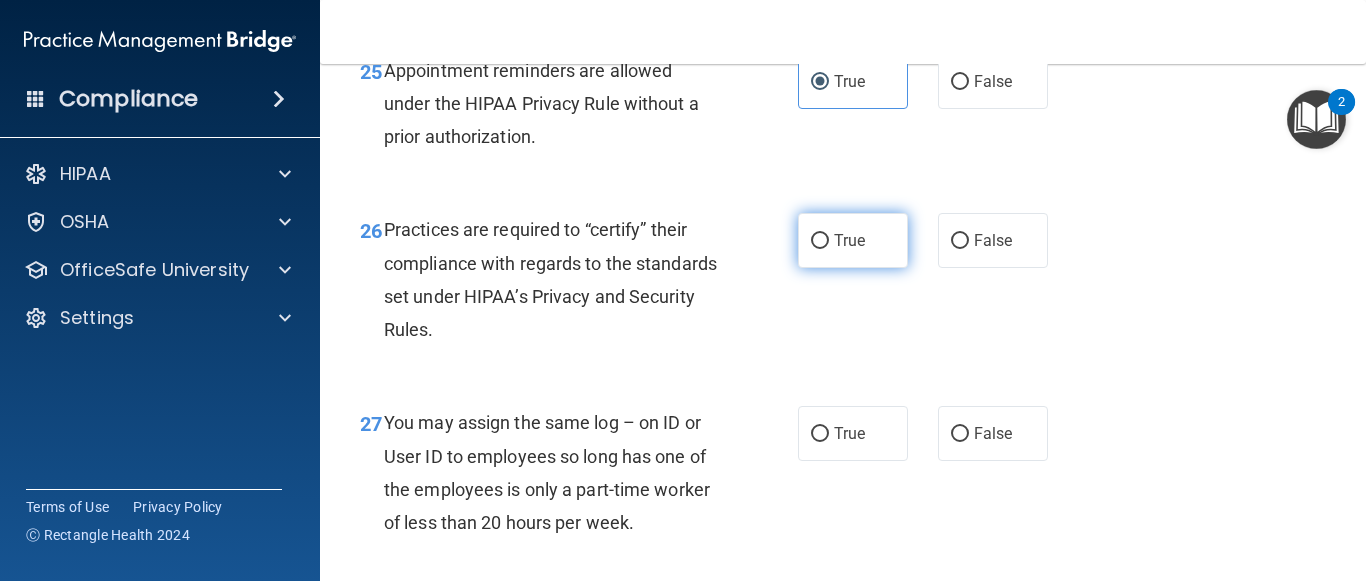 click on "True" at bounding box center (853, 240) 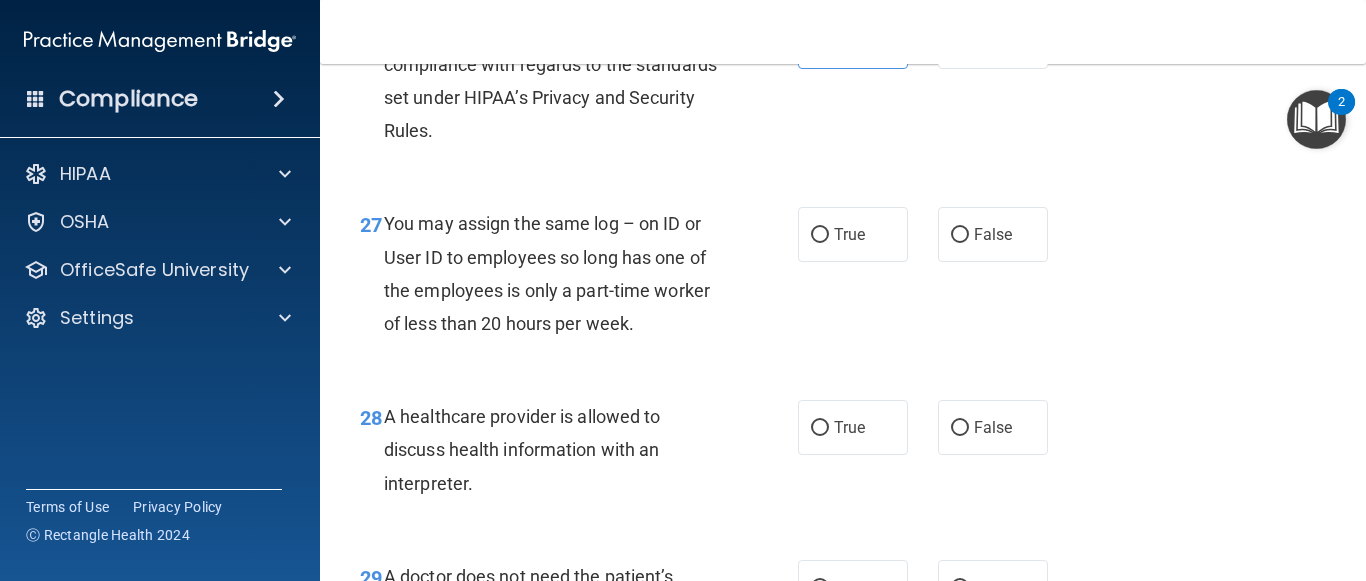 scroll, scrollTop: 5000, scrollLeft: 0, axis: vertical 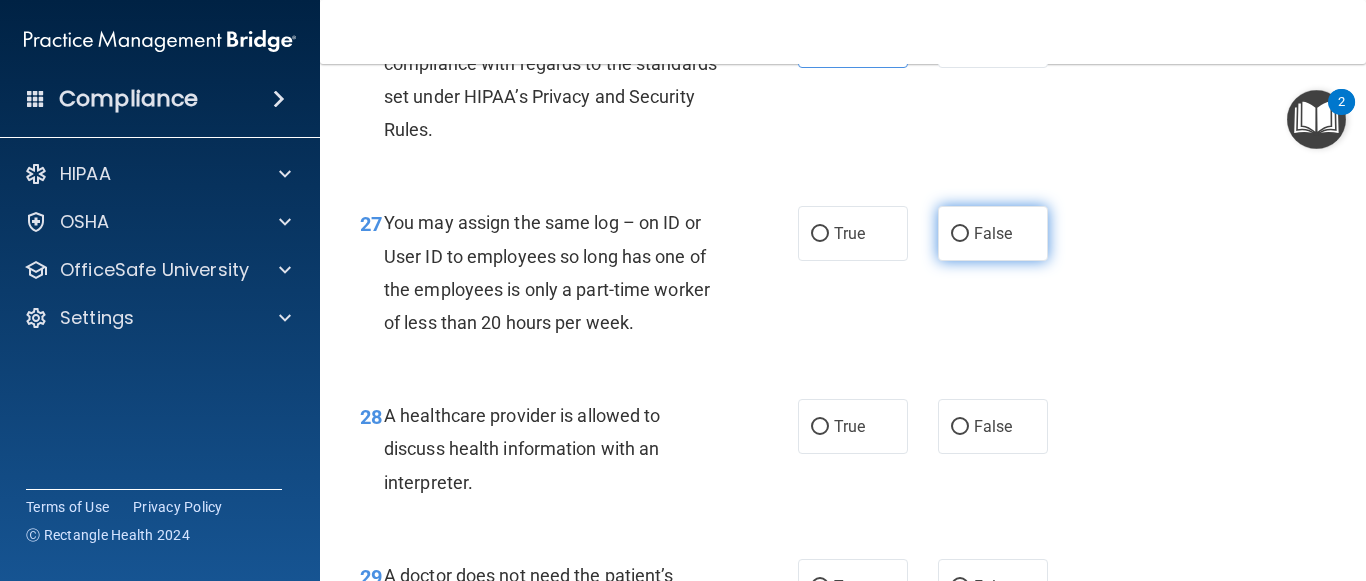 click on "False" at bounding box center (960, 234) 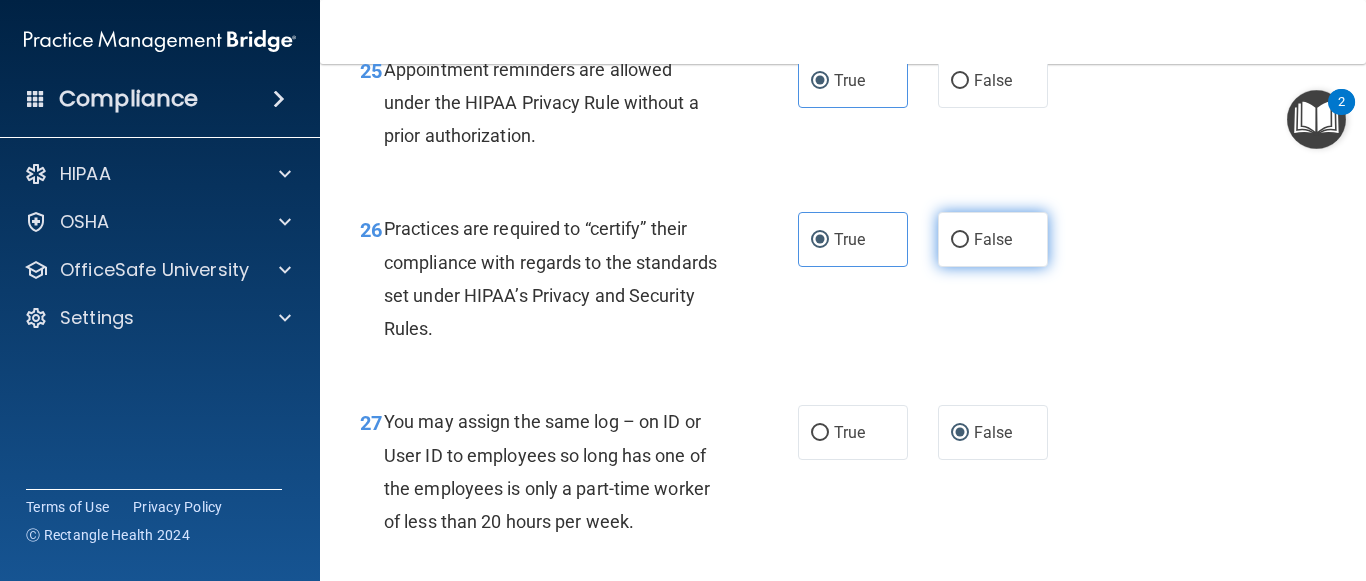 scroll, scrollTop: 4800, scrollLeft: 0, axis: vertical 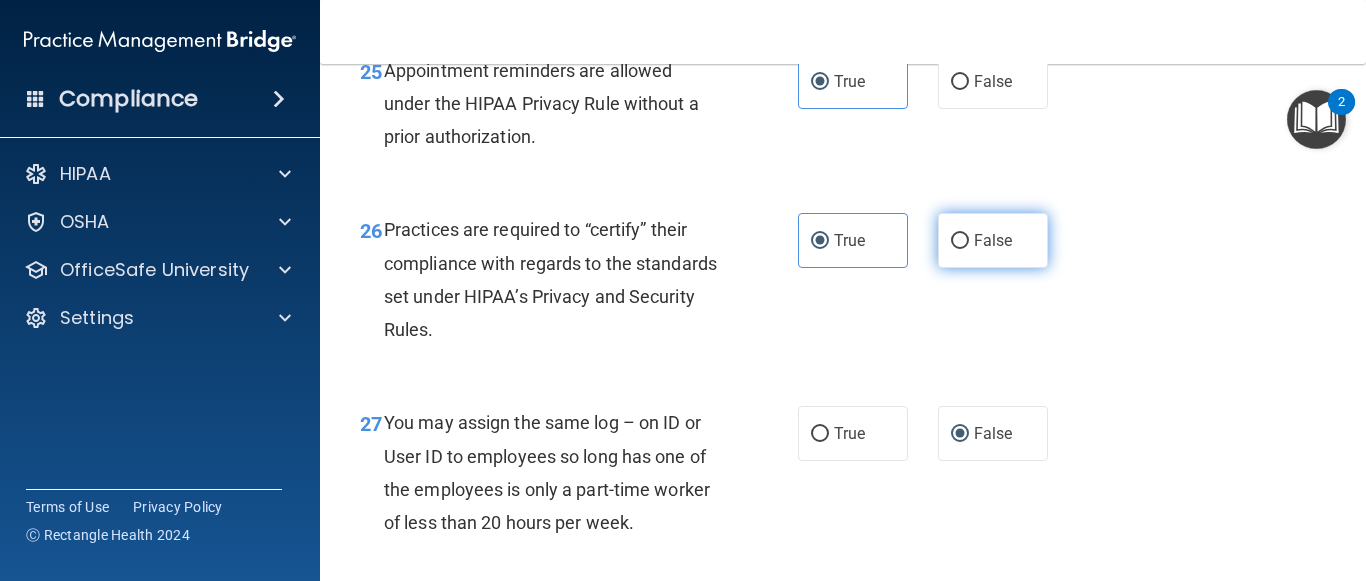 click on "False" at bounding box center (993, 240) 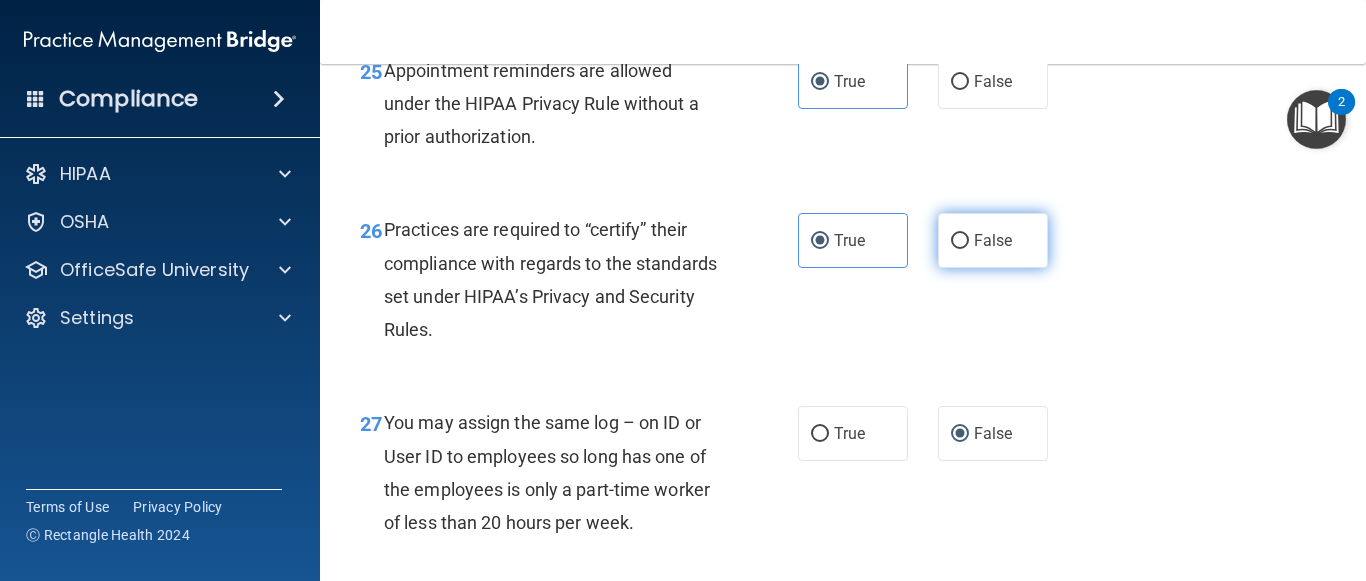 radio on "true" 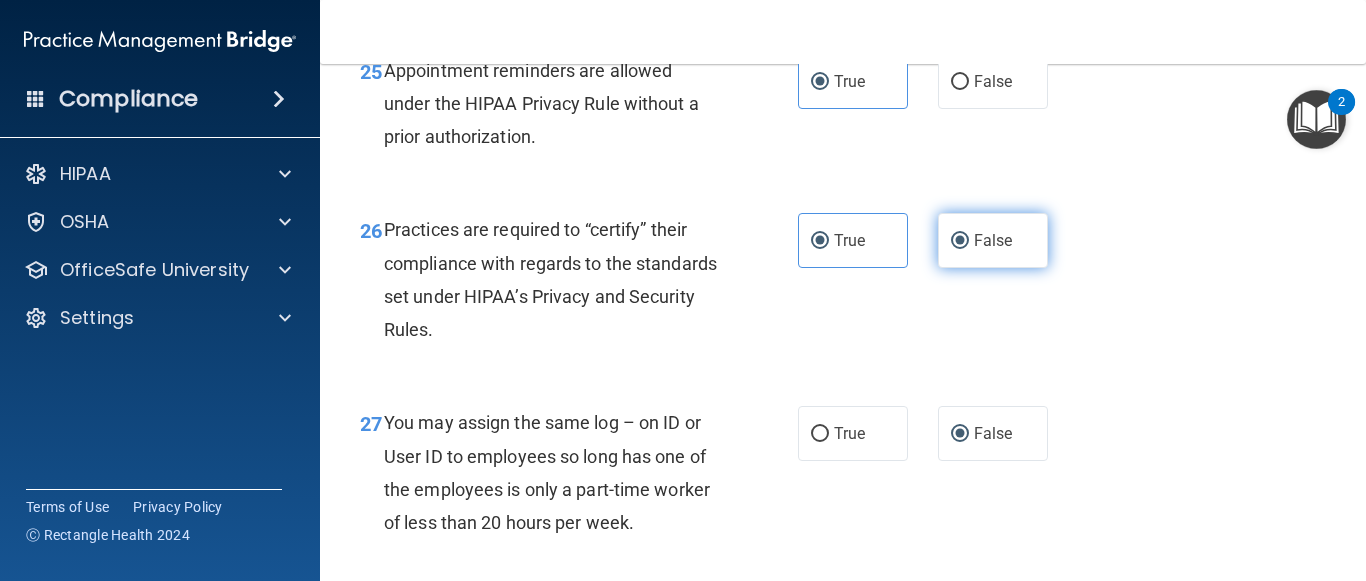 radio on "false" 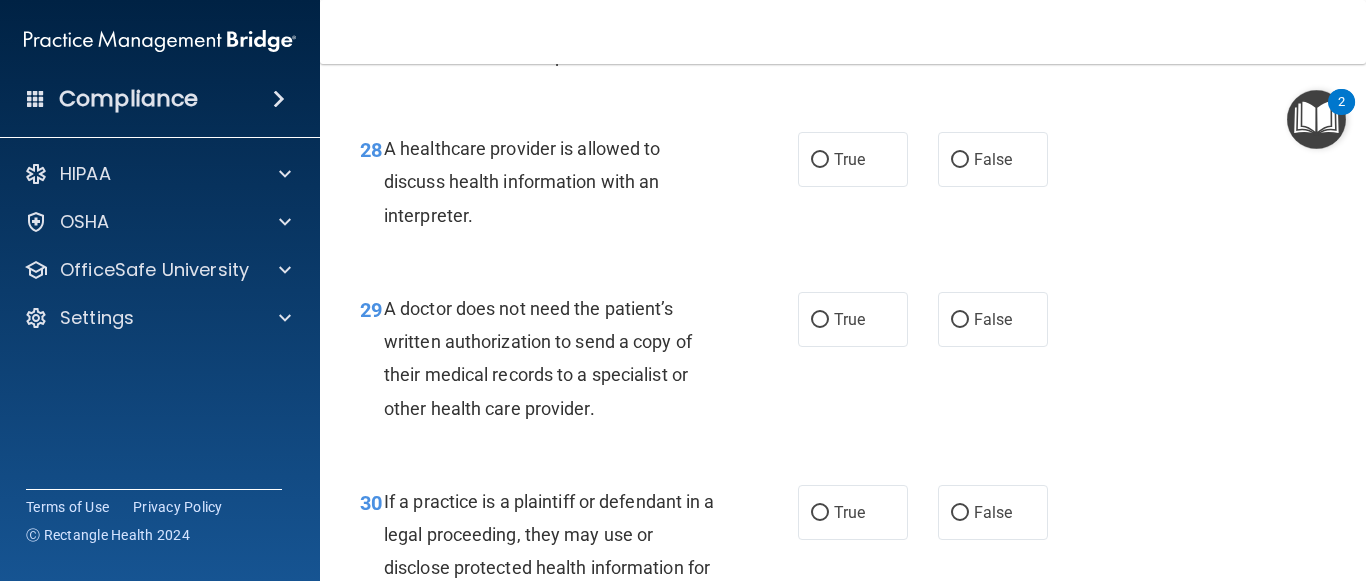 scroll, scrollTop: 5300, scrollLeft: 0, axis: vertical 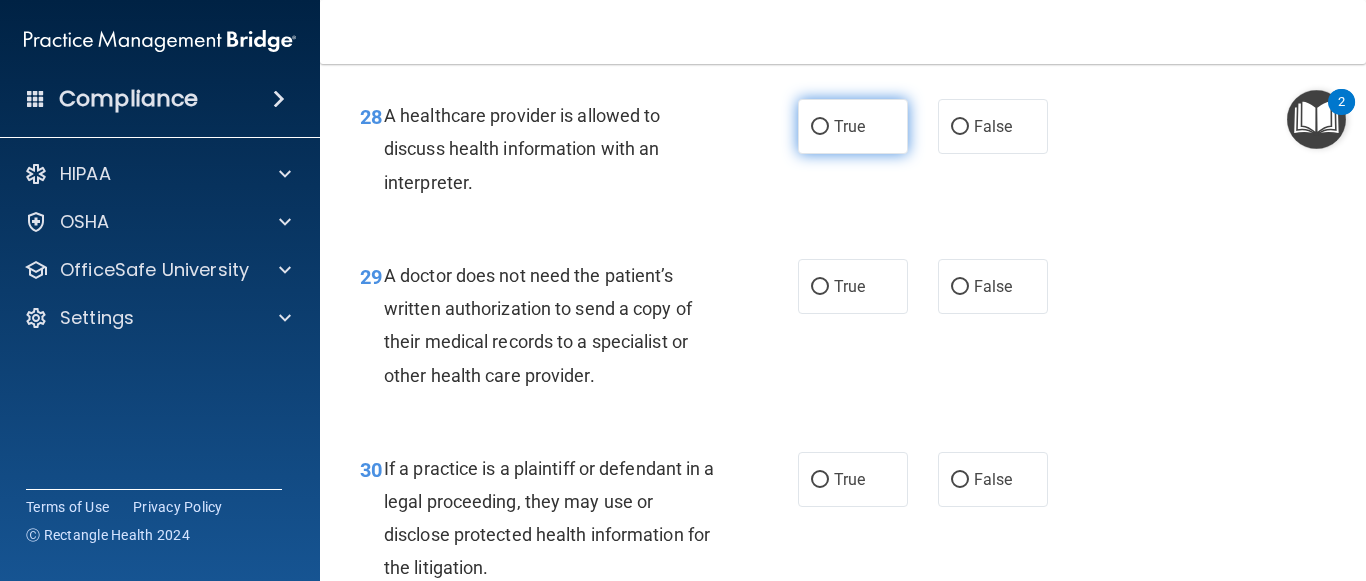 click on "True" at bounding box center (849, 126) 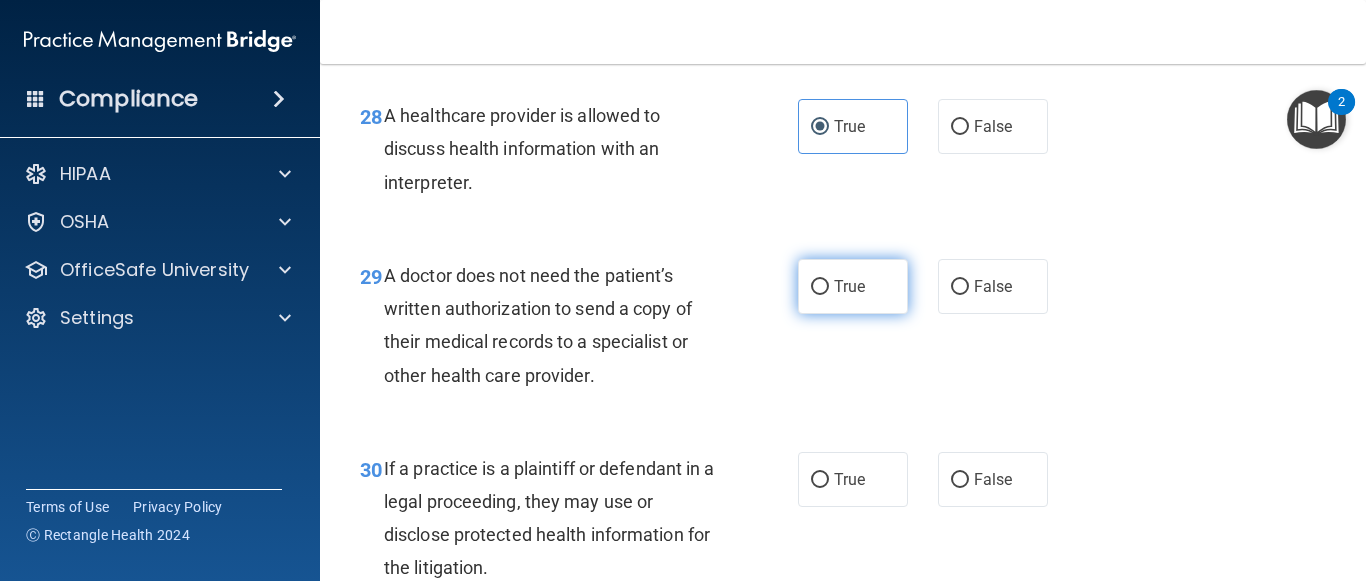 click on "True" at bounding box center [820, 287] 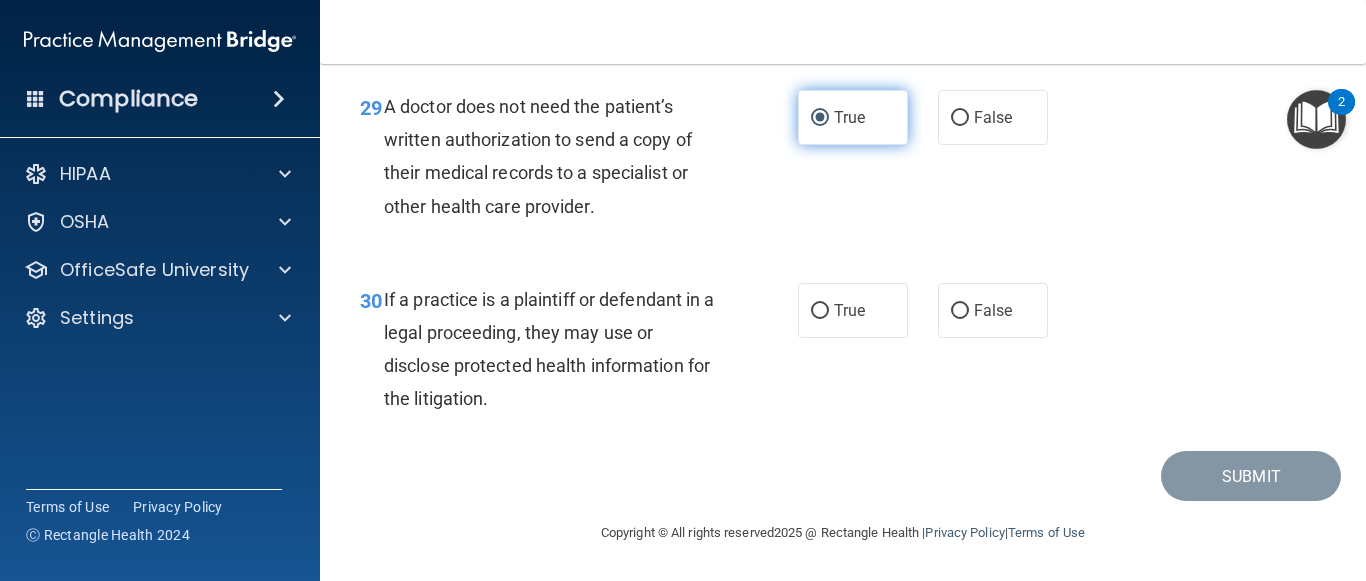 scroll, scrollTop: 5502, scrollLeft: 0, axis: vertical 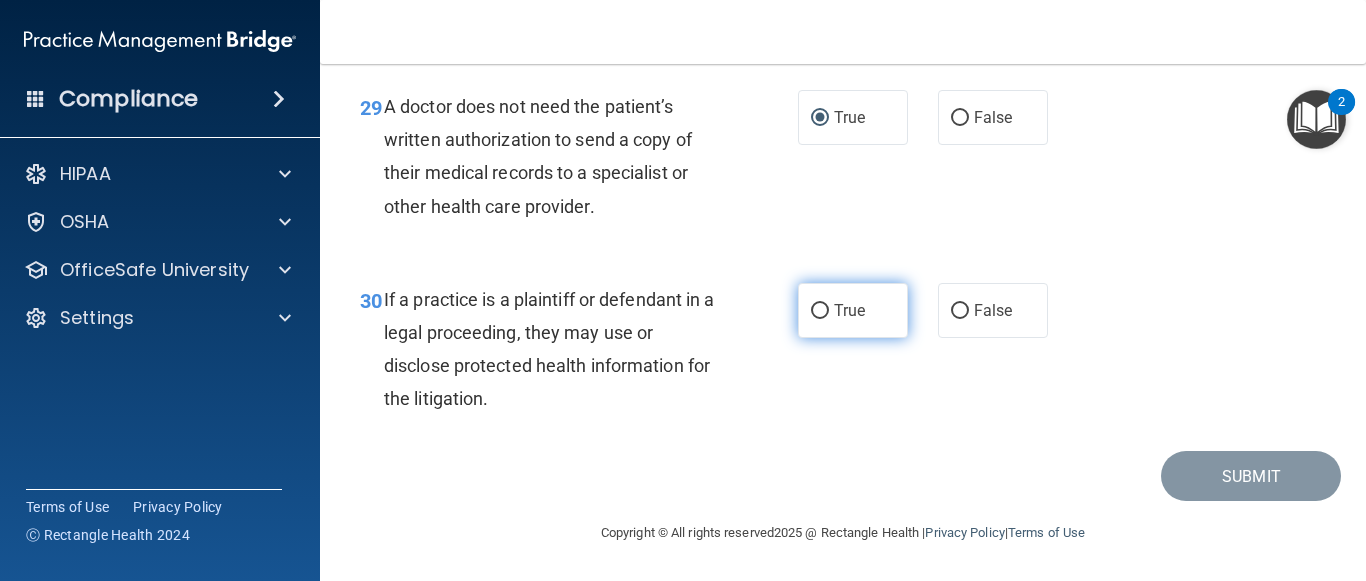 click on "True" at bounding box center (849, 310) 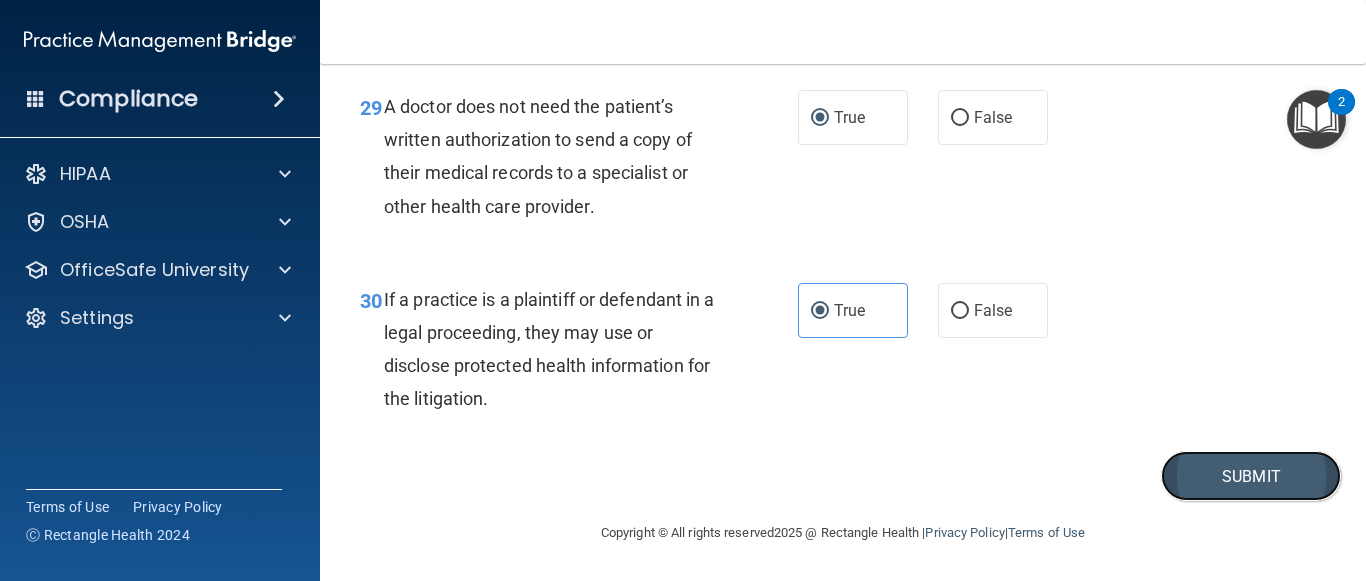 click on "Submit" at bounding box center (1251, 476) 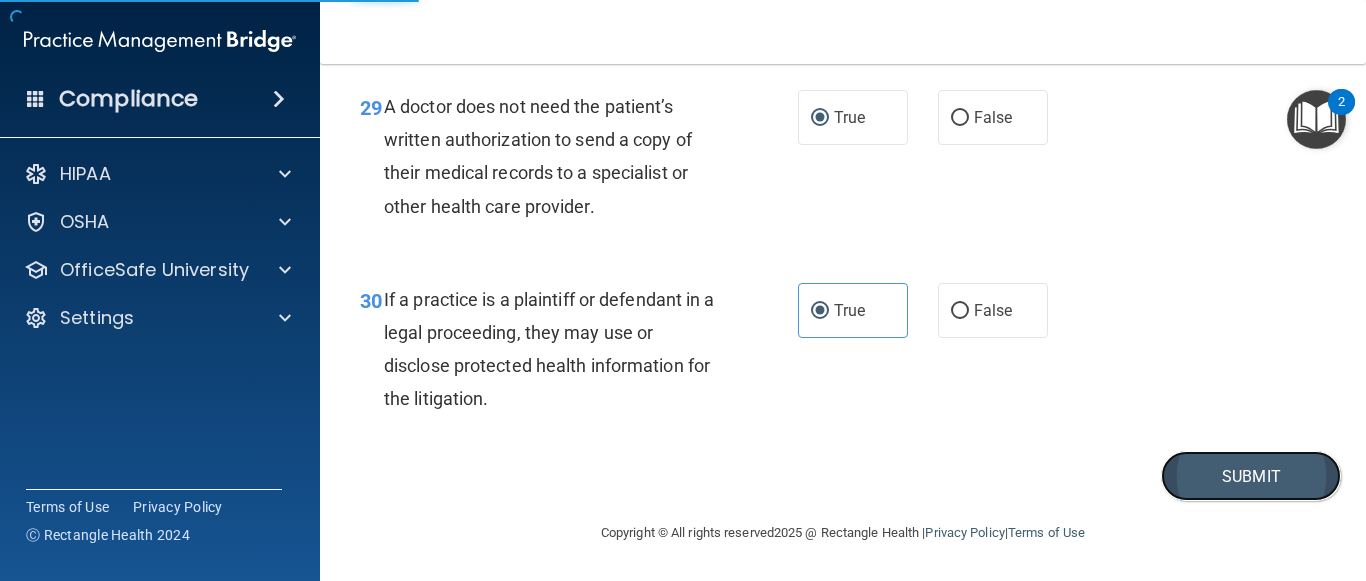 click on "Submit" at bounding box center [1251, 476] 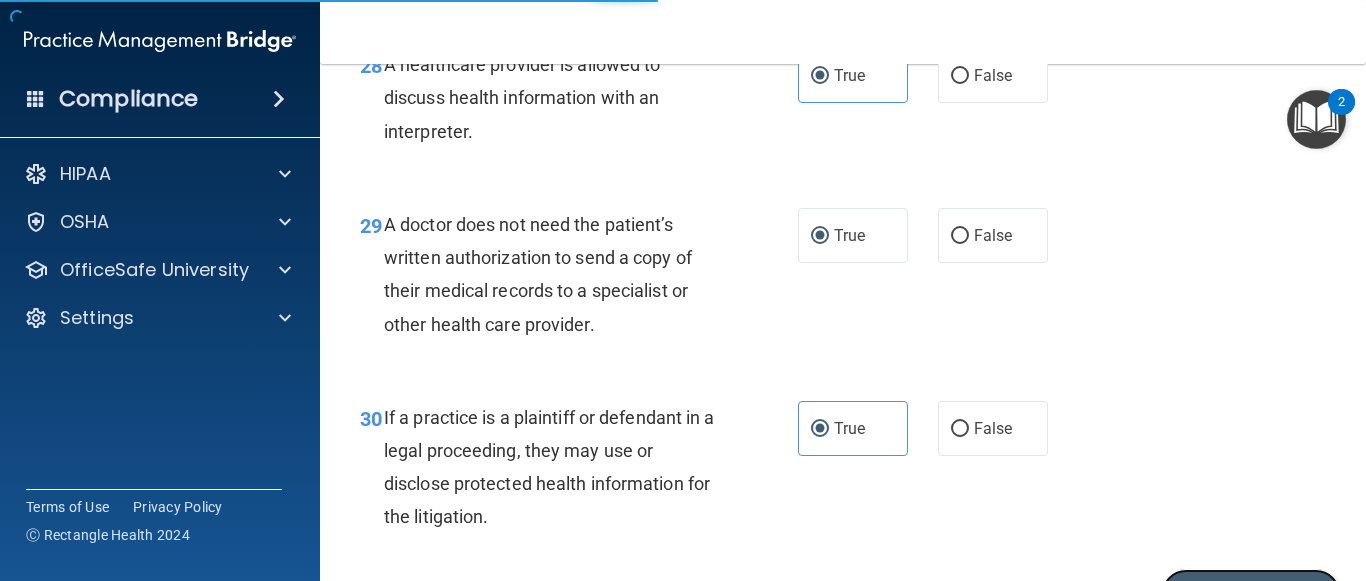 scroll, scrollTop: 5502, scrollLeft: 0, axis: vertical 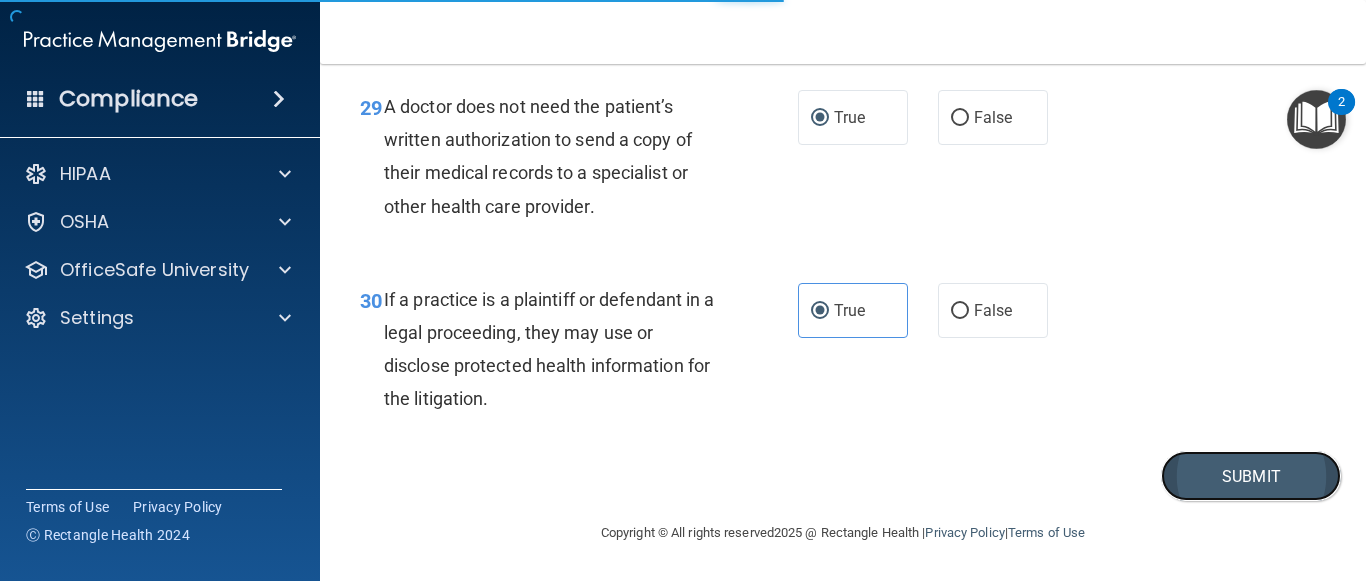 click on "Submit" at bounding box center [1251, 476] 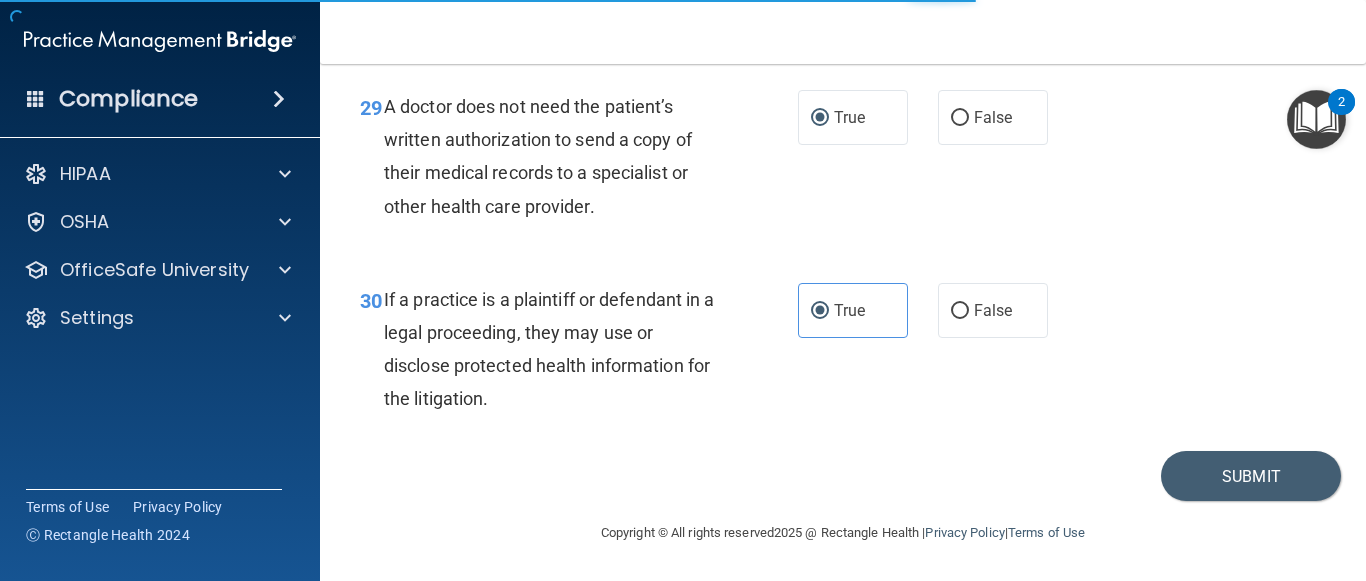 scroll, scrollTop: 0, scrollLeft: 0, axis: both 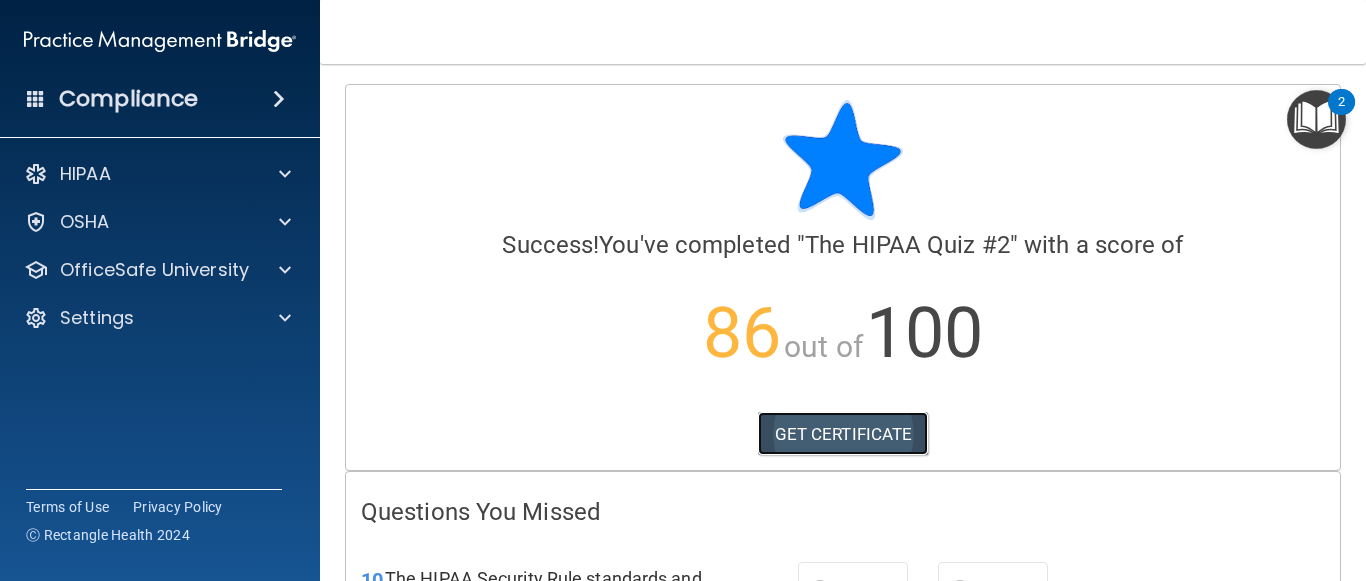 click on "GET CERTIFICATE" at bounding box center (843, 434) 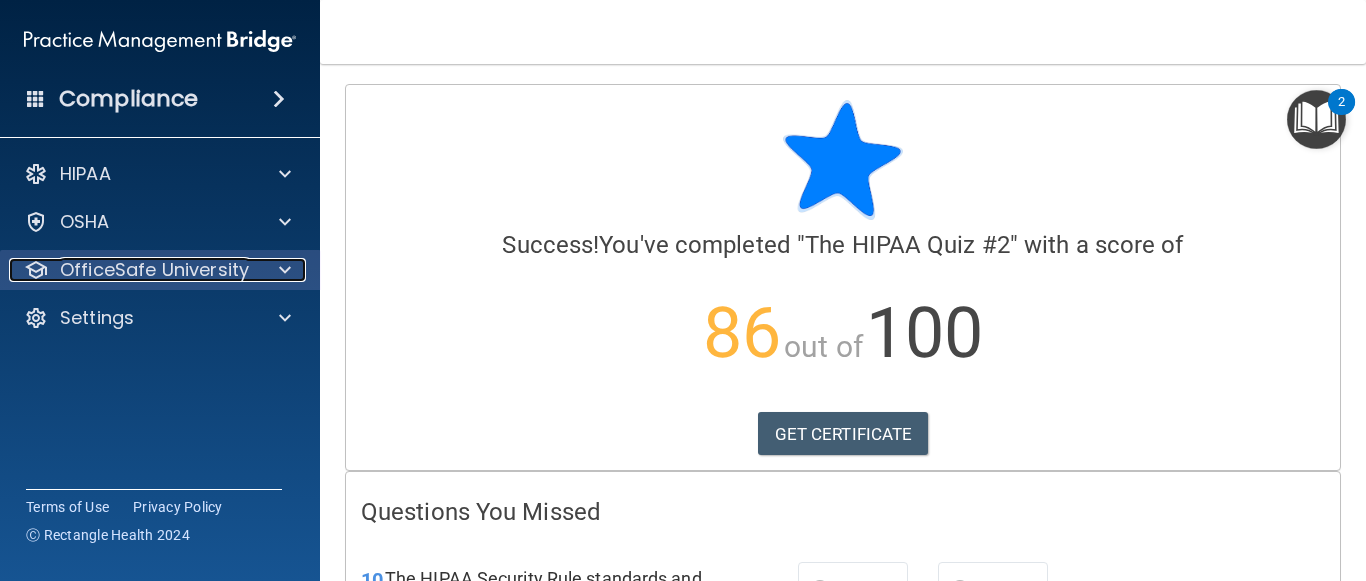 click at bounding box center [285, 270] 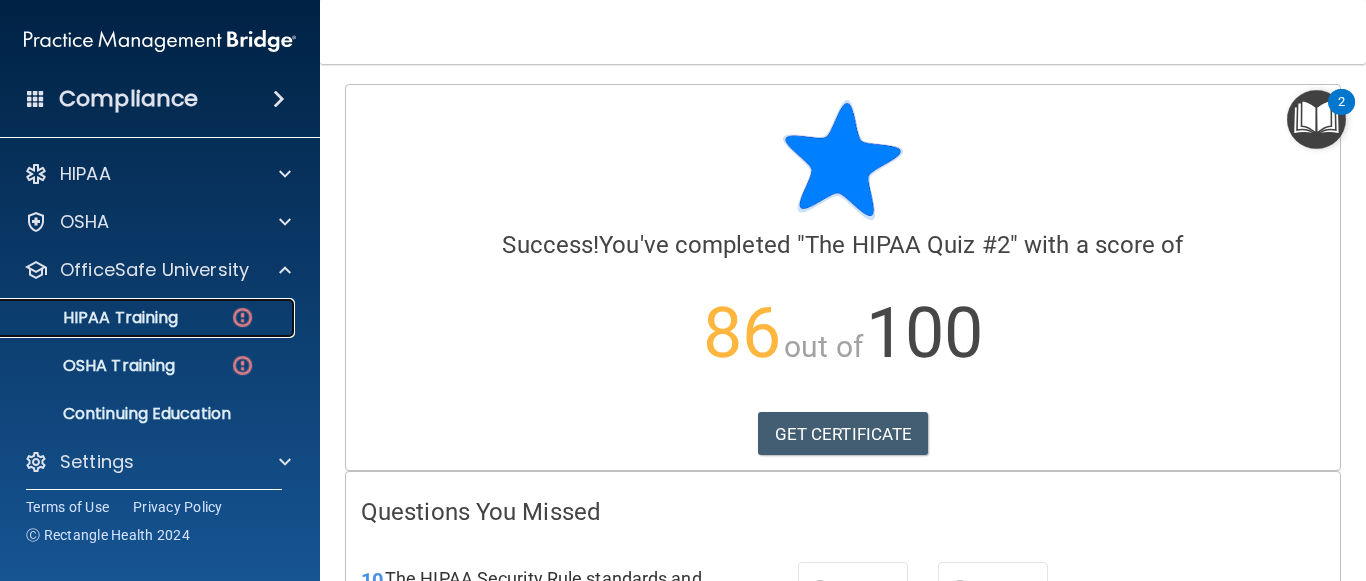 click on "HIPAA Training" at bounding box center [149, 318] 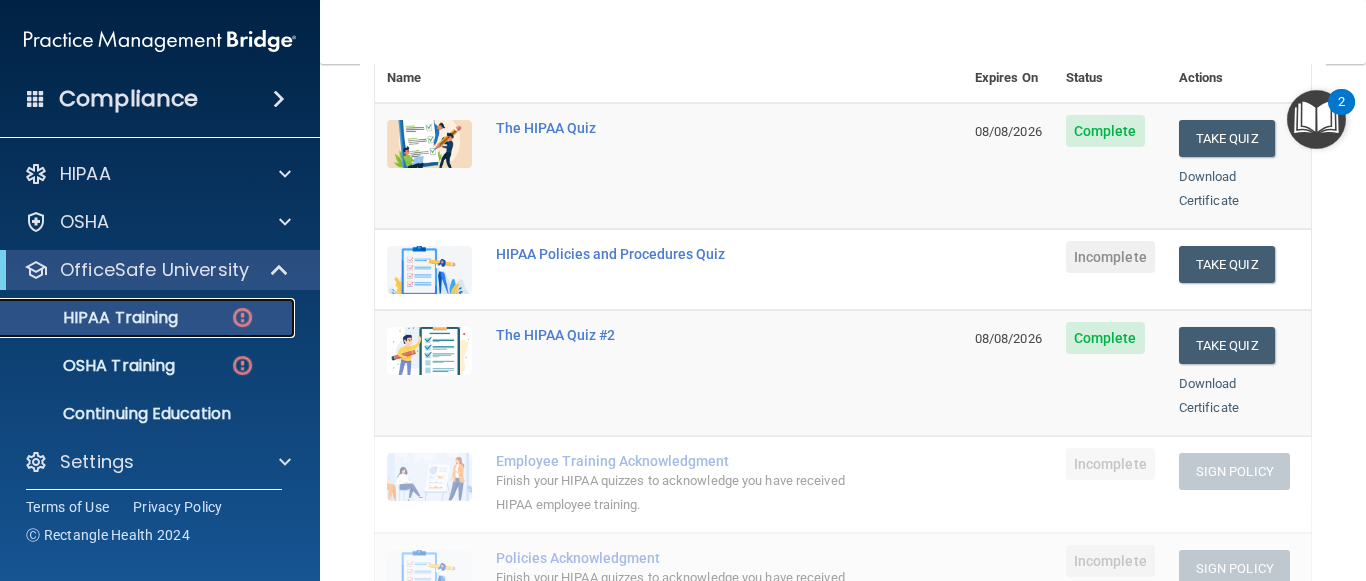 scroll, scrollTop: 200, scrollLeft: 0, axis: vertical 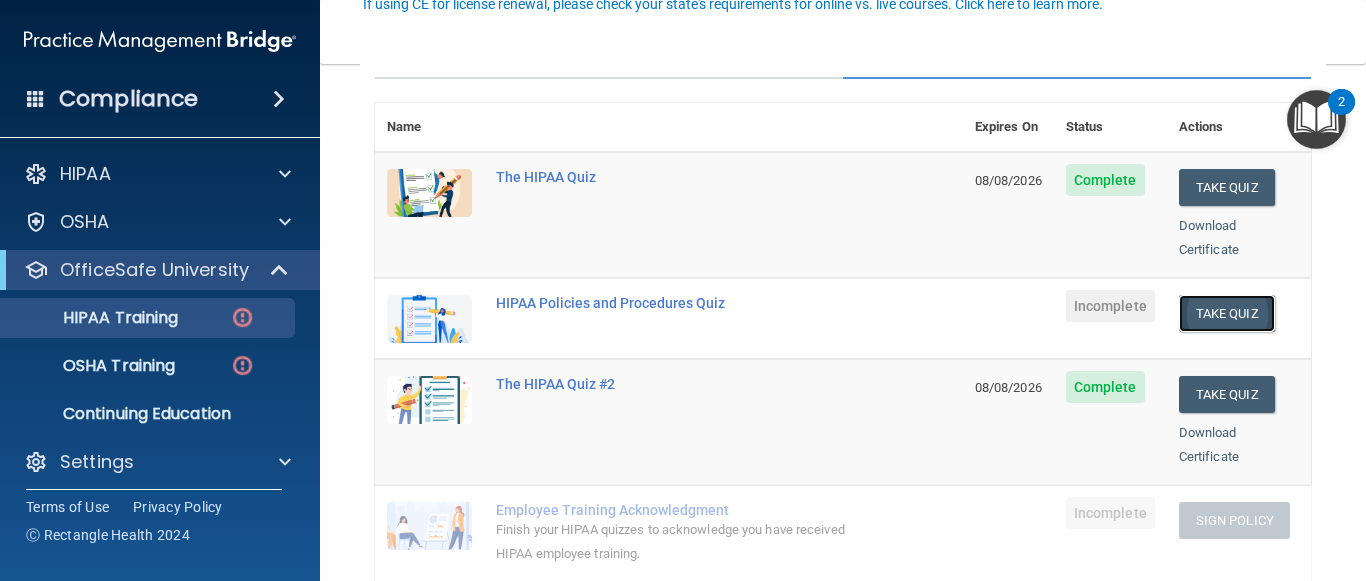 click on "Take Quiz" at bounding box center [1227, 313] 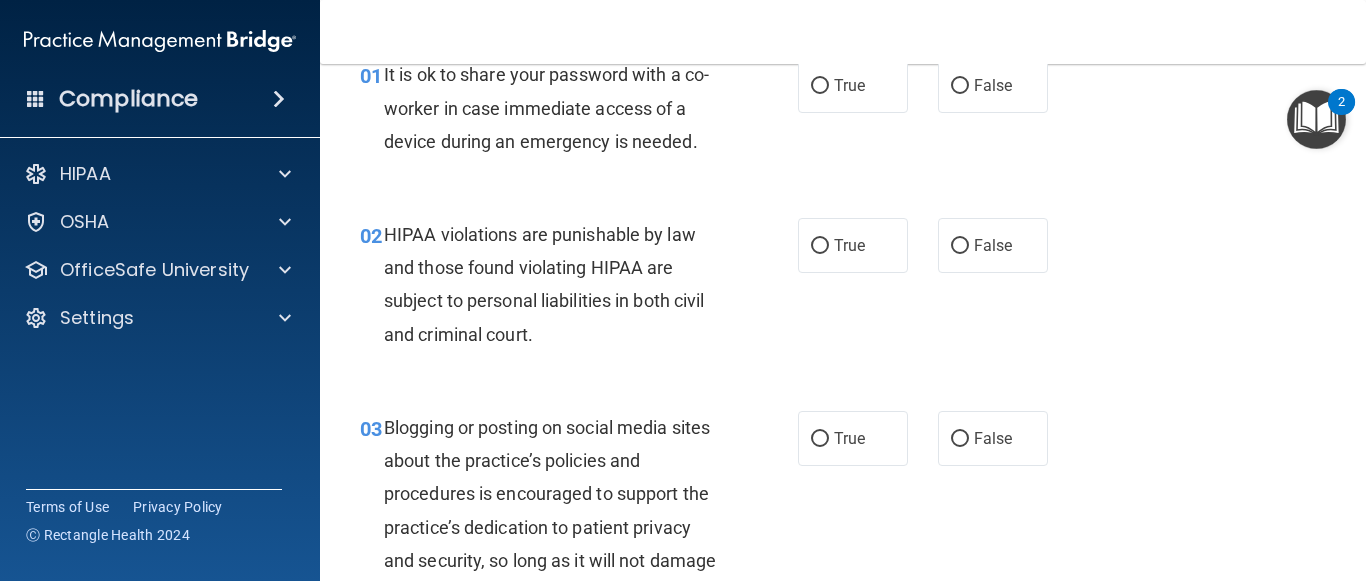 scroll, scrollTop: 0, scrollLeft: 0, axis: both 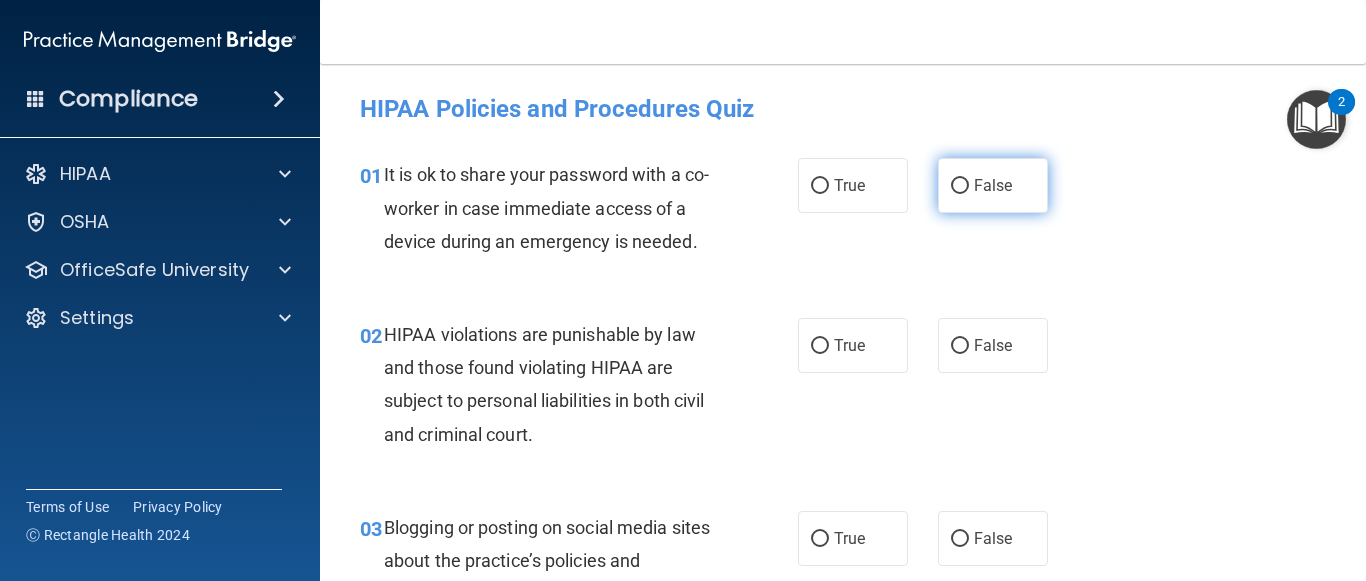 click on "False" at bounding box center [993, 185] 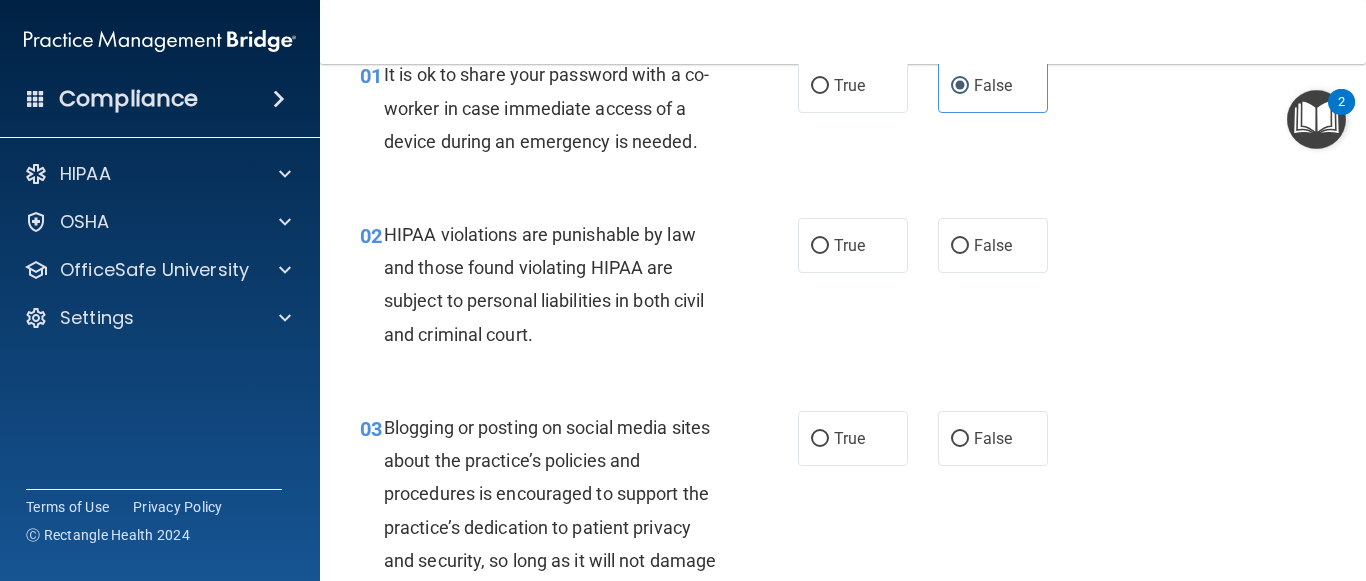 scroll, scrollTop: 0, scrollLeft: 0, axis: both 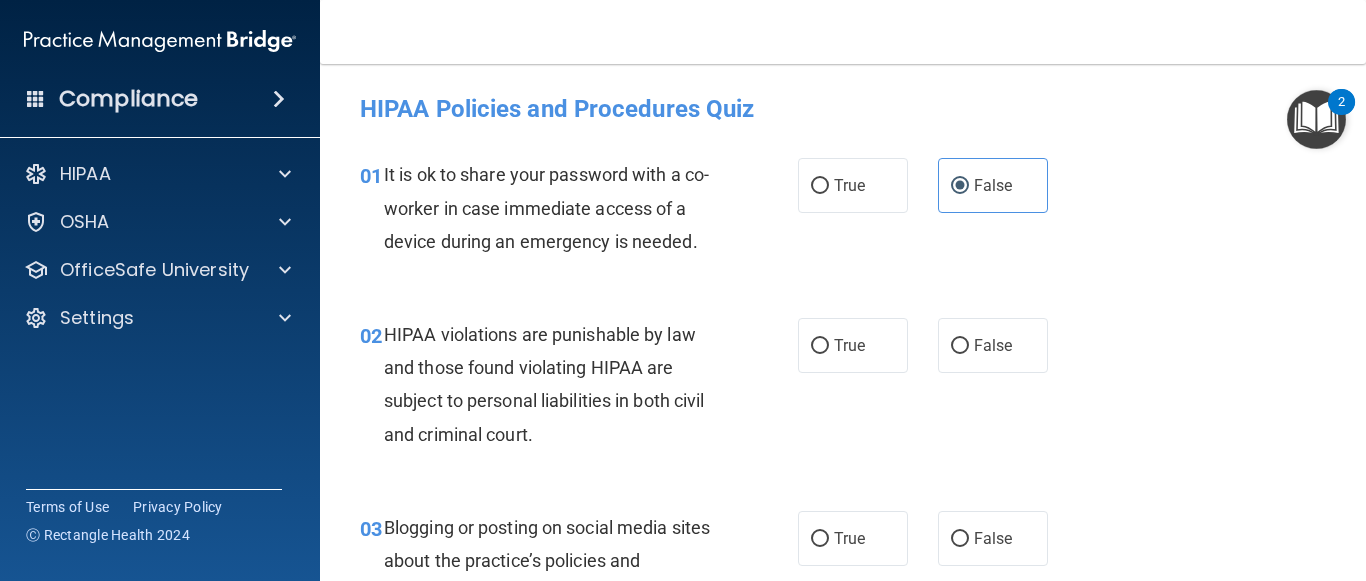 click on "01       It is ok to share your password with a co-worker in case immediate access of a device during an emergency is needed.                 True           False" at bounding box center [843, 213] 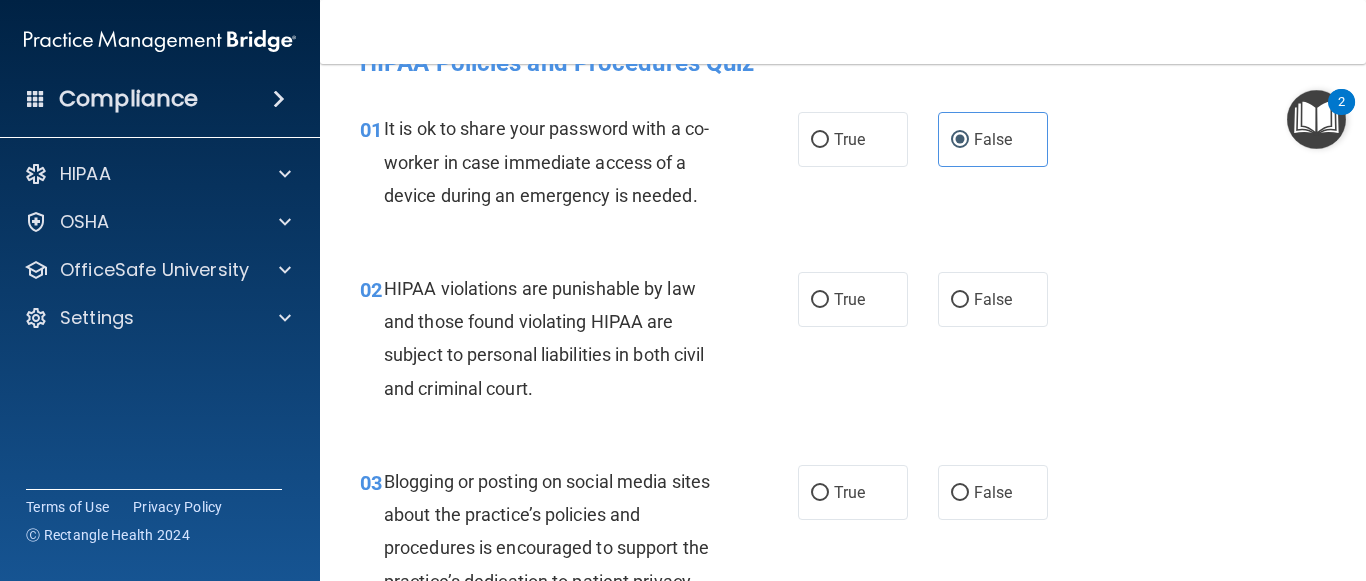 scroll, scrollTop: 0, scrollLeft: 0, axis: both 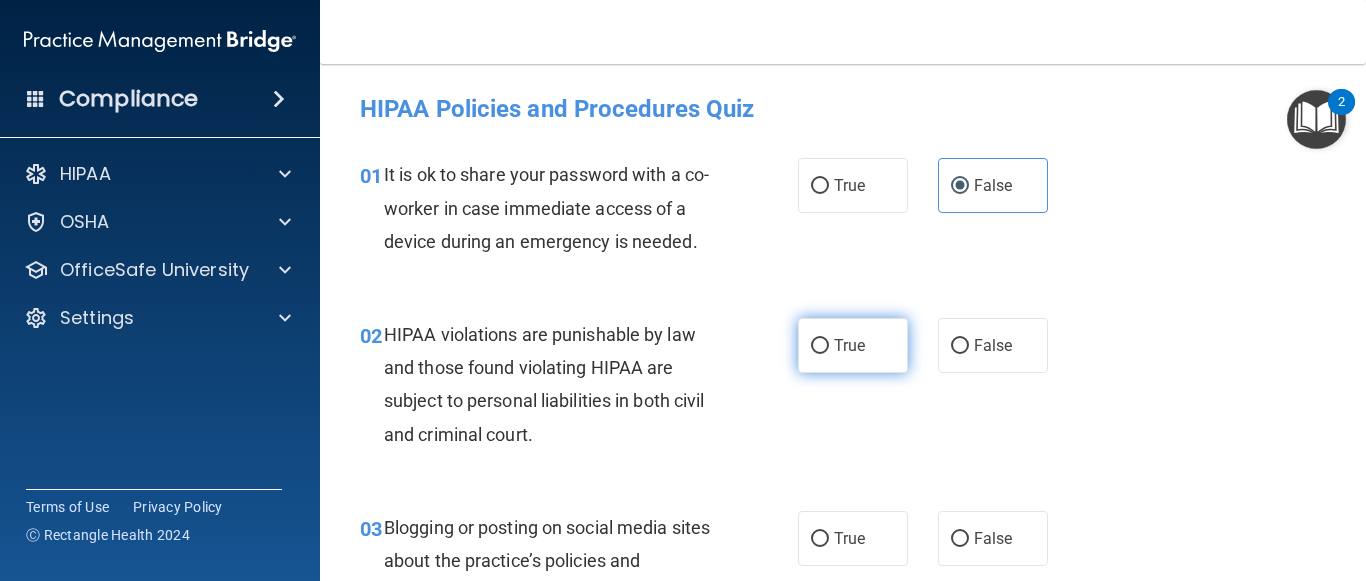 click on "True" at bounding box center (853, 345) 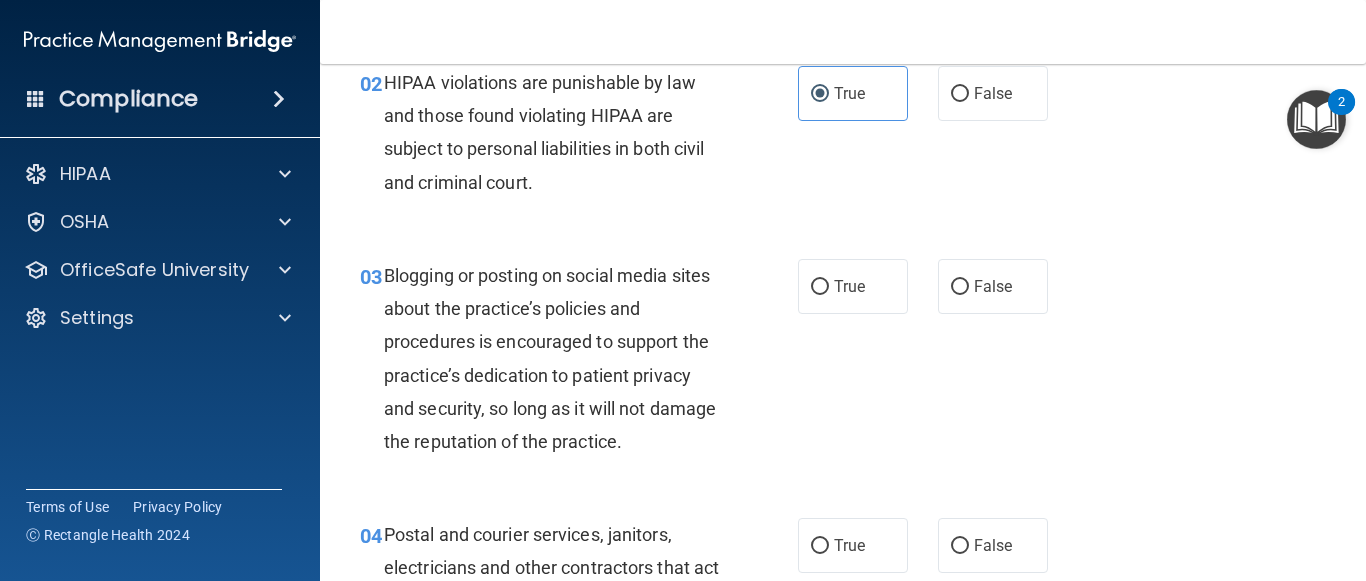 scroll, scrollTop: 300, scrollLeft: 0, axis: vertical 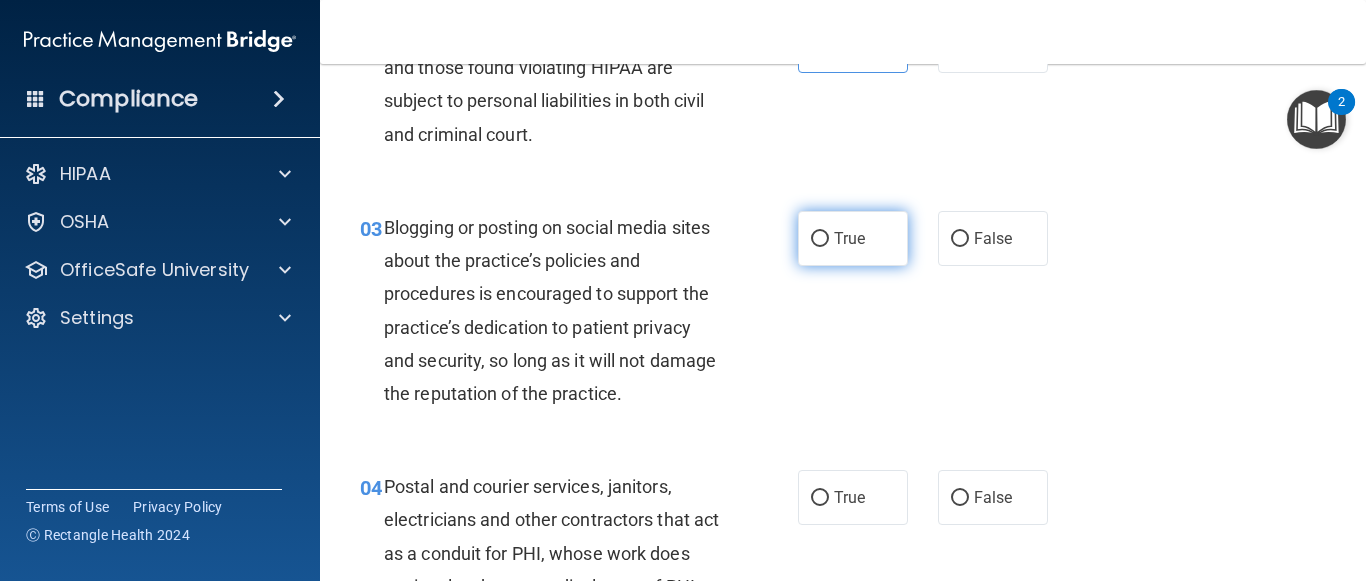 click on "True" at bounding box center (849, 238) 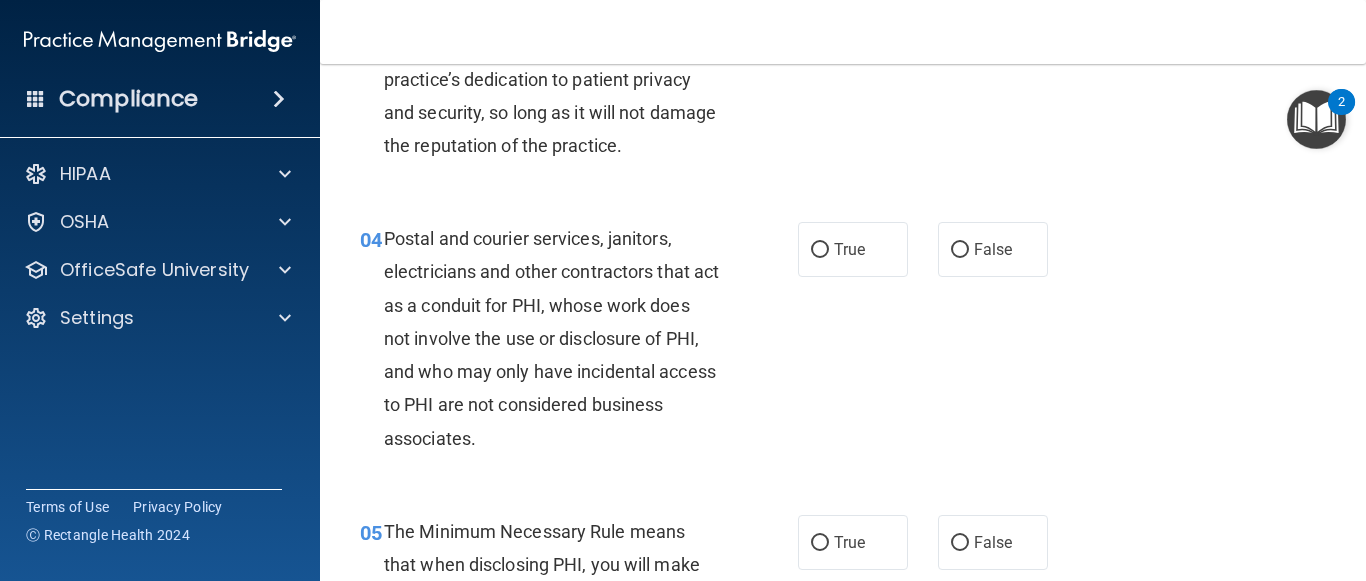 scroll, scrollTop: 600, scrollLeft: 0, axis: vertical 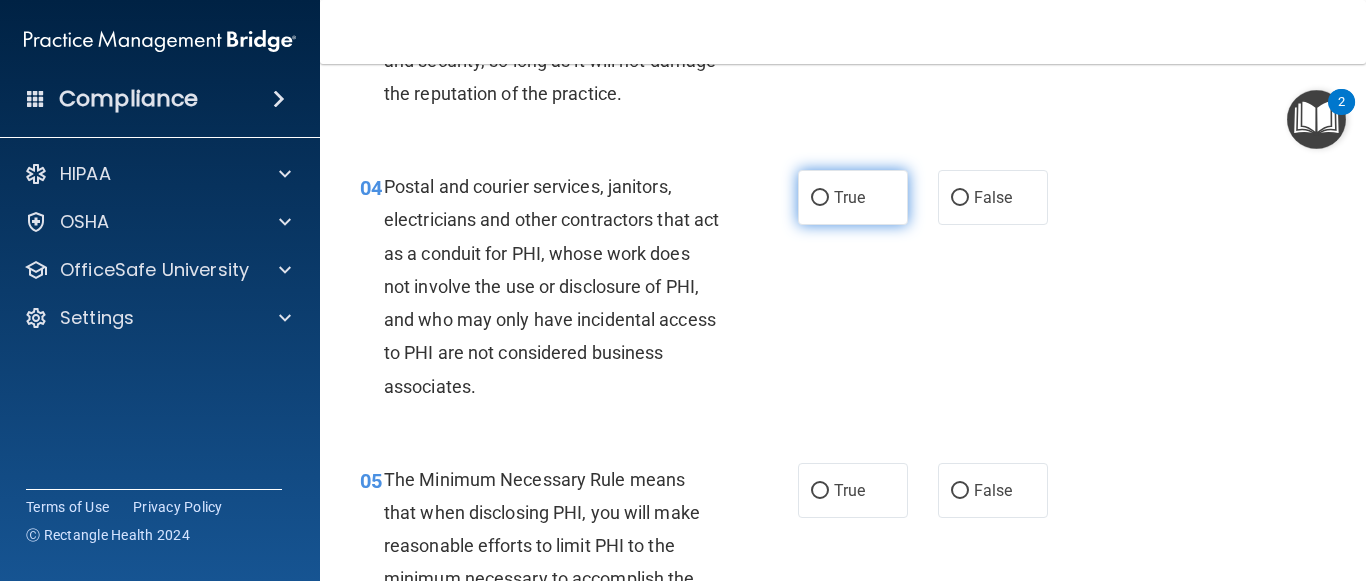 click on "True" at bounding box center (849, 197) 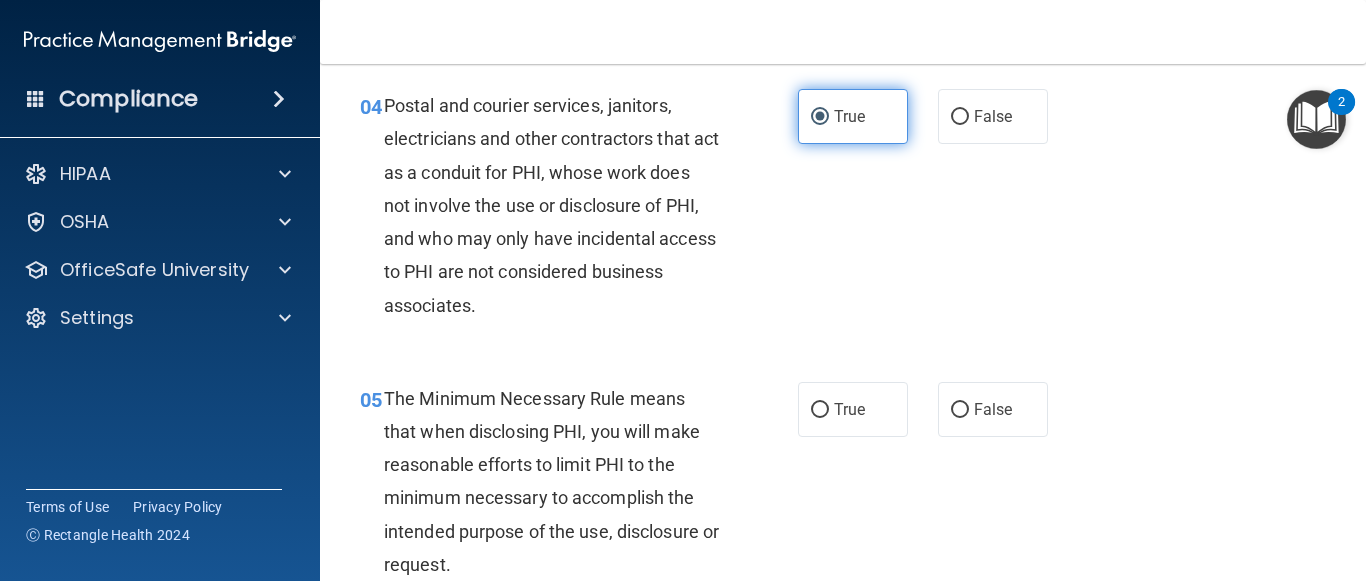 scroll, scrollTop: 800, scrollLeft: 0, axis: vertical 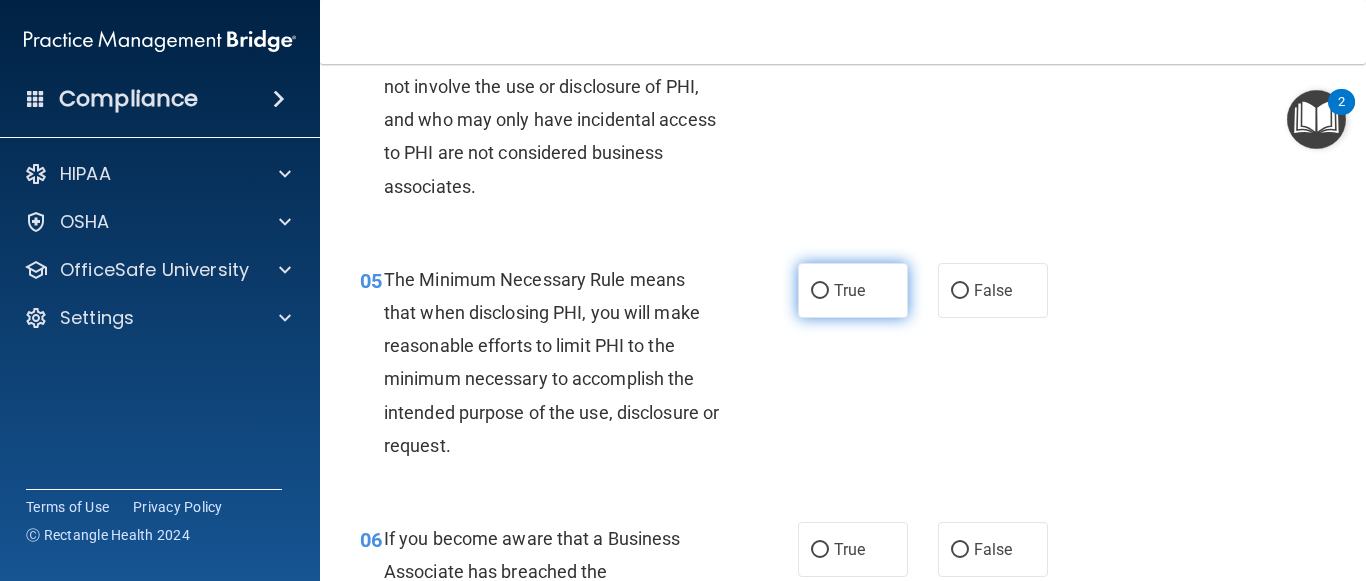 click on "True" at bounding box center [849, 290] 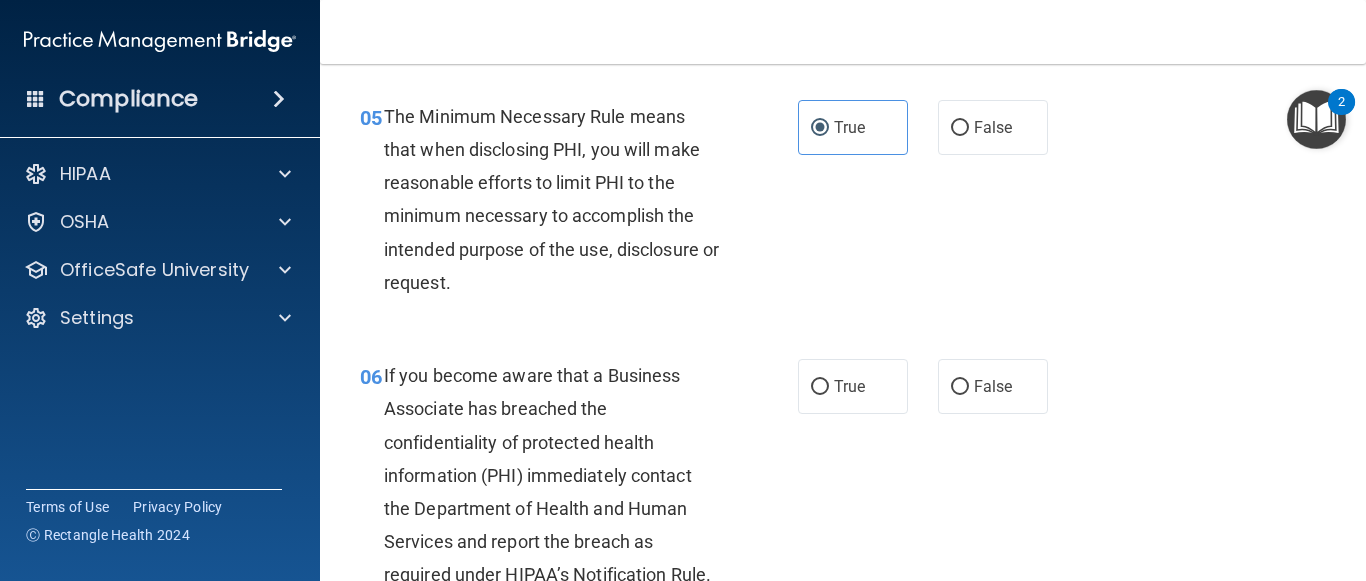 scroll, scrollTop: 1100, scrollLeft: 0, axis: vertical 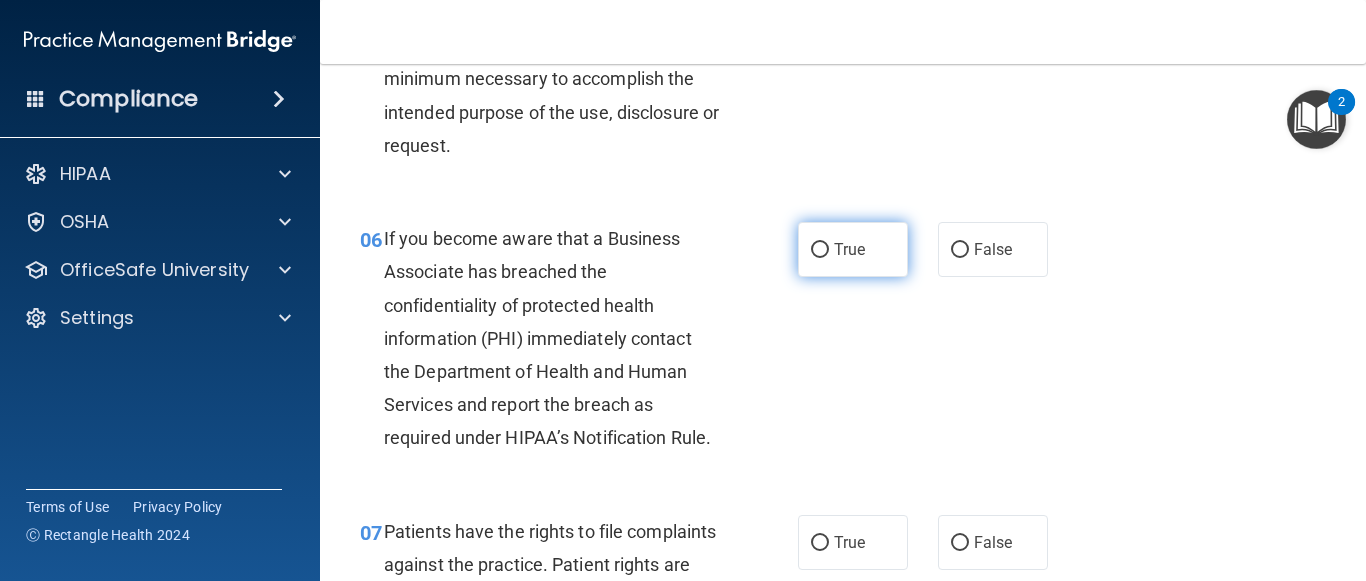 click on "True" at bounding box center [853, 249] 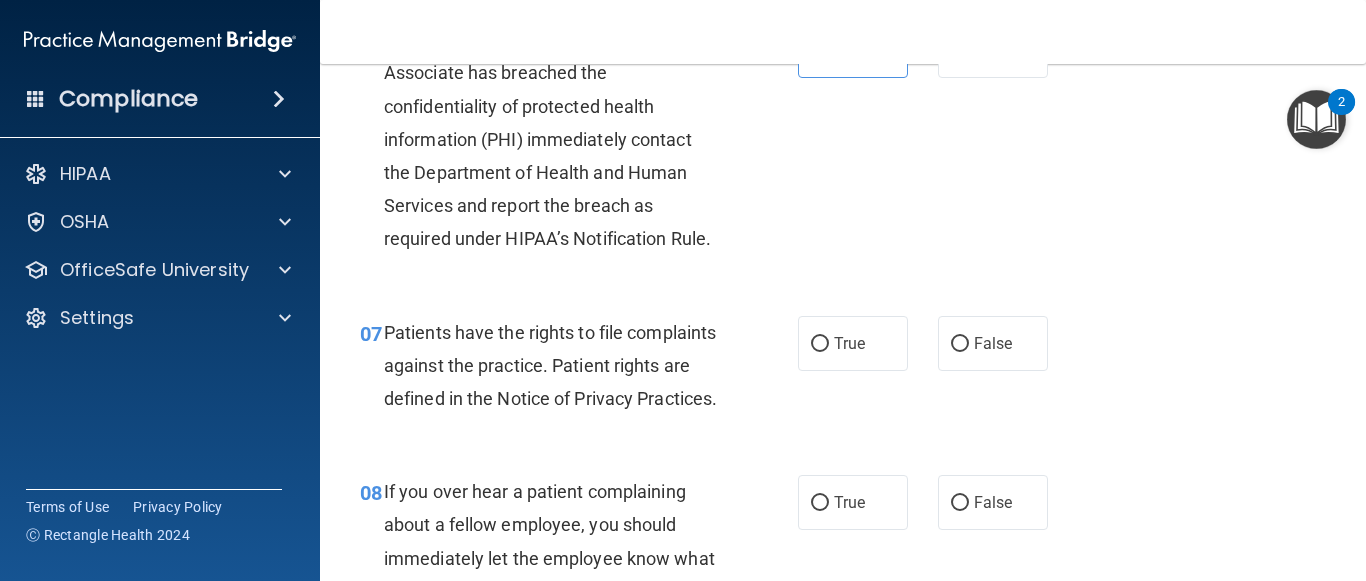 scroll, scrollTop: 1300, scrollLeft: 0, axis: vertical 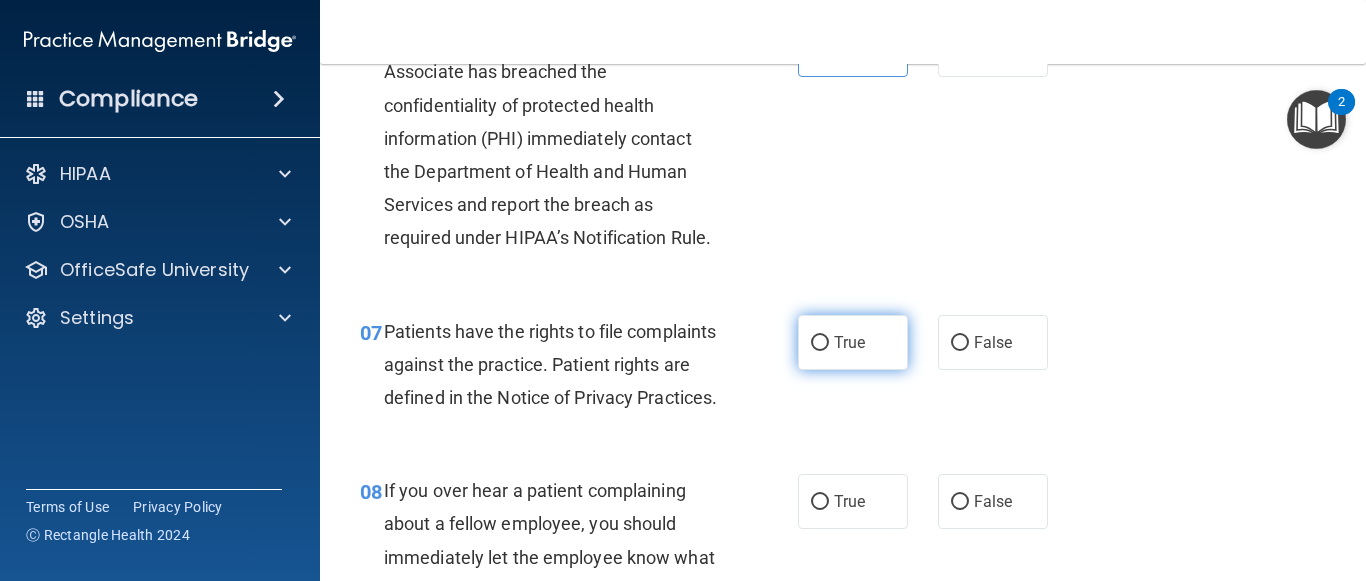 click on "True" at bounding box center (820, 343) 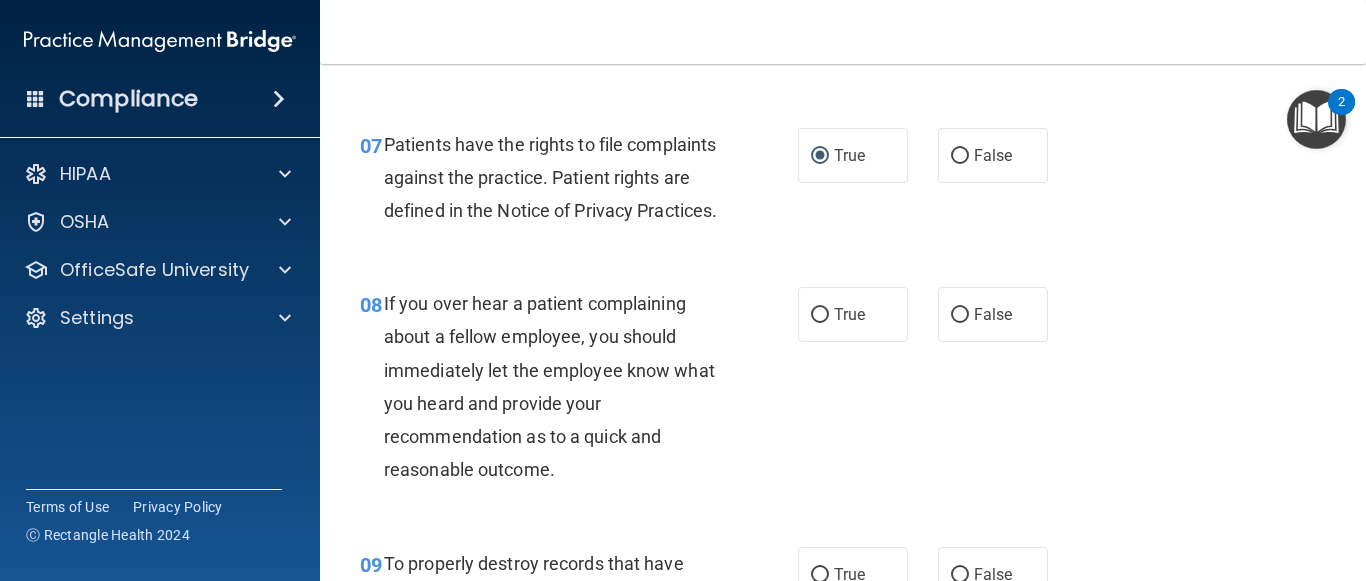 scroll, scrollTop: 1500, scrollLeft: 0, axis: vertical 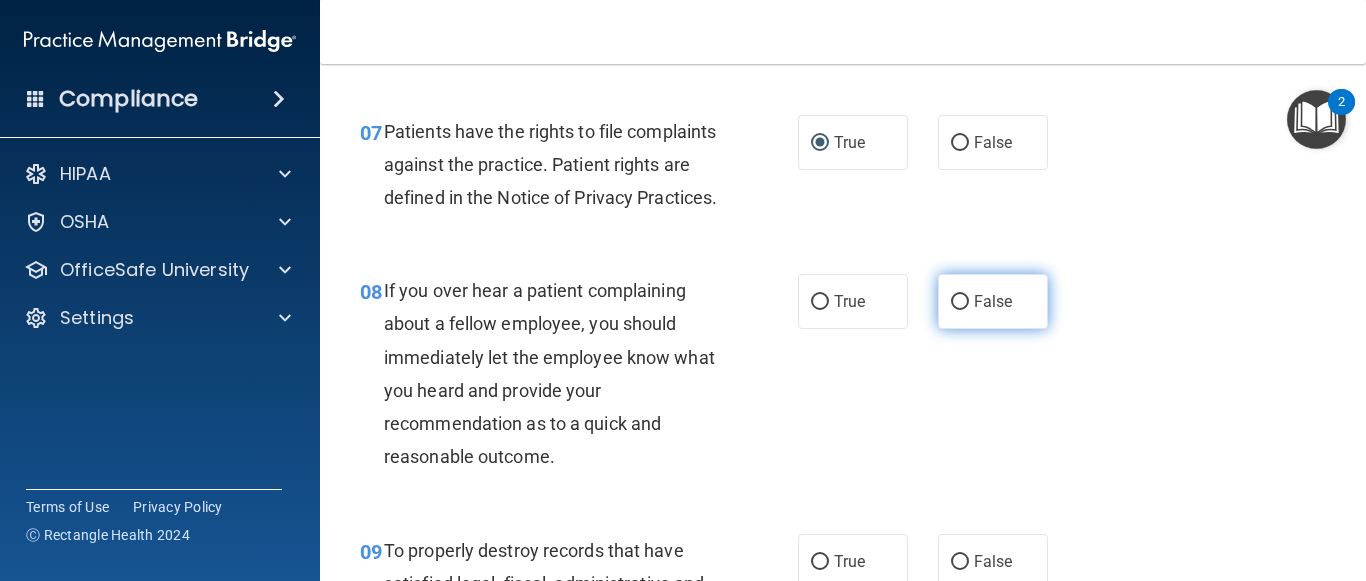 click on "False" at bounding box center [993, 301] 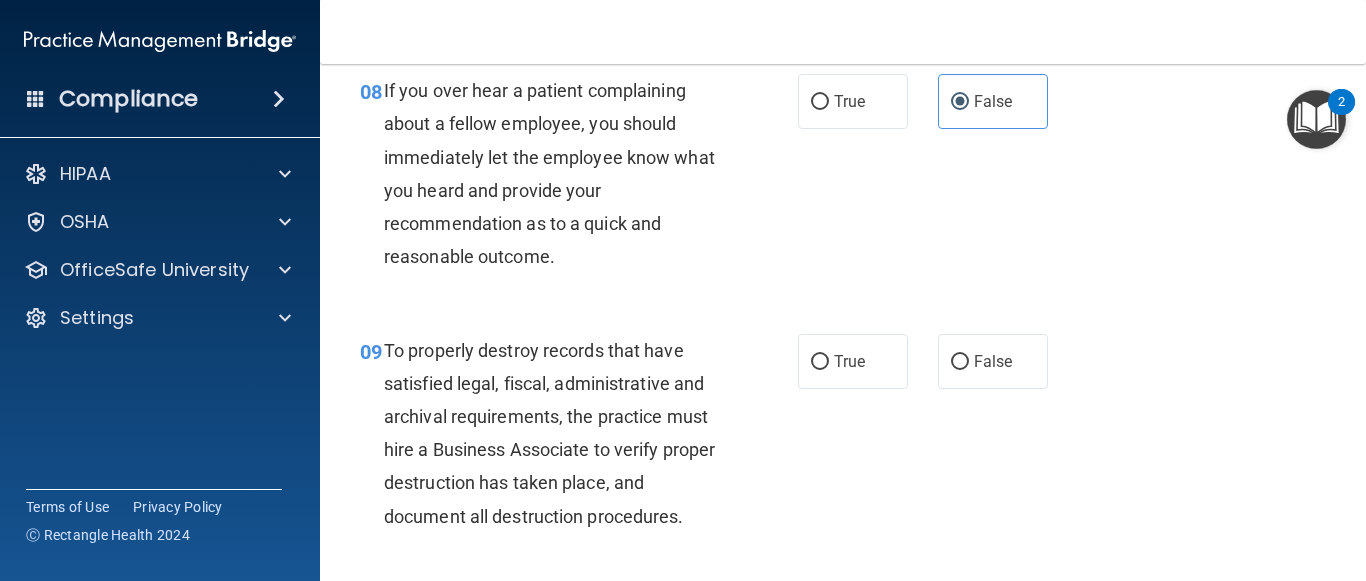 scroll, scrollTop: 1800, scrollLeft: 0, axis: vertical 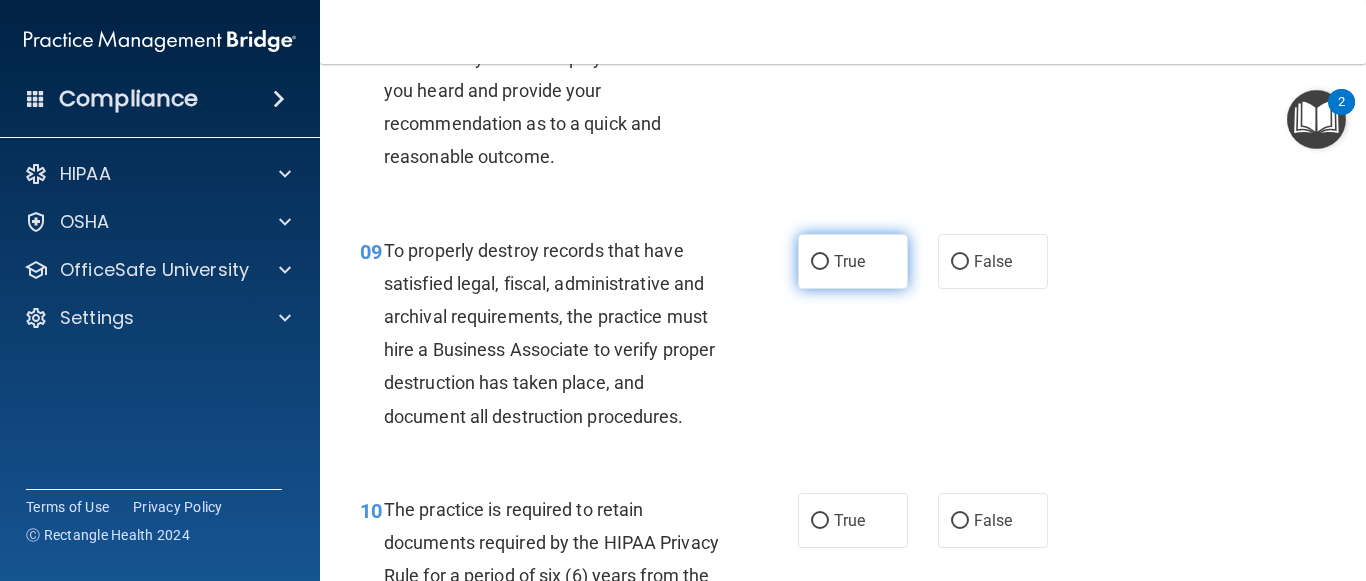 click on "True" at bounding box center (849, 261) 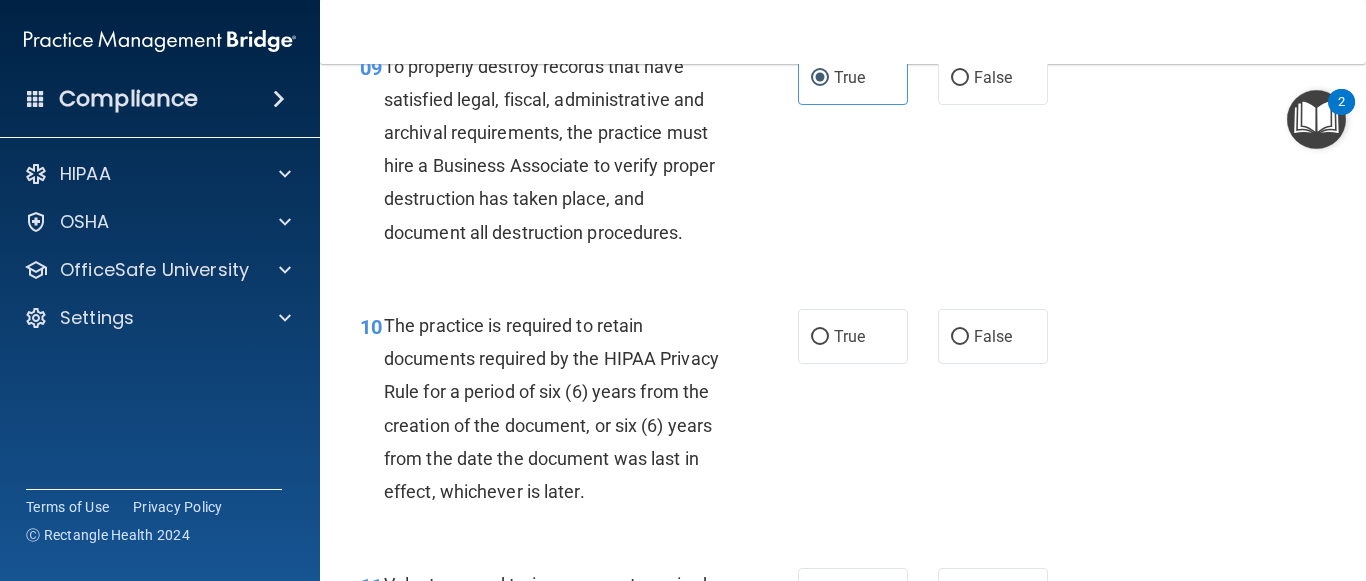 scroll, scrollTop: 2000, scrollLeft: 0, axis: vertical 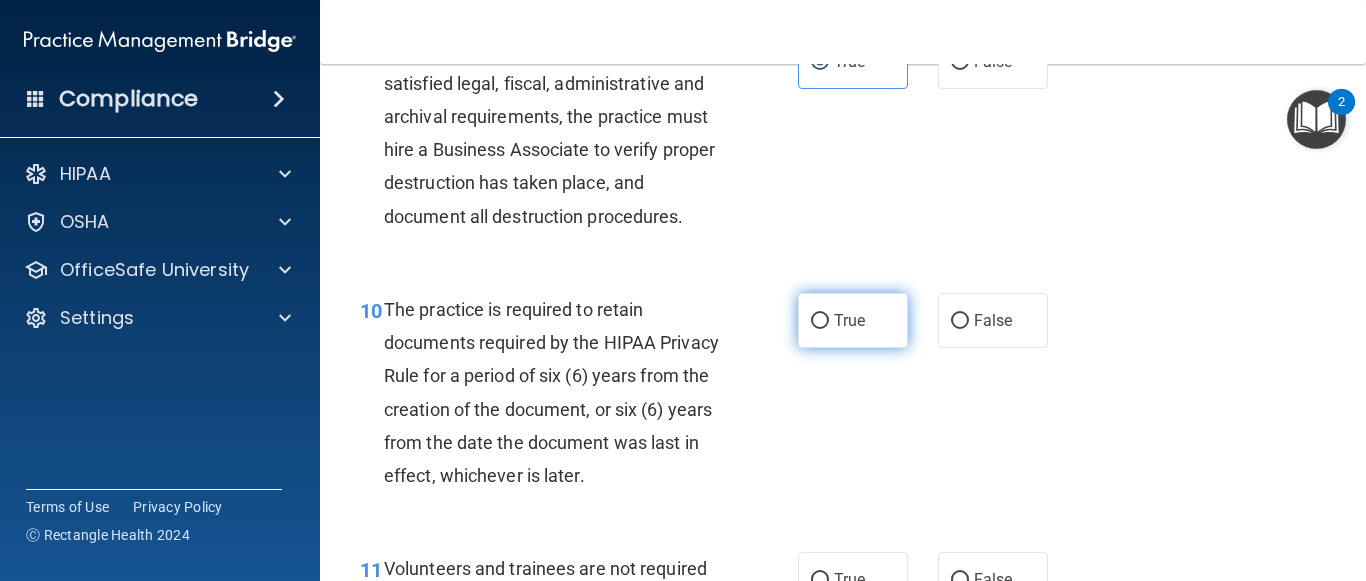 click on "True" at bounding box center (853, 320) 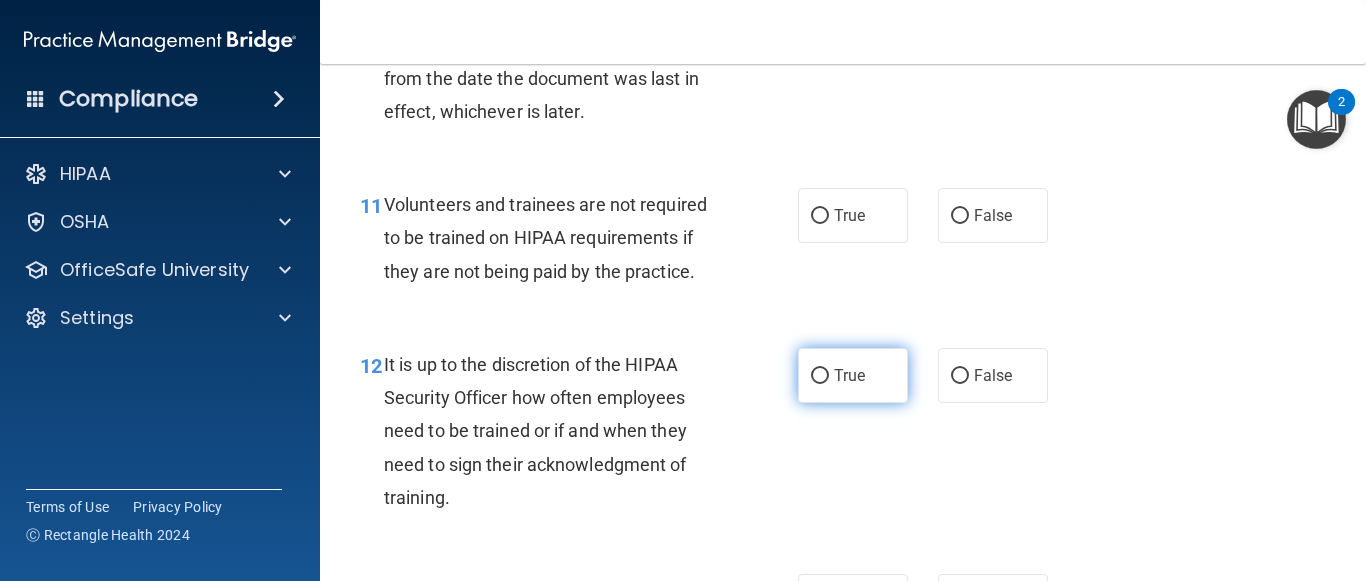 scroll, scrollTop: 2400, scrollLeft: 0, axis: vertical 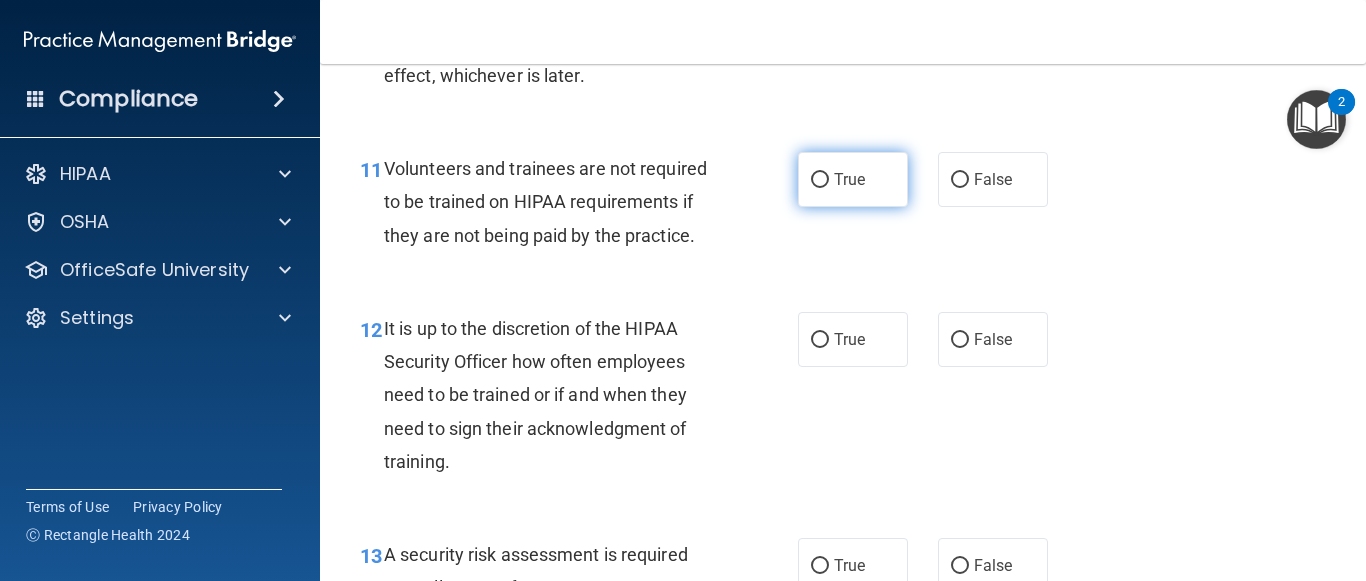 click on "True" at bounding box center [853, 179] 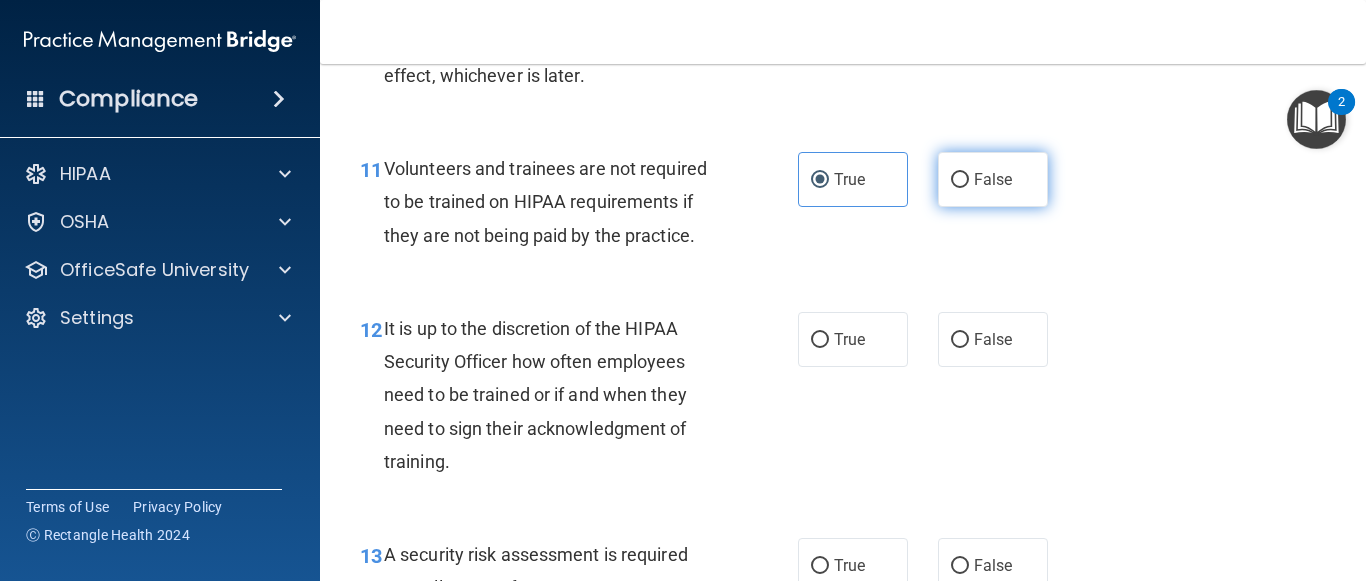 click on "False" at bounding box center (960, 180) 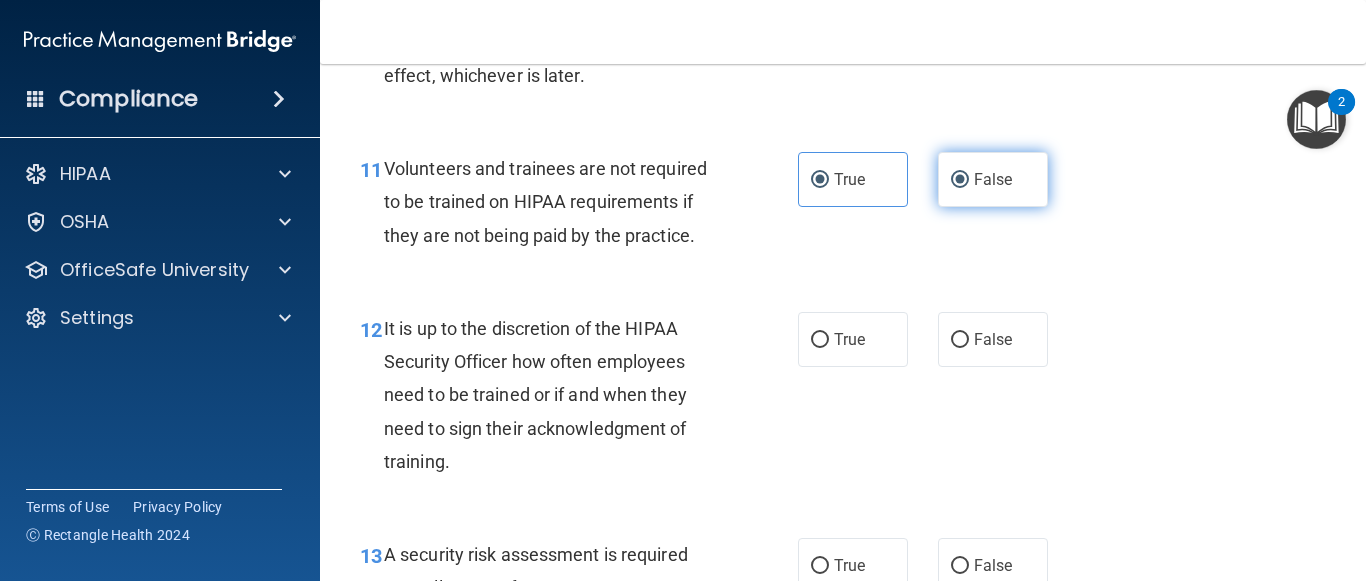 radio on "false" 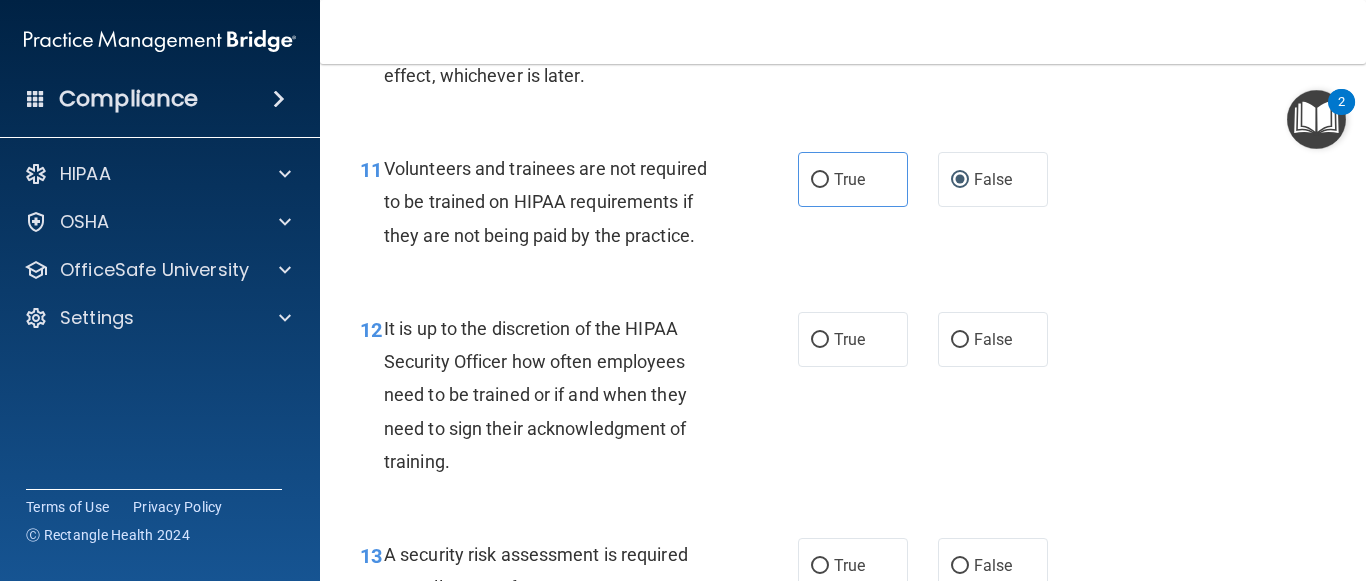 scroll, scrollTop: 2500, scrollLeft: 0, axis: vertical 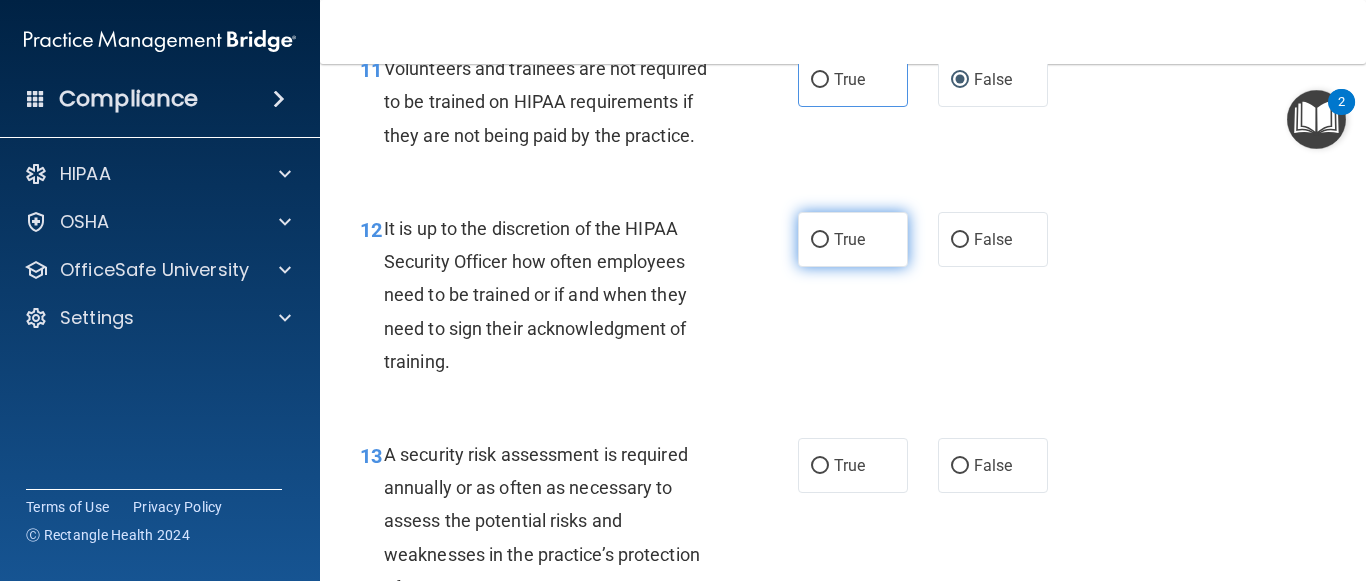 click on "True" at bounding box center [853, 239] 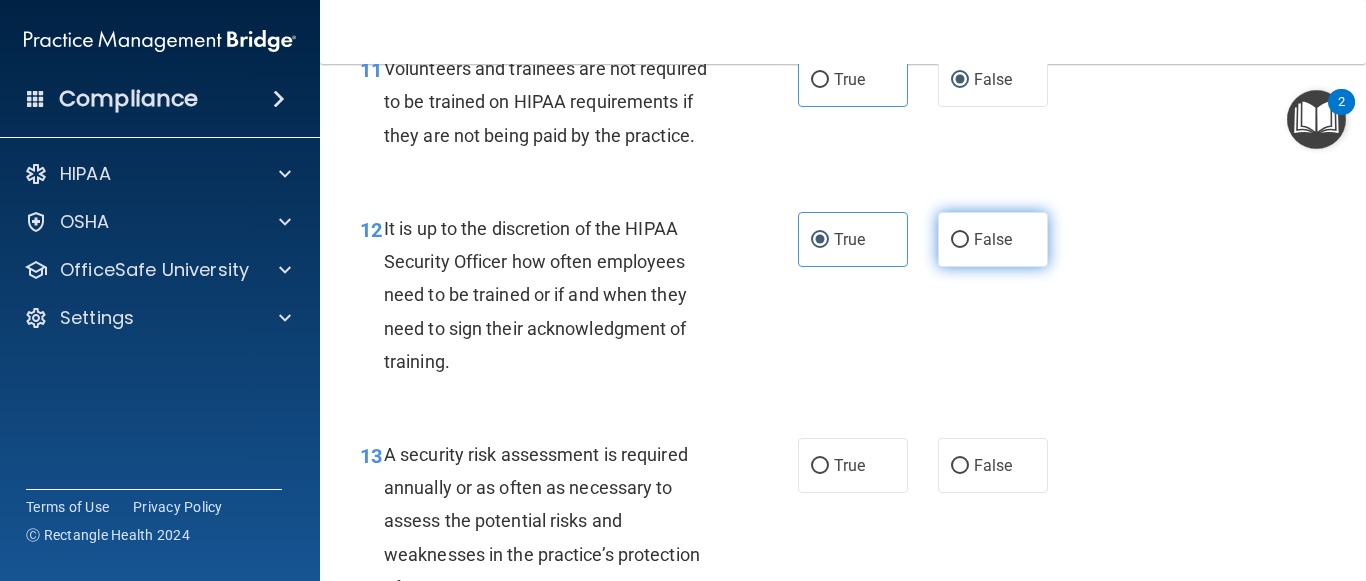 click on "False" at bounding box center (993, 239) 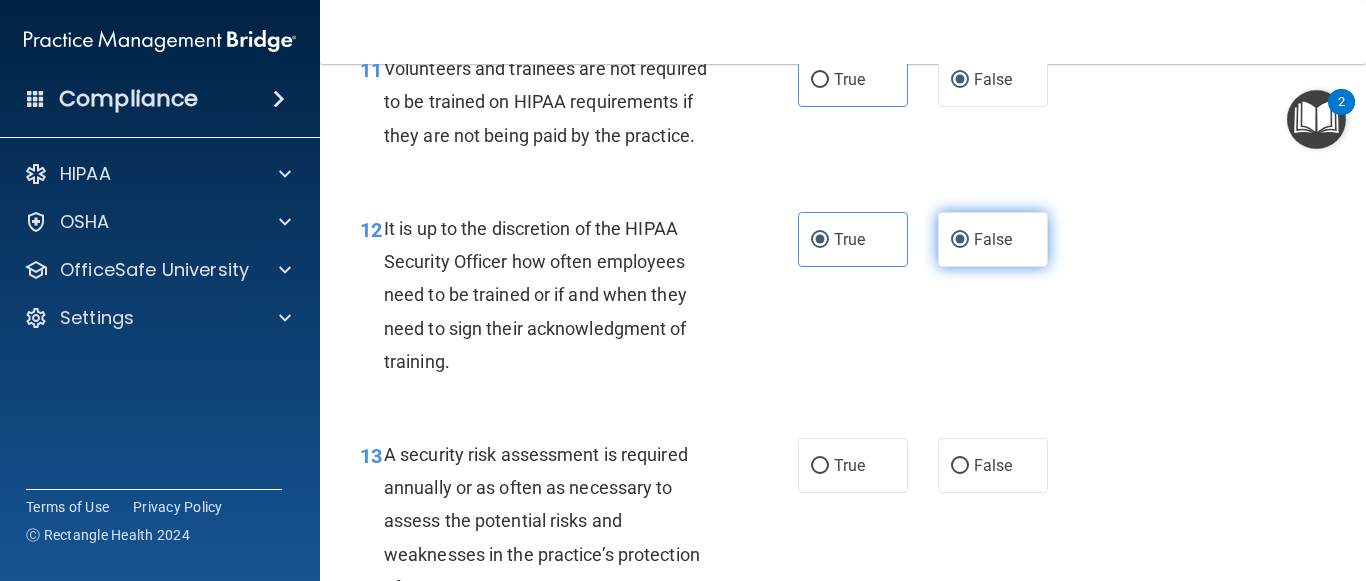 radio on "false" 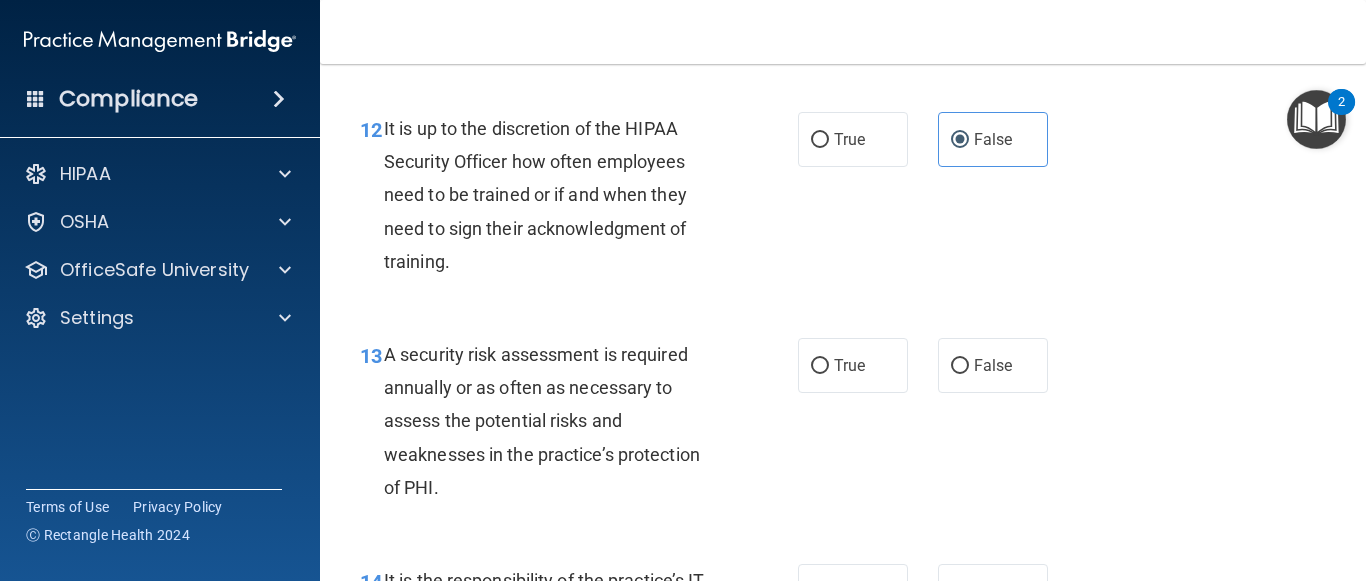 scroll, scrollTop: 2700, scrollLeft: 0, axis: vertical 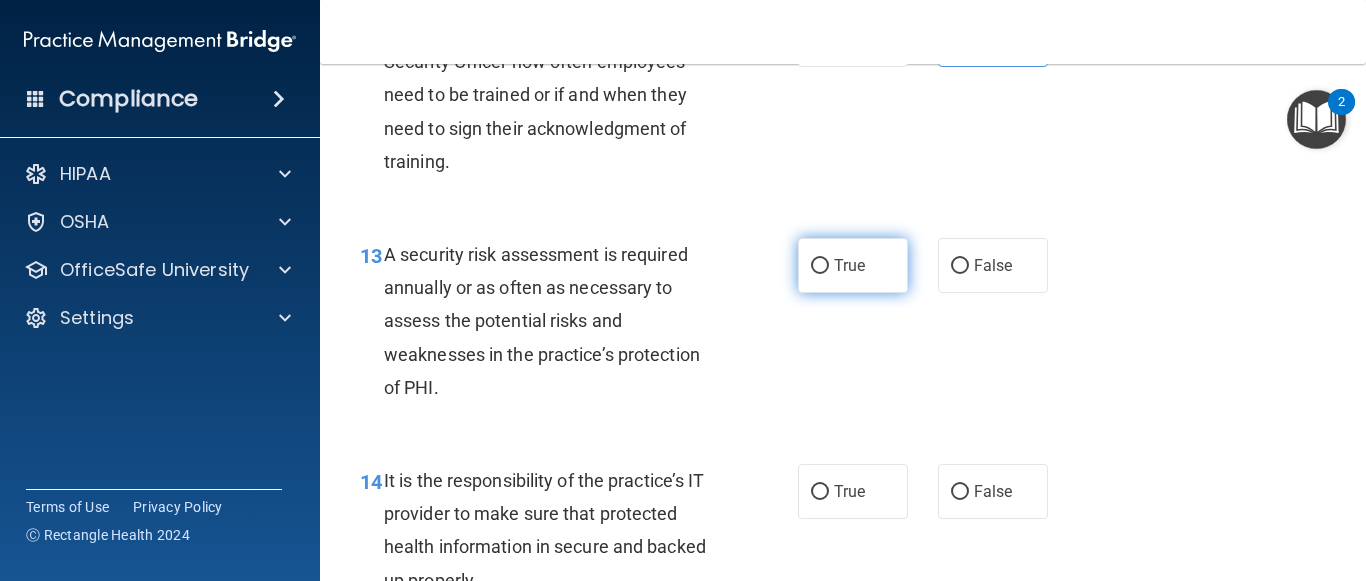 click on "True" at bounding box center (849, 265) 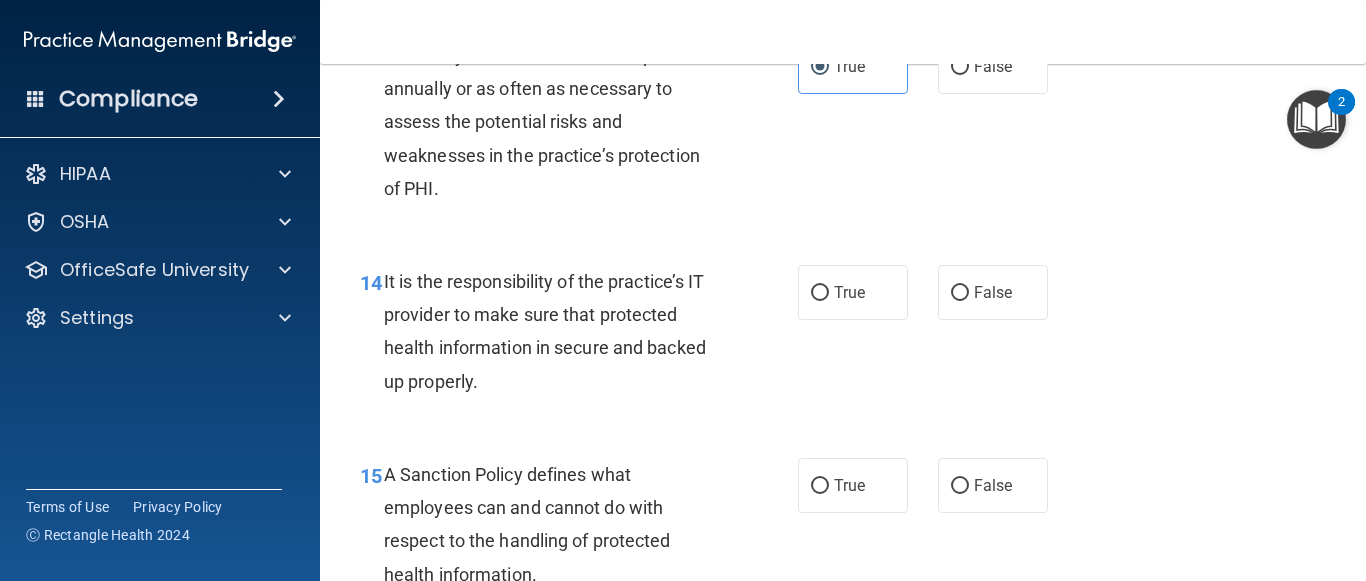 scroll, scrollTop: 2900, scrollLeft: 0, axis: vertical 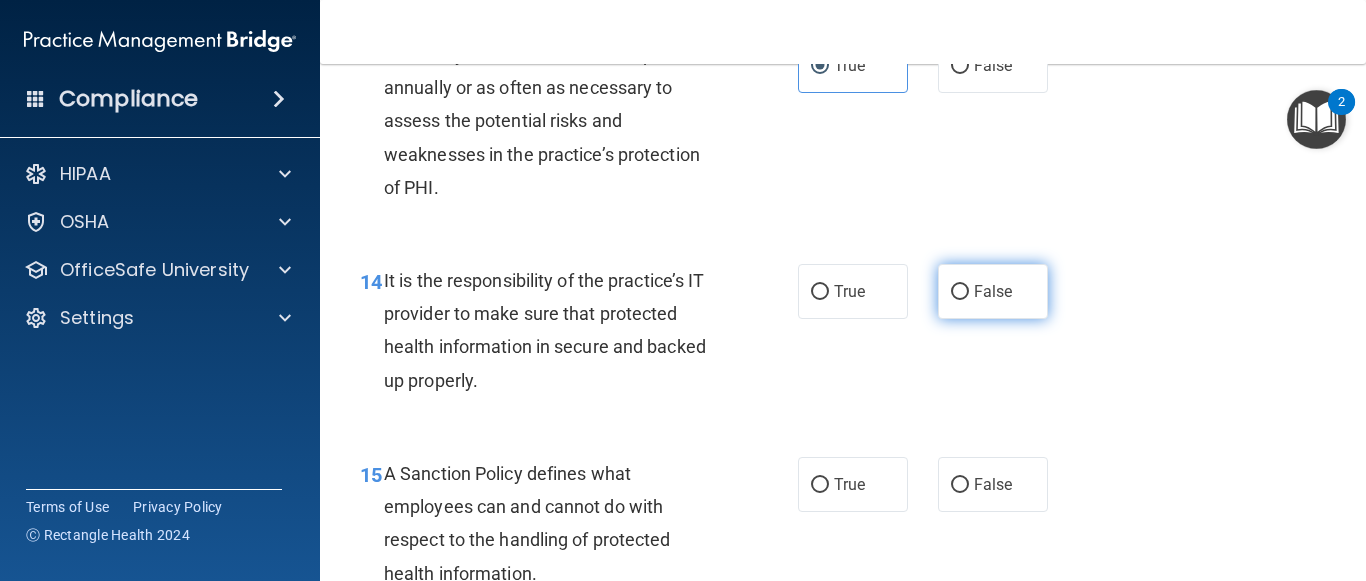 click on "False" at bounding box center (993, 291) 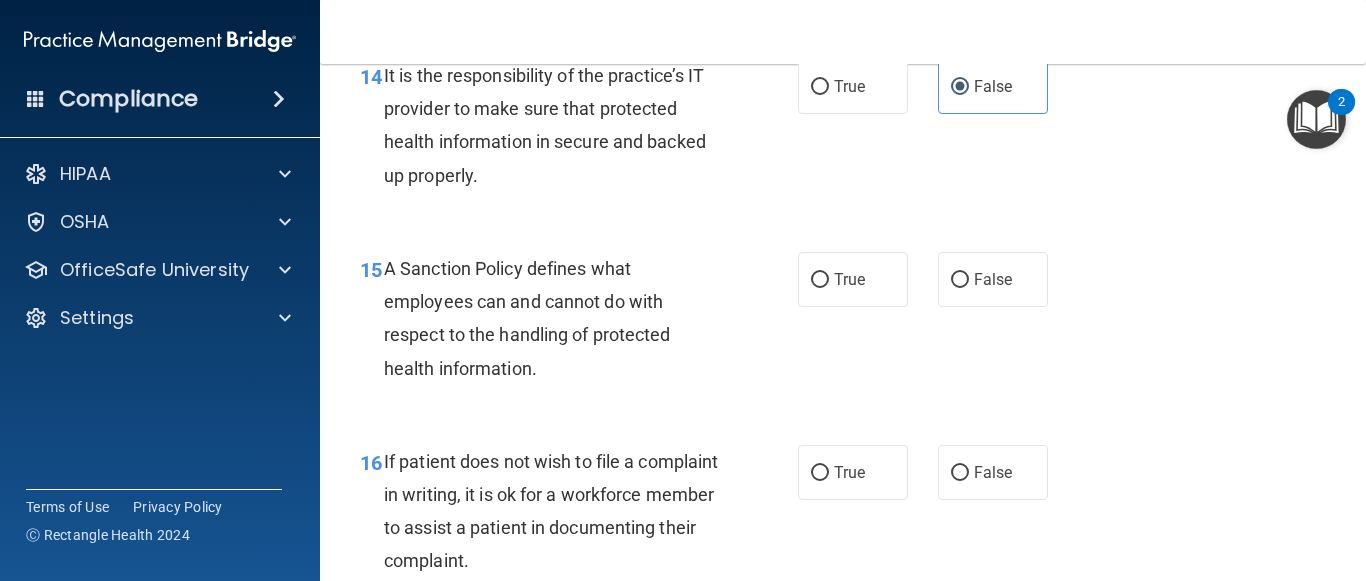 scroll, scrollTop: 3100, scrollLeft: 0, axis: vertical 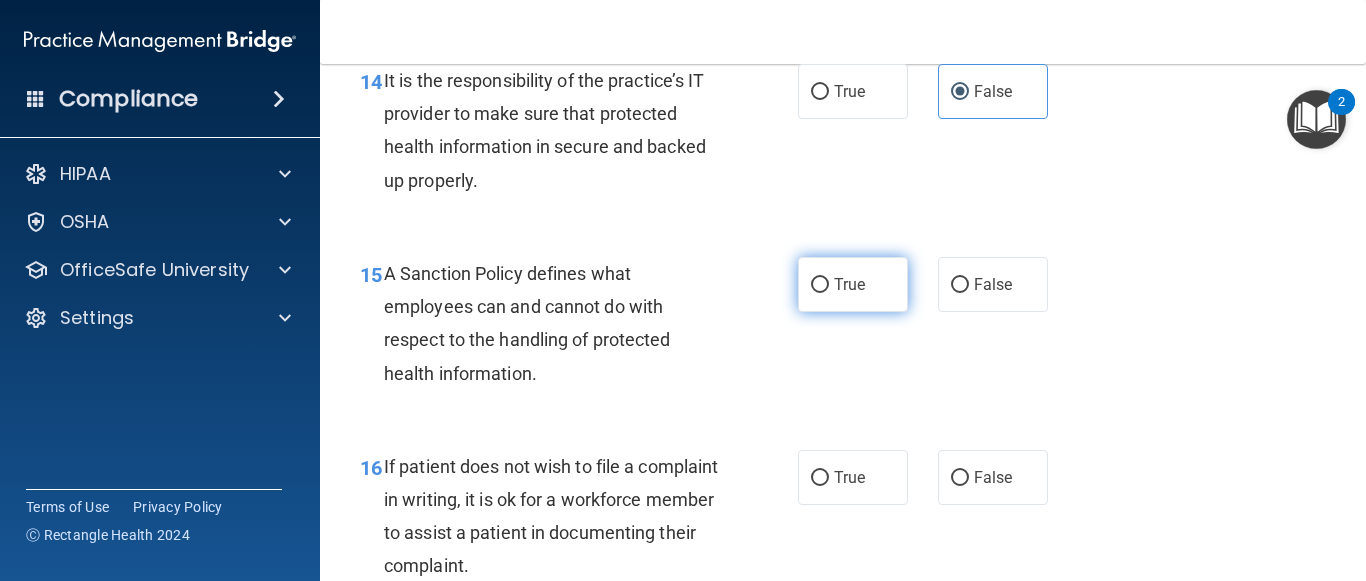 click on "True" at bounding box center [849, 284] 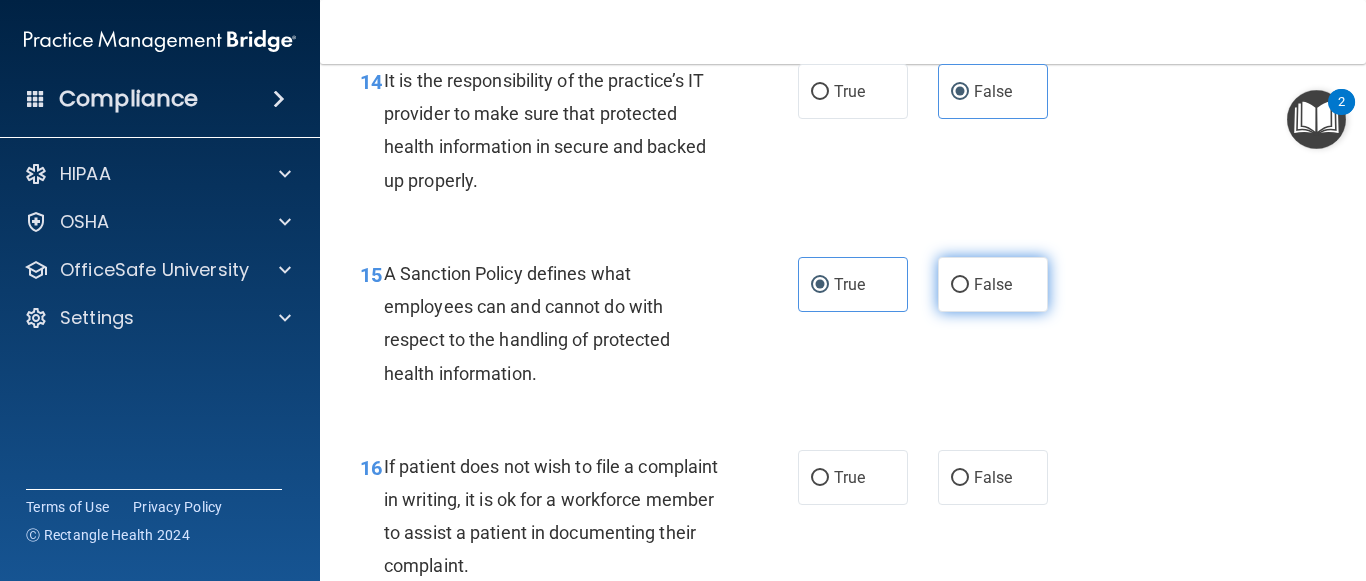 click on "False" at bounding box center (993, 284) 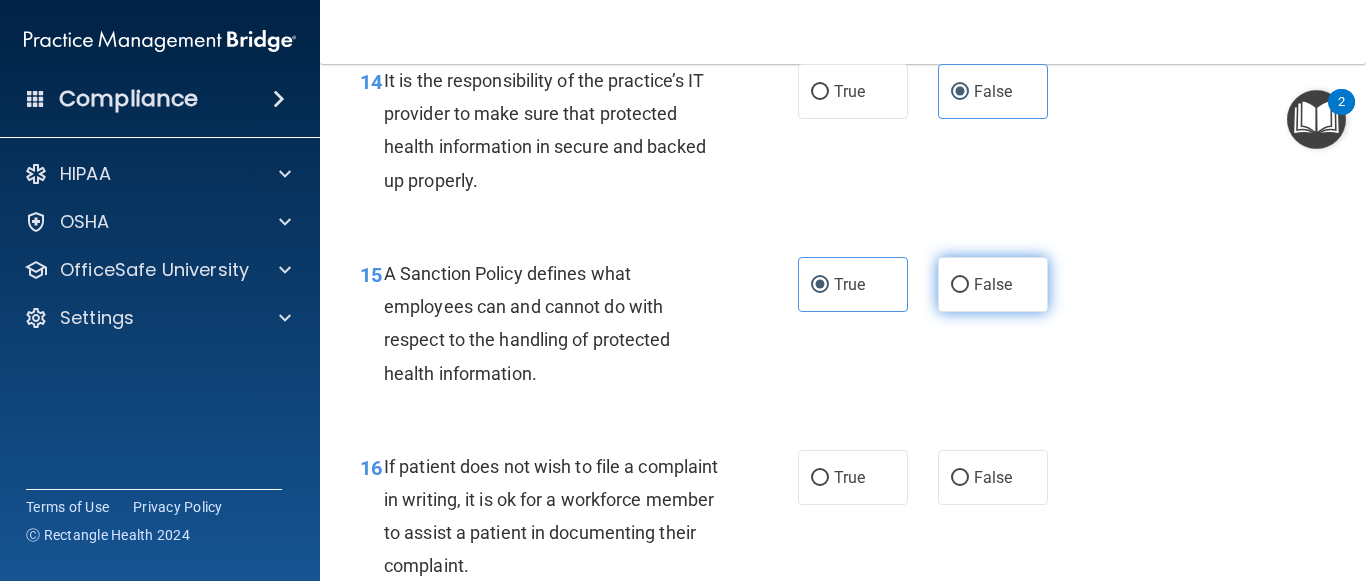 radio on "true" 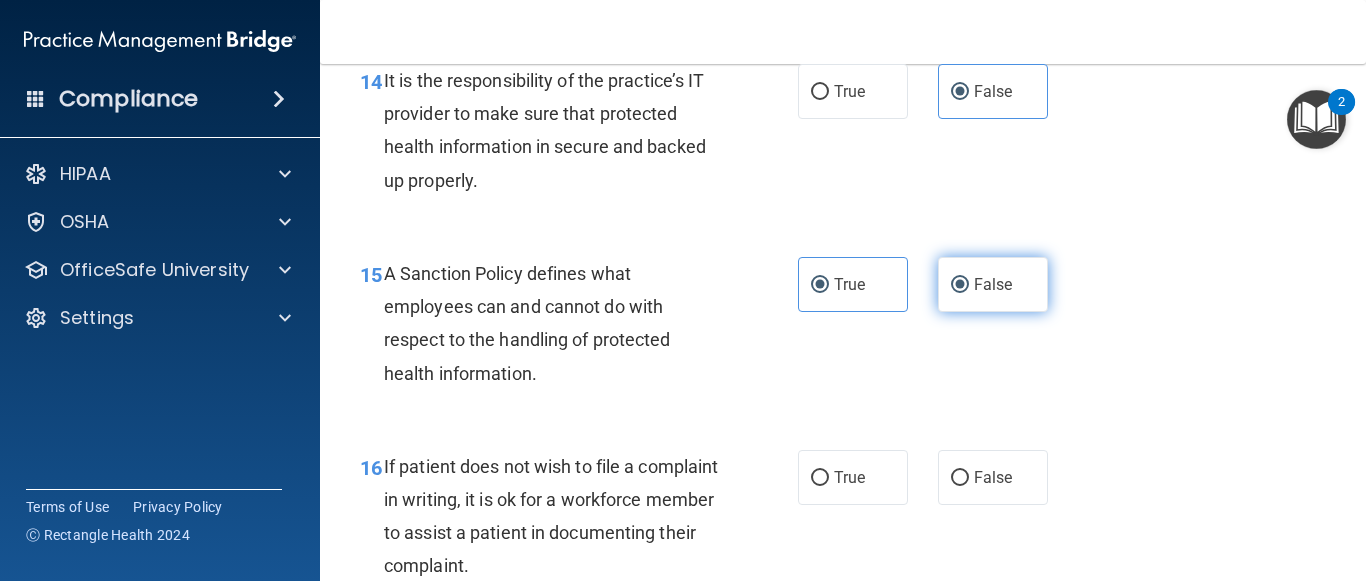 radio on "false" 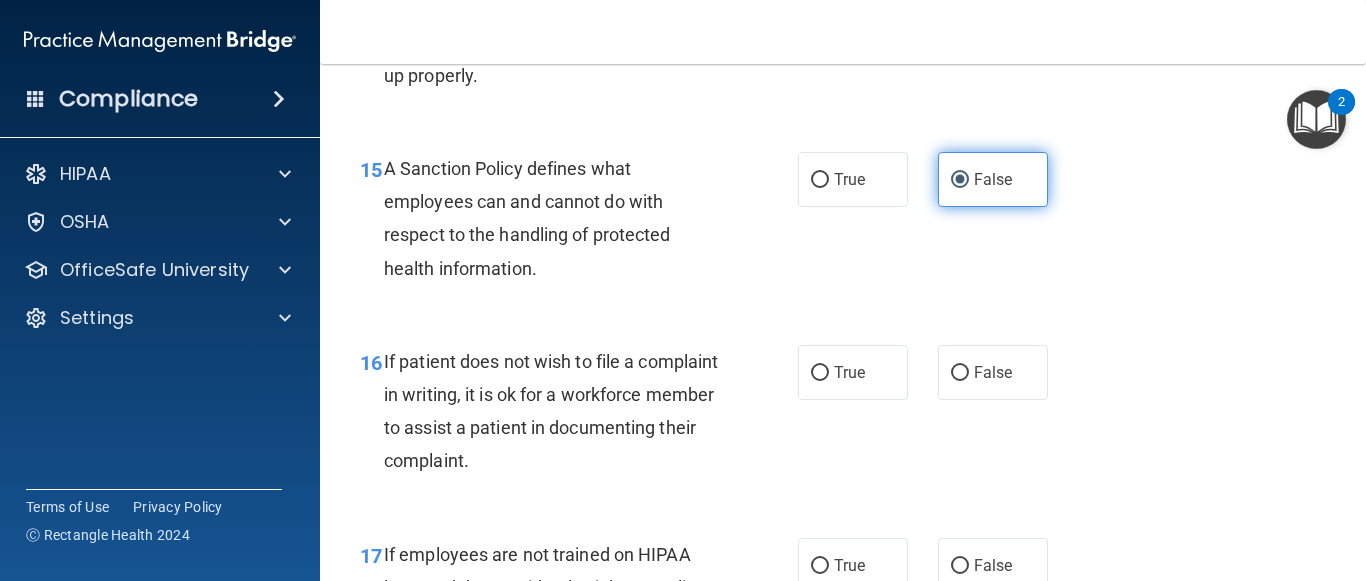scroll, scrollTop: 3300, scrollLeft: 0, axis: vertical 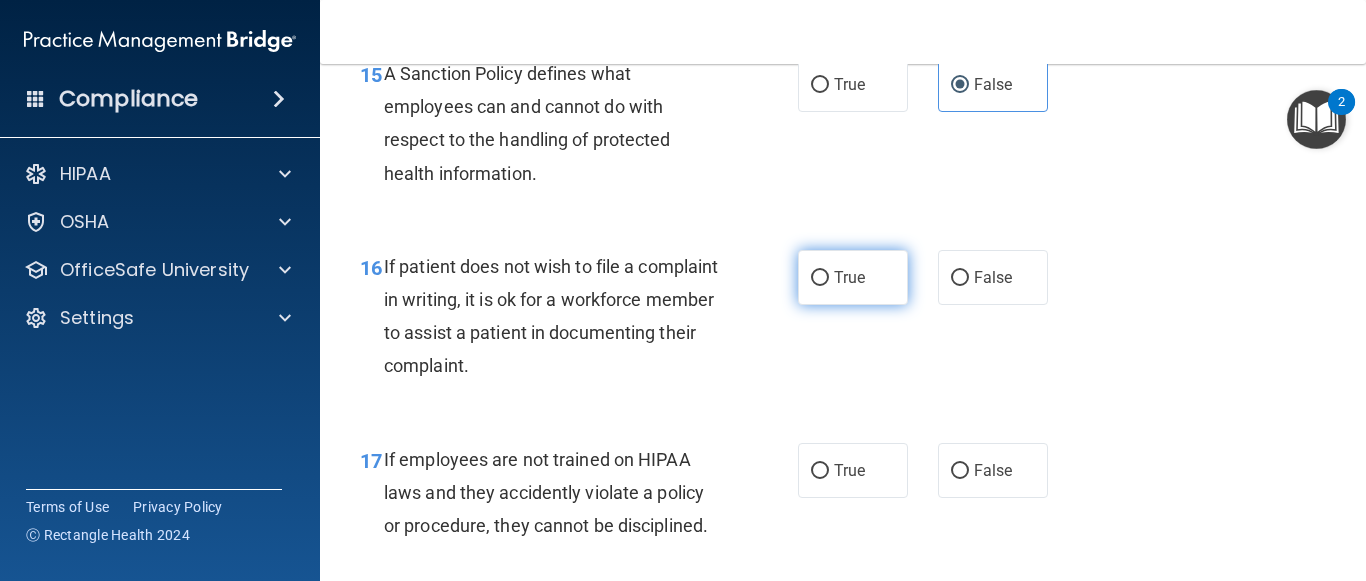 click on "True" at bounding box center [853, 277] 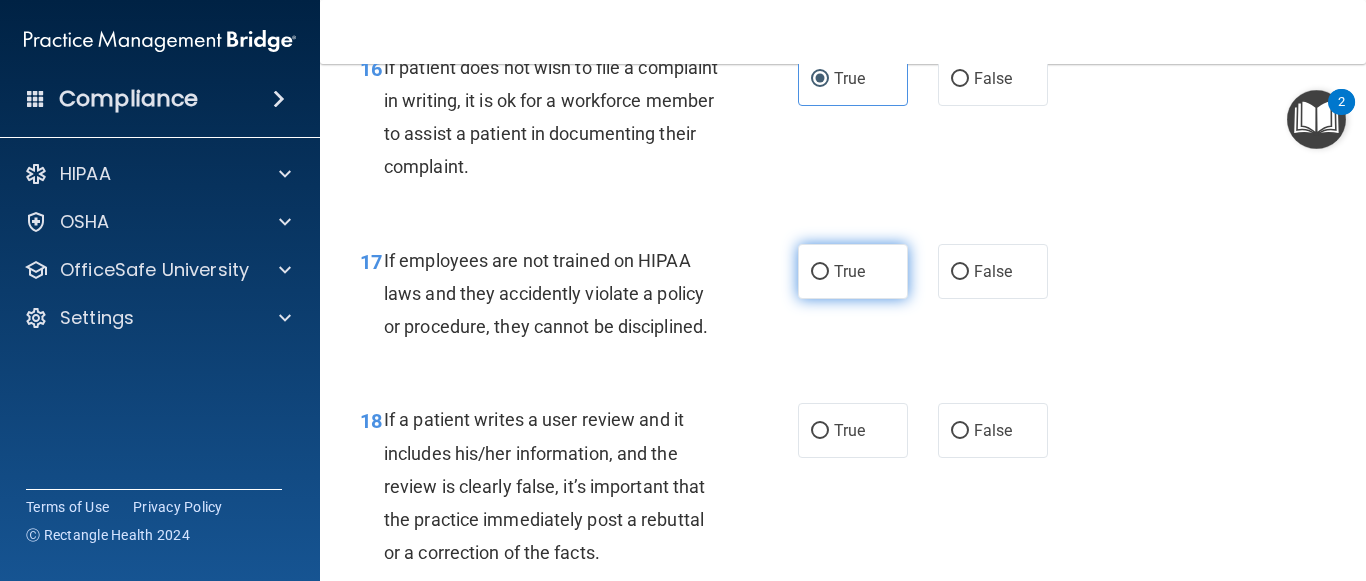scroll, scrollTop: 3500, scrollLeft: 0, axis: vertical 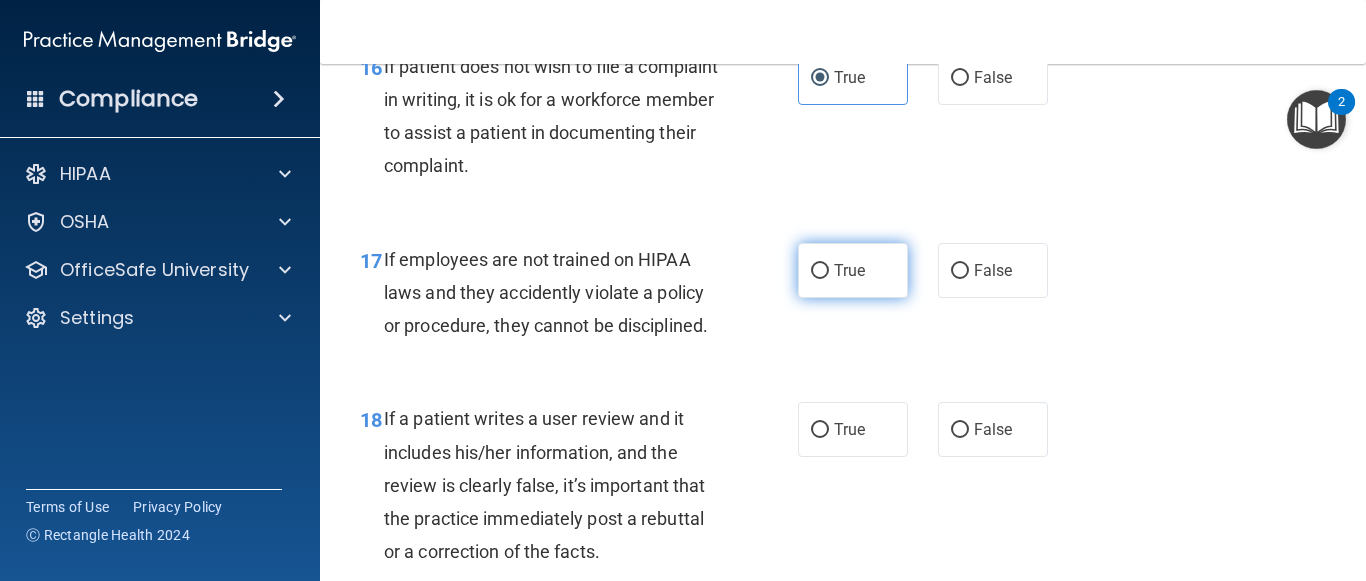 click on "True" at bounding box center (853, 270) 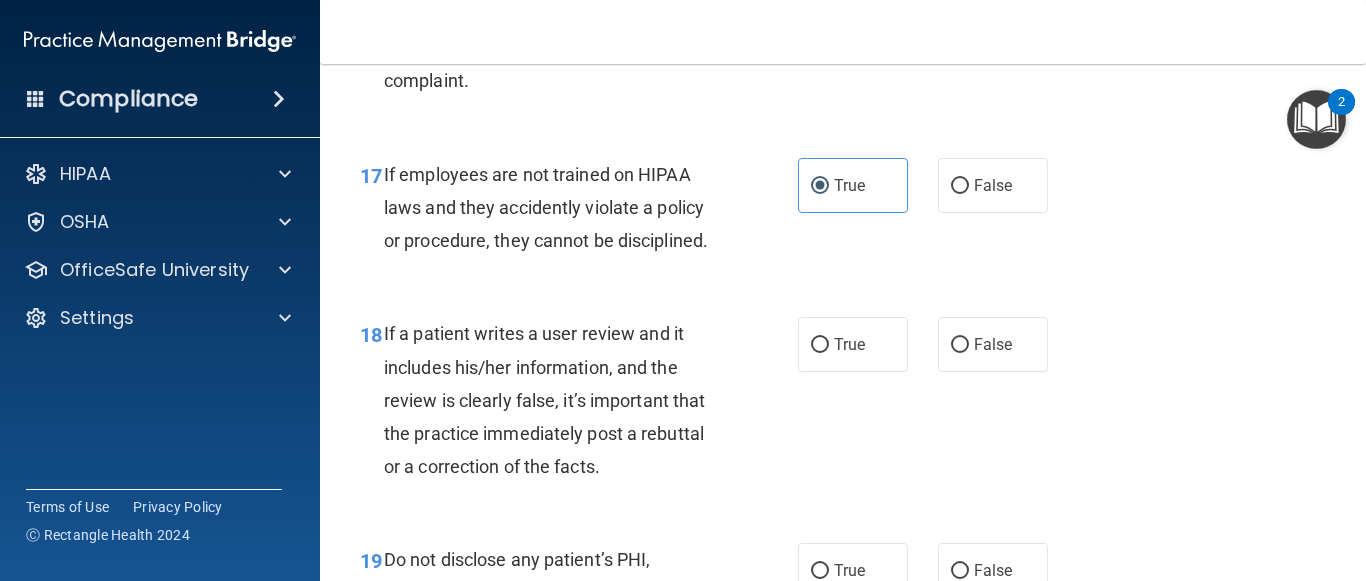 scroll, scrollTop: 3700, scrollLeft: 0, axis: vertical 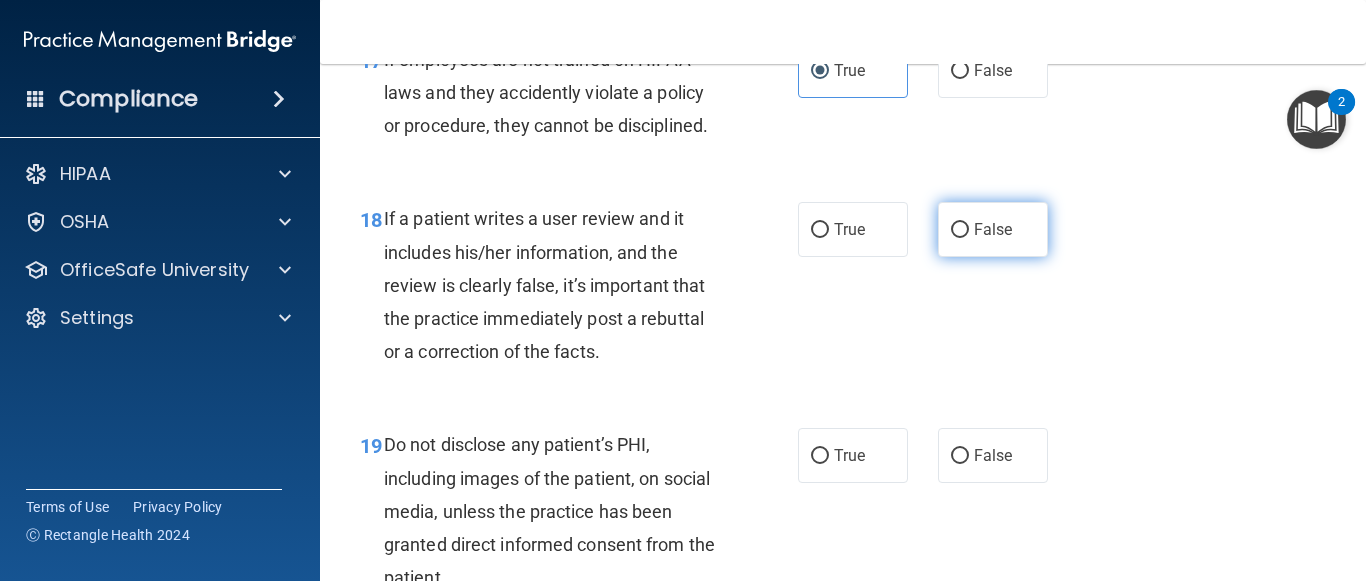 click on "False" at bounding box center [993, 229] 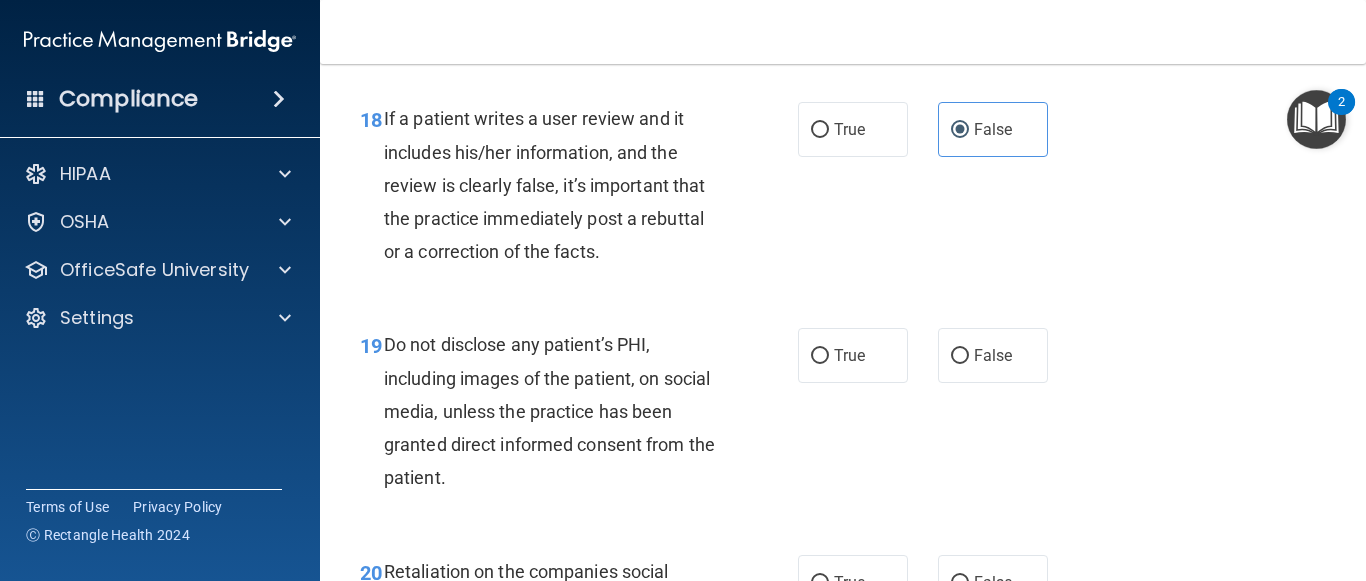 scroll, scrollTop: 3900, scrollLeft: 0, axis: vertical 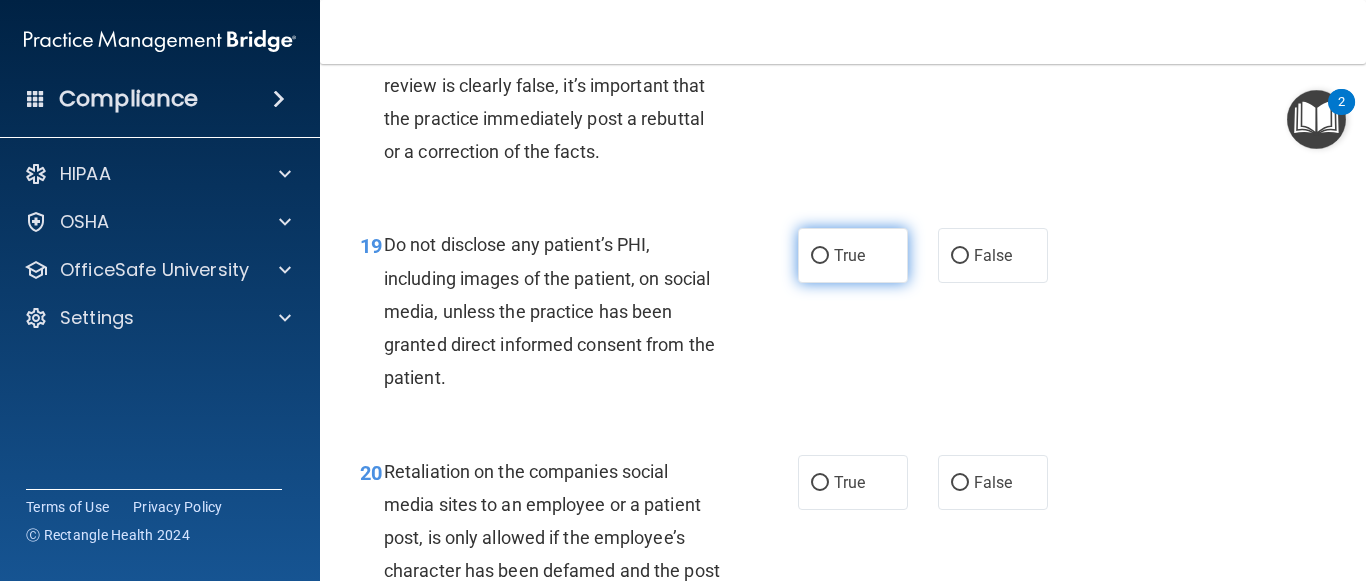 click on "True" at bounding box center (849, 255) 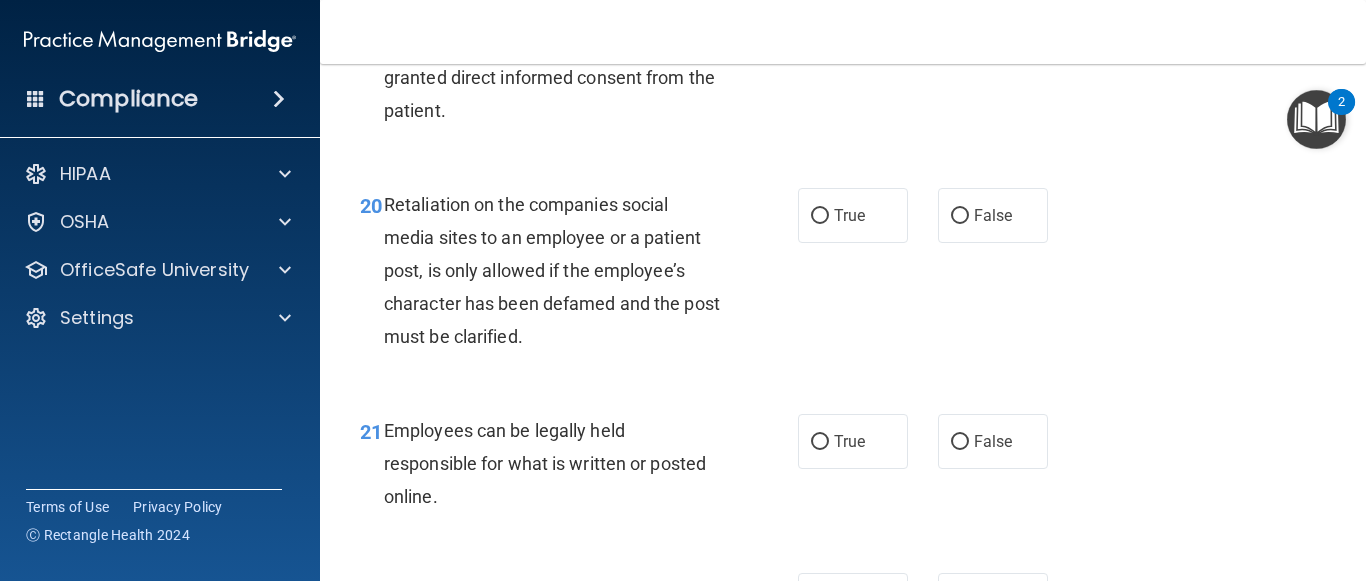 scroll, scrollTop: 4200, scrollLeft: 0, axis: vertical 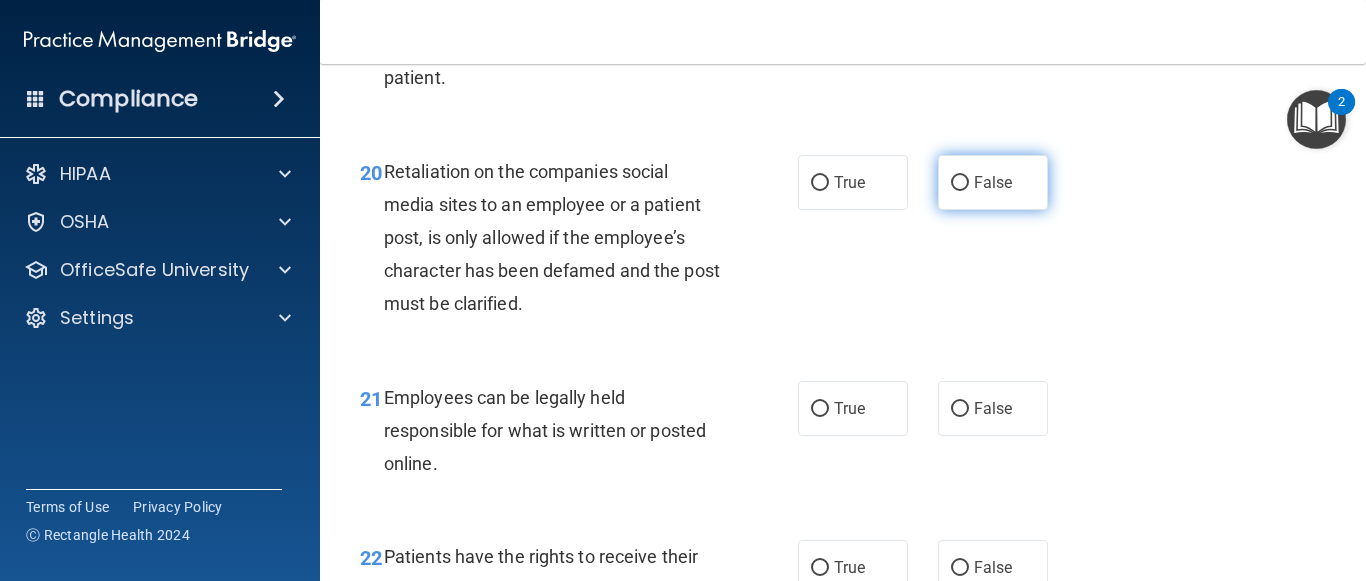 click on "False" at bounding box center (993, 182) 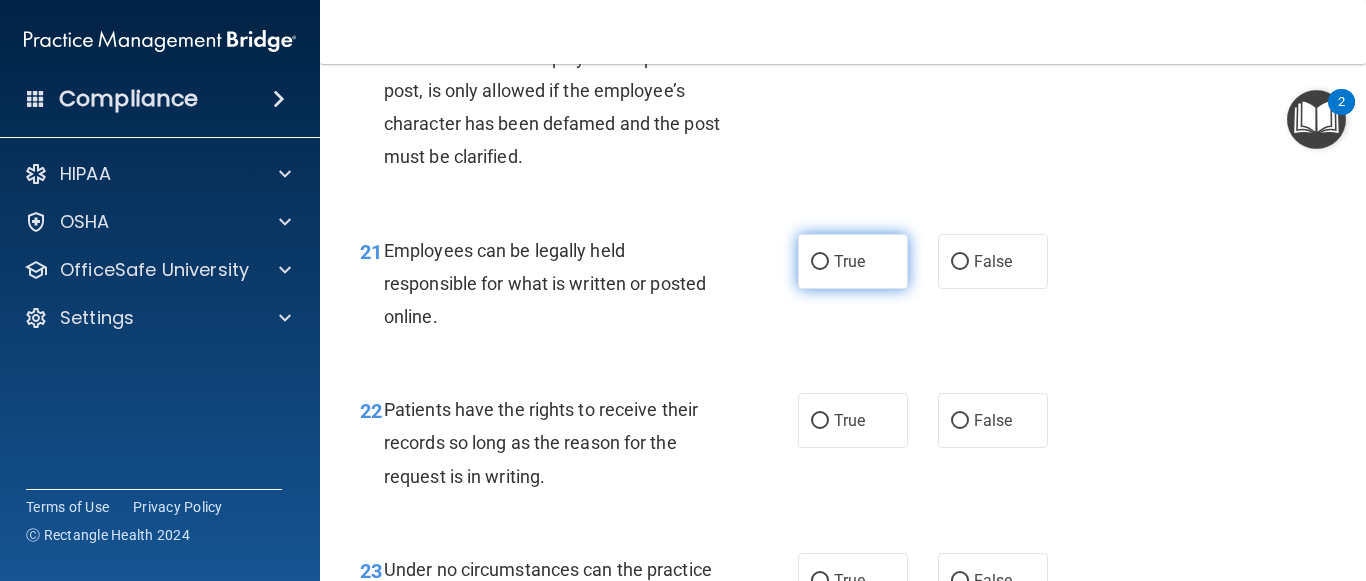 scroll, scrollTop: 4400, scrollLeft: 0, axis: vertical 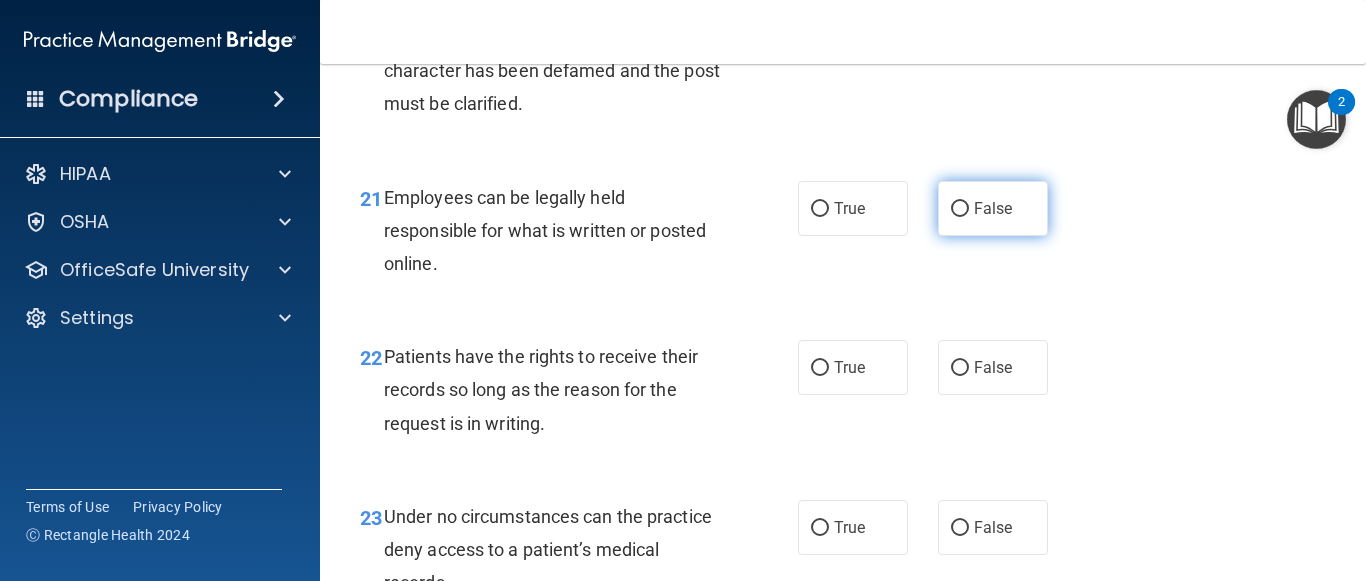 click on "False" at bounding box center [993, 208] 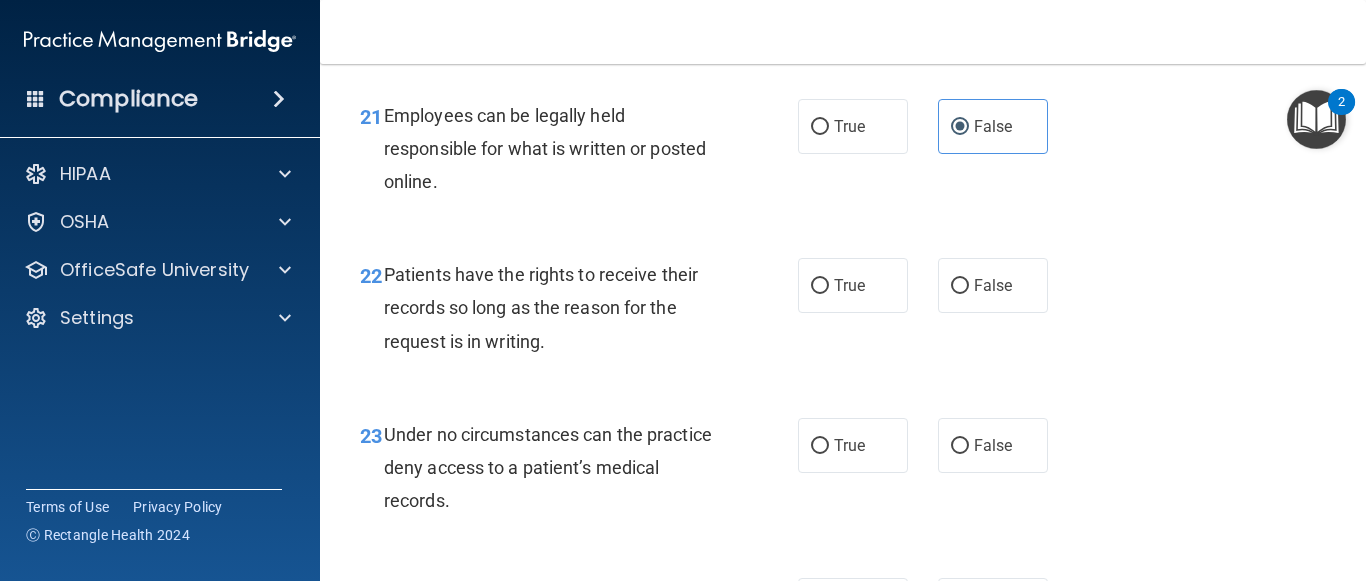 scroll, scrollTop: 4500, scrollLeft: 0, axis: vertical 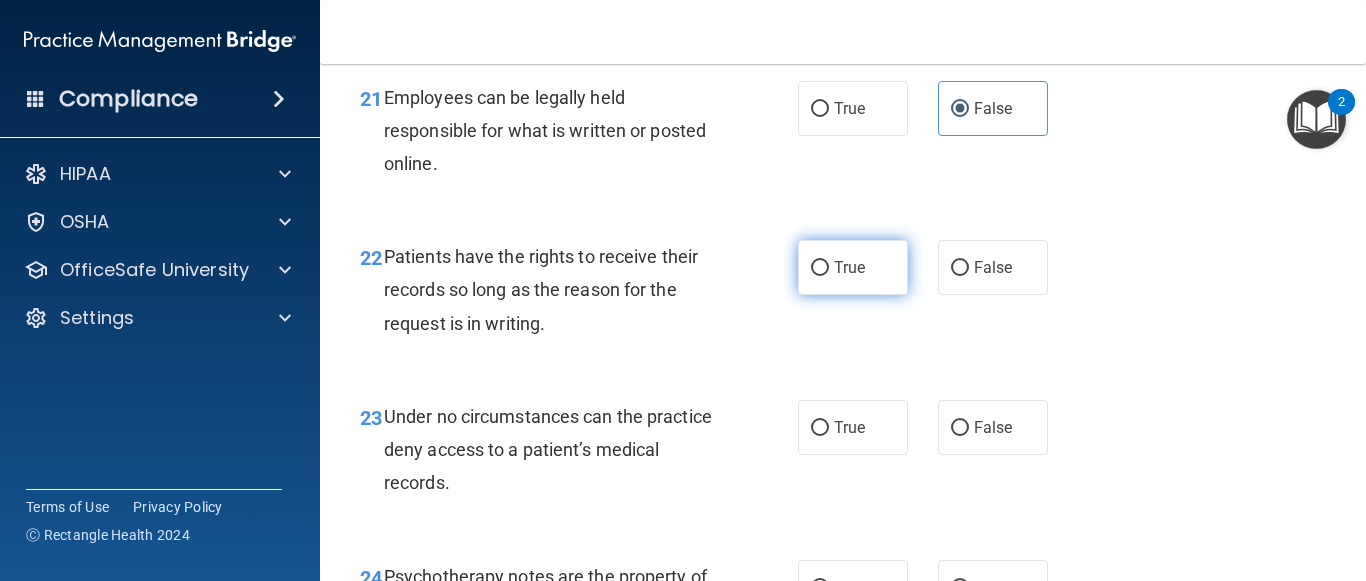 click on "True" at bounding box center [849, 267] 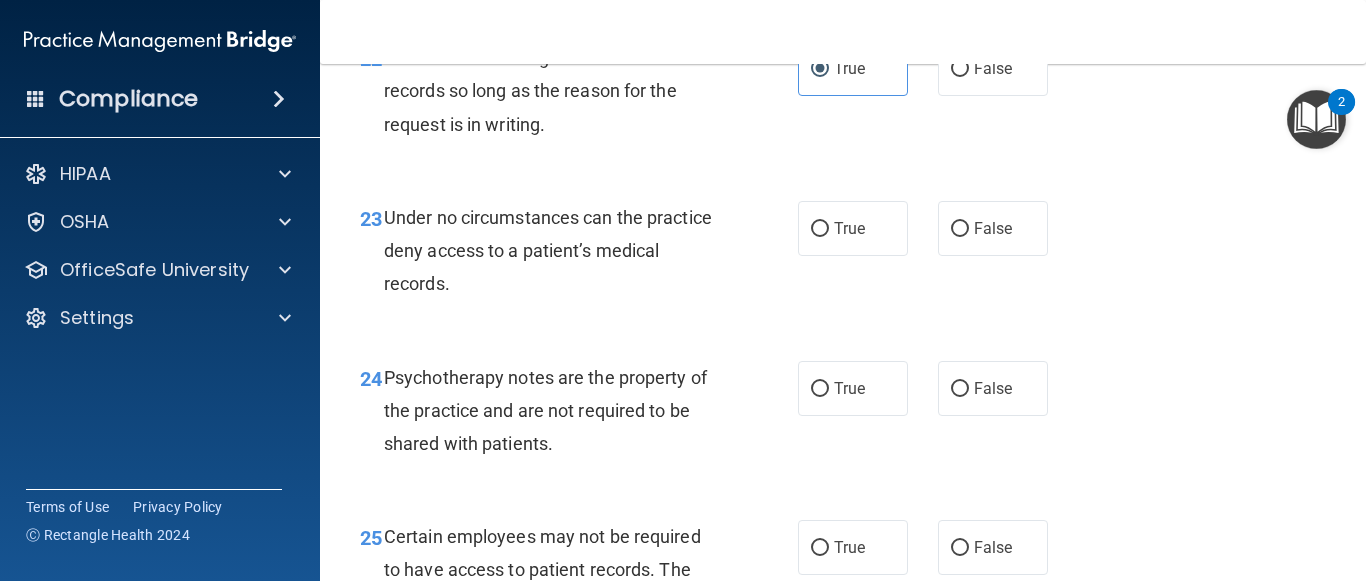 scroll, scrollTop: 4700, scrollLeft: 0, axis: vertical 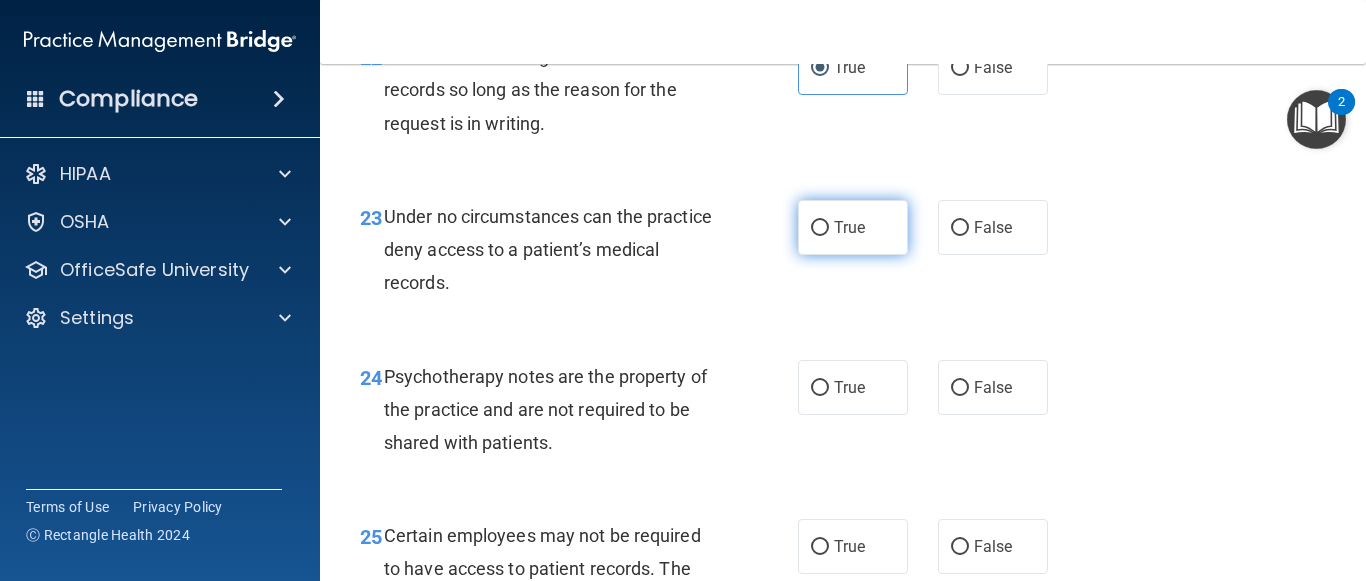click on "True" at bounding box center [853, 227] 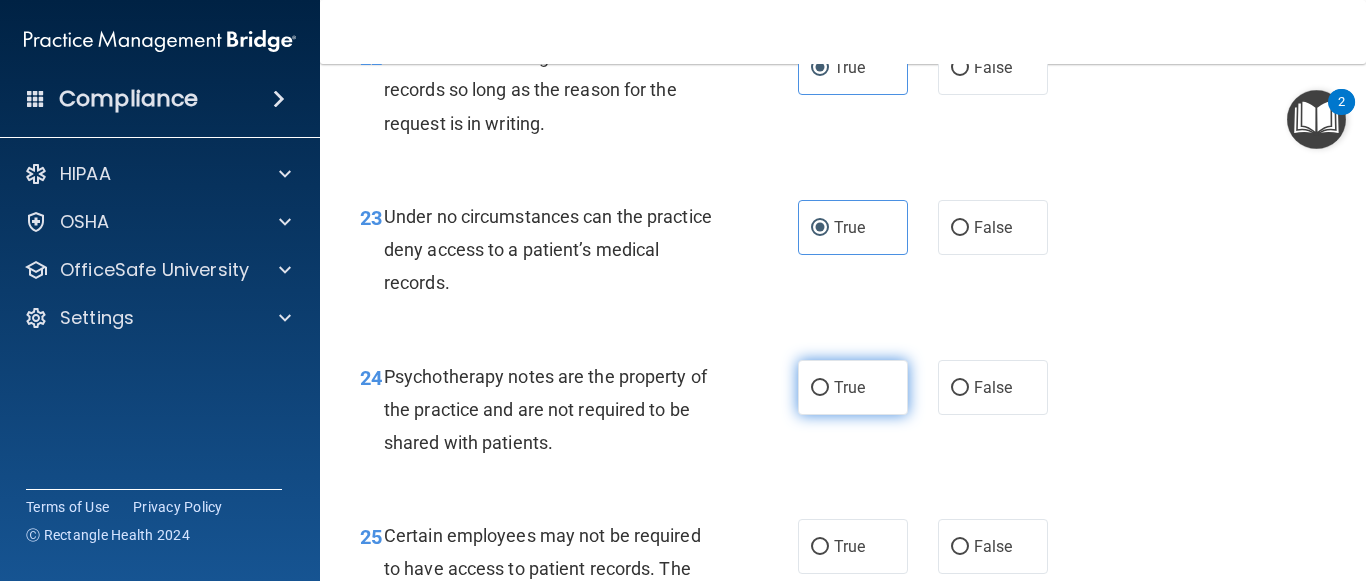click on "True" at bounding box center [853, 387] 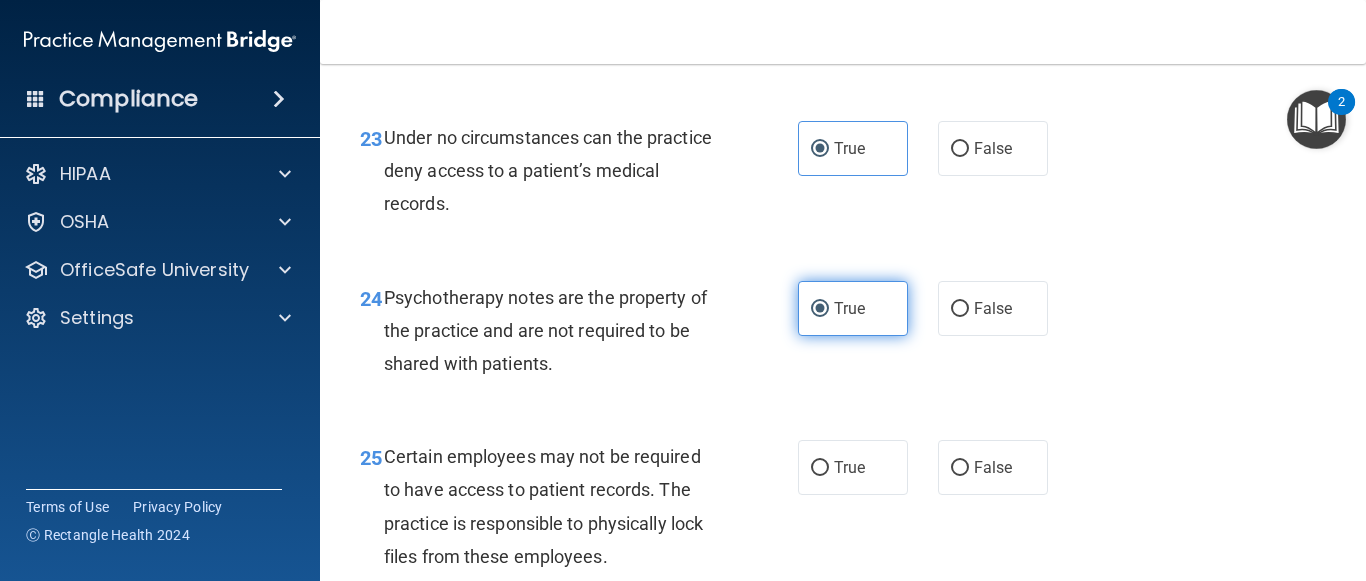 scroll, scrollTop: 4900, scrollLeft: 0, axis: vertical 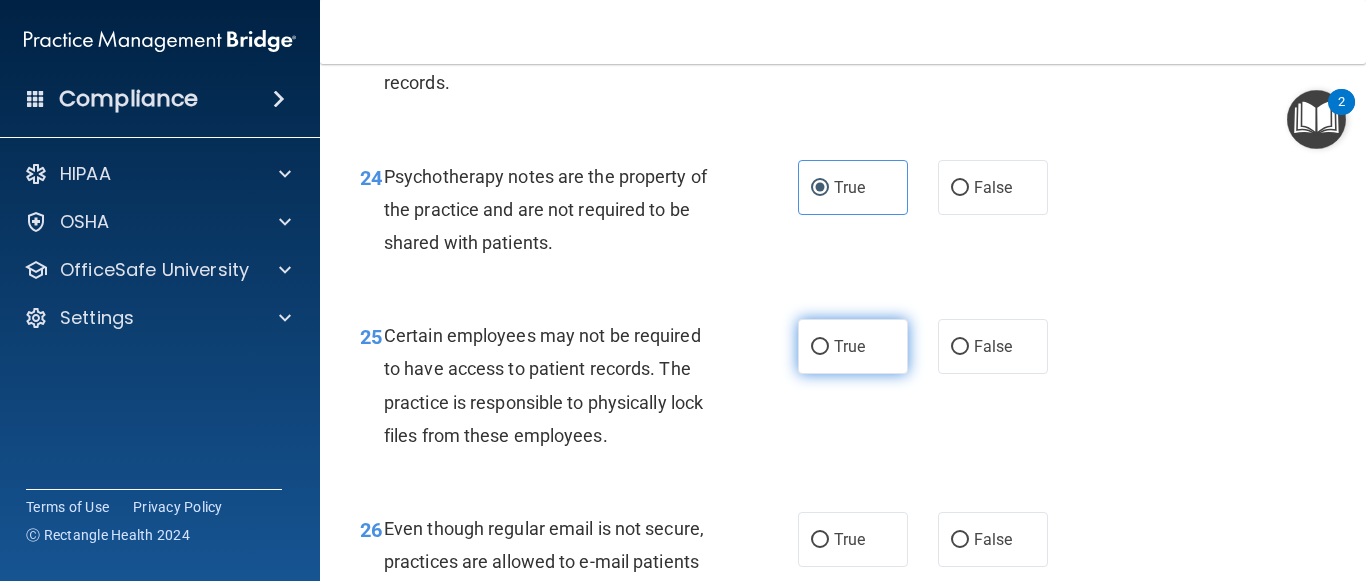 click on "True" at bounding box center (853, 346) 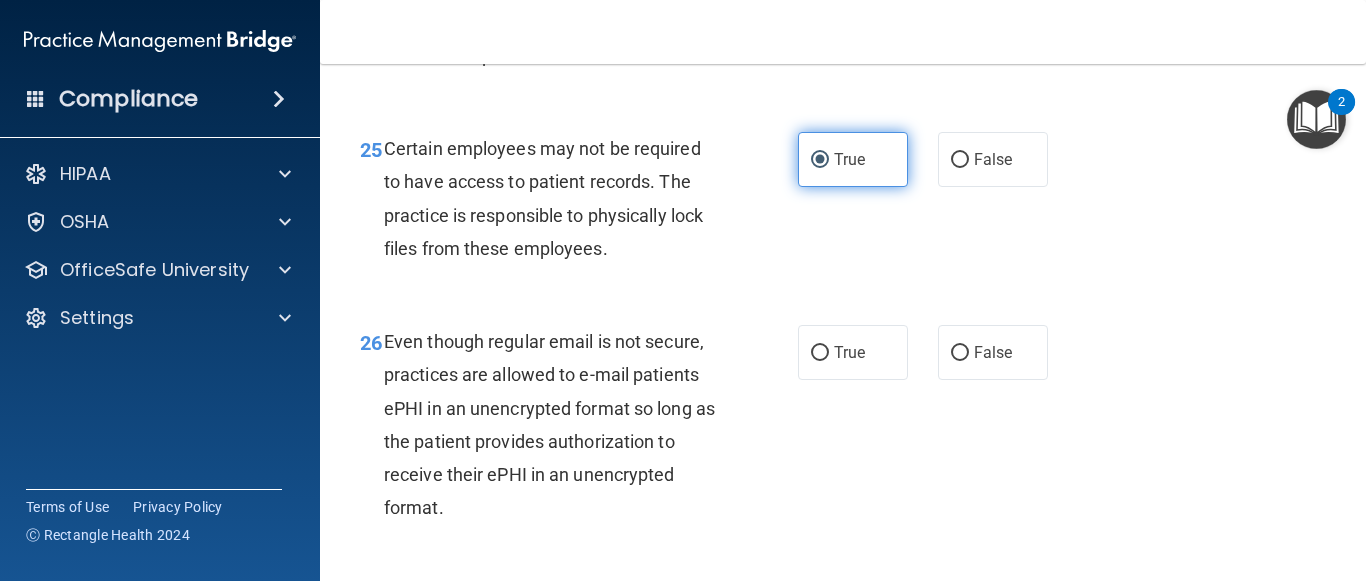scroll, scrollTop: 5100, scrollLeft: 0, axis: vertical 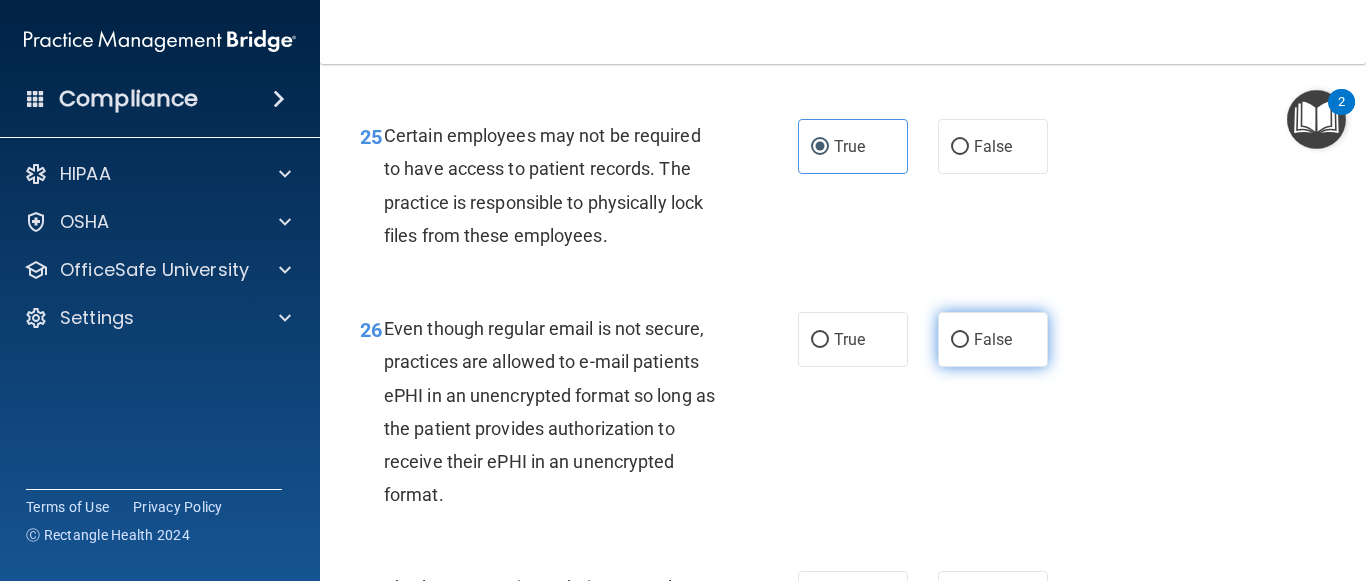 click on "False" at bounding box center [960, 340] 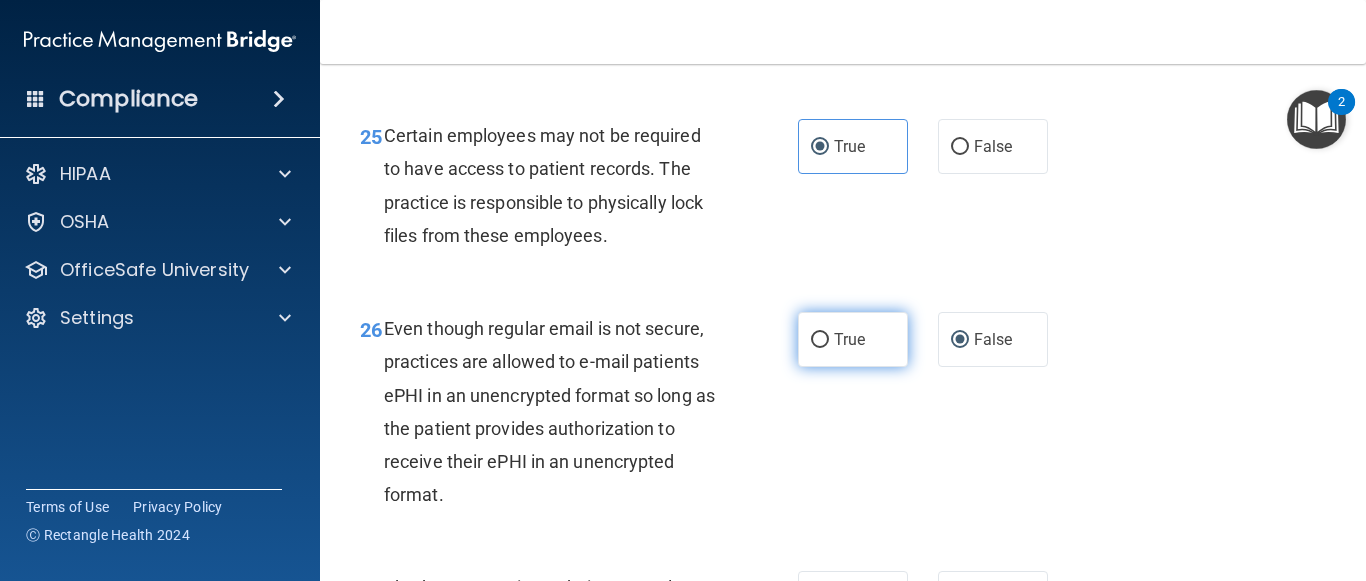 click on "True" at bounding box center [853, 339] 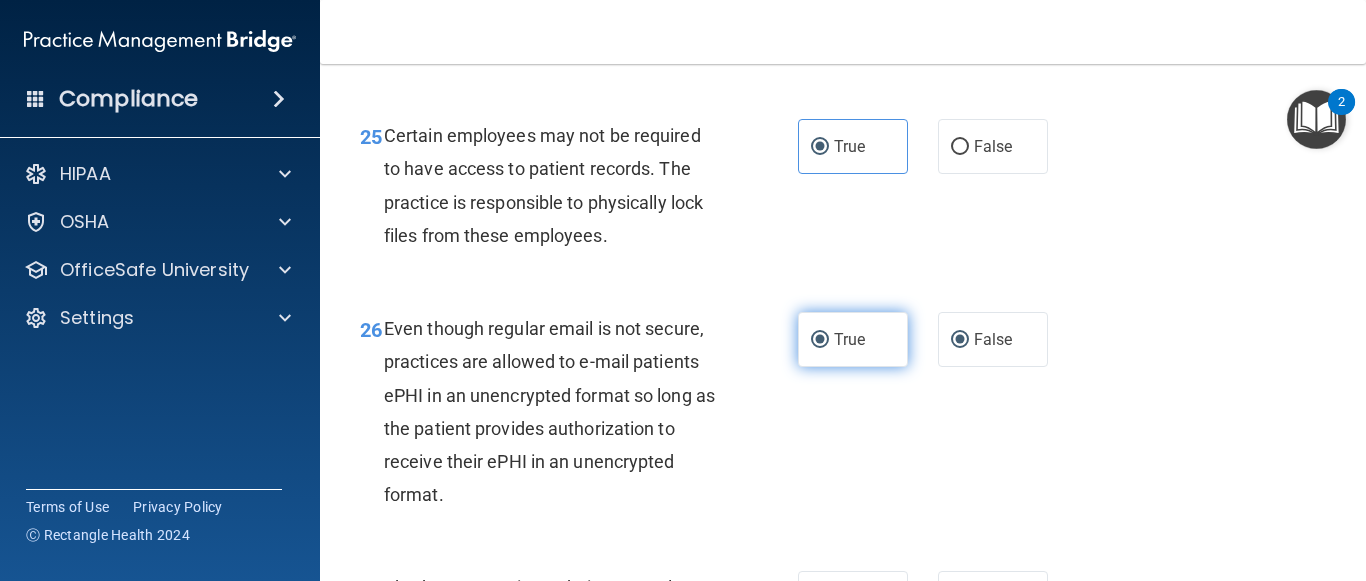 radio on "false" 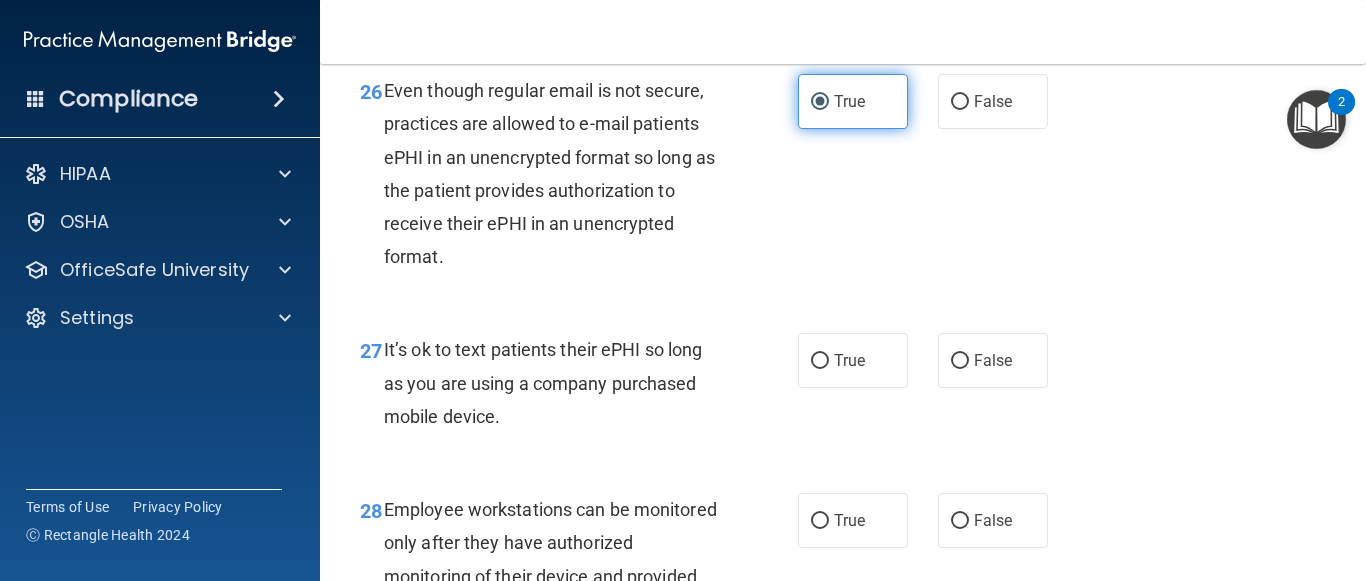 scroll, scrollTop: 5400, scrollLeft: 0, axis: vertical 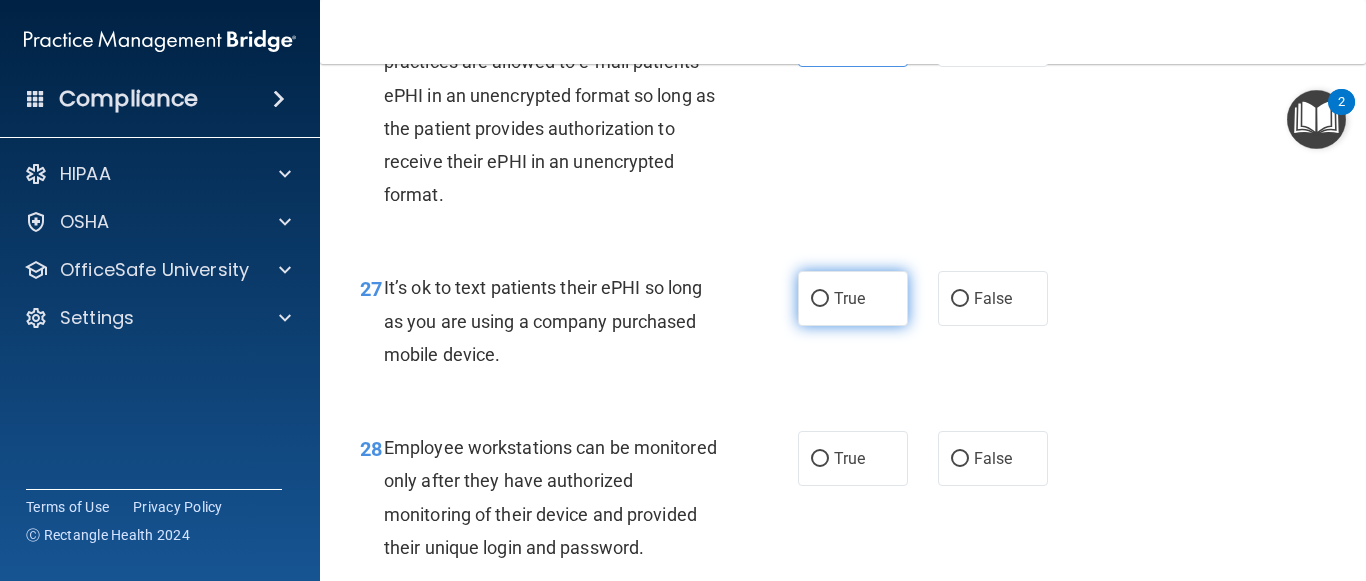 click on "True" at bounding box center (820, 299) 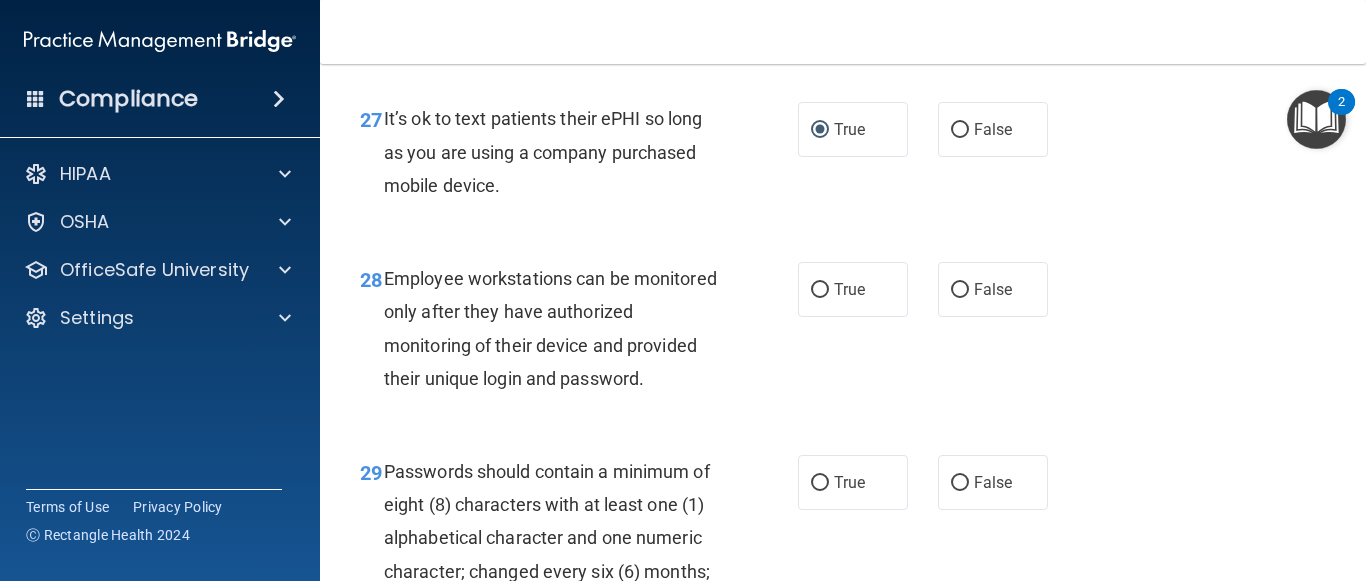scroll, scrollTop: 5600, scrollLeft: 0, axis: vertical 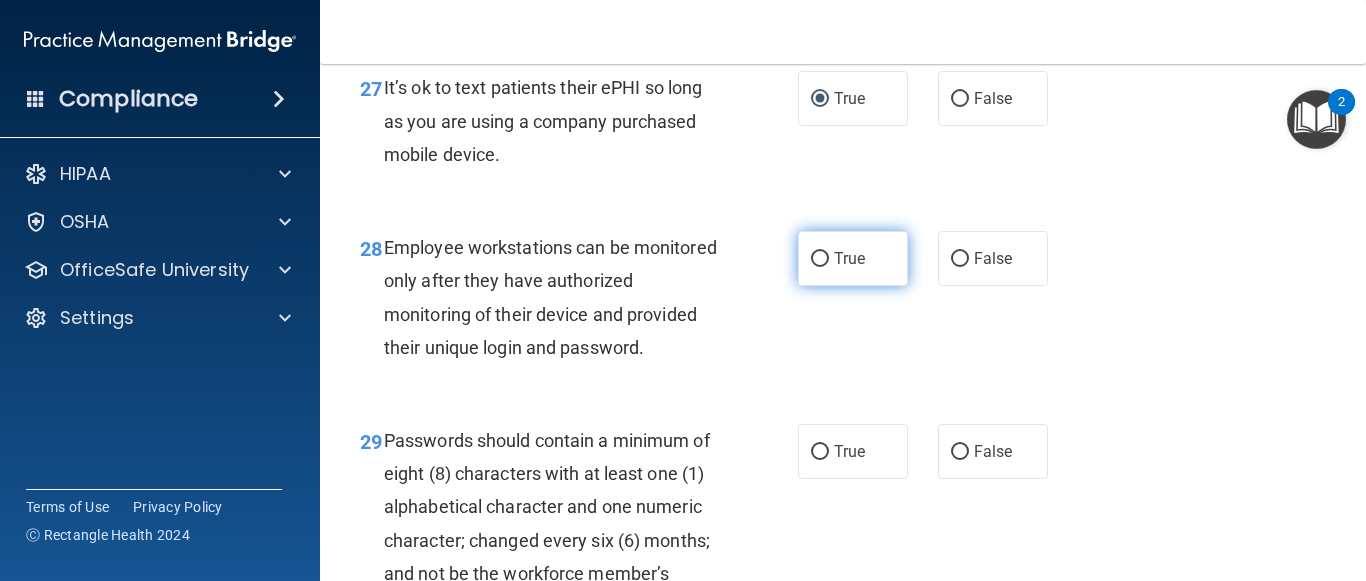 click on "True" at bounding box center [853, 258] 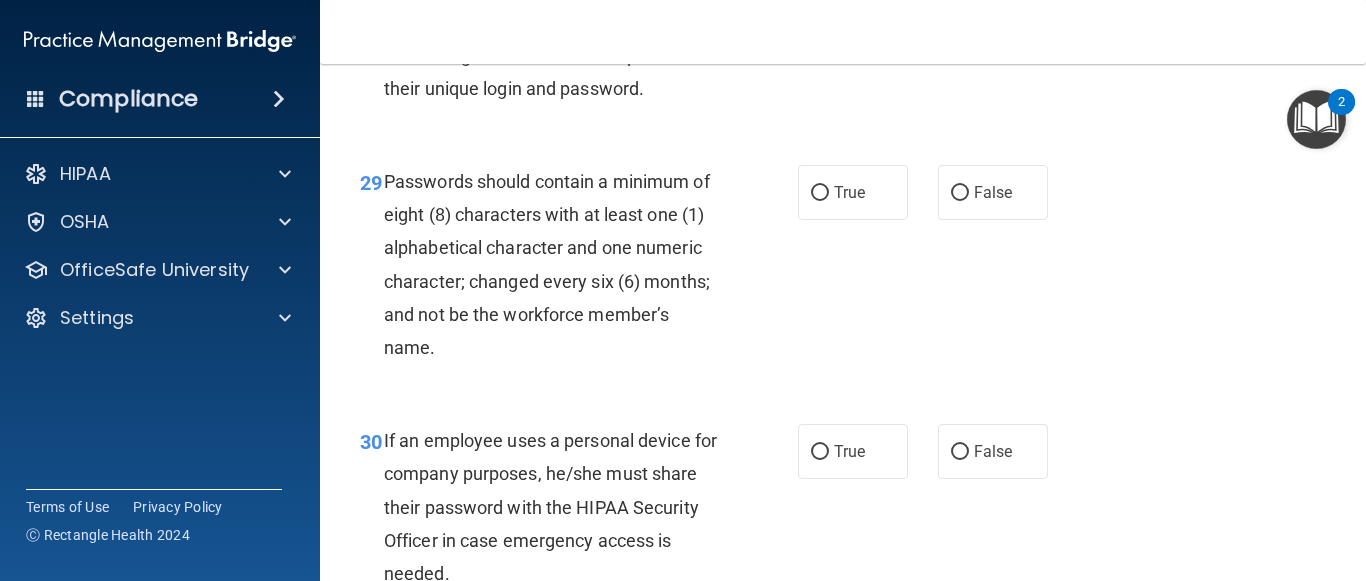 scroll, scrollTop: 5900, scrollLeft: 0, axis: vertical 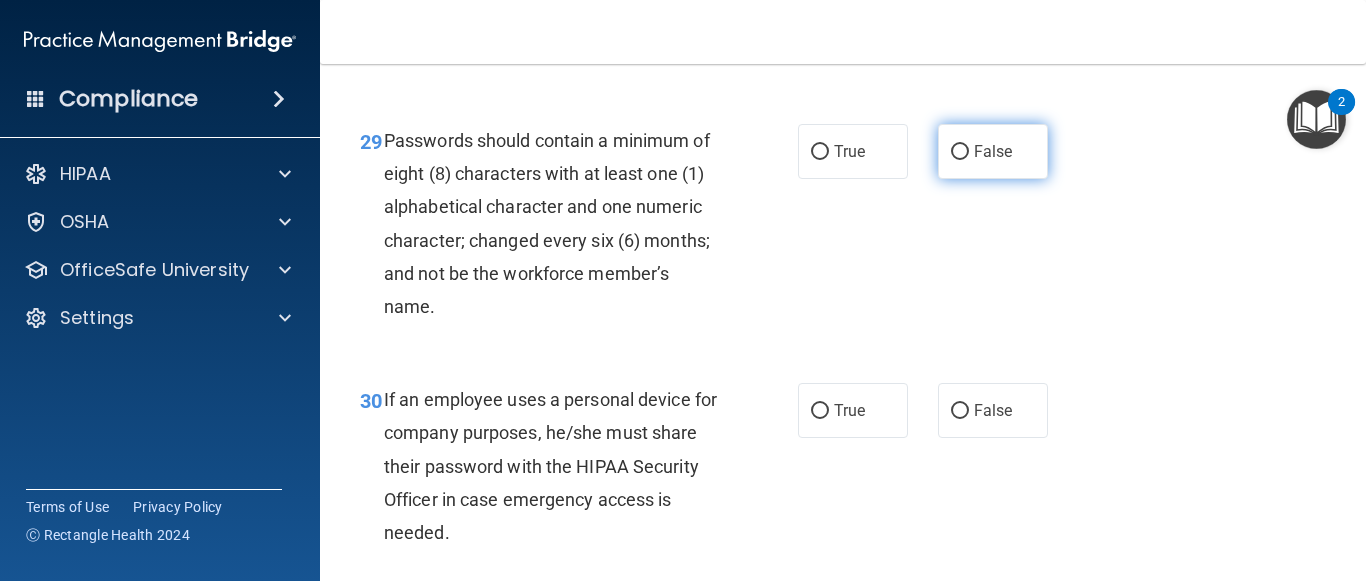 click on "False" at bounding box center [993, 151] 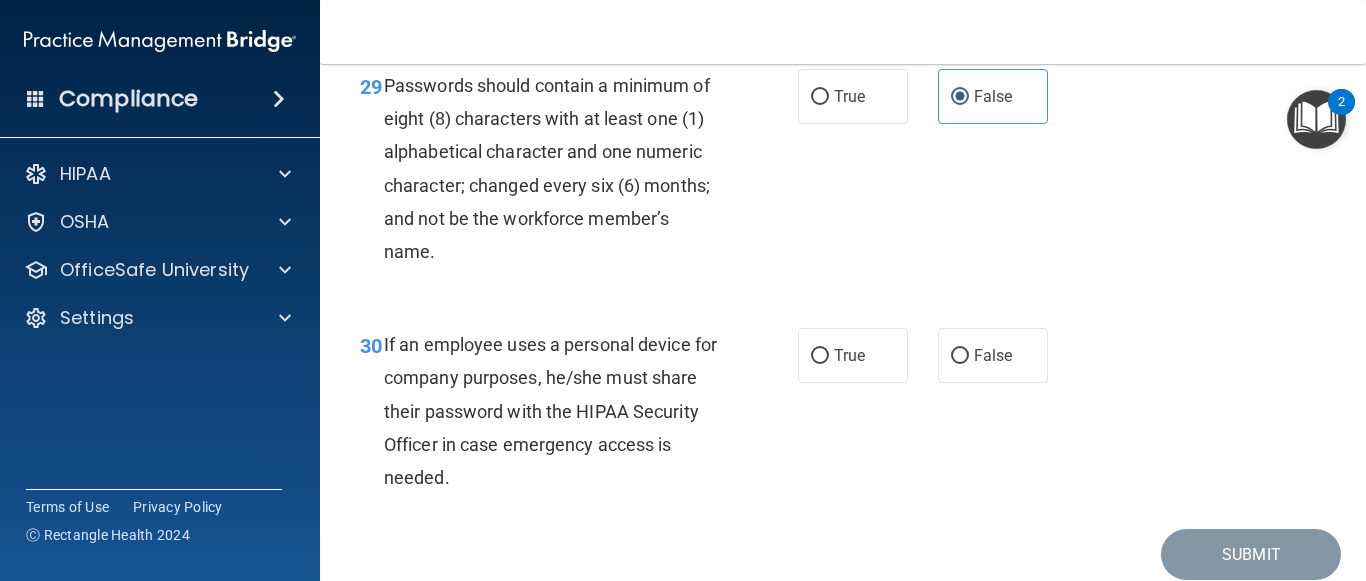 scroll, scrollTop: 6100, scrollLeft: 0, axis: vertical 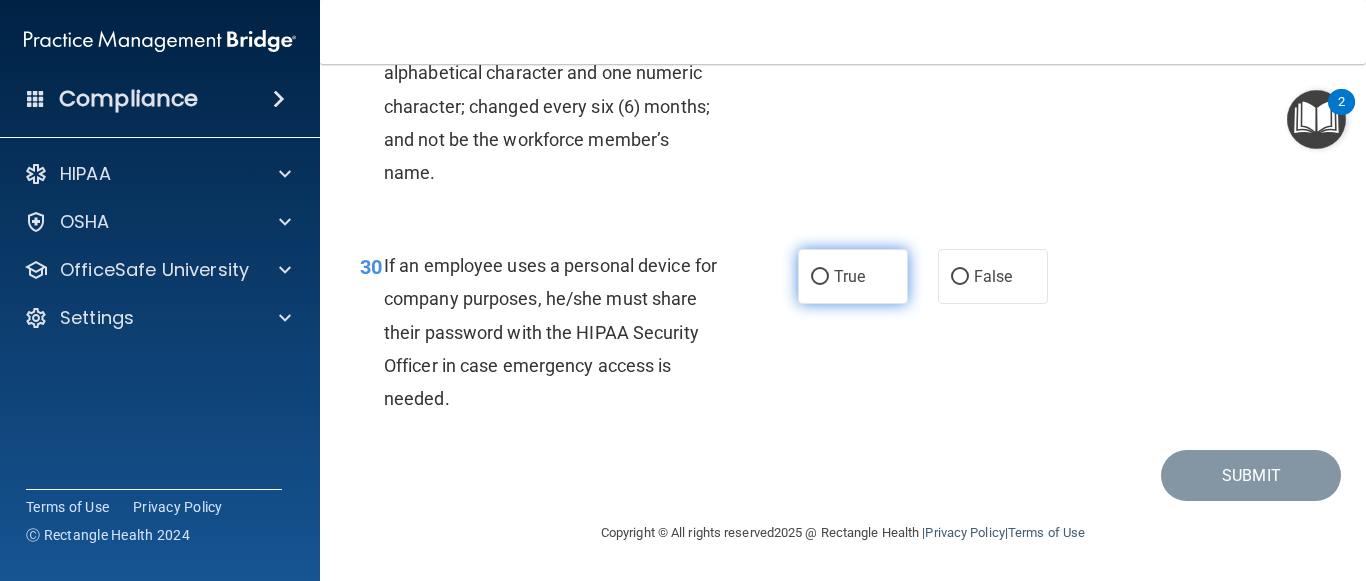 click on "True" at bounding box center (849, 276) 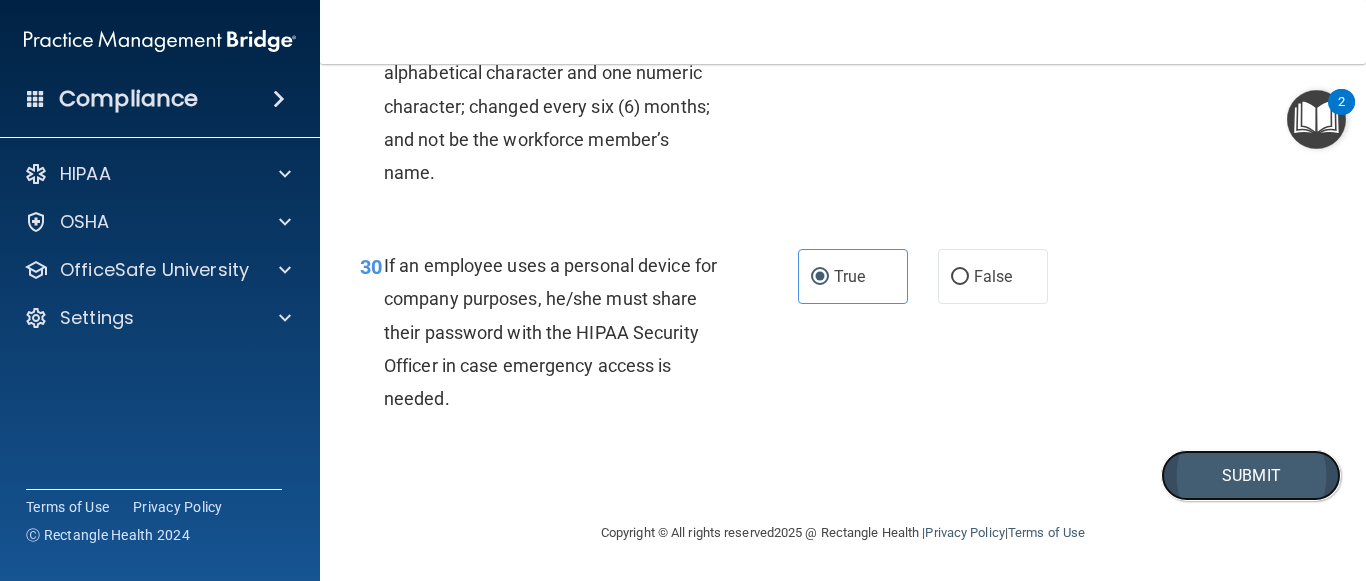click on "Submit" at bounding box center [1251, 475] 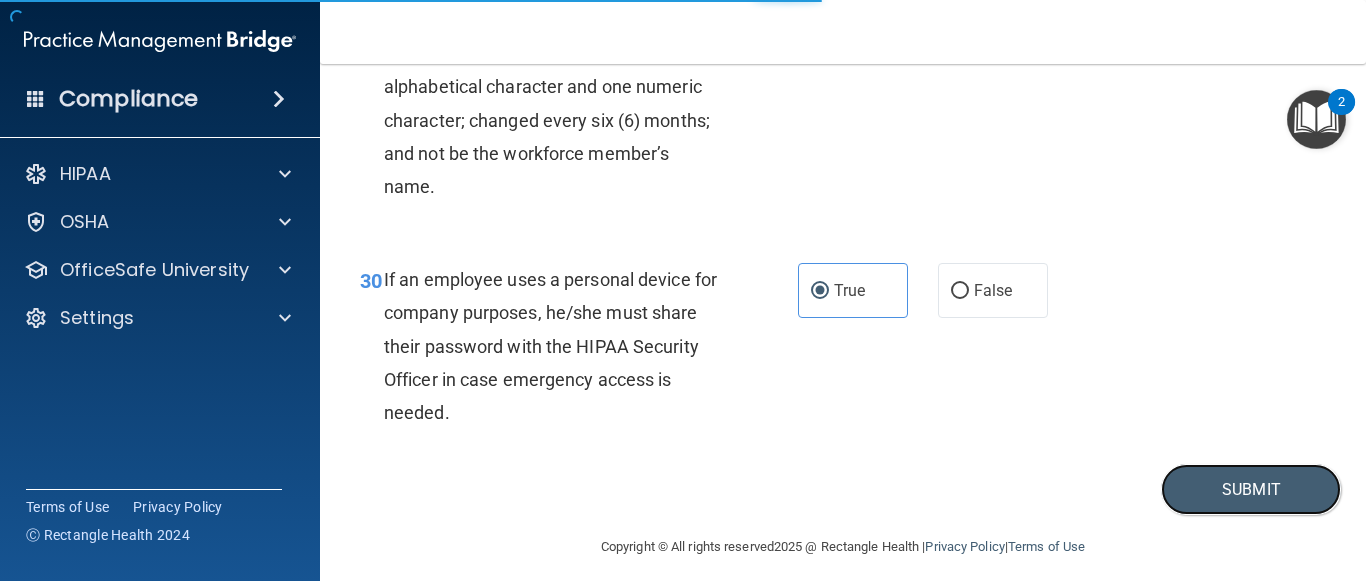 scroll, scrollTop: 6100, scrollLeft: 0, axis: vertical 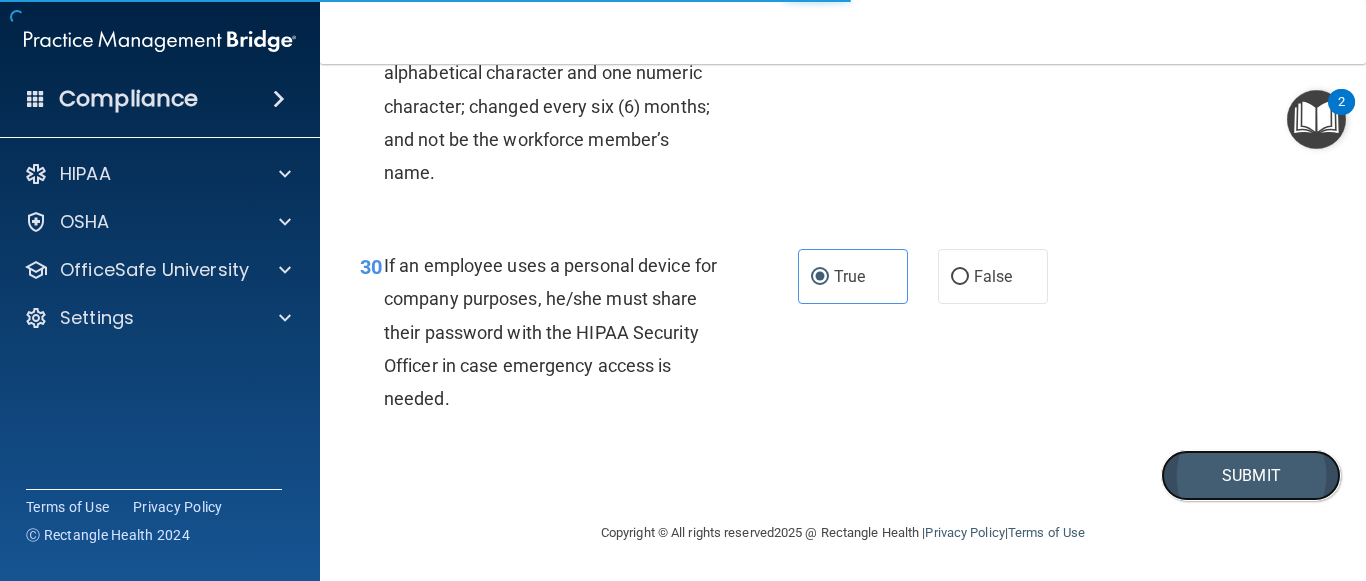 click on "Submit" at bounding box center [1251, 475] 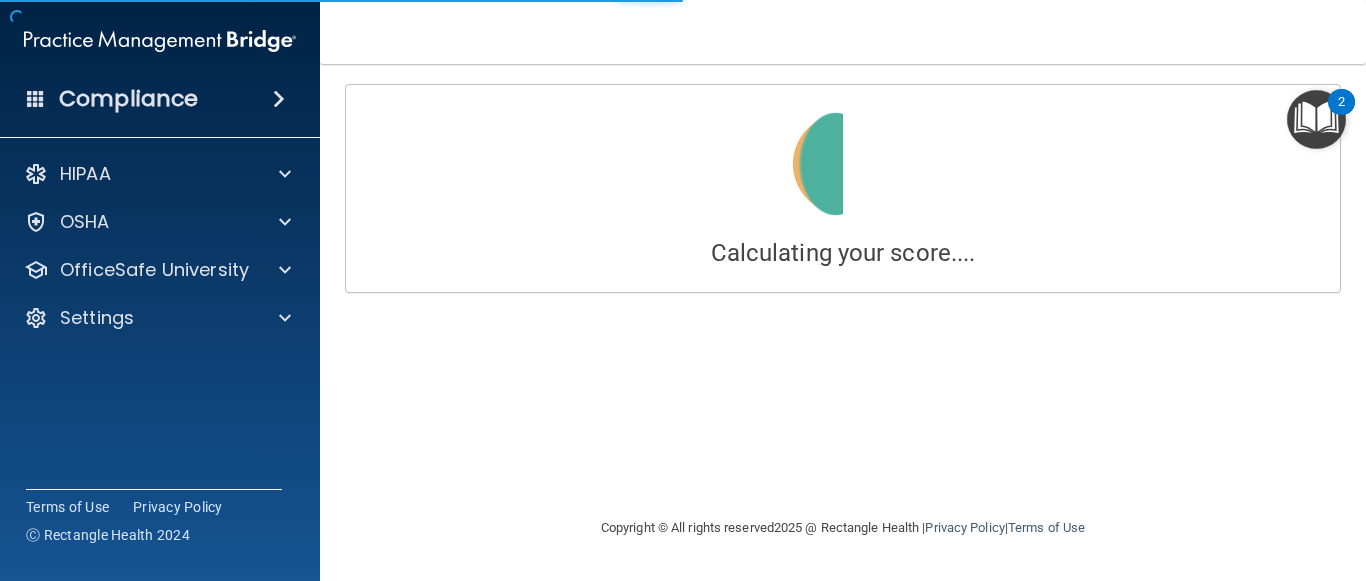 scroll, scrollTop: 0, scrollLeft: 0, axis: both 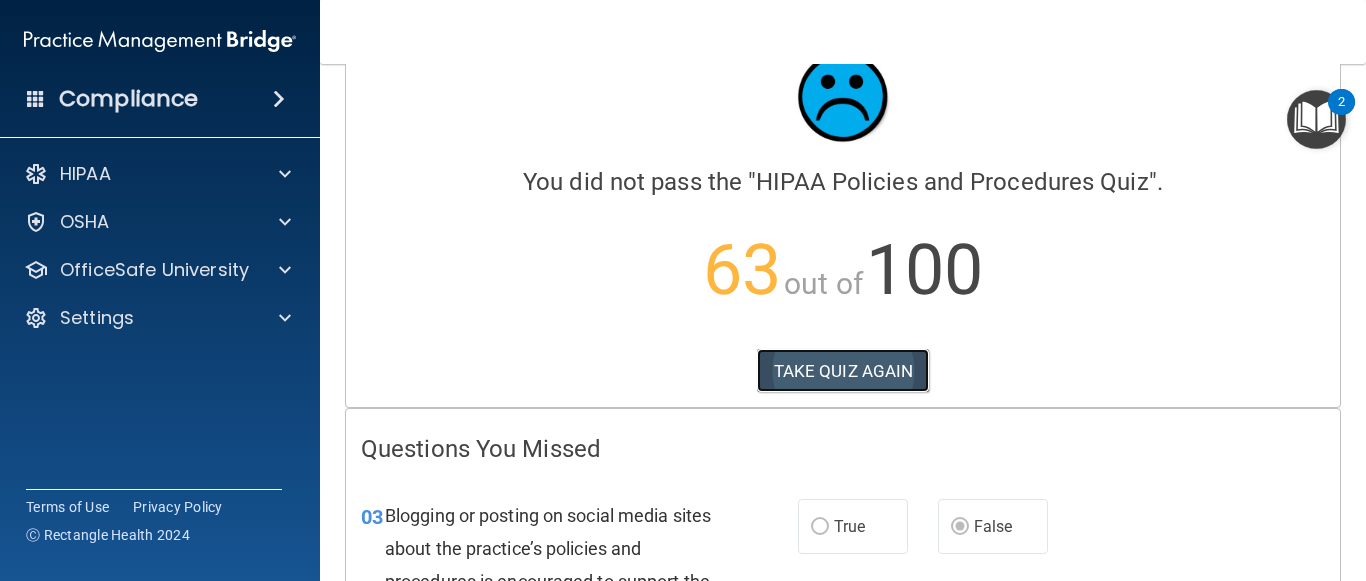 click on "TAKE QUIZ AGAIN" at bounding box center (843, 371) 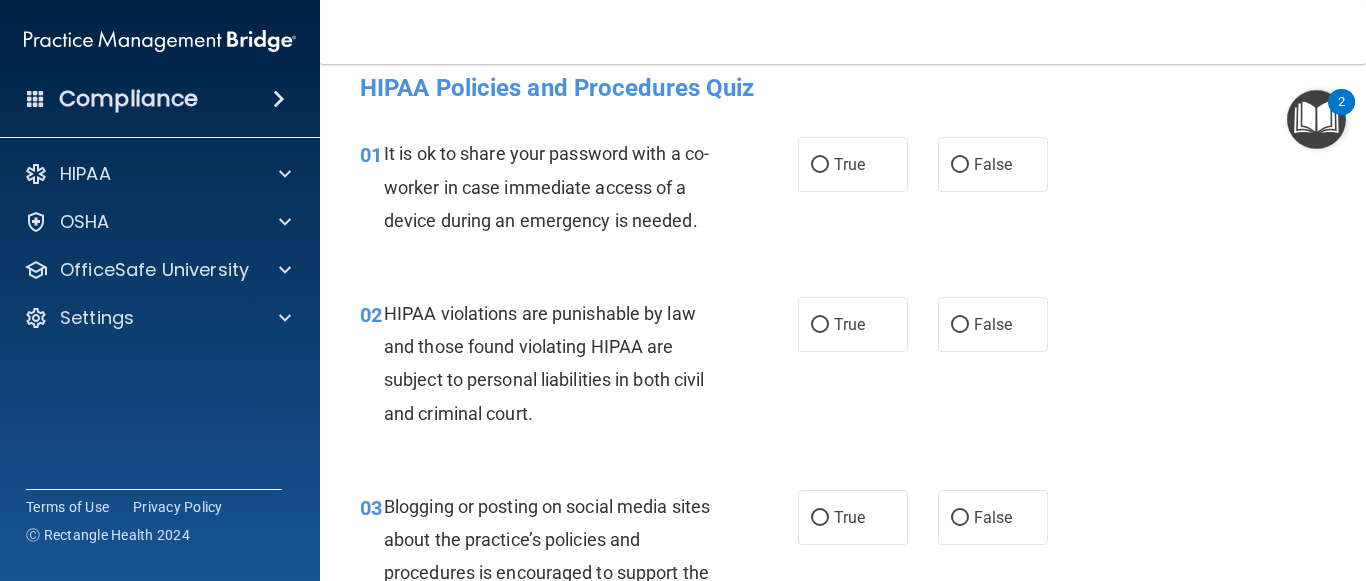 scroll, scrollTop: 0, scrollLeft: 0, axis: both 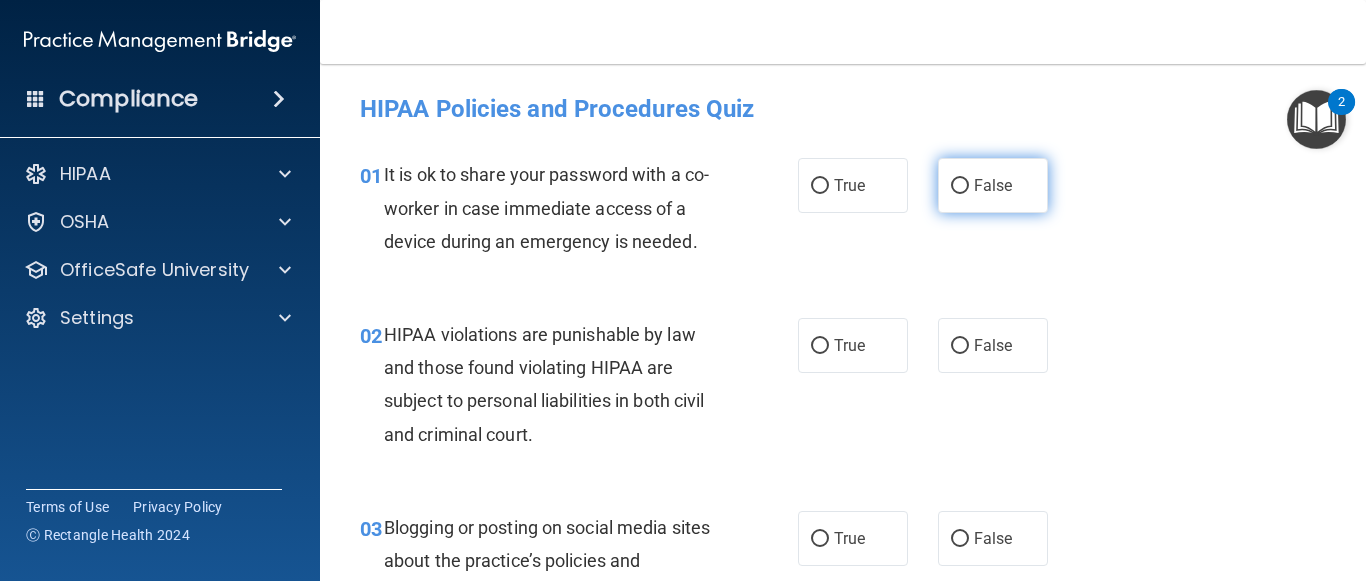 click on "False" at bounding box center (960, 186) 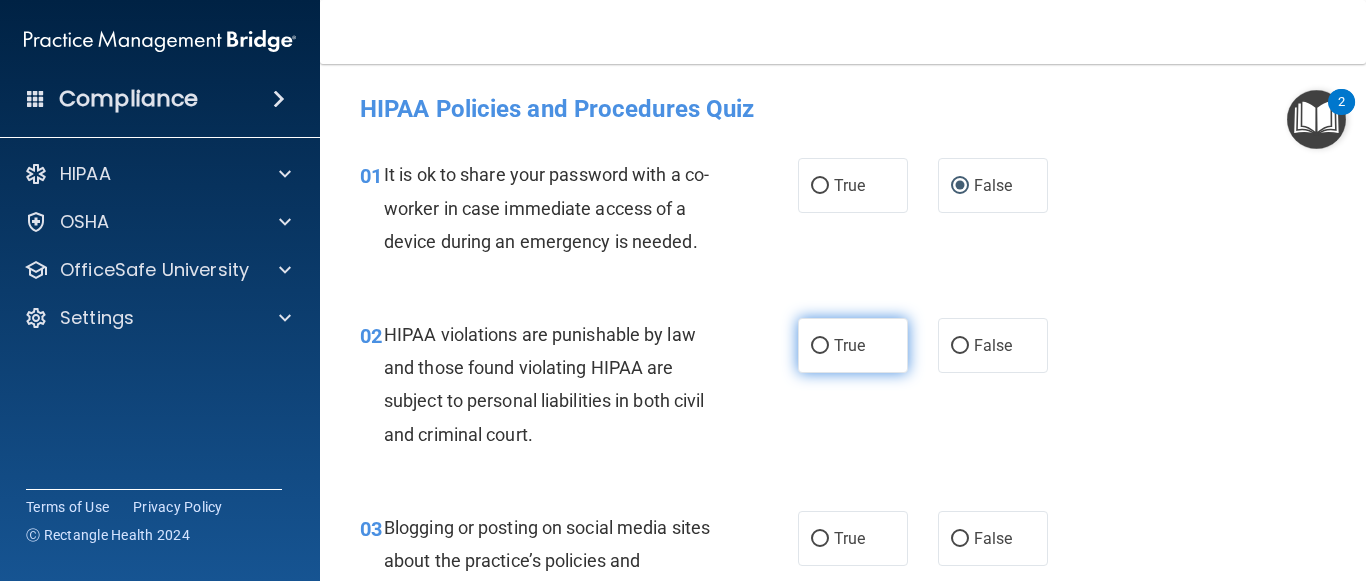 click on "True" at bounding box center [853, 345] 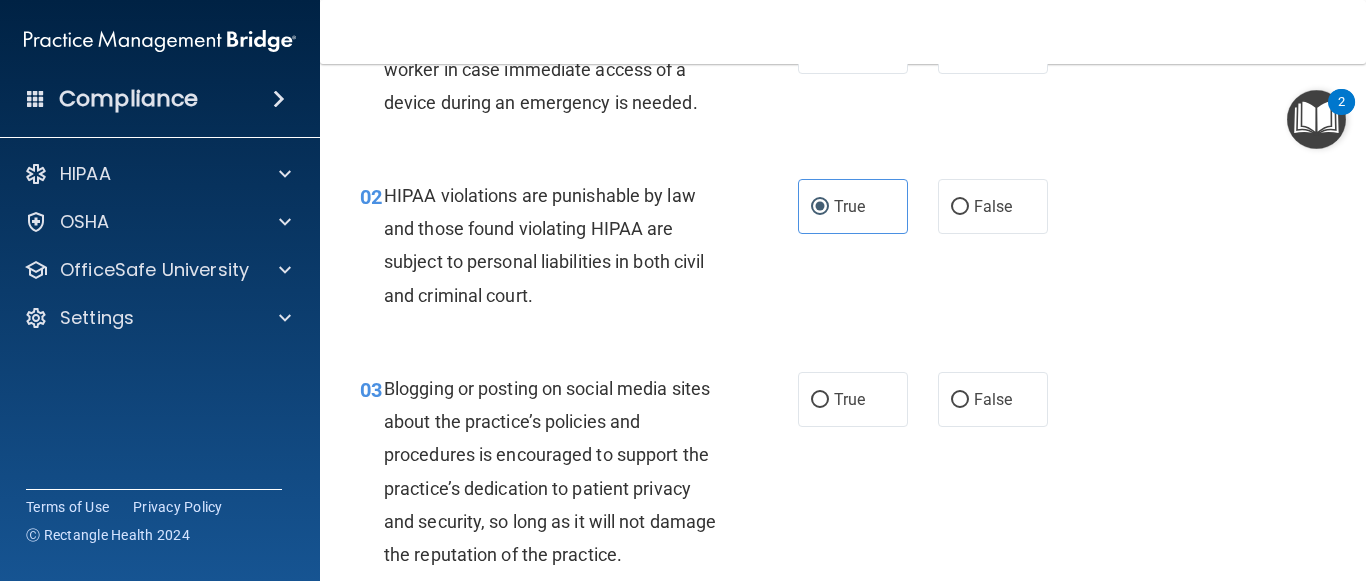 scroll, scrollTop: 200, scrollLeft: 0, axis: vertical 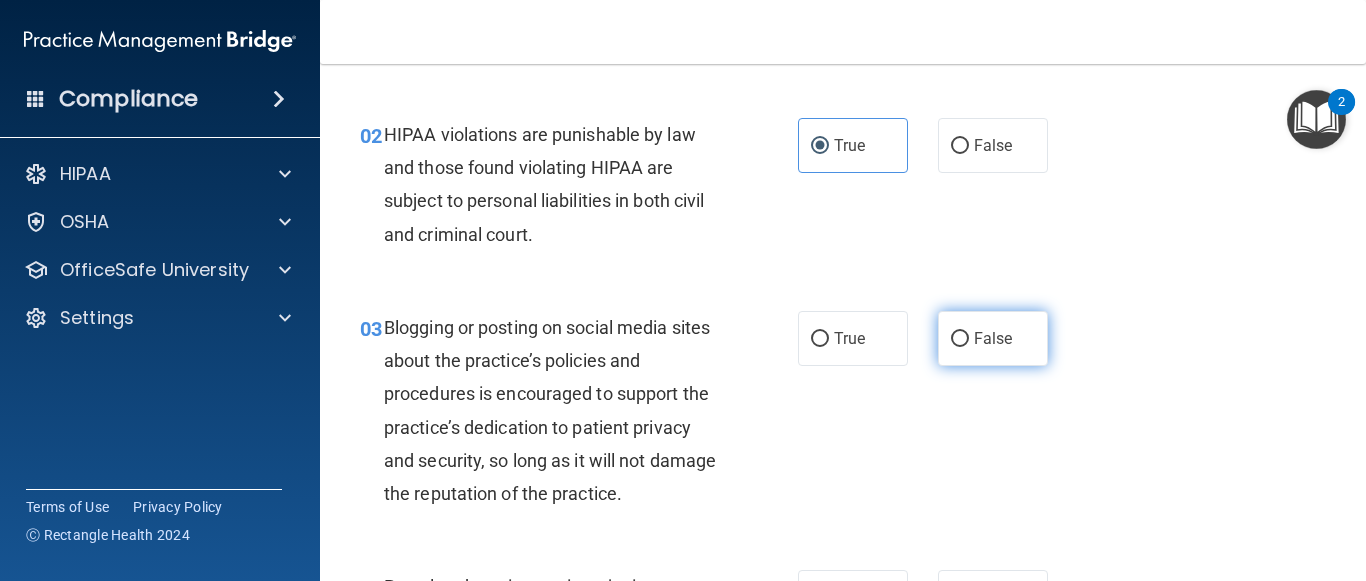 click on "False" at bounding box center (993, 338) 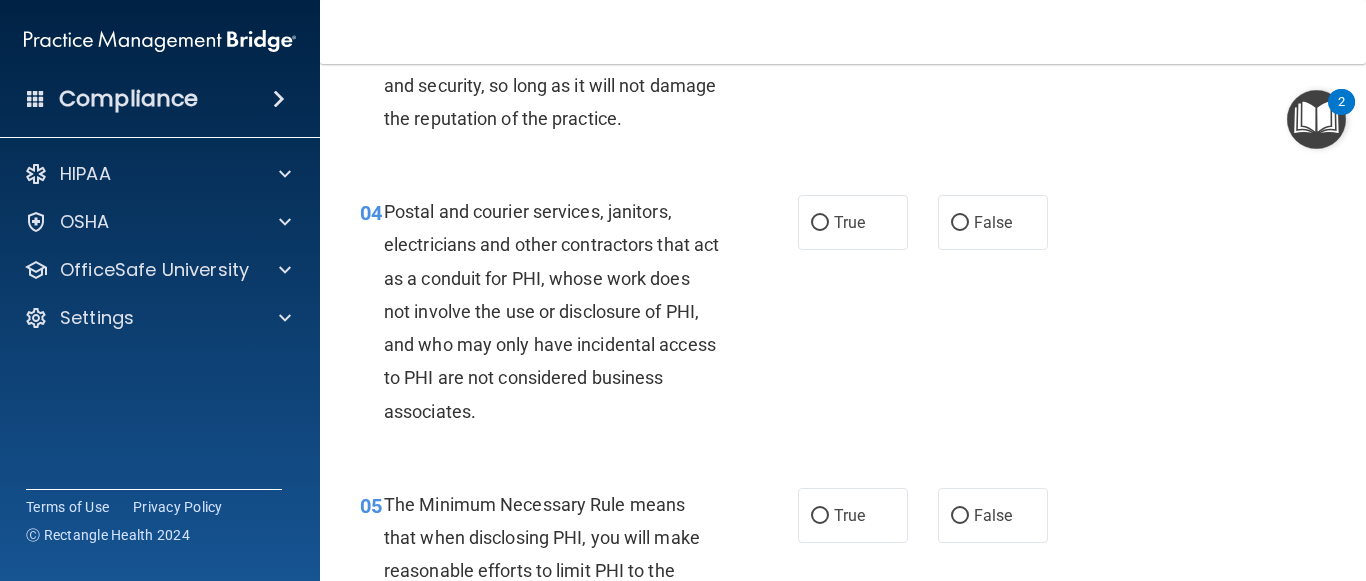 scroll, scrollTop: 600, scrollLeft: 0, axis: vertical 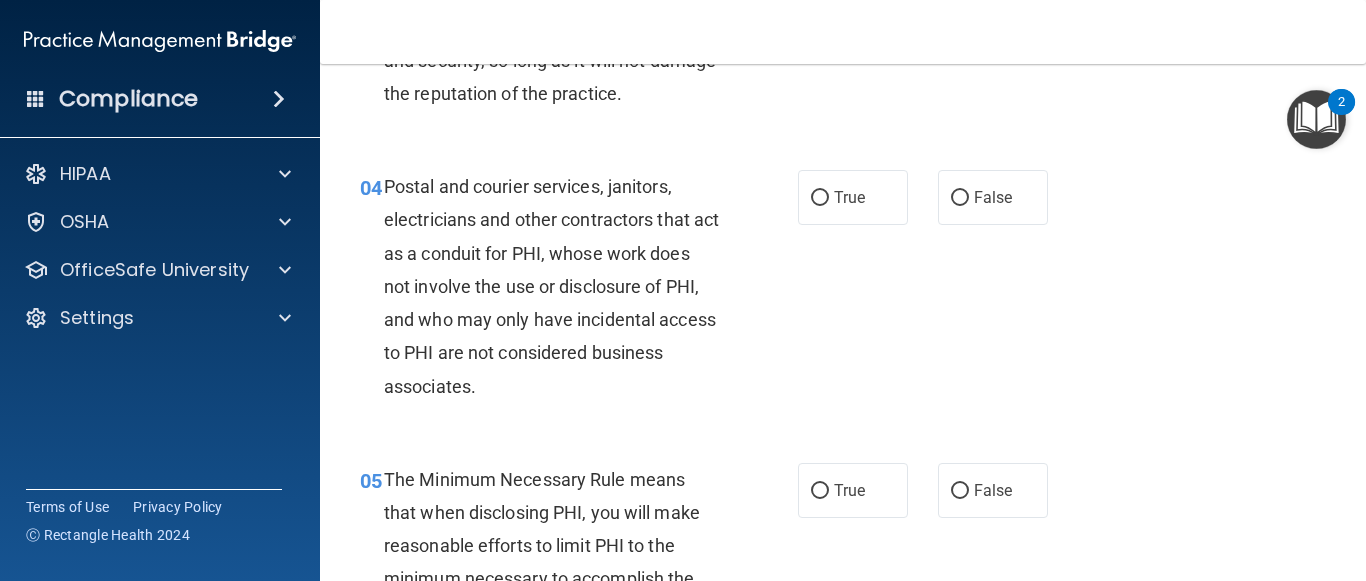 click on "04       Postal and courier services, janitors, electricians and other contractors that act as a conduit for PHI, whose work does not involve the use or disclosure of PHI, and who may only have incidental access to PHI are not considered business associates.                 True           False" at bounding box center (843, 291) 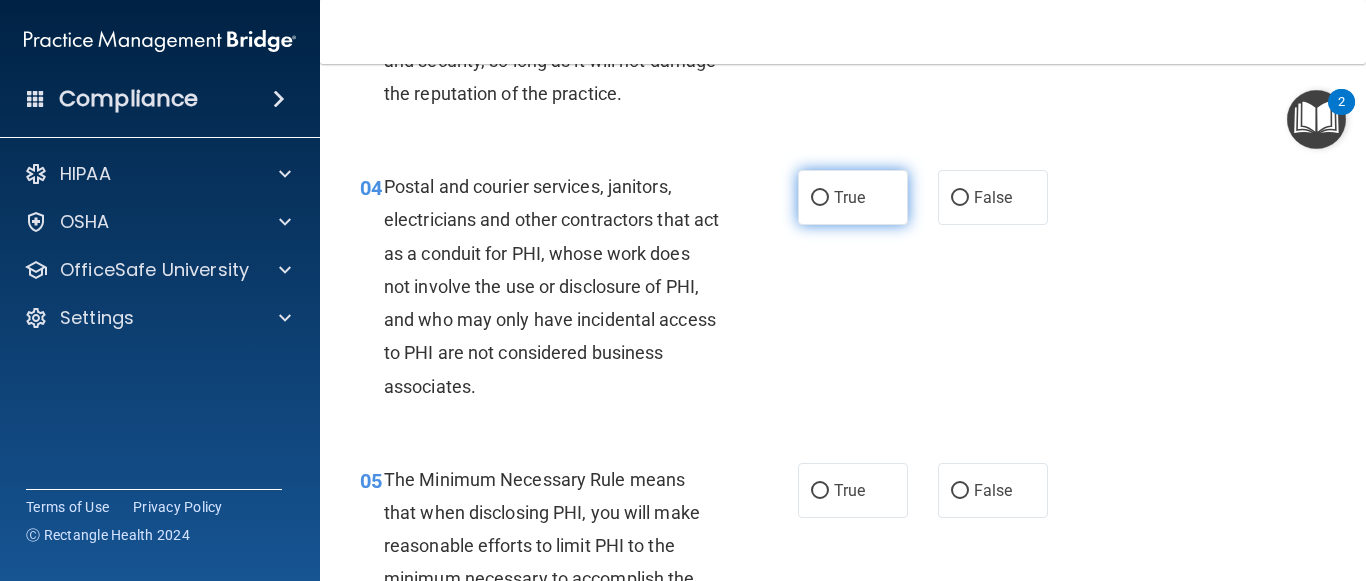 click on "True" at bounding box center [853, 197] 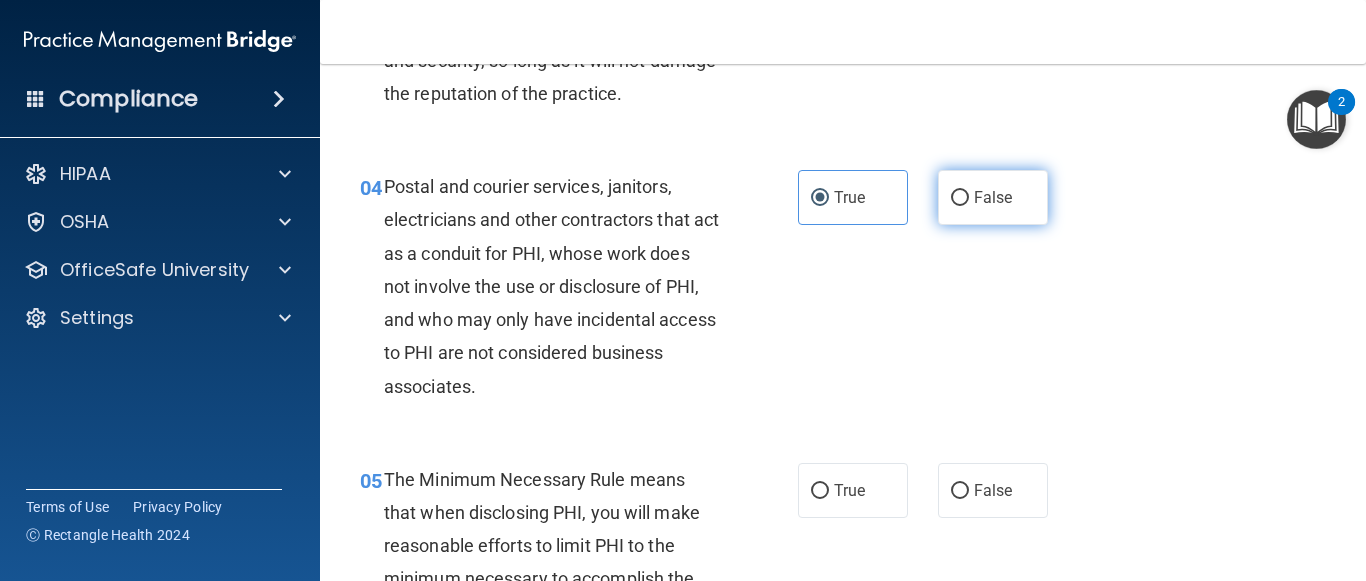click on "False" at bounding box center [993, 197] 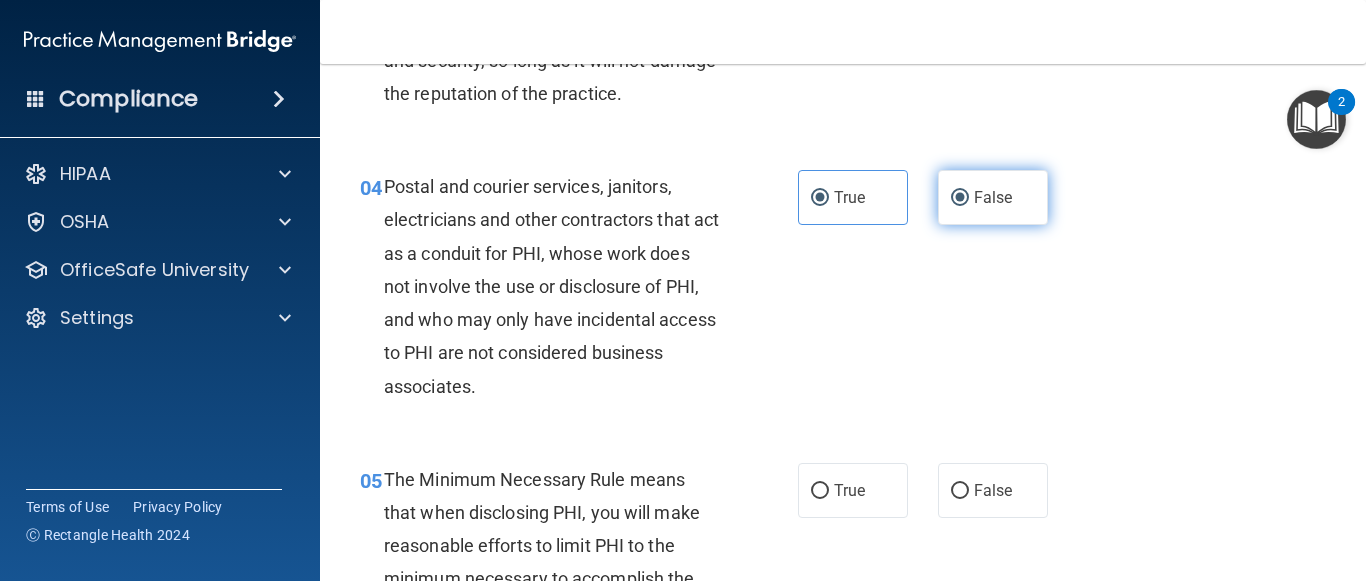 radio on "false" 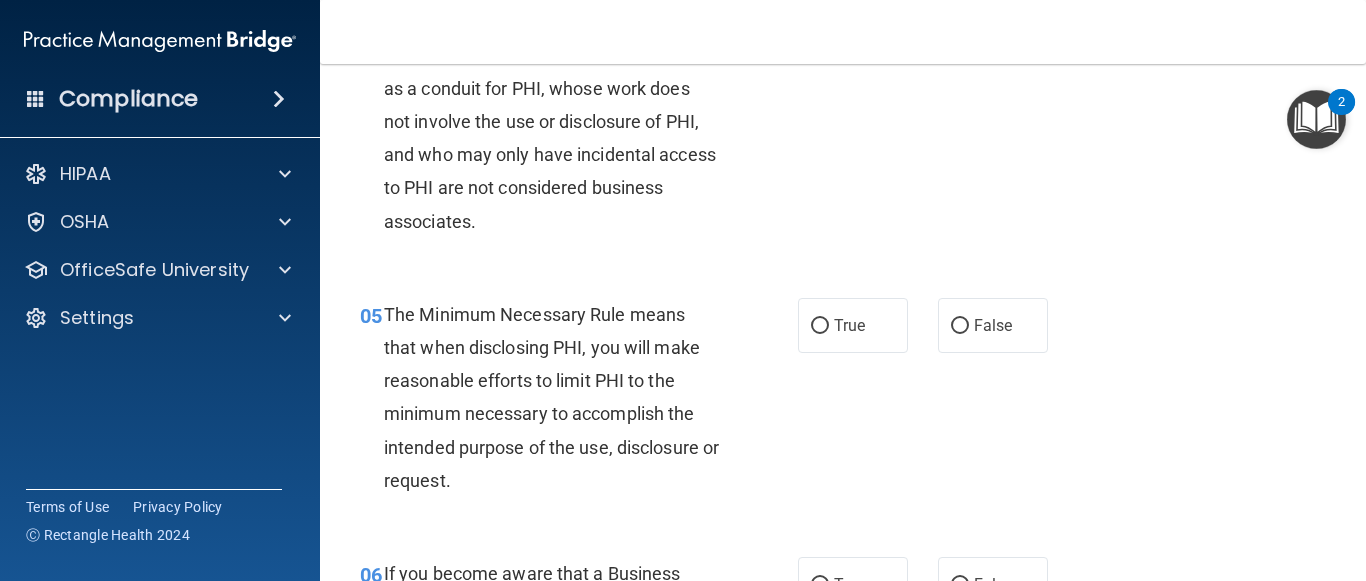 scroll, scrollTop: 800, scrollLeft: 0, axis: vertical 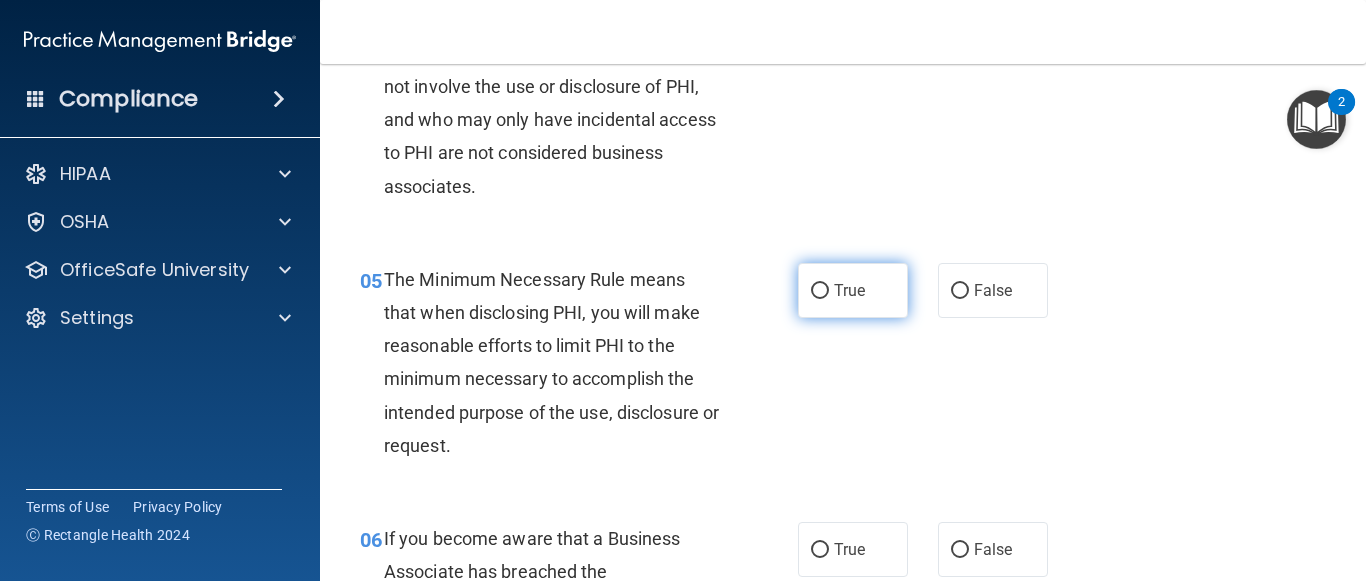 click on "True" at bounding box center [820, 291] 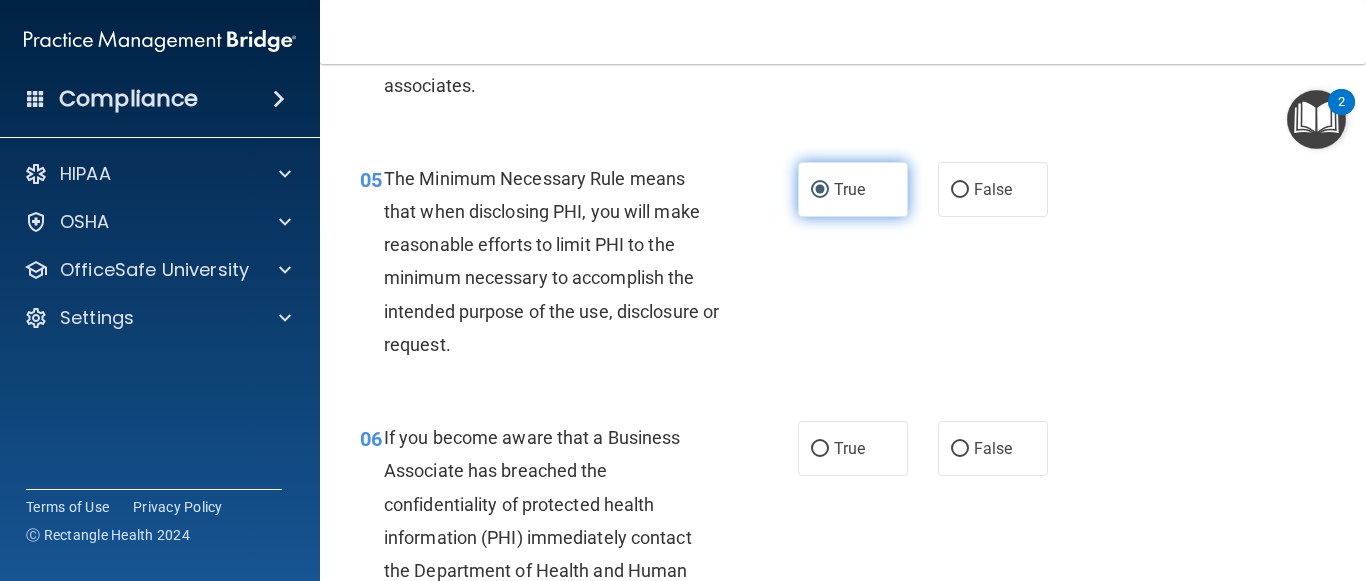 scroll, scrollTop: 1000, scrollLeft: 0, axis: vertical 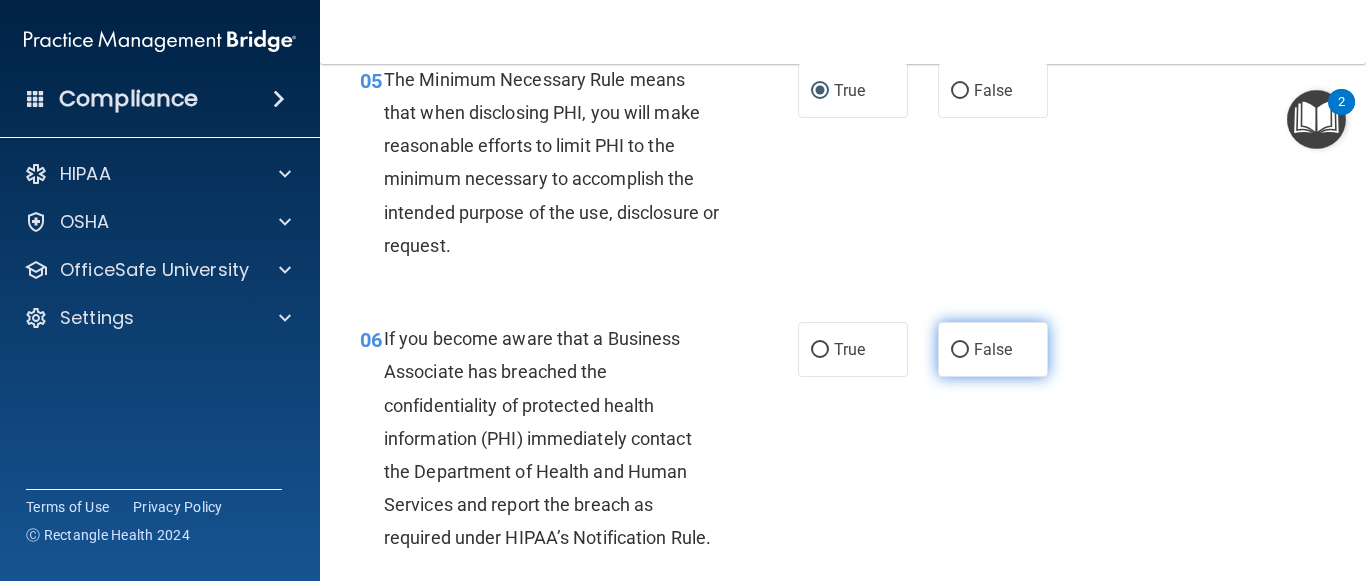 click on "False" at bounding box center (960, 350) 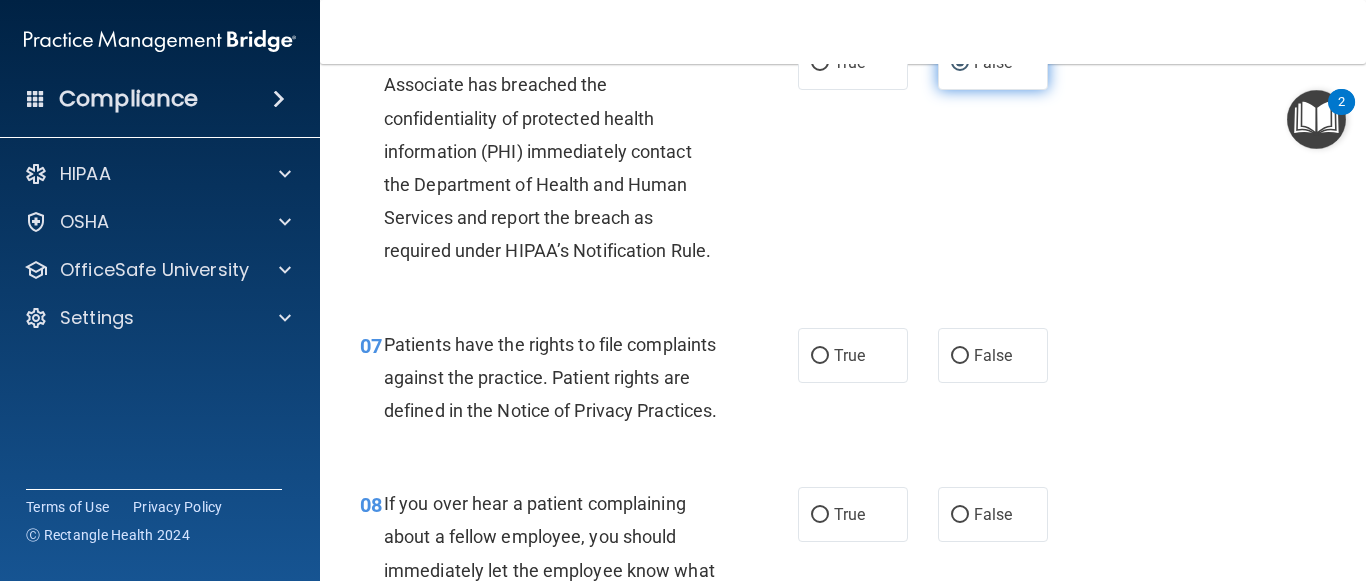 scroll, scrollTop: 1400, scrollLeft: 0, axis: vertical 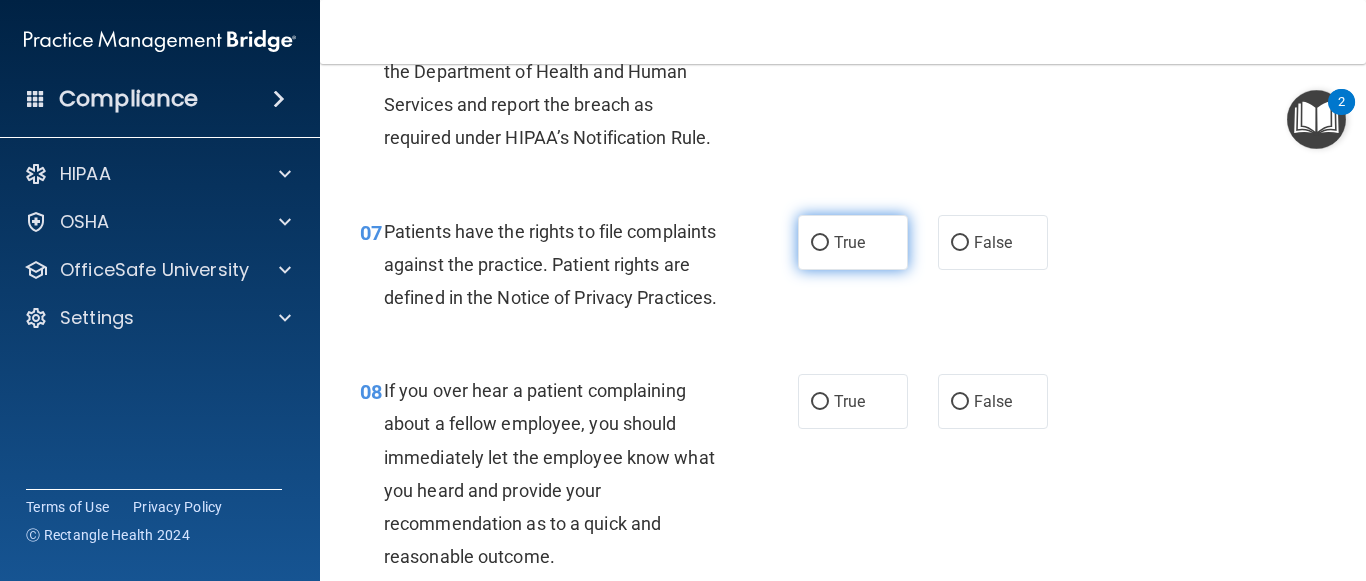 click on "True" at bounding box center (853, 242) 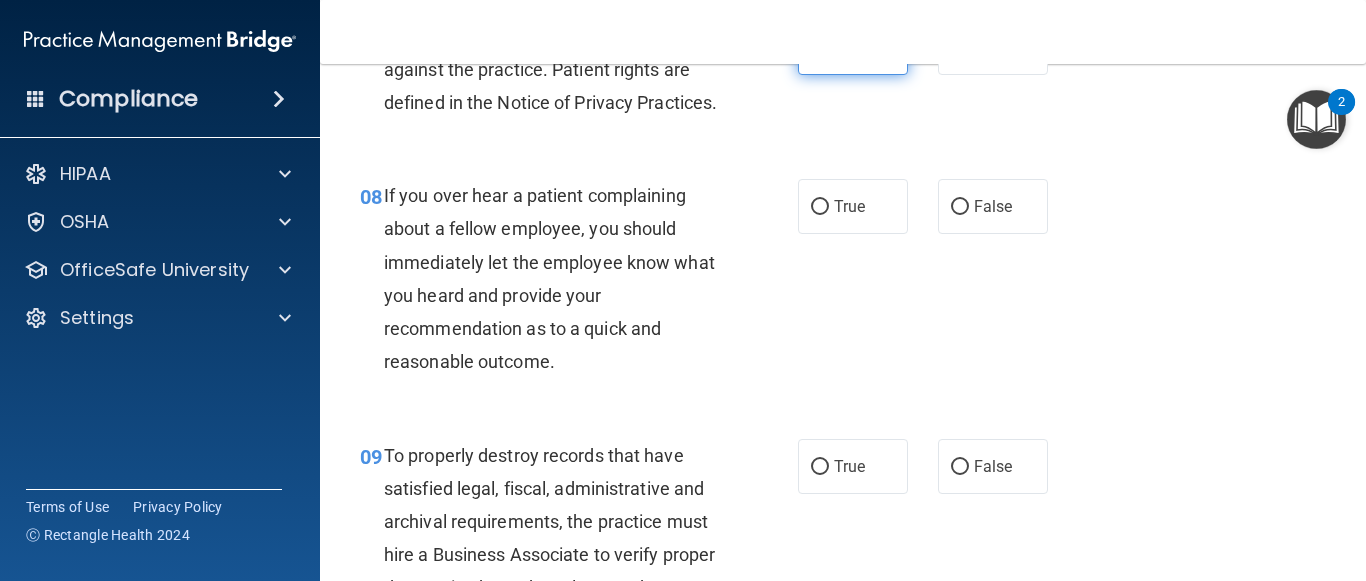 scroll, scrollTop: 1600, scrollLeft: 0, axis: vertical 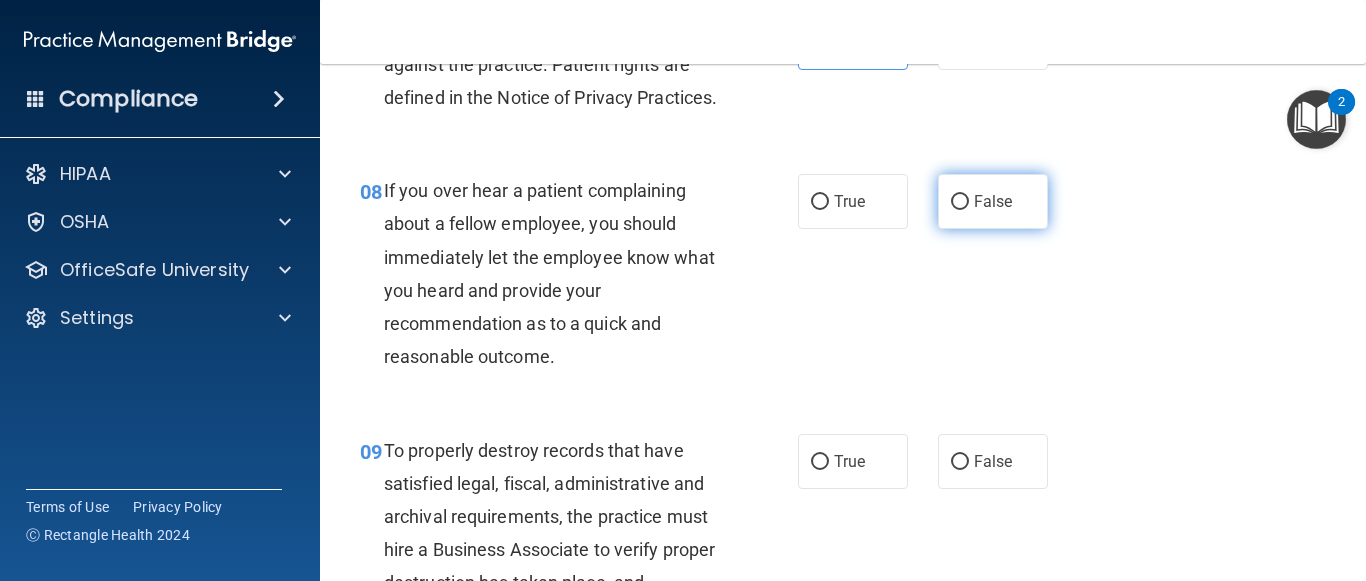 click on "False" at bounding box center (993, 201) 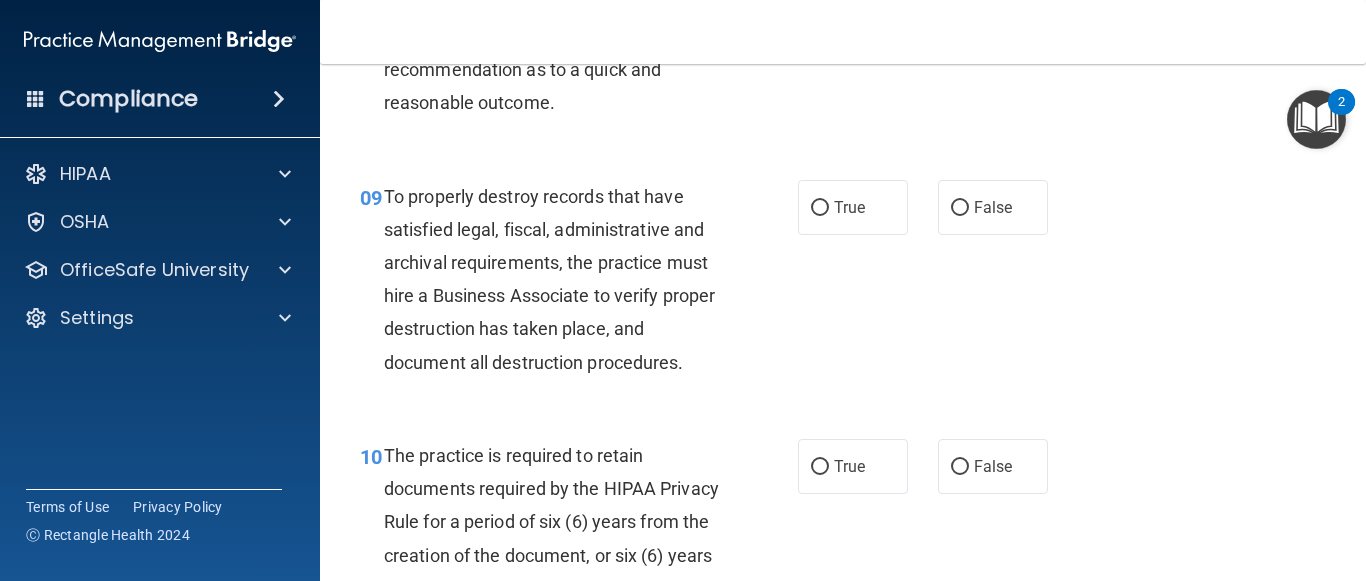 scroll, scrollTop: 1900, scrollLeft: 0, axis: vertical 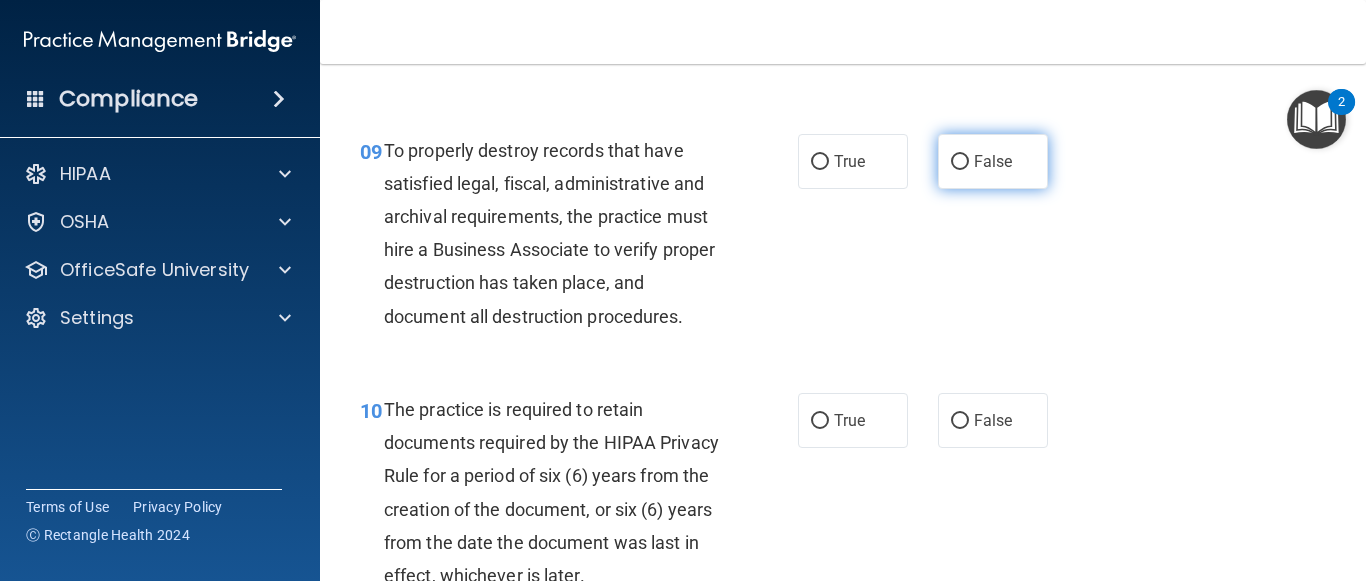 click on "False" at bounding box center (993, 161) 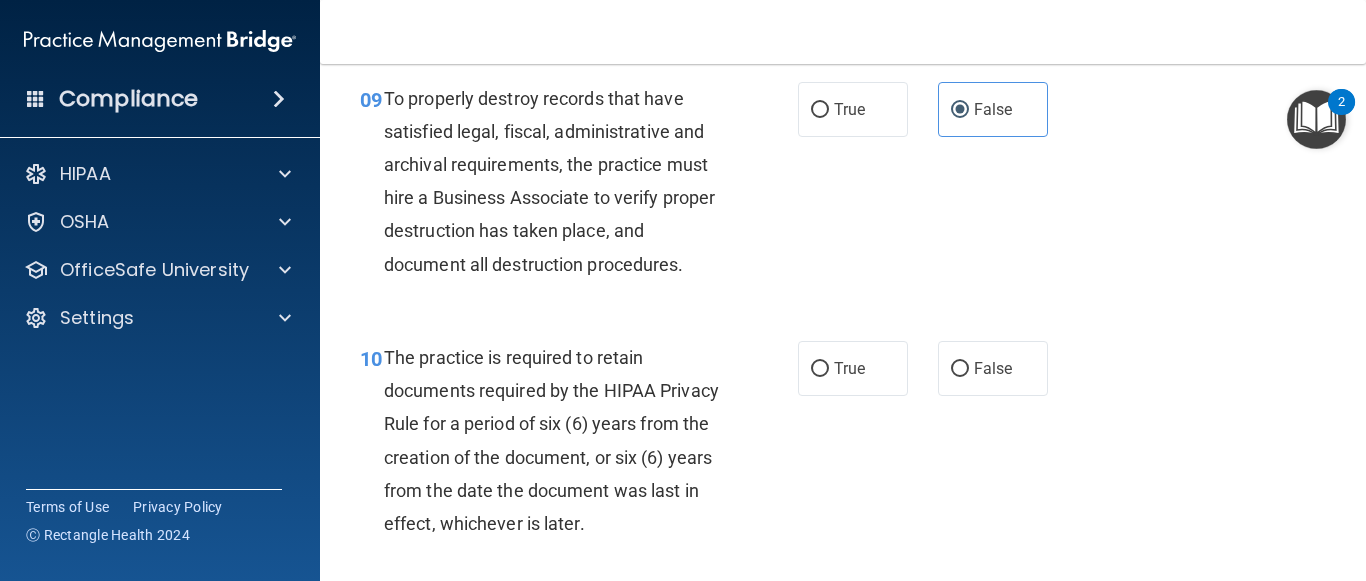 scroll, scrollTop: 2000, scrollLeft: 0, axis: vertical 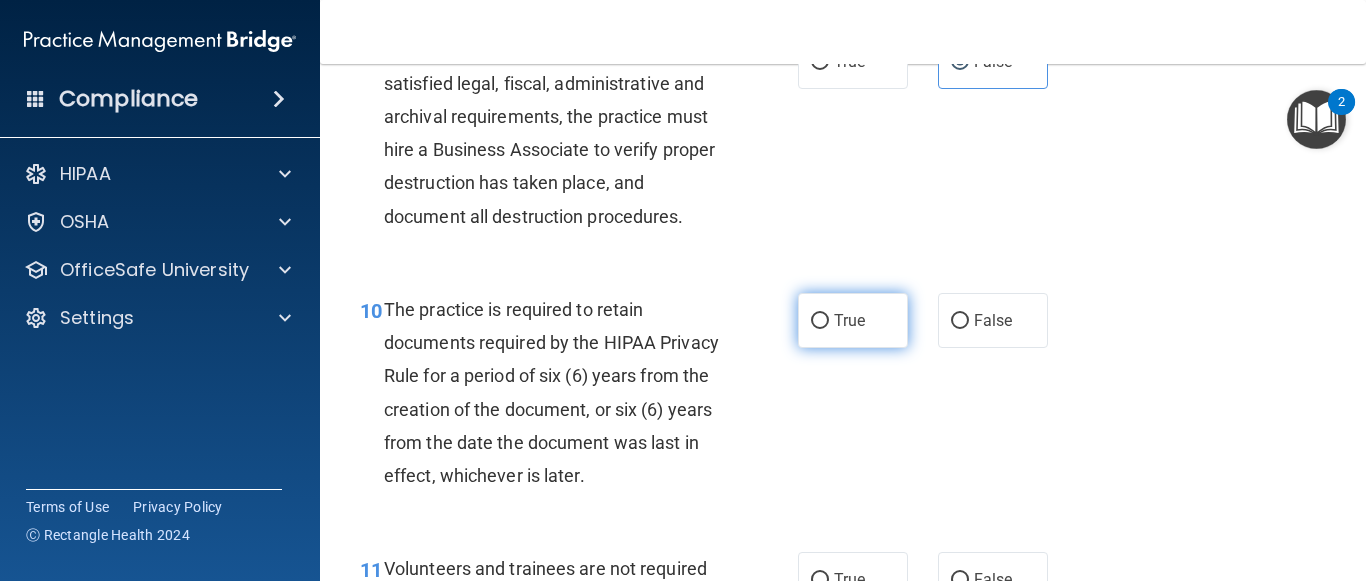 click on "True" at bounding box center (853, 320) 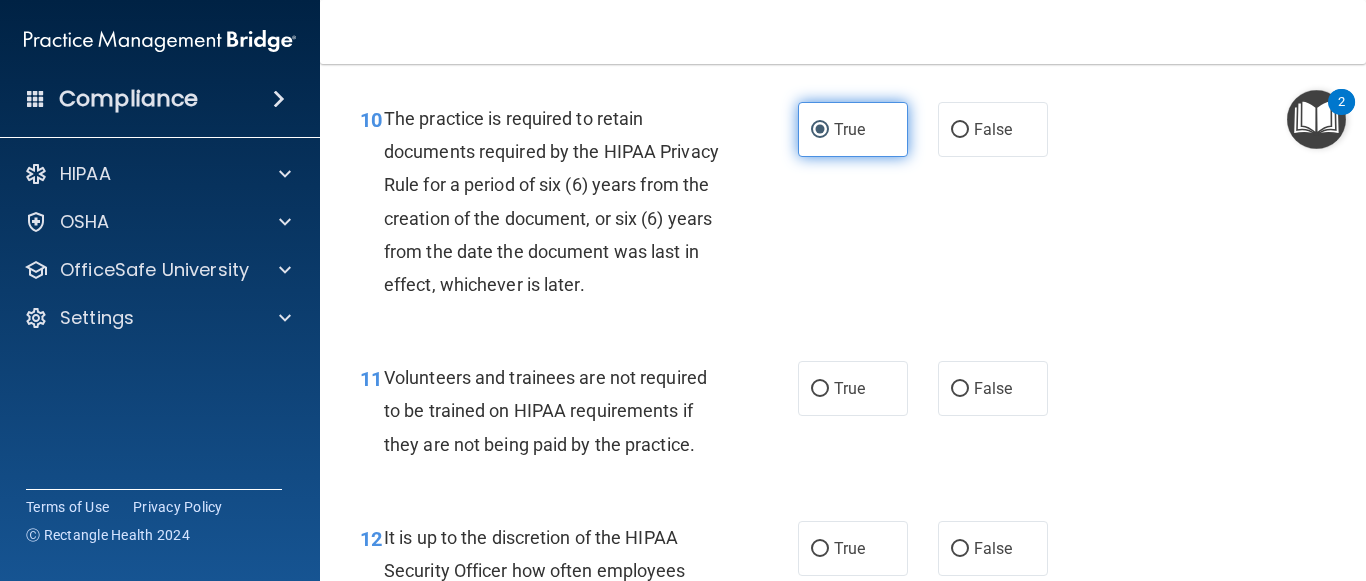 scroll, scrollTop: 2200, scrollLeft: 0, axis: vertical 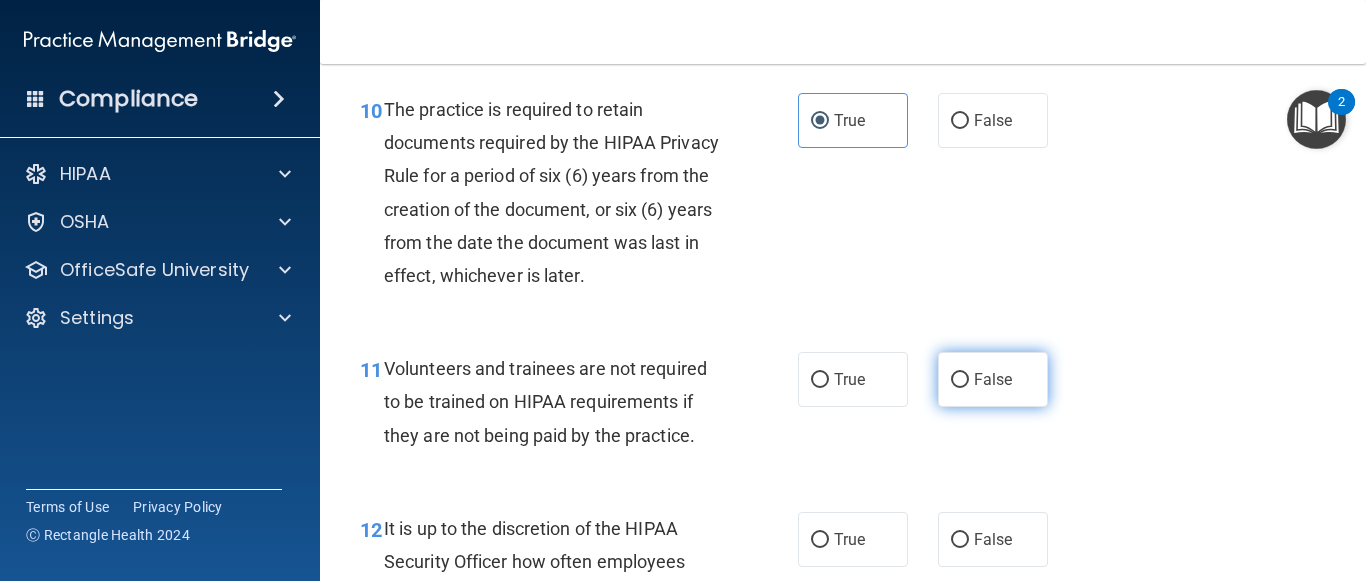 click on "False" at bounding box center [993, 379] 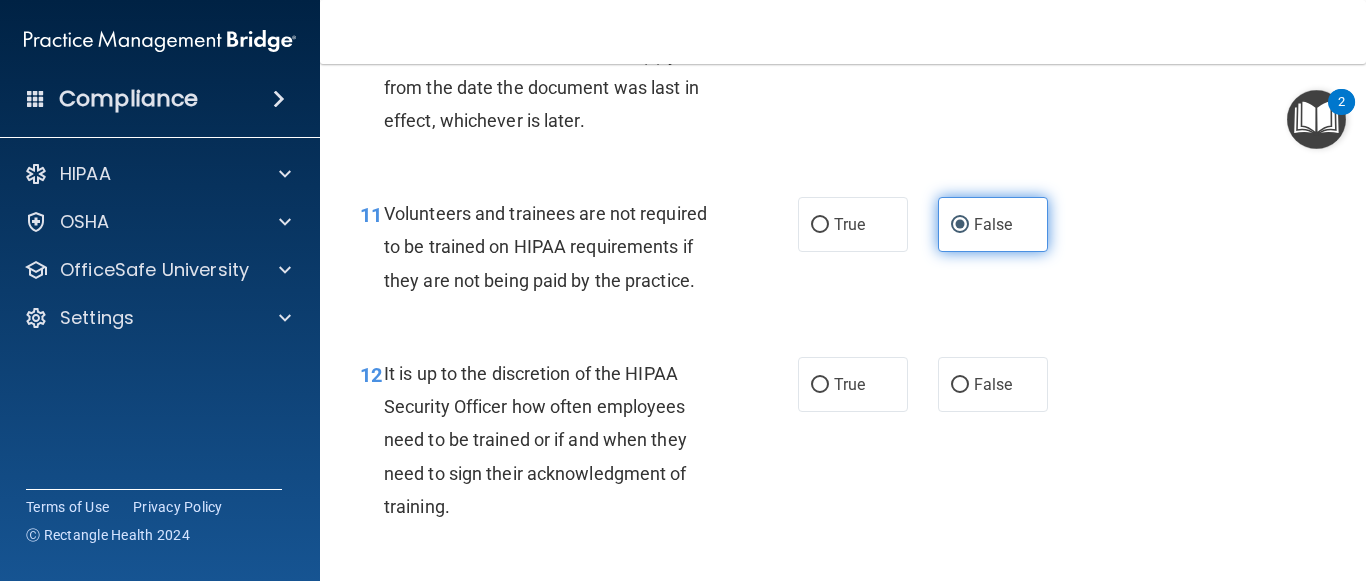 scroll, scrollTop: 2400, scrollLeft: 0, axis: vertical 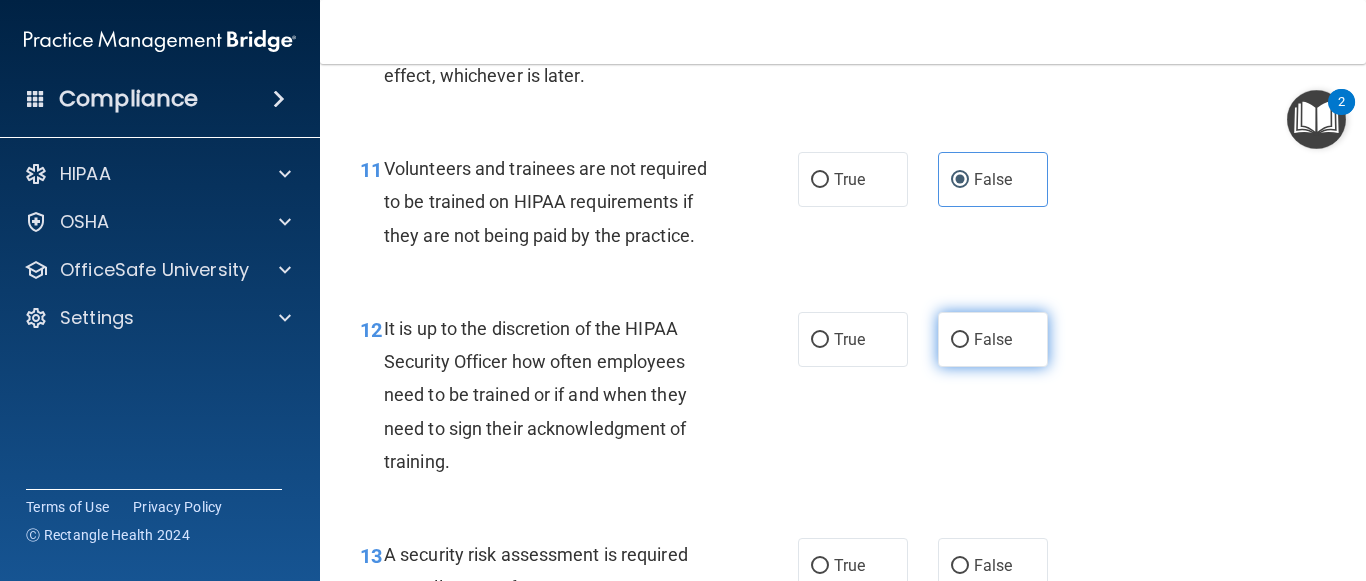 click on "False" at bounding box center [993, 339] 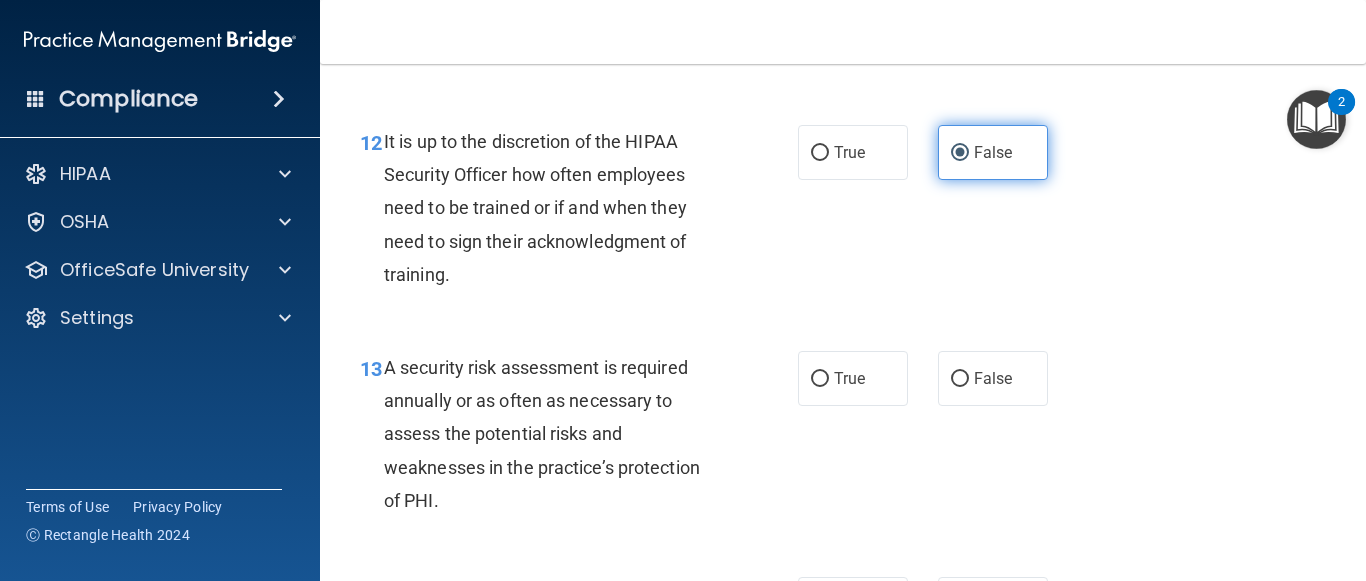 scroll, scrollTop: 2600, scrollLeft: 0, axis: vertical 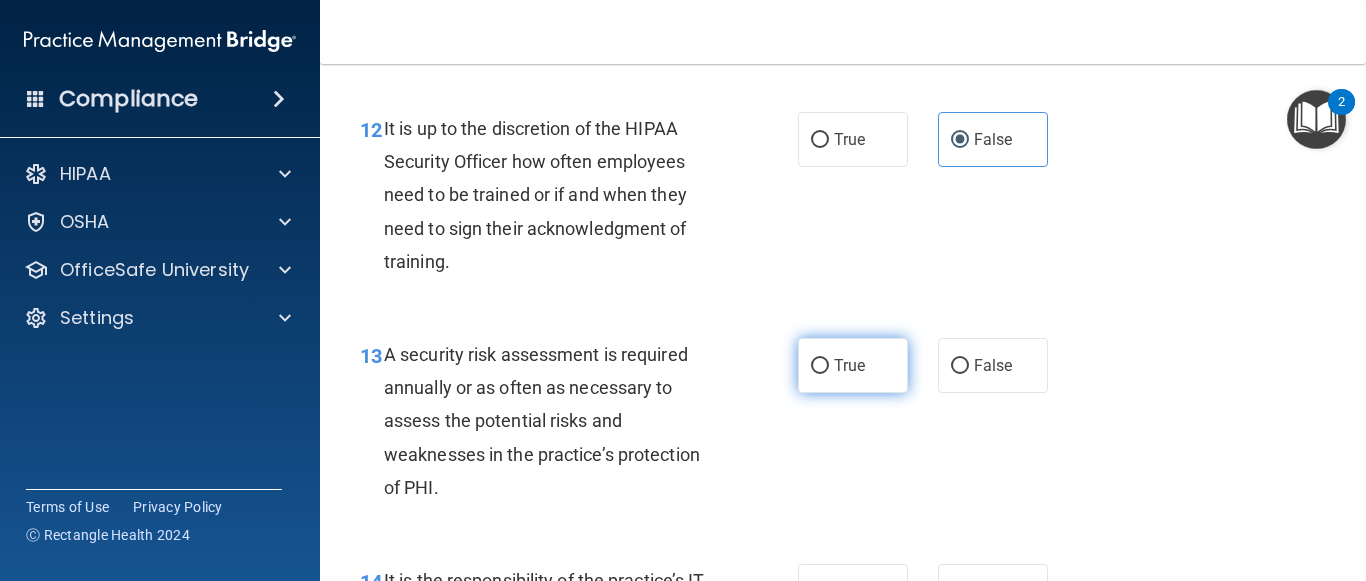click on "True" at bounding box center [853, 365] 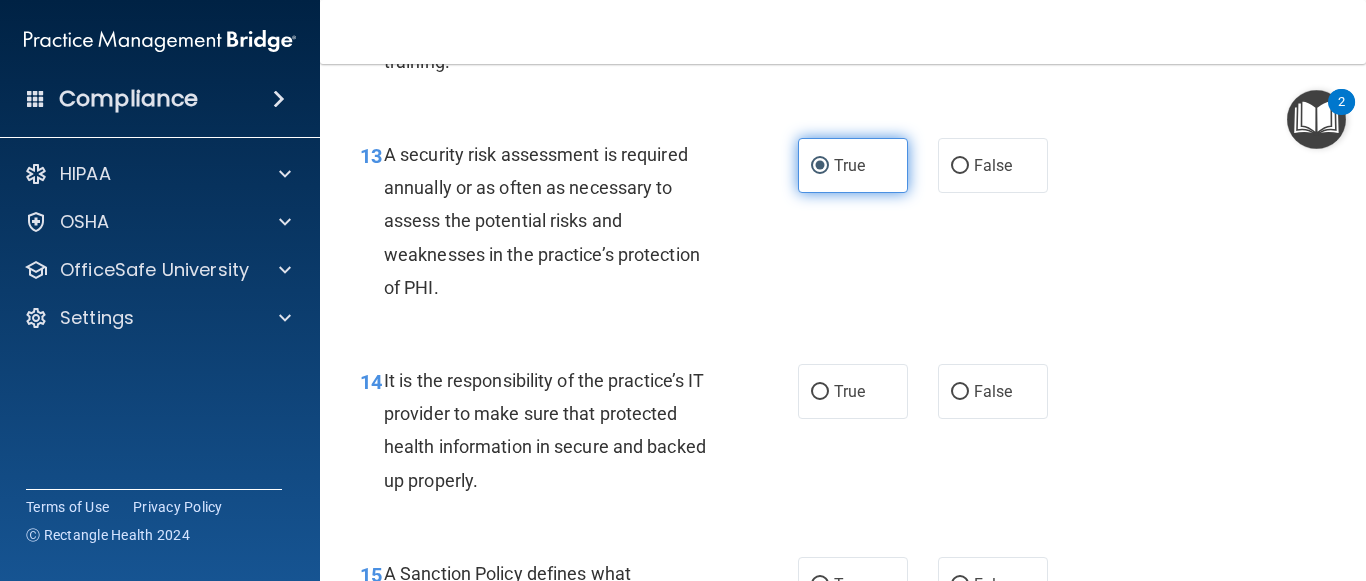 scroll, scrollTop: 2900, scrollLeft: 0, axis: vertical 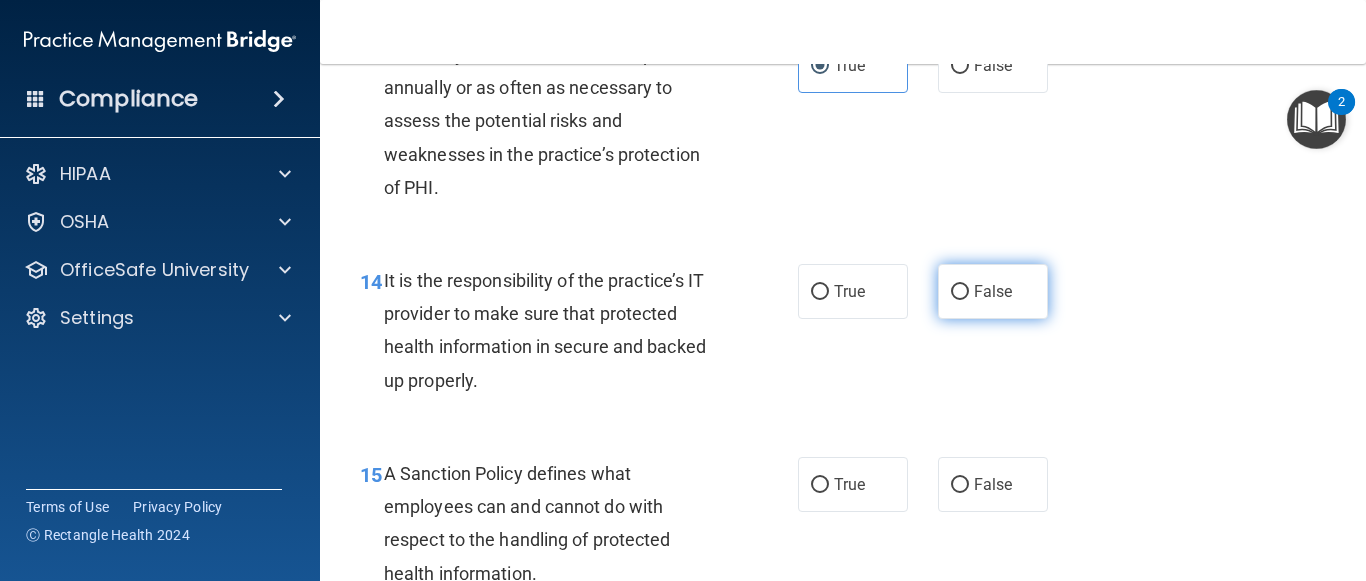 click on "False" at bounding box center (993, 291) 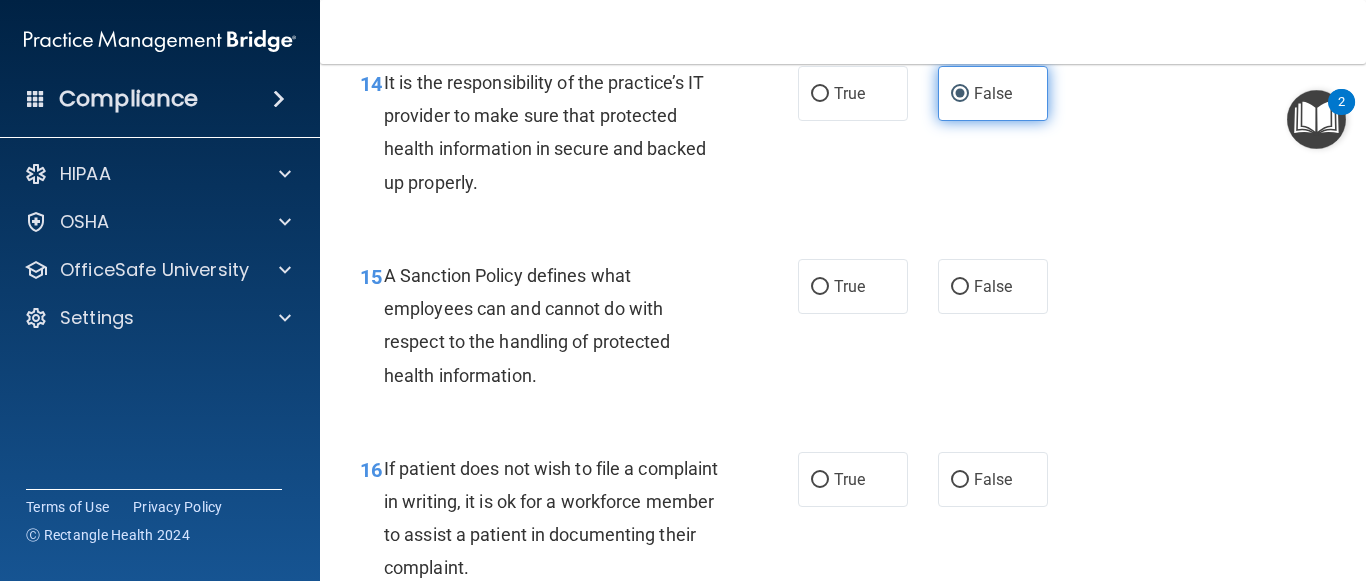 scroll, scrollTop: 3100, scrollLeft: 0, axis: vertical 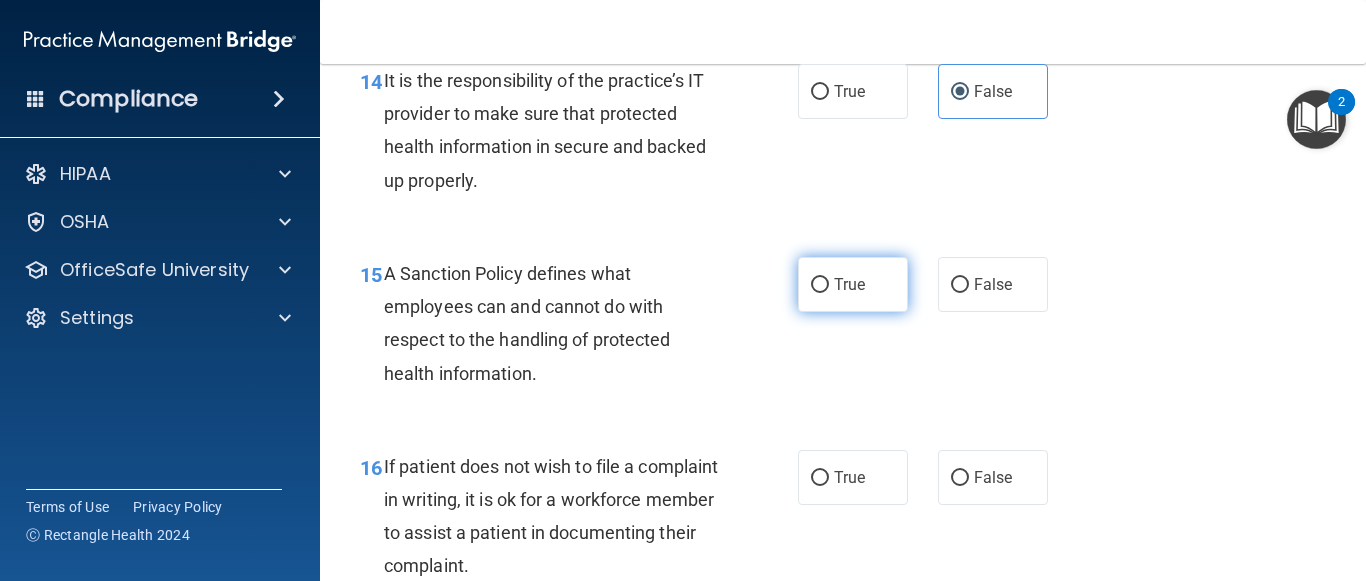 click on "True" at bounding box center (849, 284) 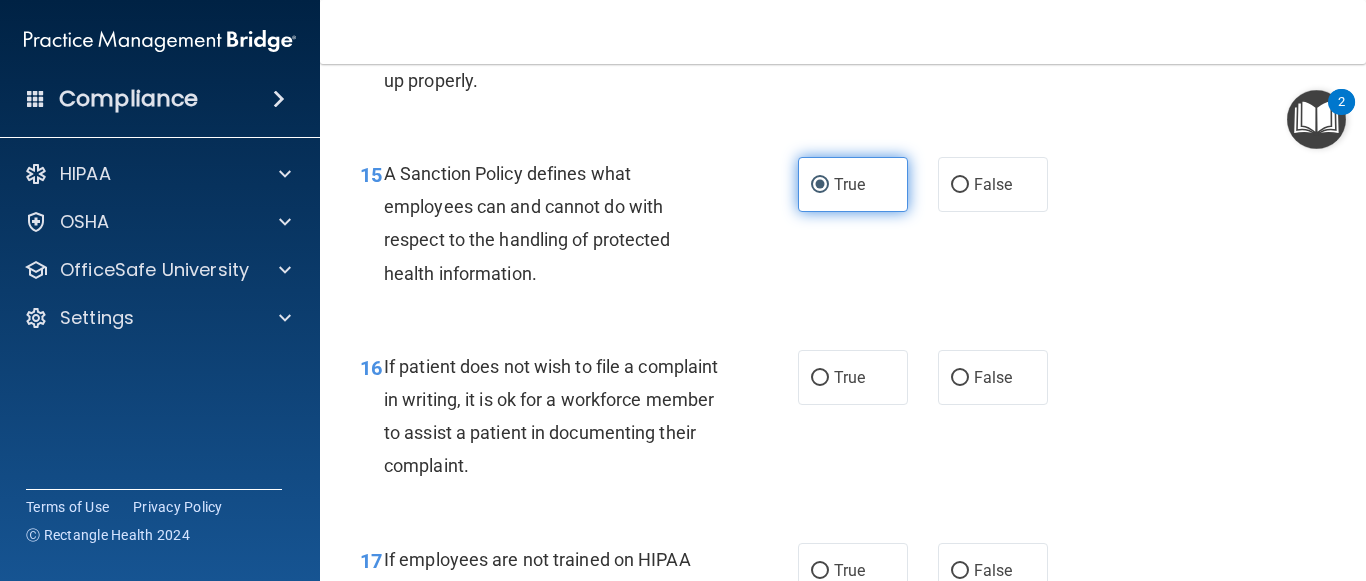 scroll, scrollTop: 3300, scrollLeft: 0, axis: vertical 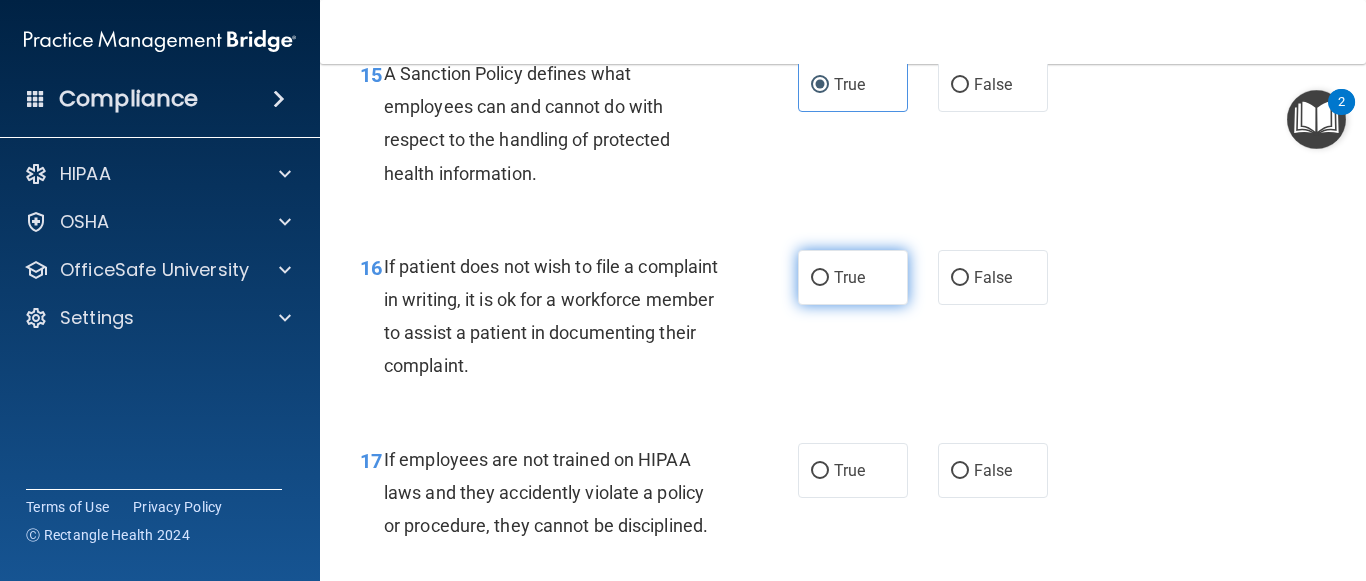 click on "True" at bounding box center [853, 277] 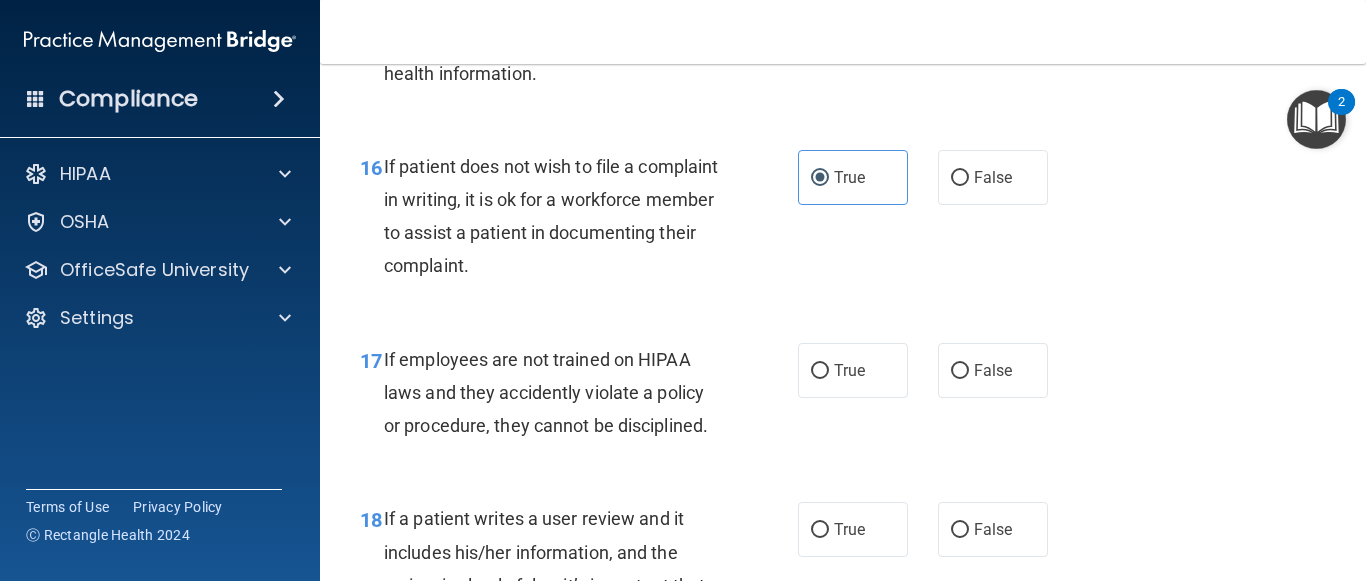 scroll, scrollTop: 3500, scrollLeft: 0, axis: vertical 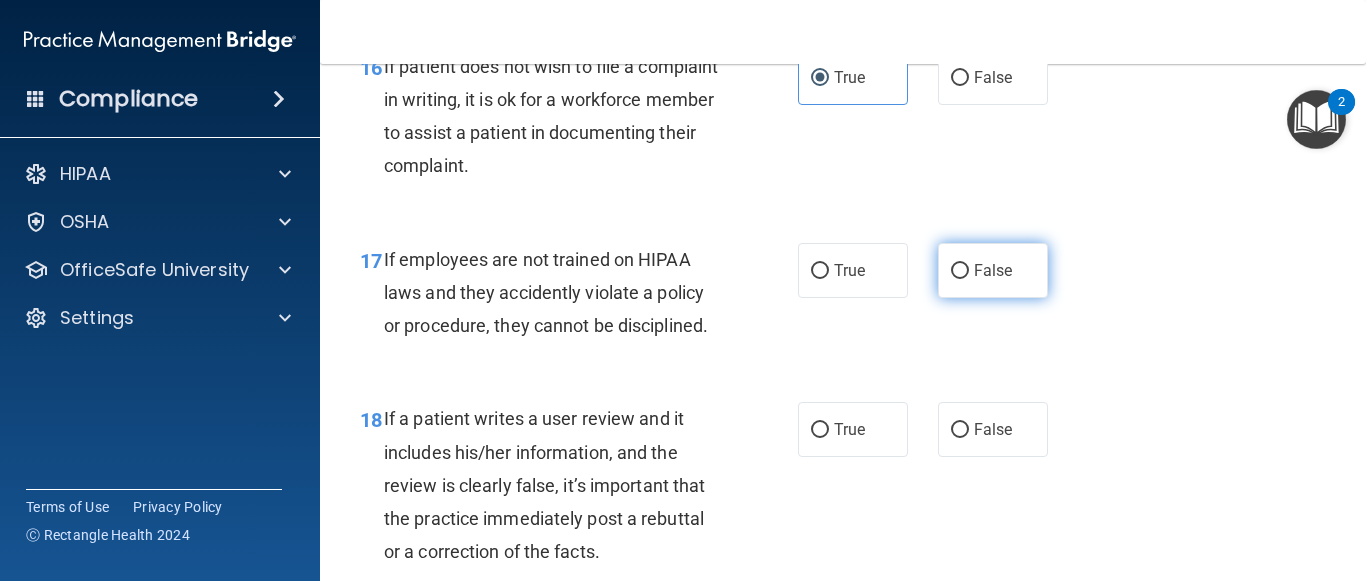 click on "False" at bounding box center [993, 270] 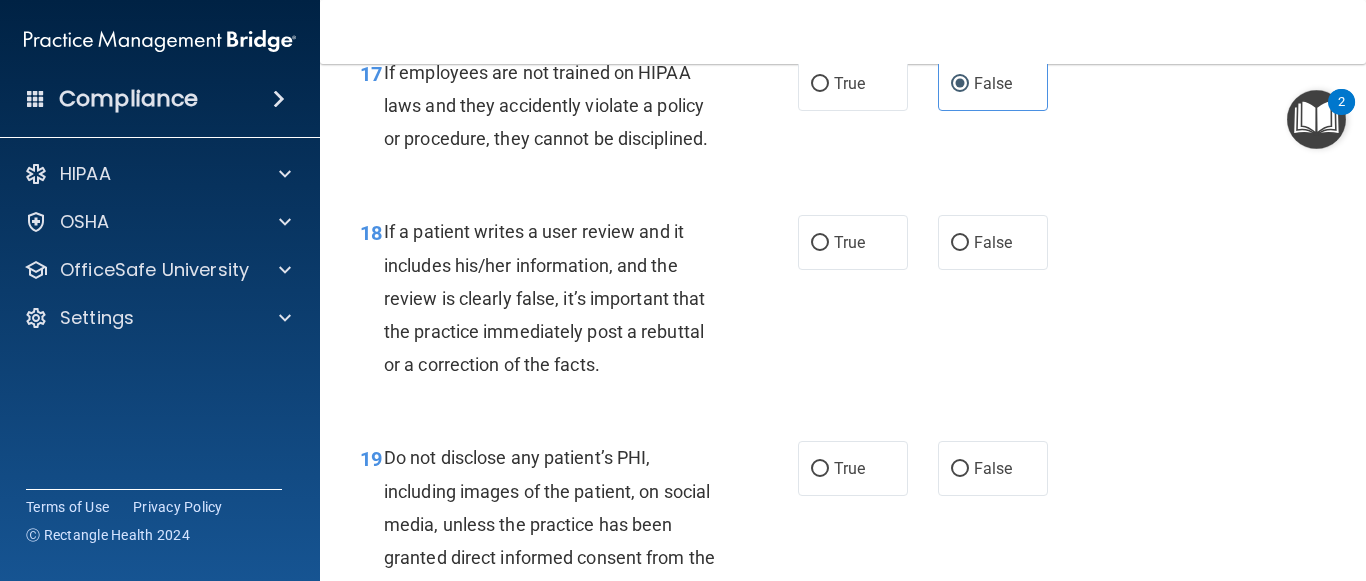 scroll, scrollTop: 3700, scrollLeft: 0, axis: vertical 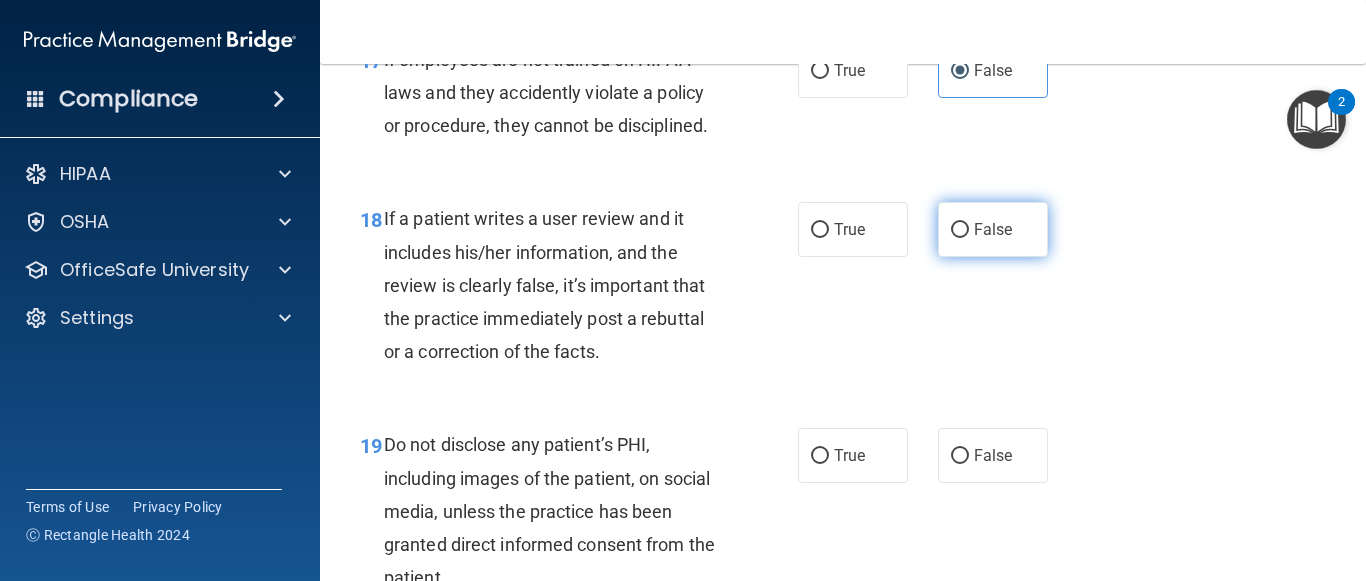 click on "False" at bounding box center [993, 229] 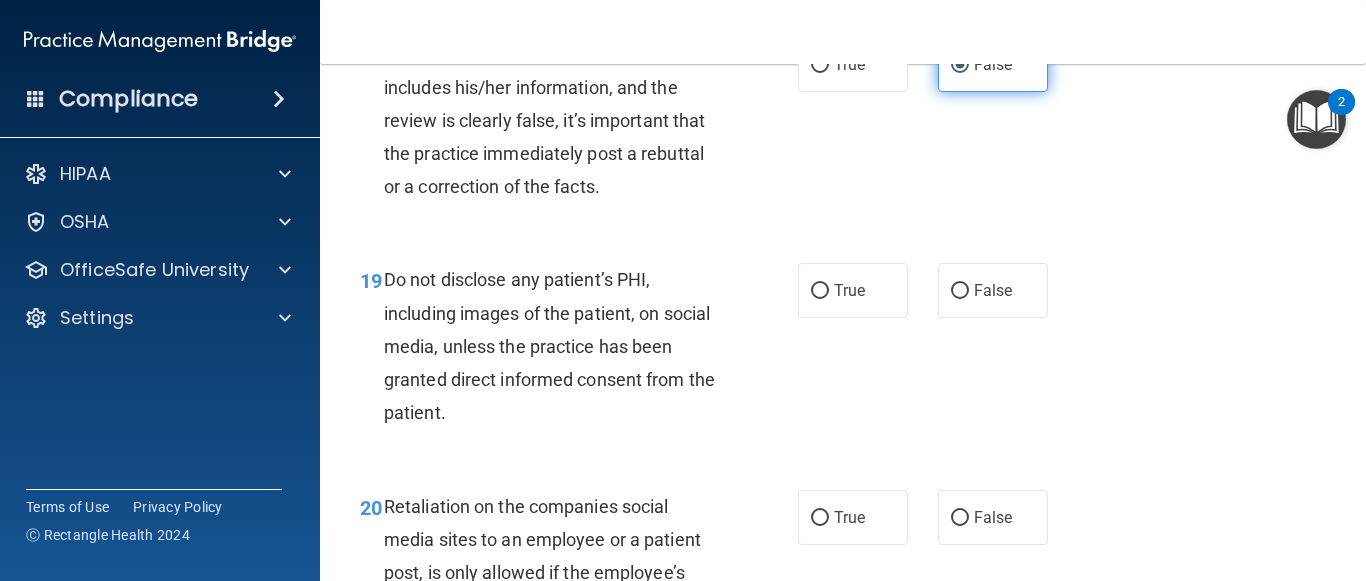 scroll, scrollTop: 3900, scrollLeft: 0, axis: vertical 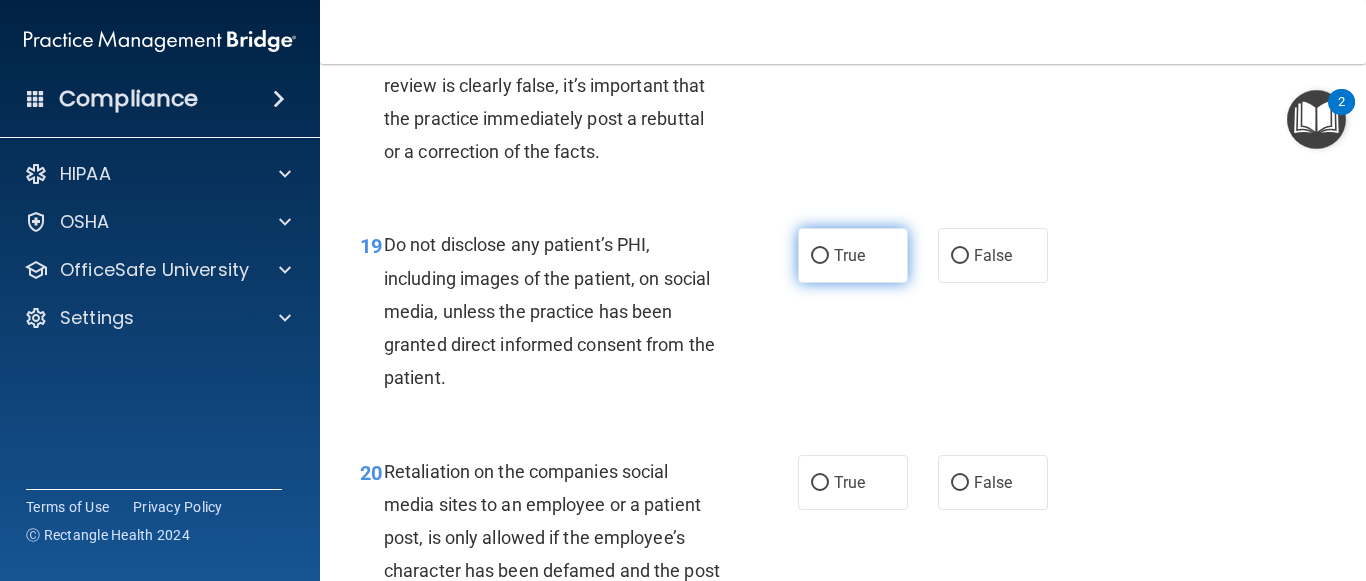 click on "True" at bounding box center [849, 255] 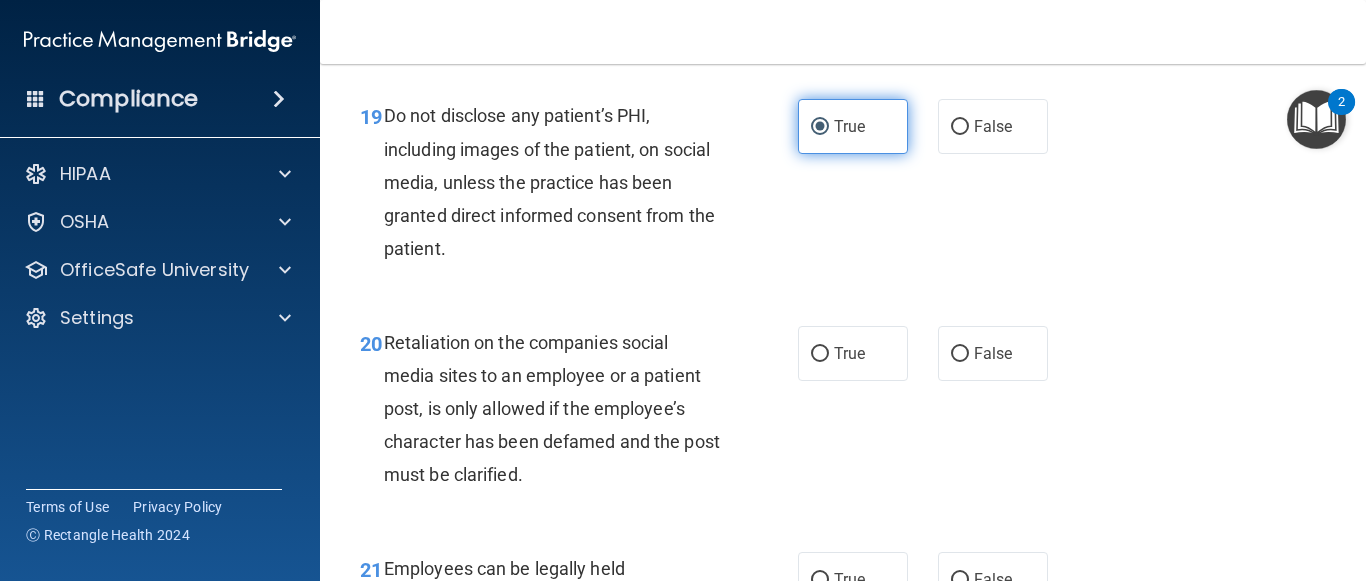 scroll, scrollTop: 4100, scrollLeft: 0, axis: vertical 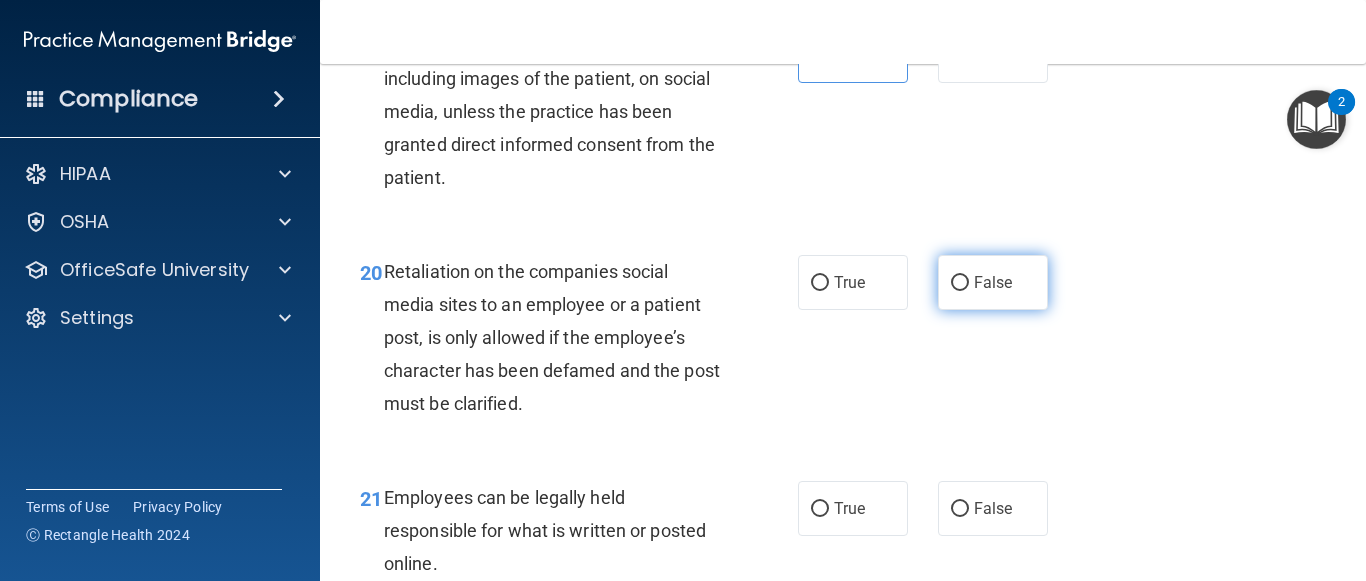 click on "False" at bounding box center [993, 282] 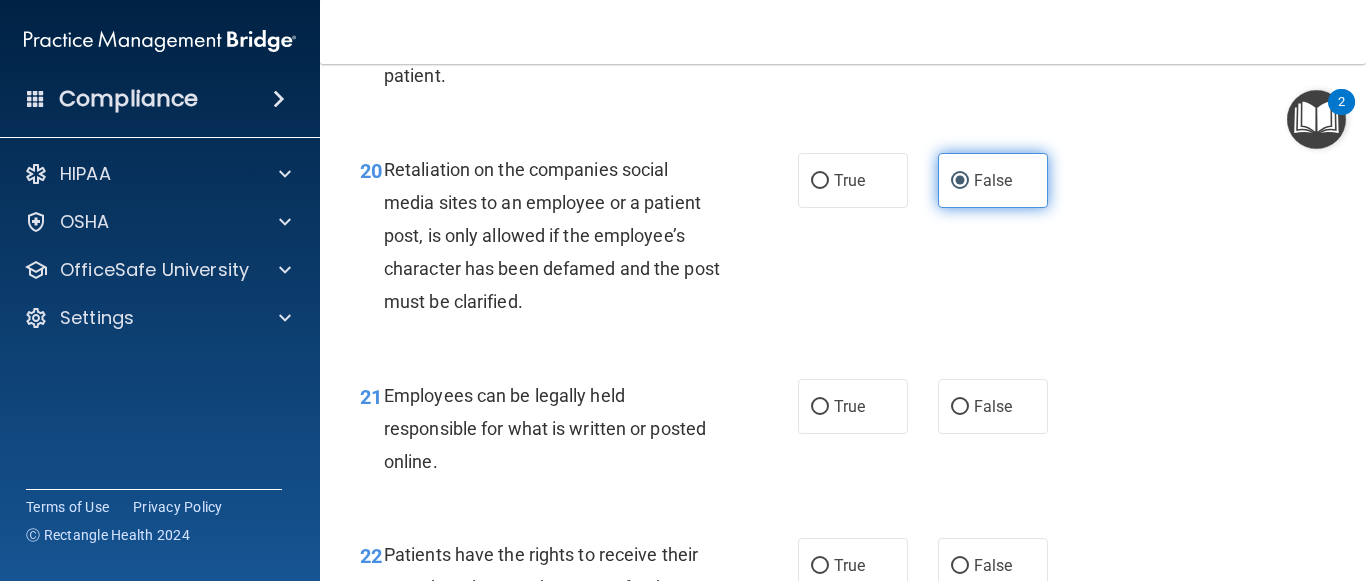 scroll, scrollTop: 4300, scrollLeft: 0, axis: vertical 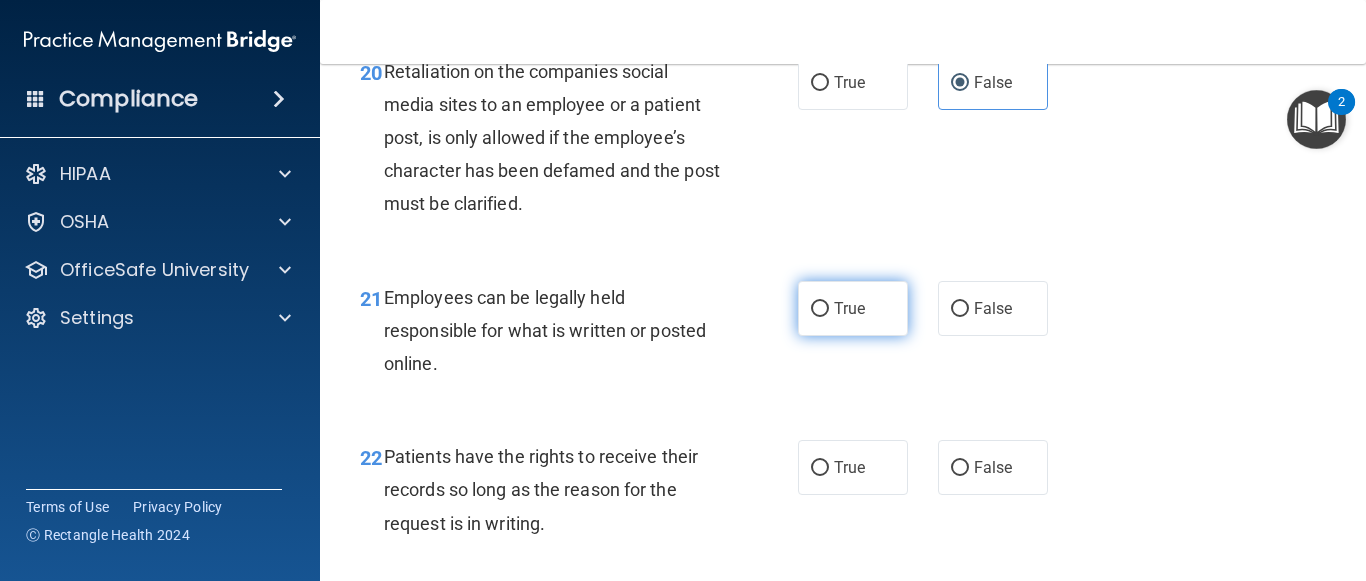click on "True" at bounding box center [853, 308] 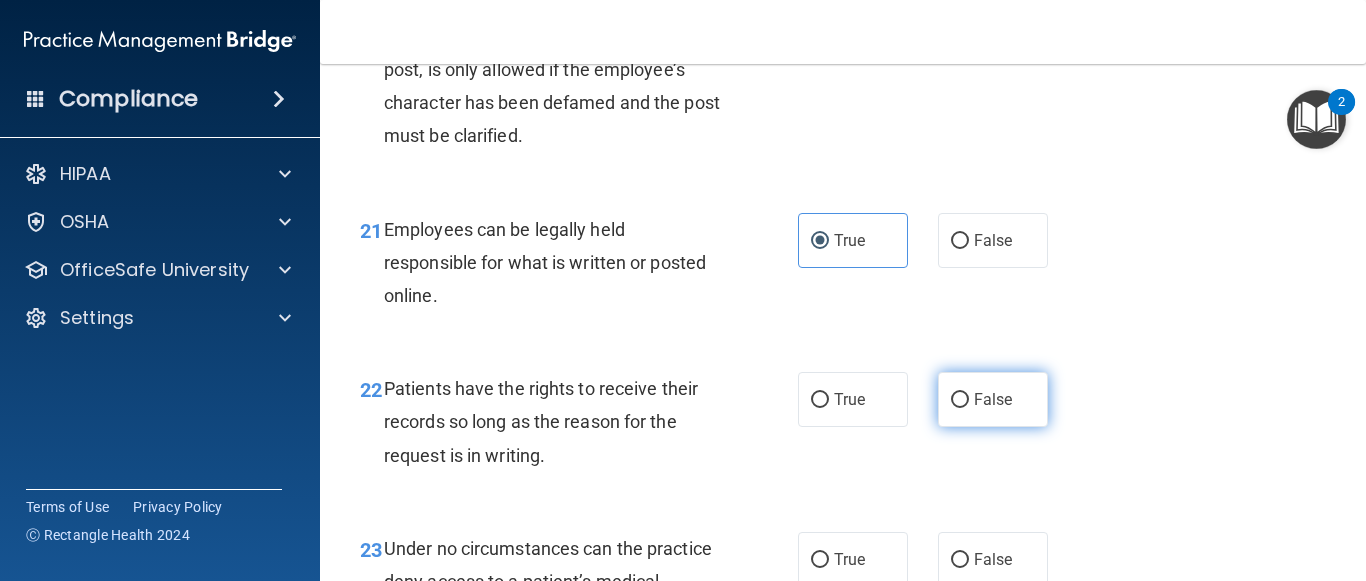 scroll, scrollTop: 4400, scrollLeft: 0, axis: vertical 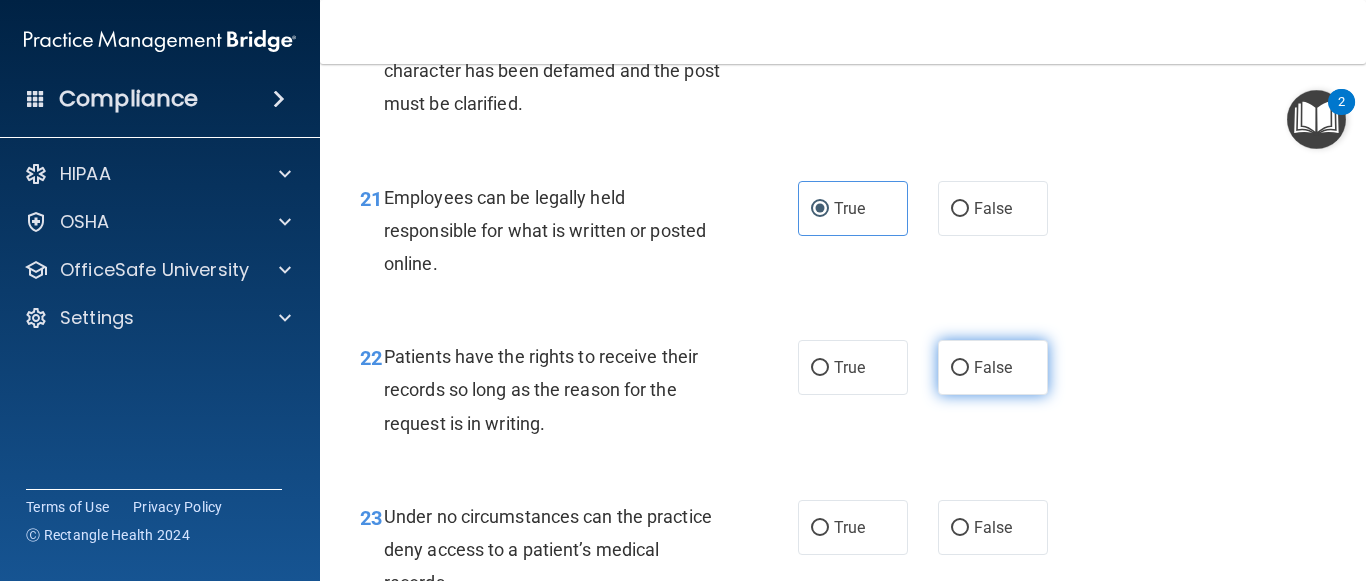 click on "False" at bounding box center (993, 367) 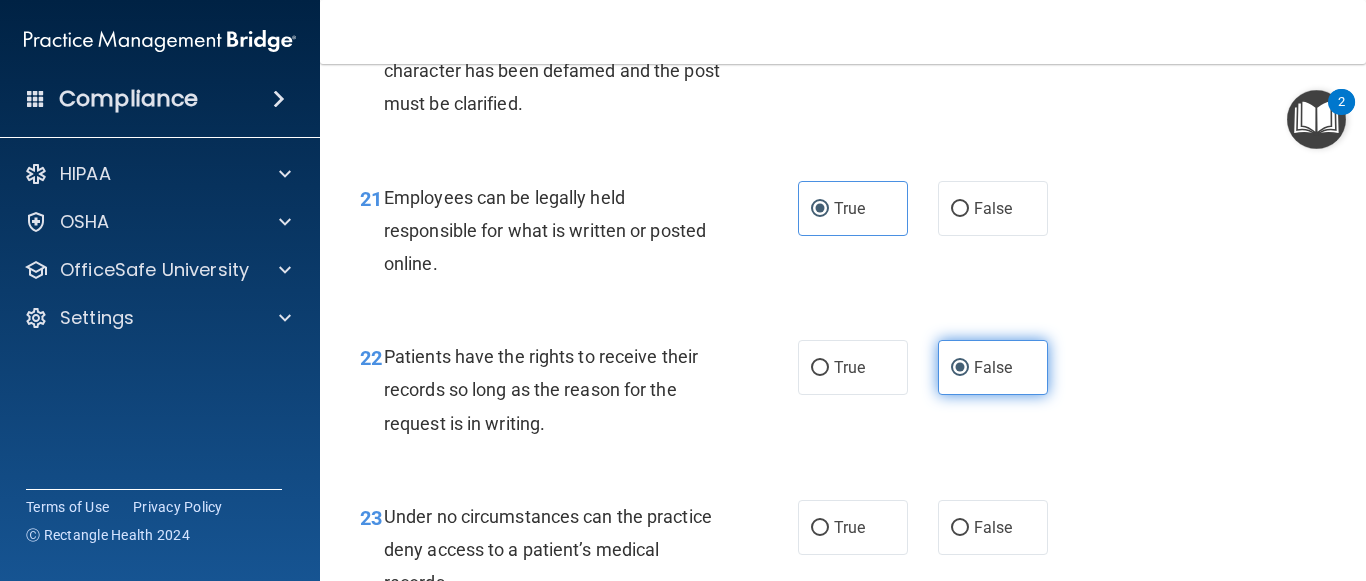 scroll, scrollTop: 4500, scrollLeft: 0, axis: vertical 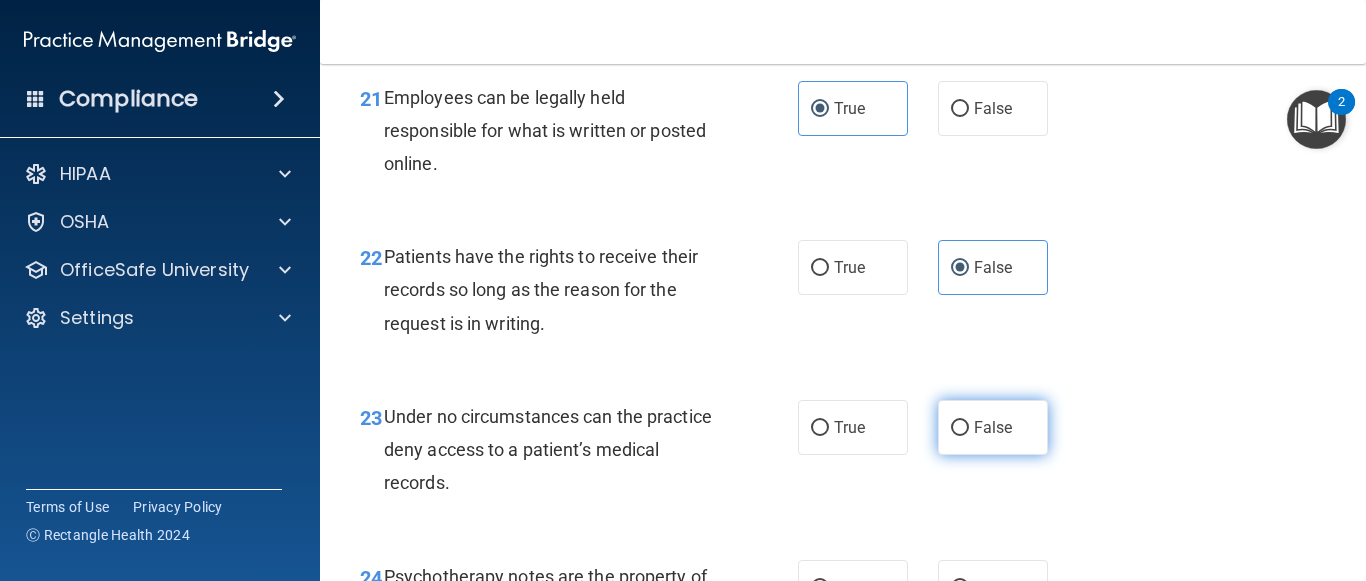 click on "False" at bounding box center [993, 427] 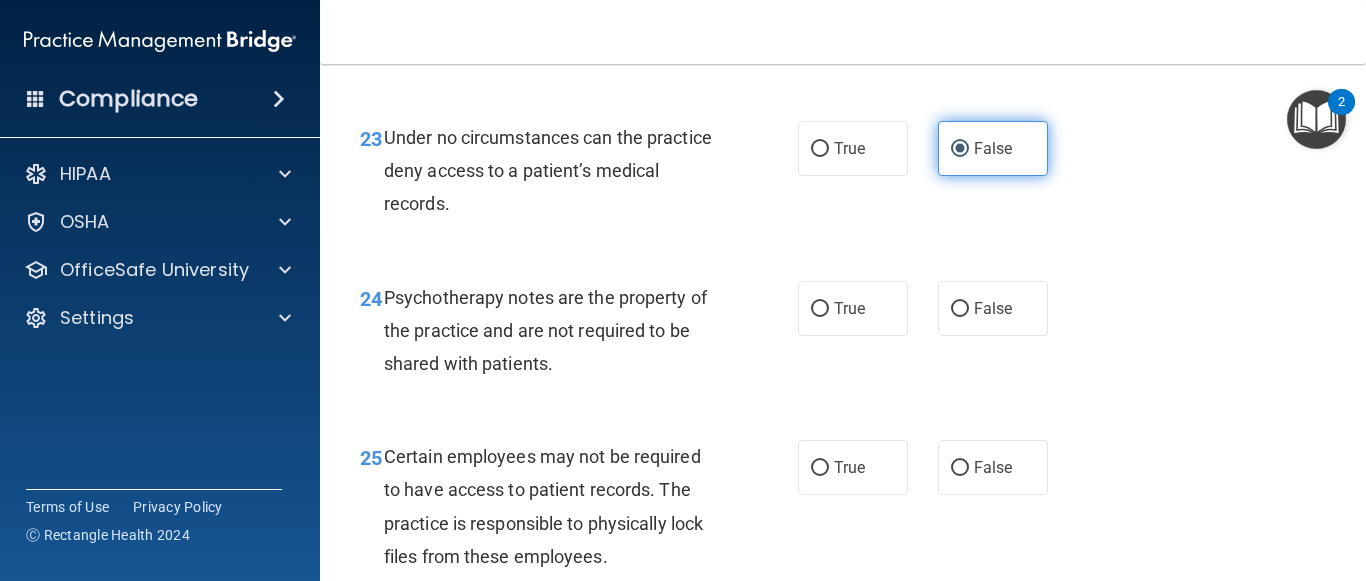 scroll, scrollTop: 4800, scrollLeft: 0, axis: vertical 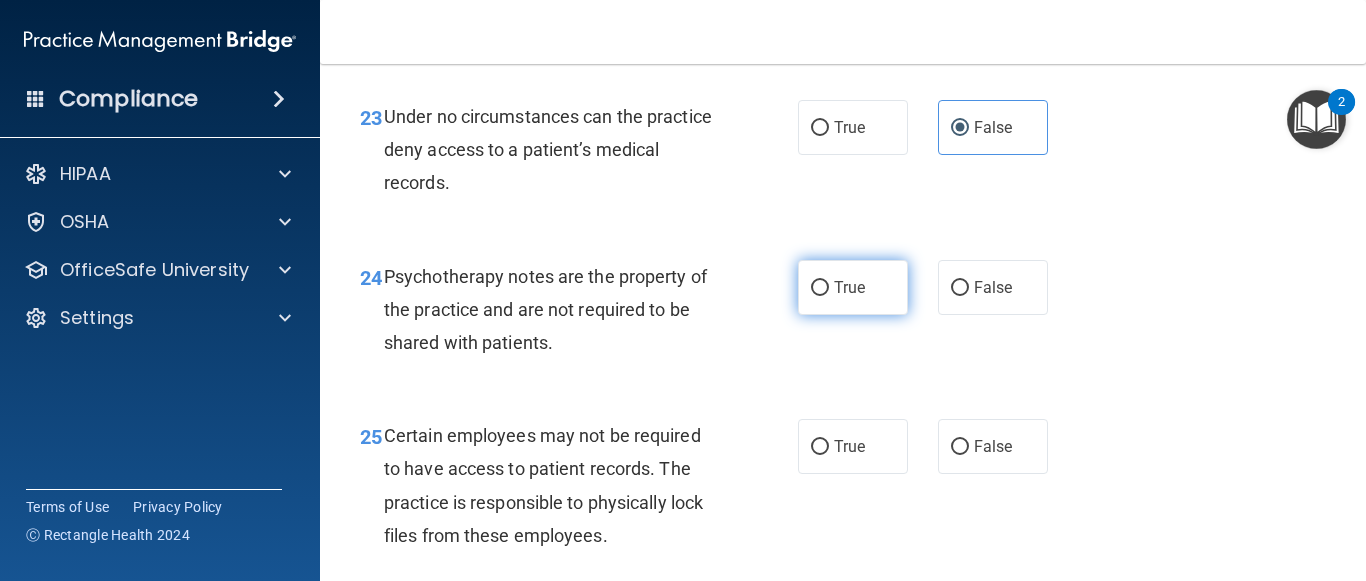 click on "True" at bounding box center (853, 287) 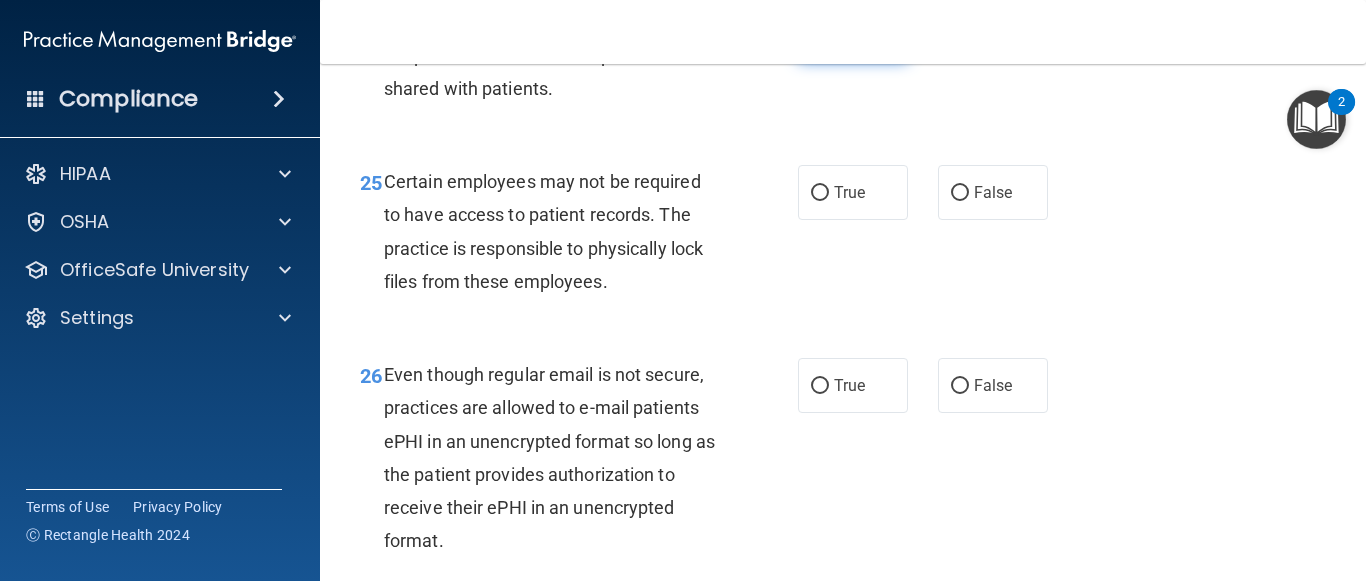 scroll, scrollTop: 5100, scrollLeft: 0, axis: vertical 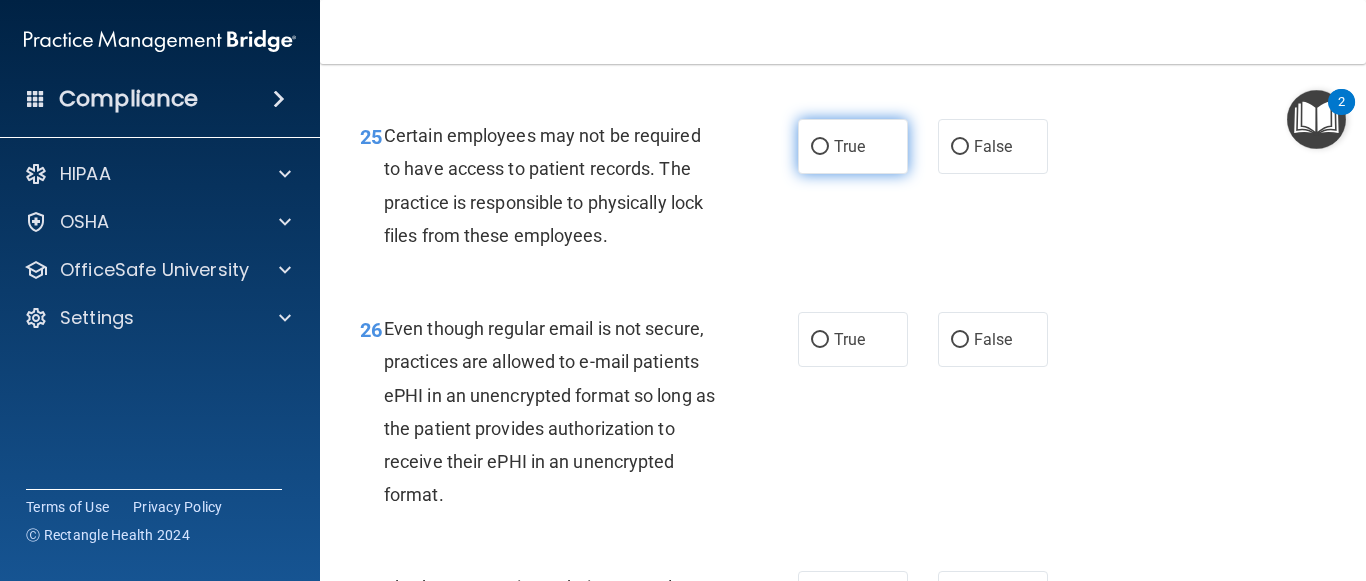 click on "True" at bounding box center [853, 146] 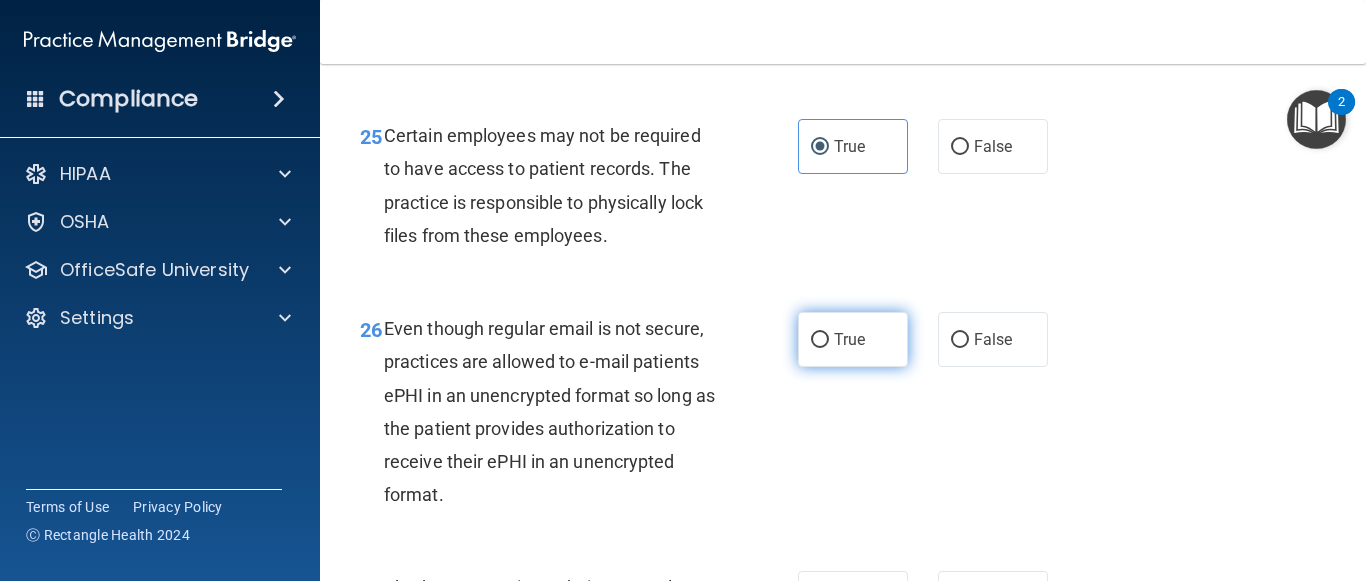scroll, scrollTop: 5200, scrollLeft: 0, axis: vertical 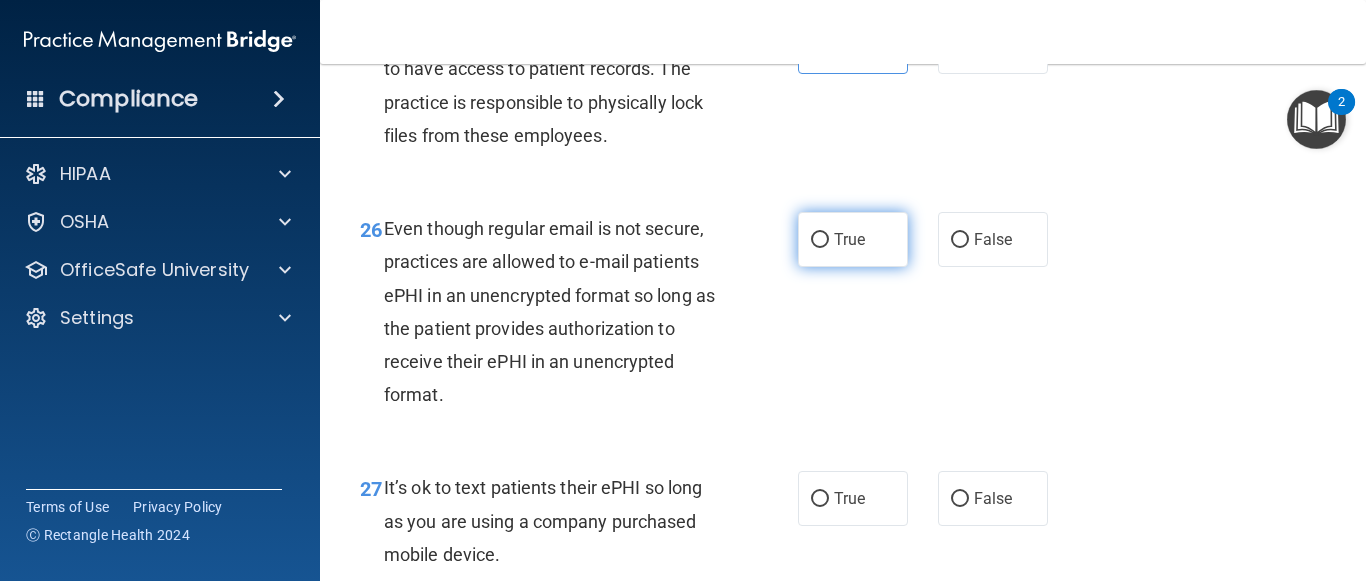 click on "True" at bounding box center (853, 239) 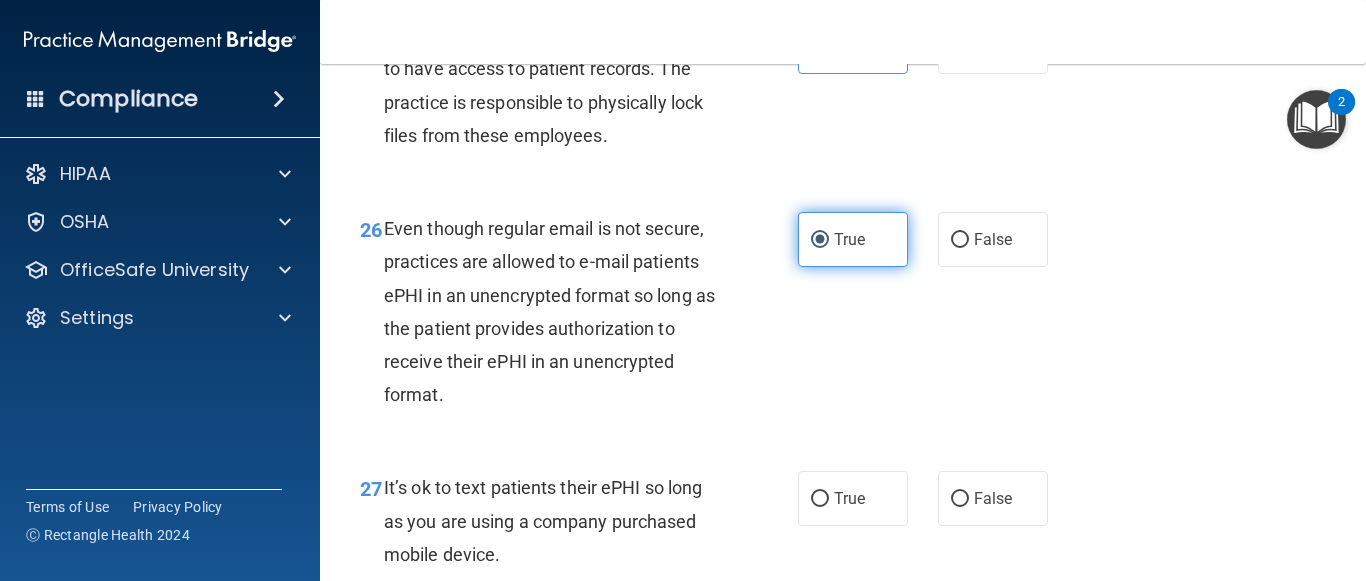 scroll, scrollTop: 5300, scrollLeft: 0, axis: vertical 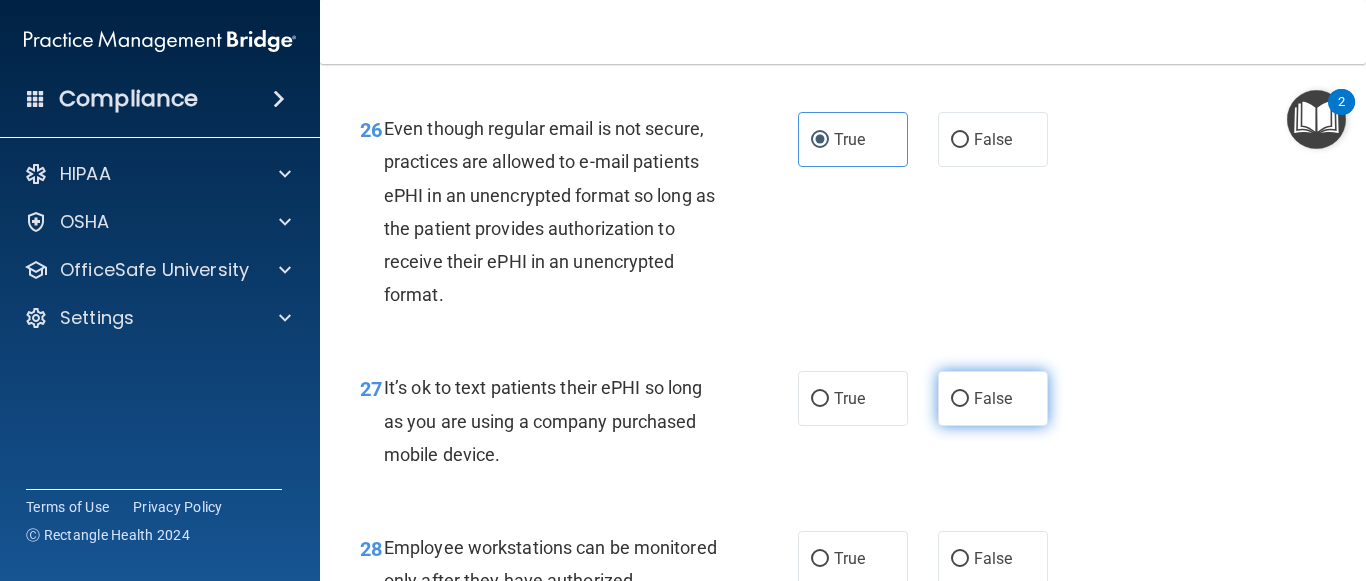 click on "False" at bounding box center (993, 398) 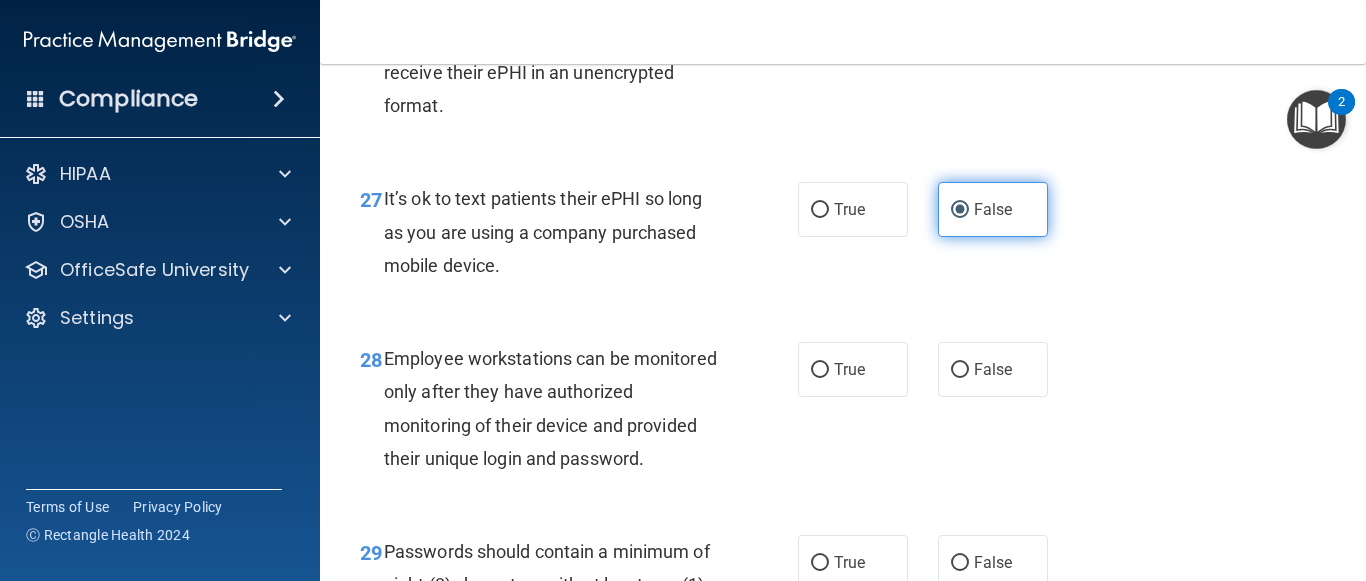 scroll, scrollTop: 5500, scrollLeft: 0, axis: vertical 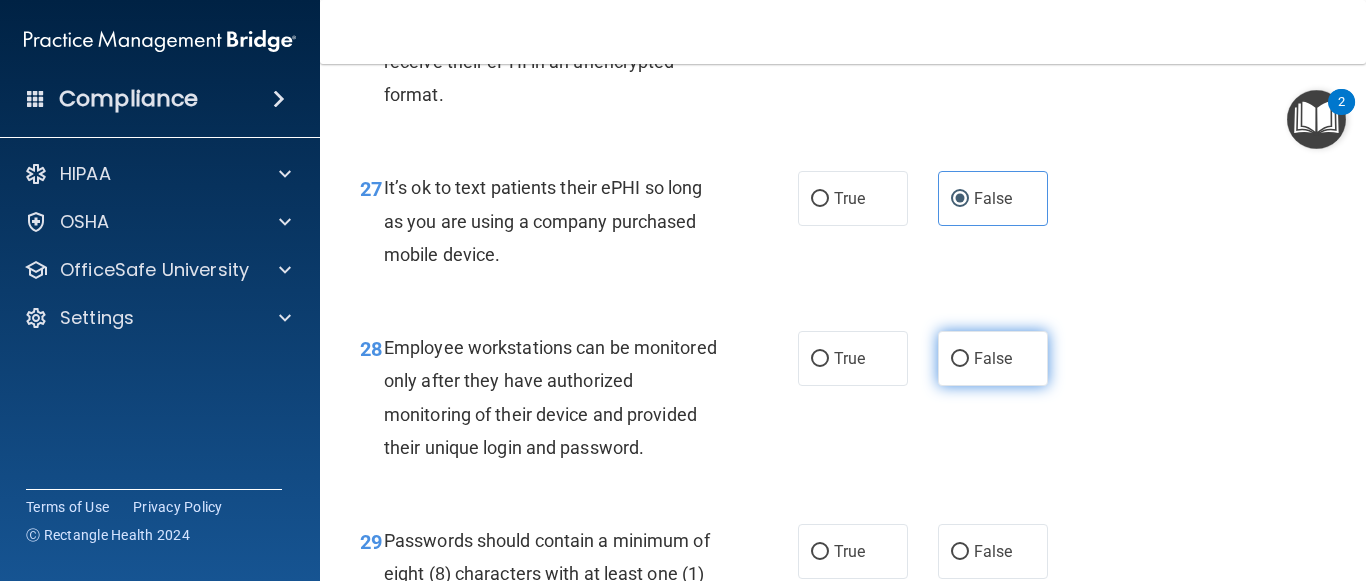 click on "False" at bounding box center [993, 358] 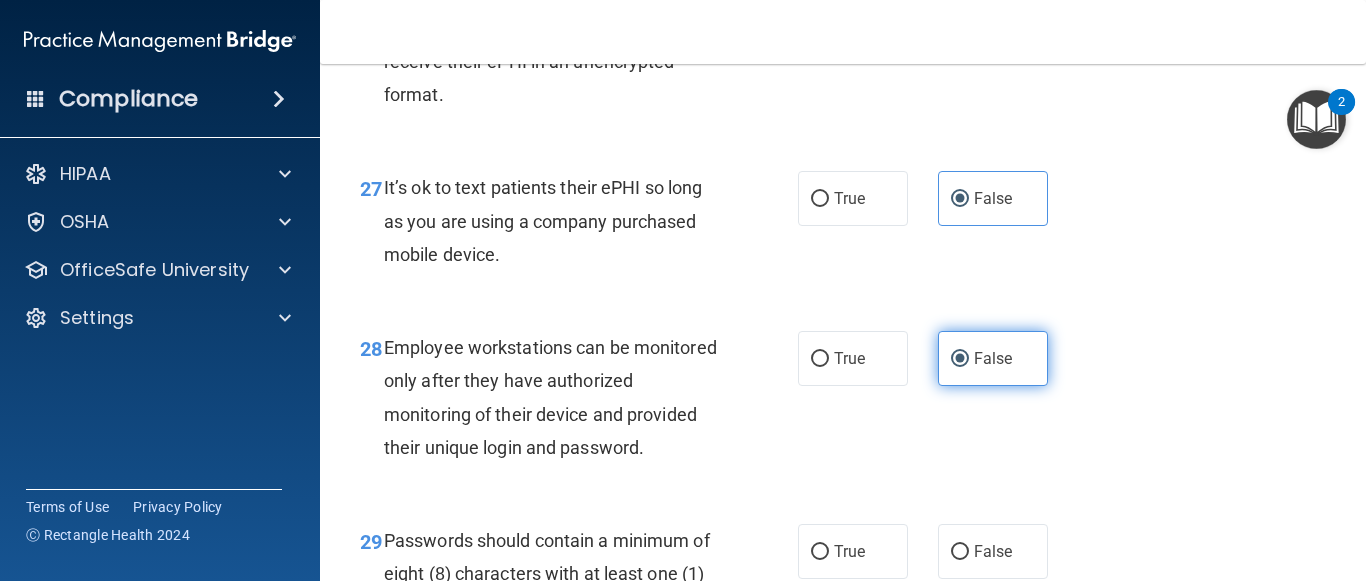 scroll, scrollTop: 5600, scrollLeft: 0, axis: vertical 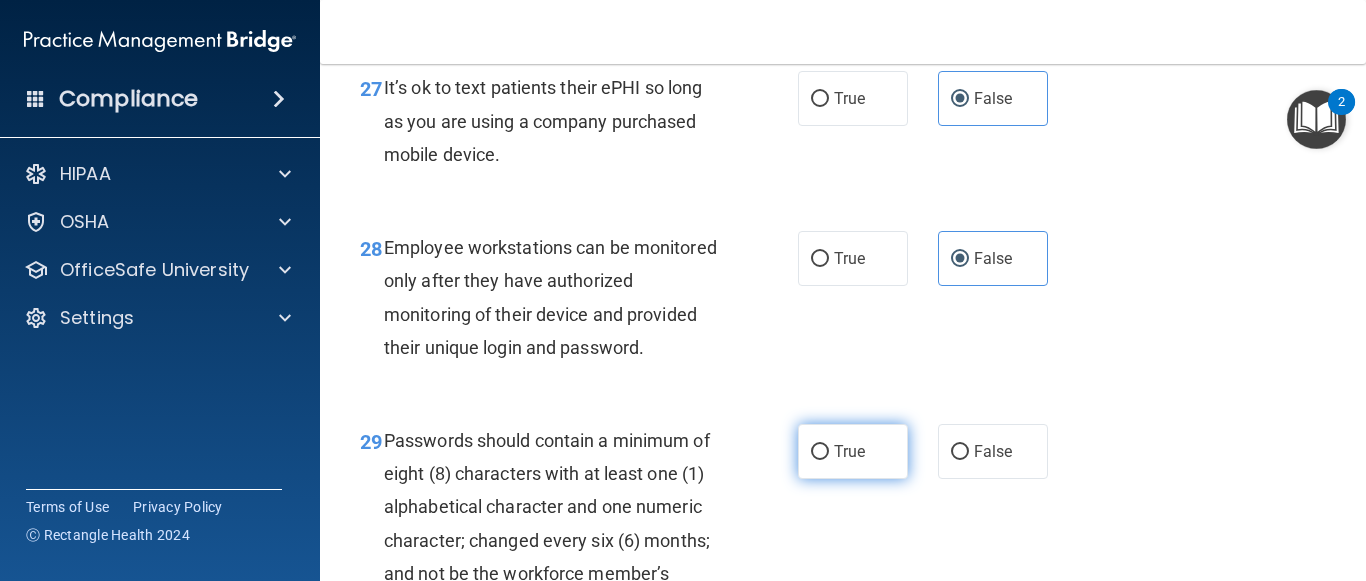 click on "True" at bounding box center [849, 451] 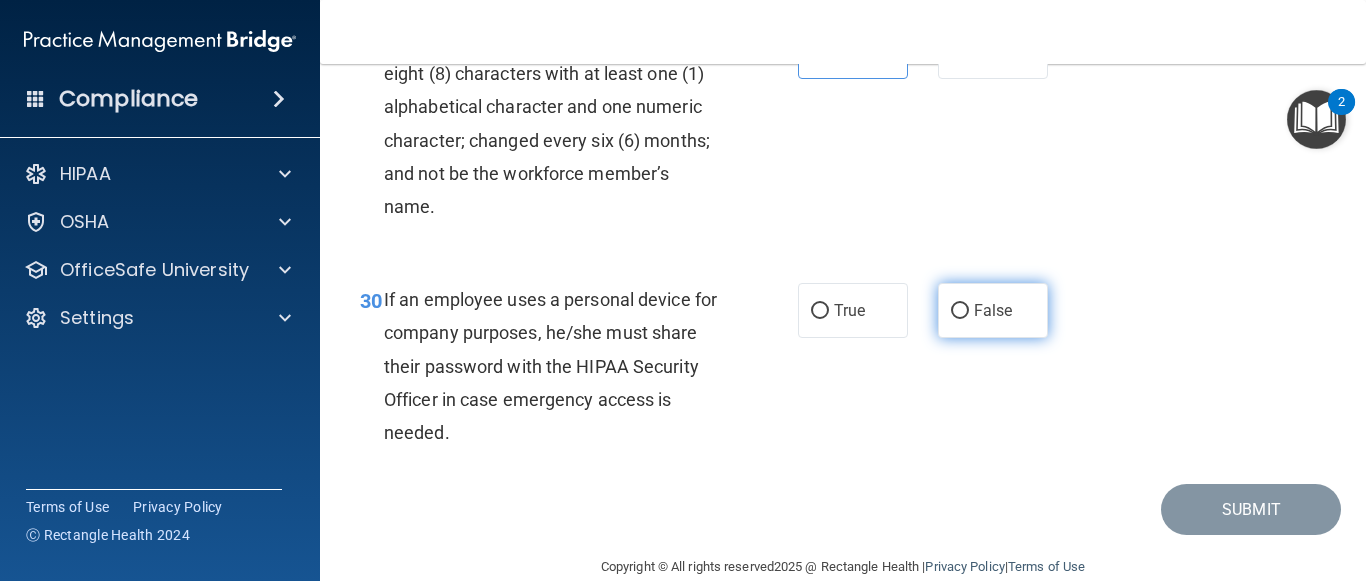 click on "False" at bounding box center (960, 311) 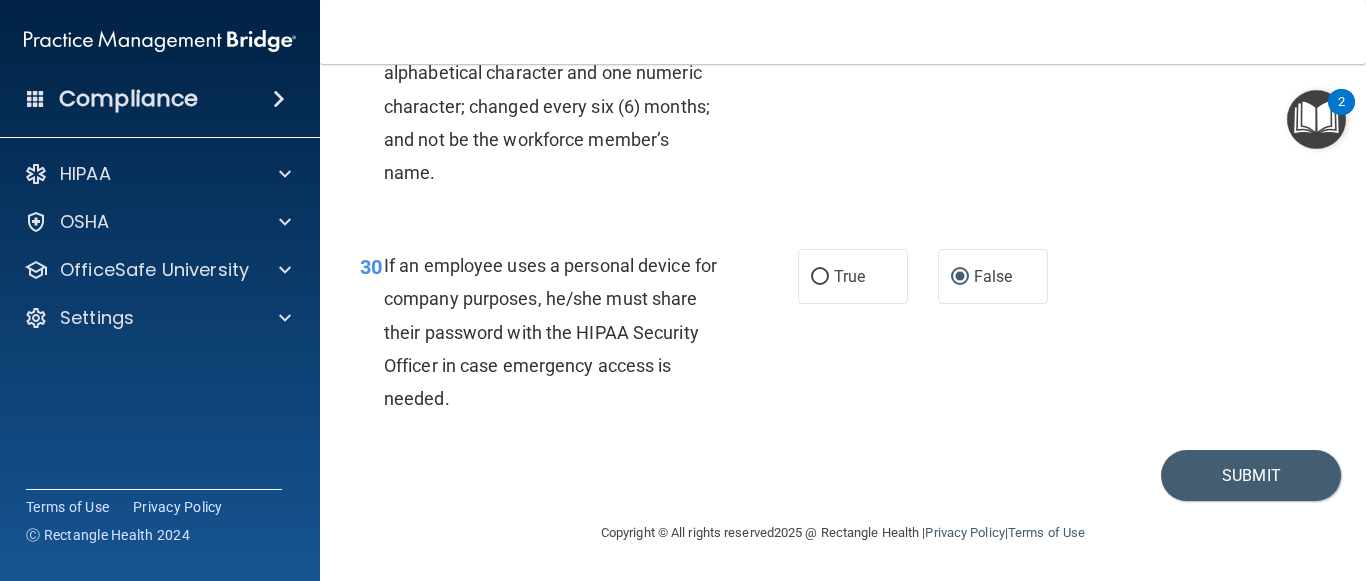 scroll, scrollTop: 6100, scrollLeft: 0, axis: vertical 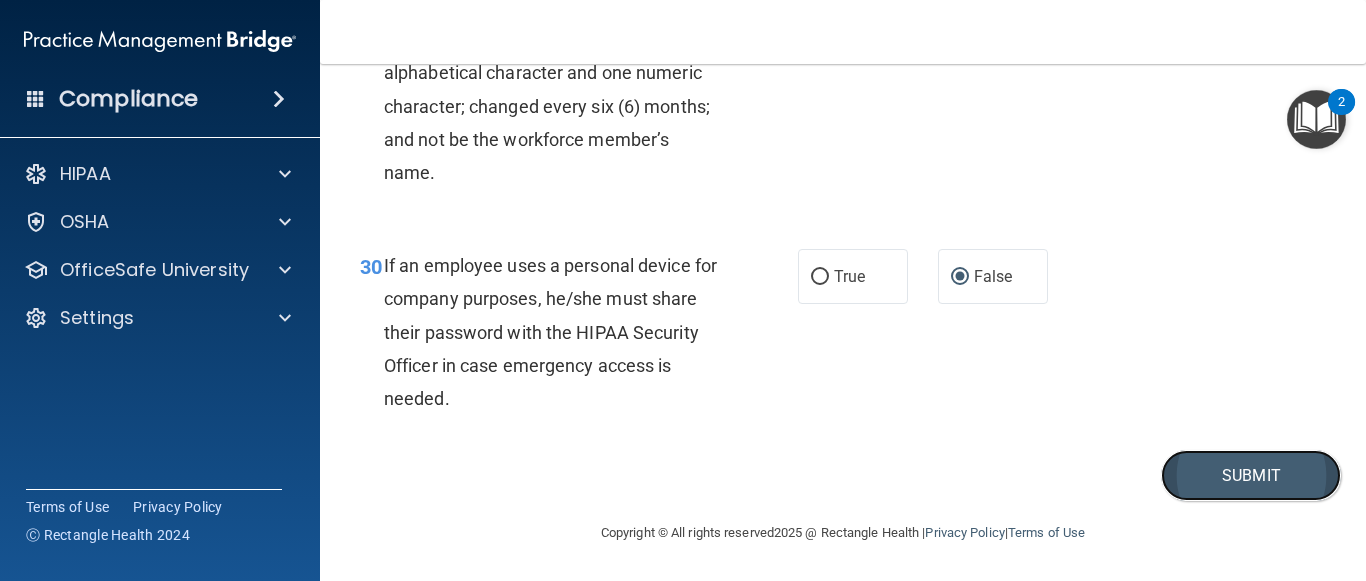 click on "Submit" at bounding box center [1251, 475] 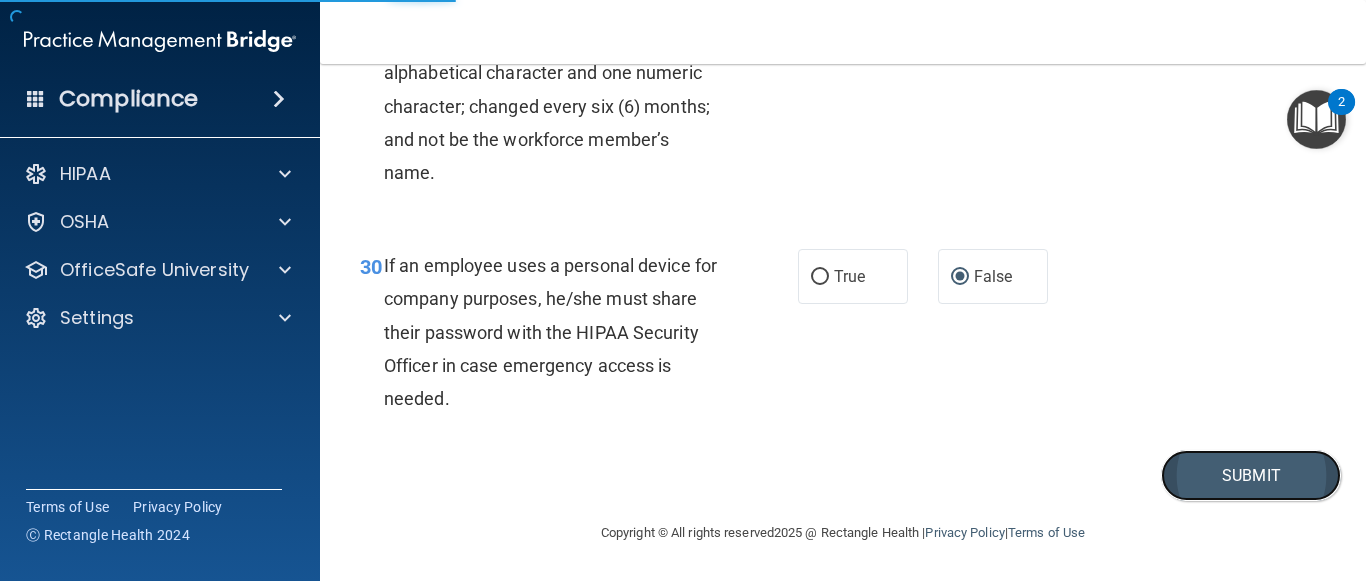 click on "Submit" at bounding box center [1251, 475] 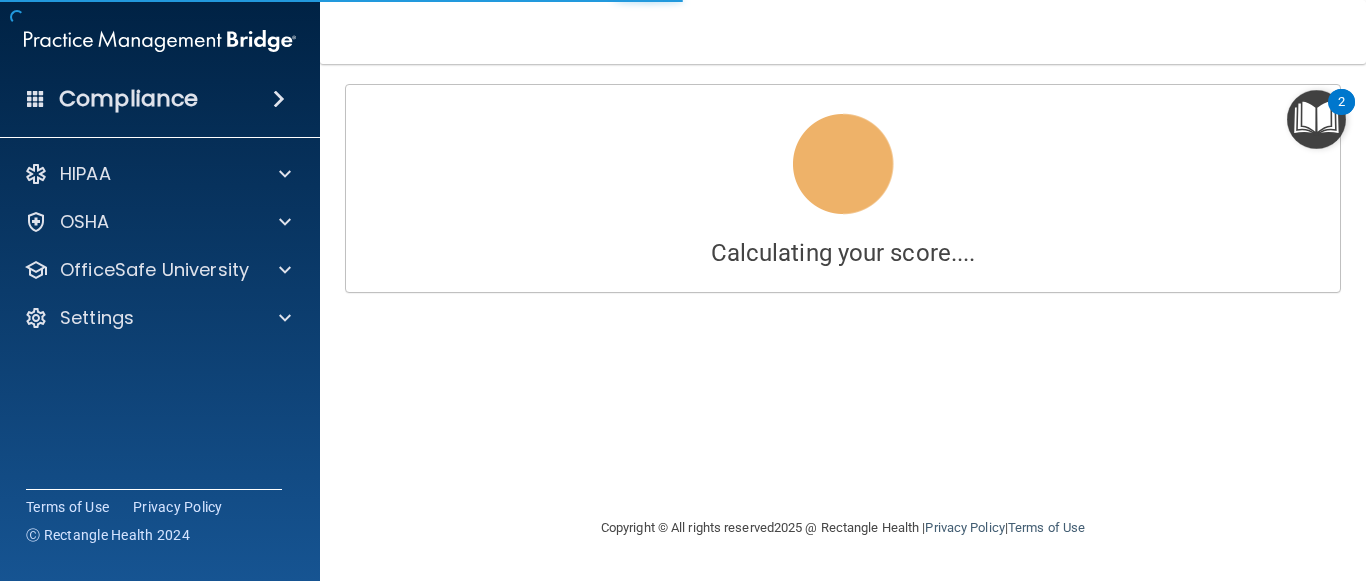 scroll, scrollTop: 0, scrollLeft: 0, axis: both 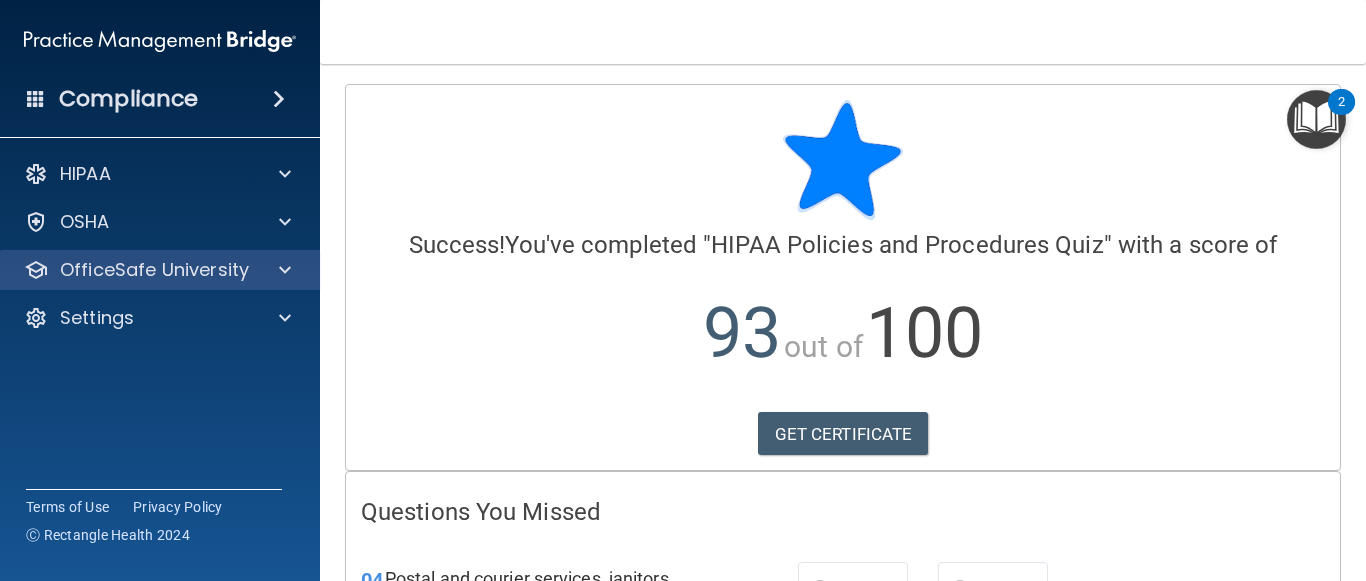 click on "OfficeSafe University" at bounding box center [160, 270] 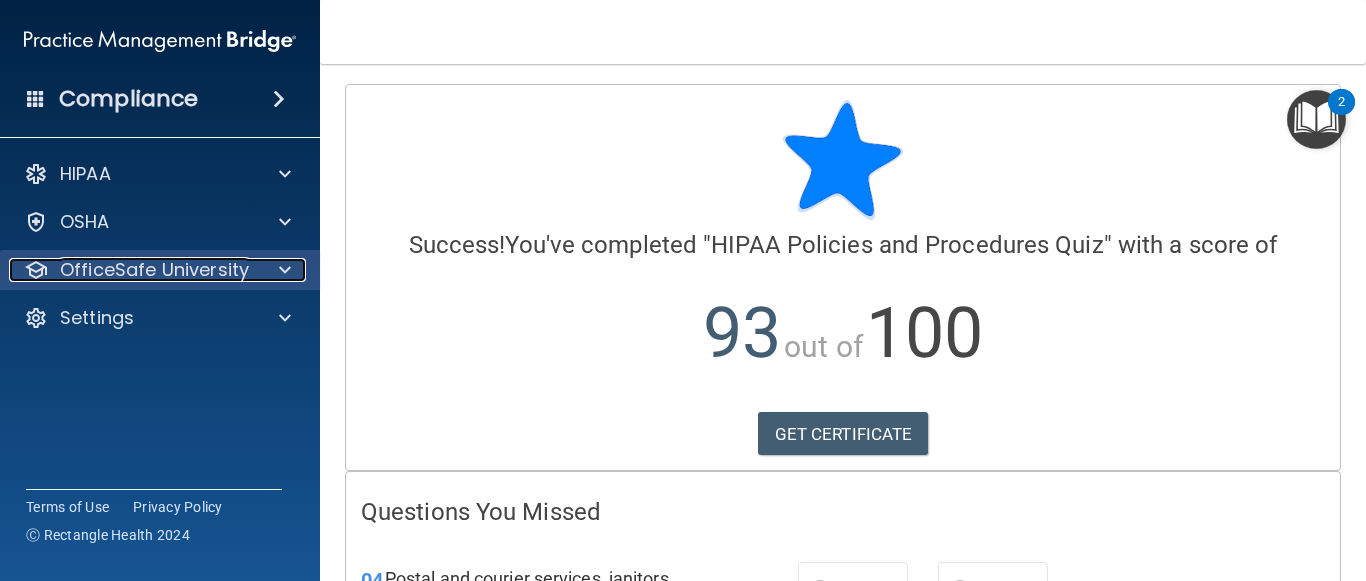 click at bounding box center [282, 270] 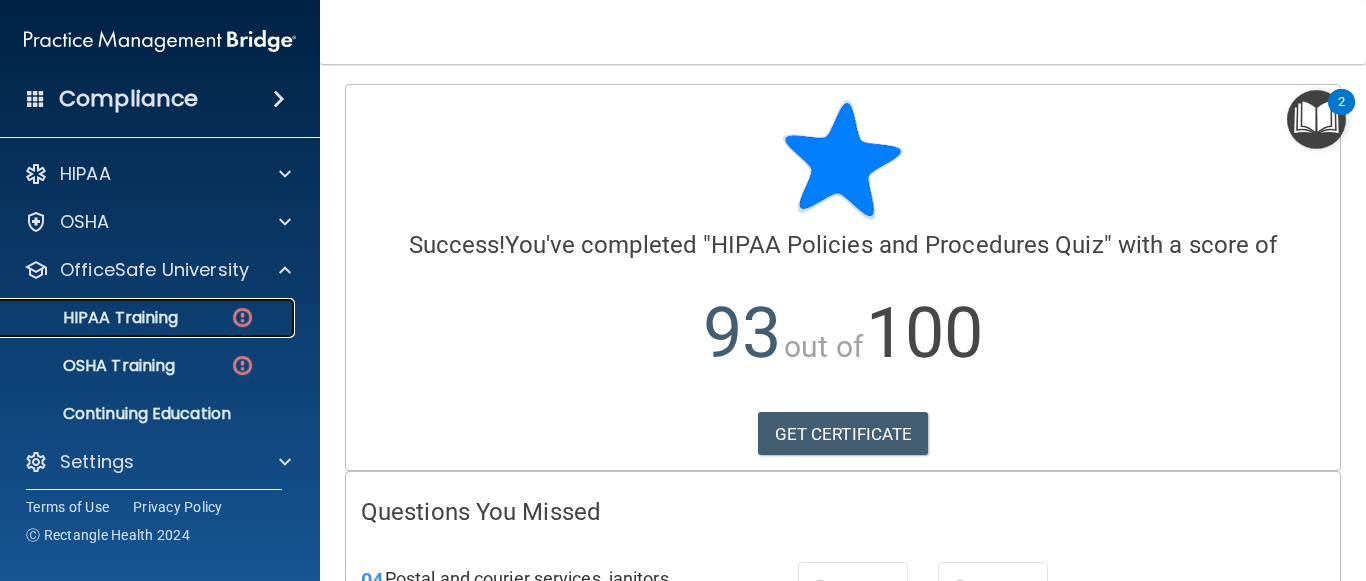 click on "HIPAA Training" at bounding box center [95, 318] 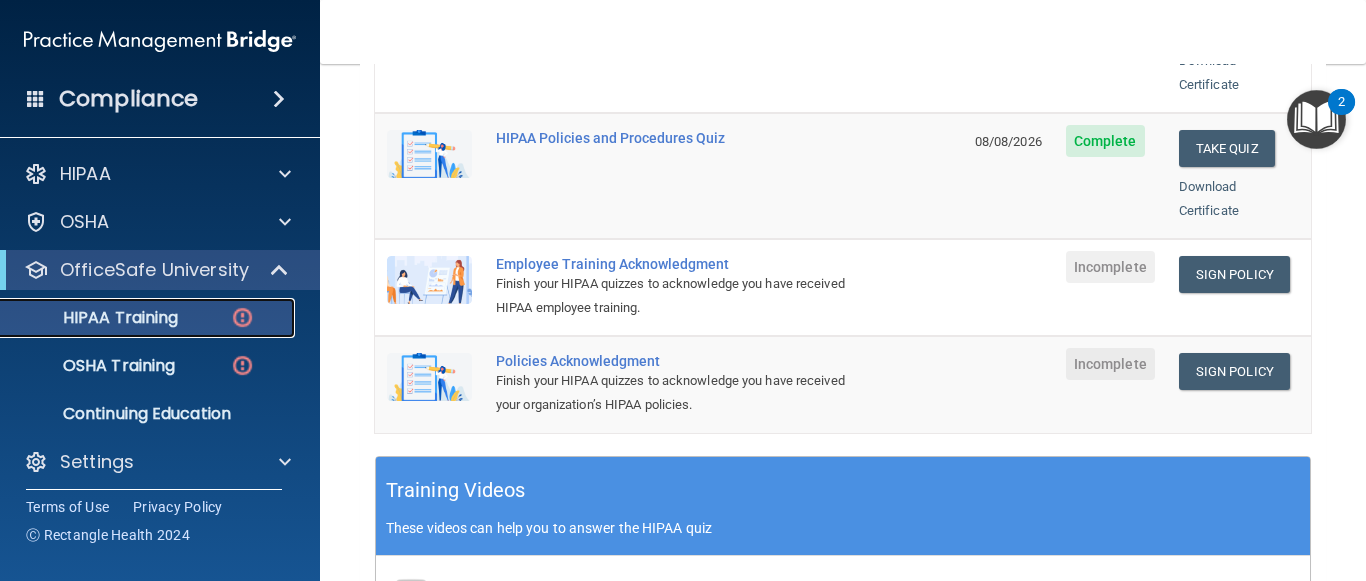 scroll, scrollTop: 500, scrollLeft: 0, axis: vertical 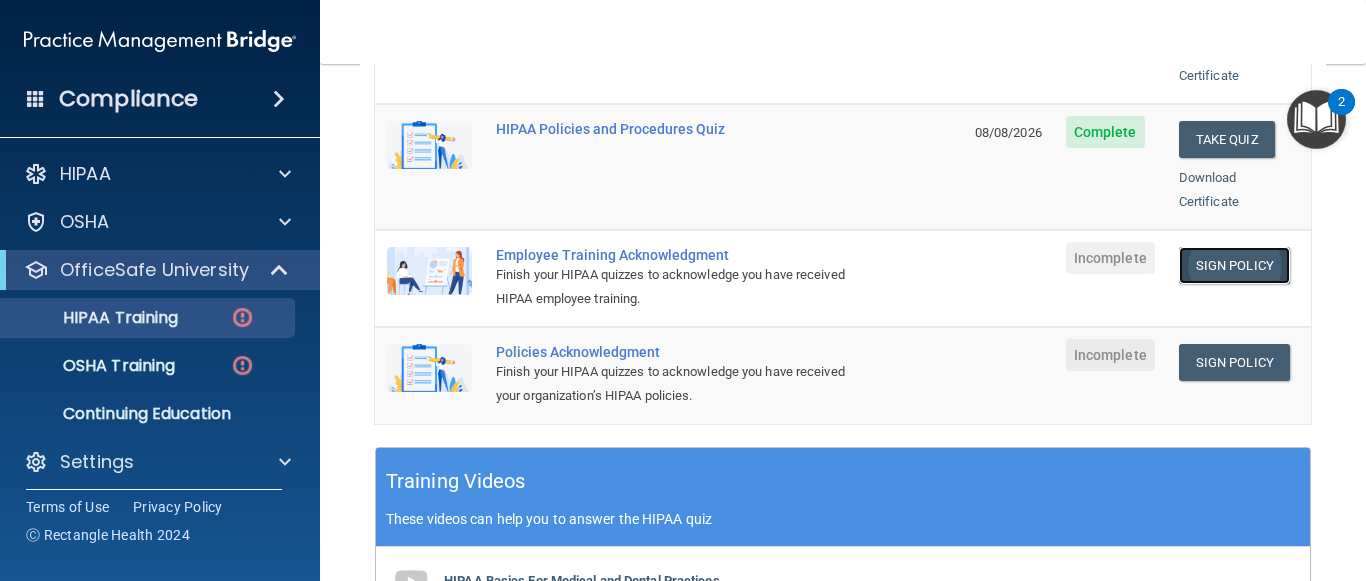 click on "Sign Policy" at bounding box center (1234, 265) 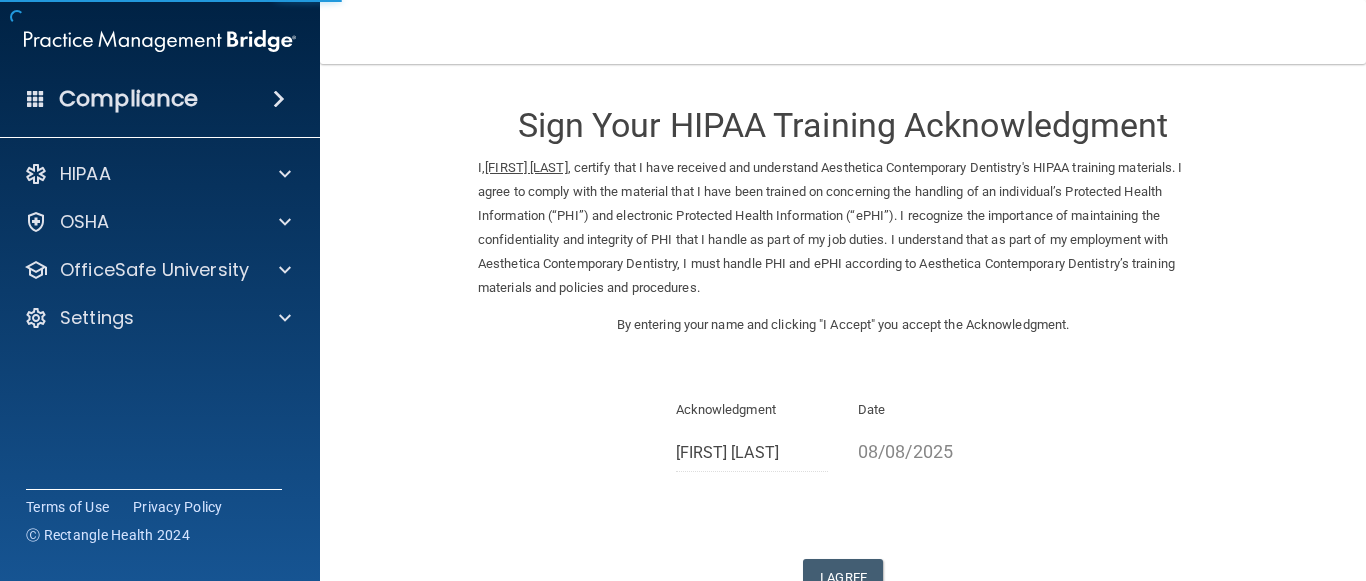 scroll, scrollTop: 0, scrollLeft: 0, axis: both 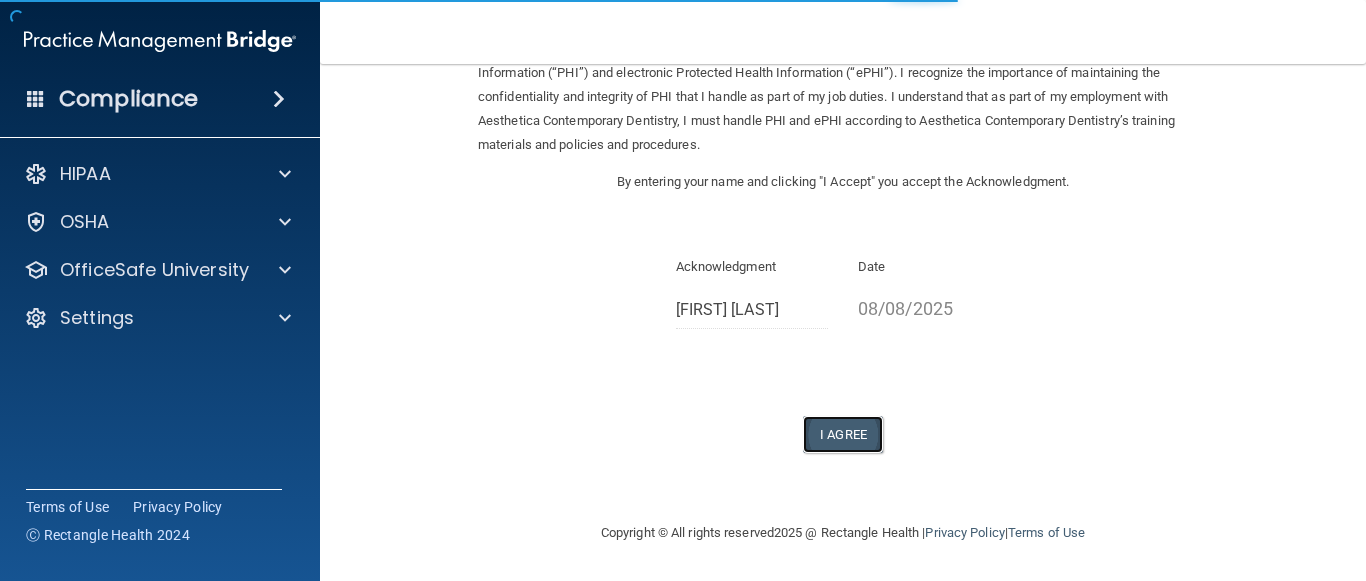 click on "I Agree" at bounding box center (843, 434) 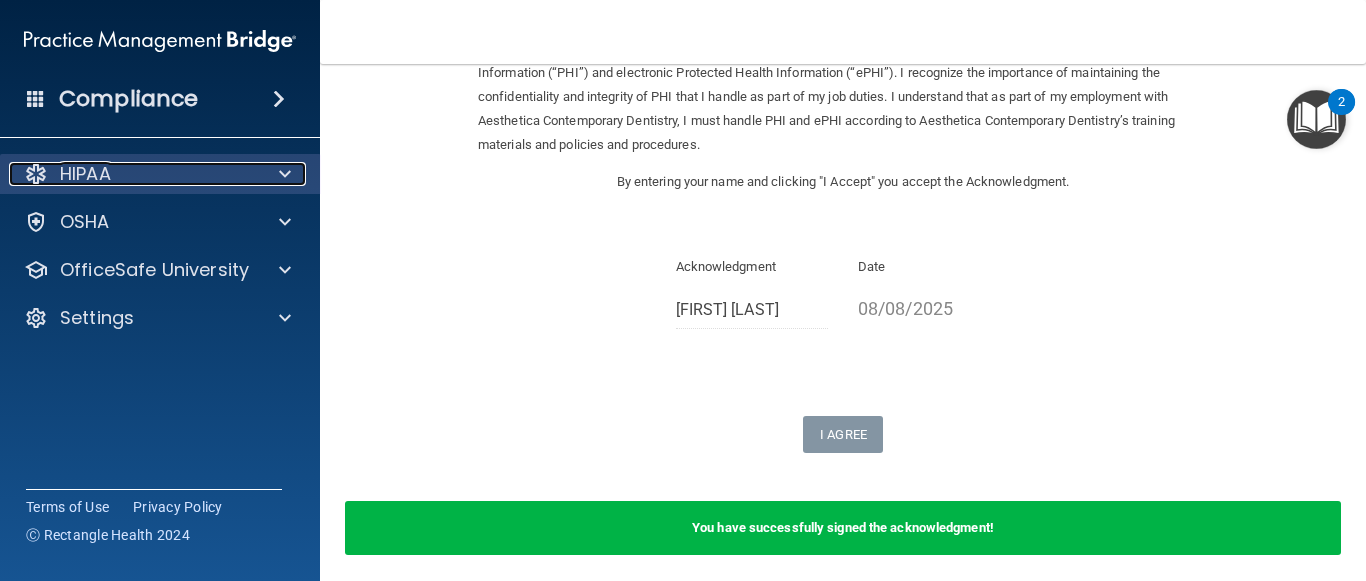 click on "HIPAA" at bounding box center [133, 174] 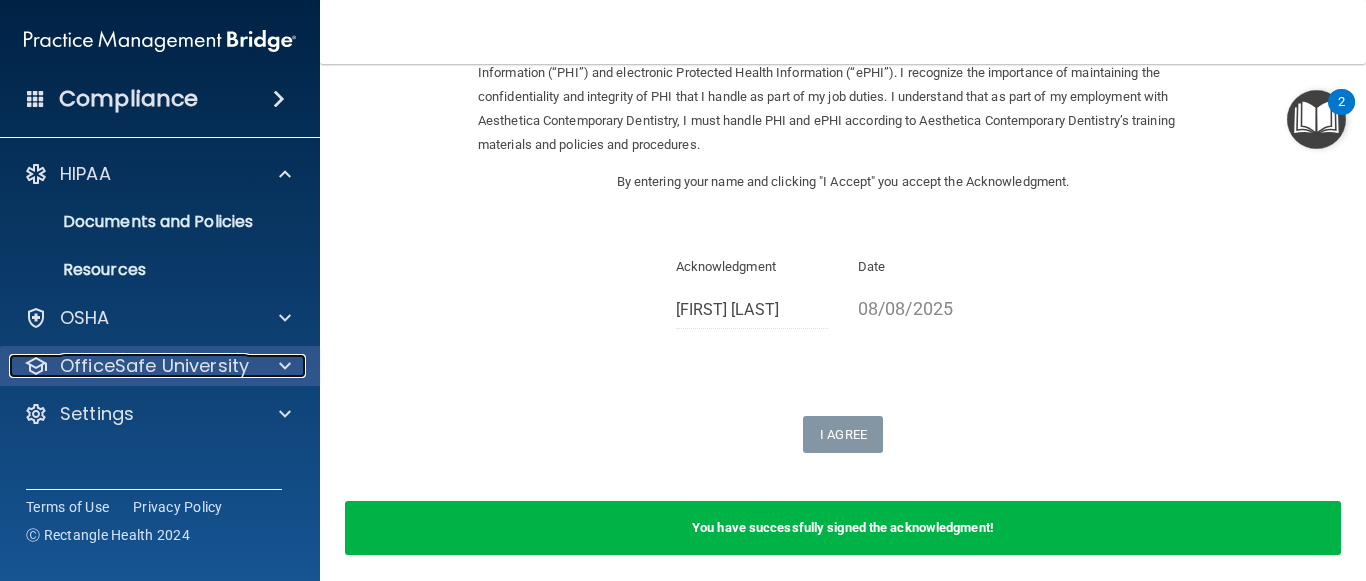 click at bounding box center [282, 366] 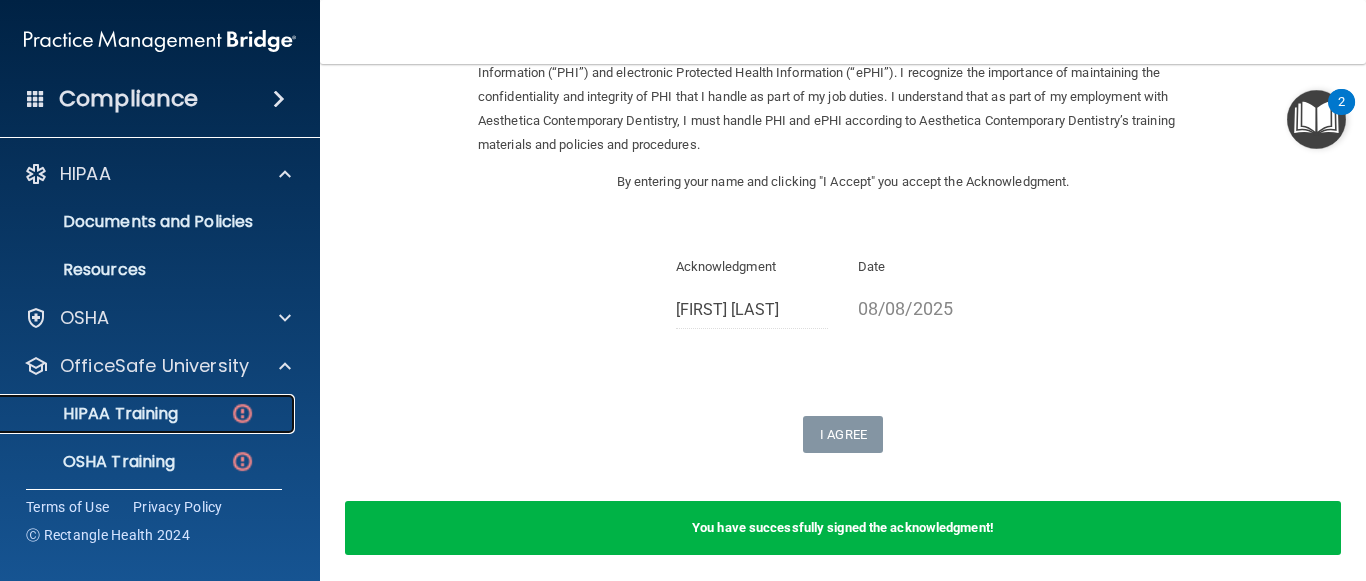 click on "HIPAA Training" at bounding box center [149, 414] 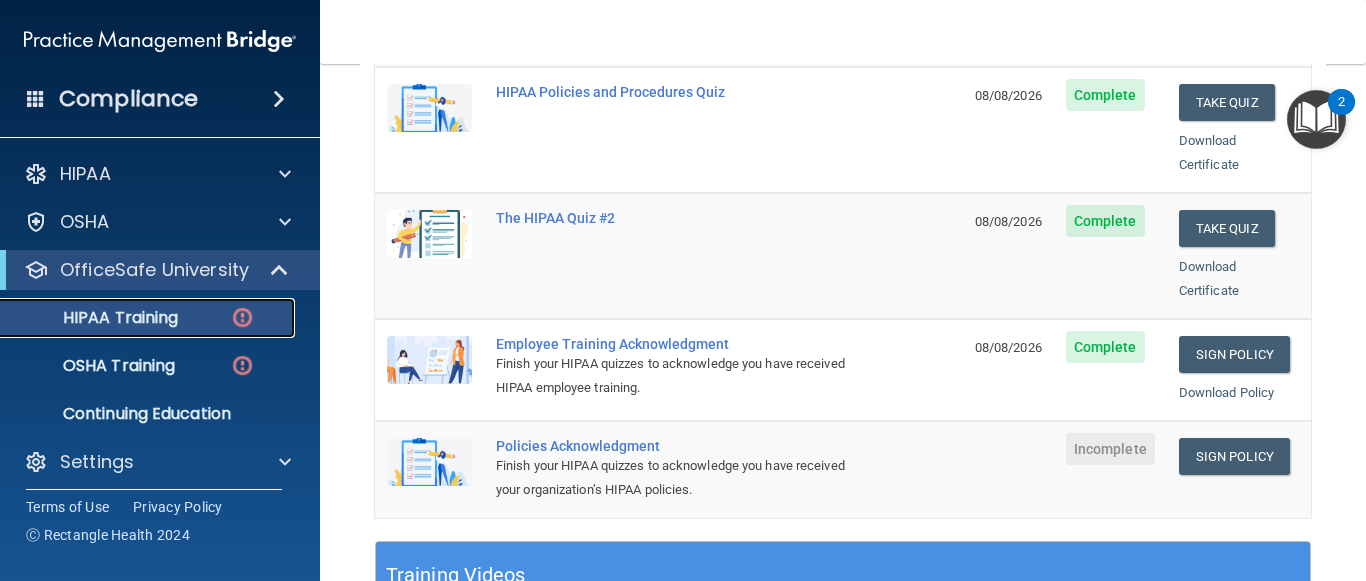 scroll, scrollTop: 593, scrollLeft: 0, axis: vertical 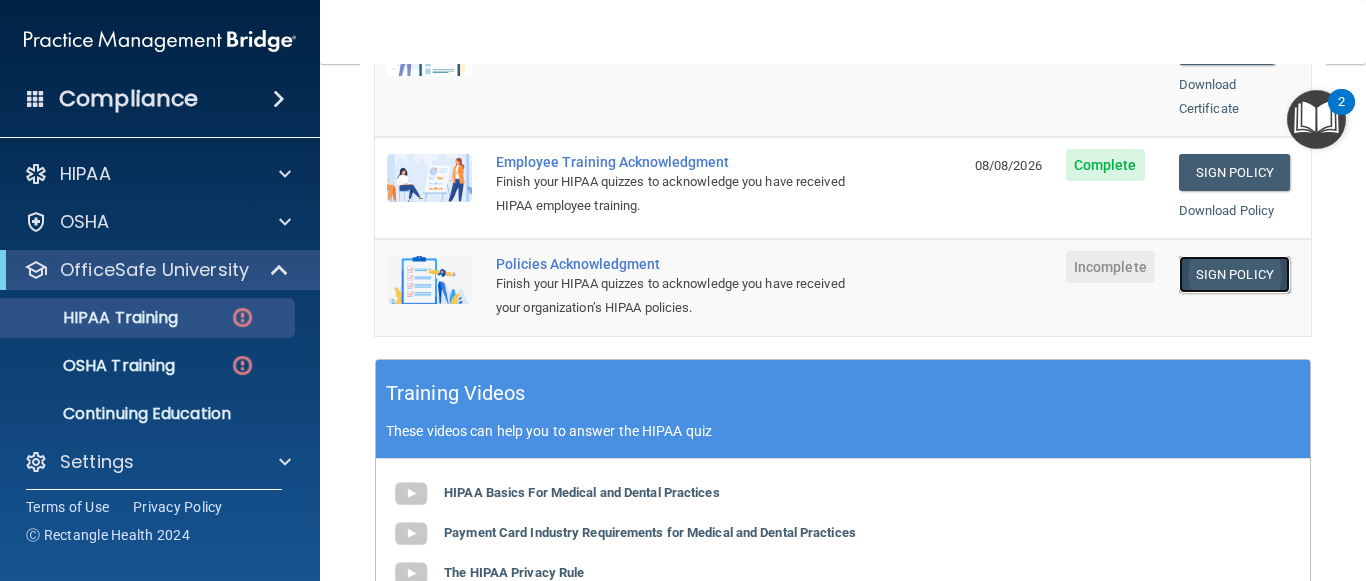 click on "Sign Policy" at bounding box center (1234, 274) 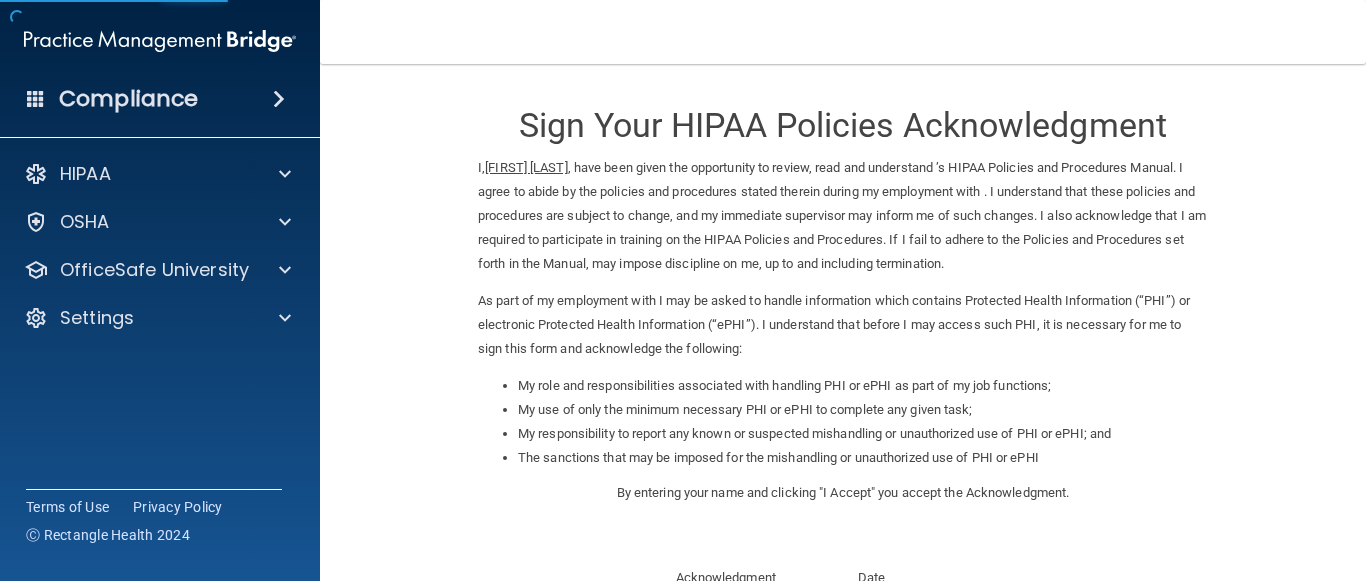 scroll, scrollTop: 0, scrollLeft: 0, axis: both 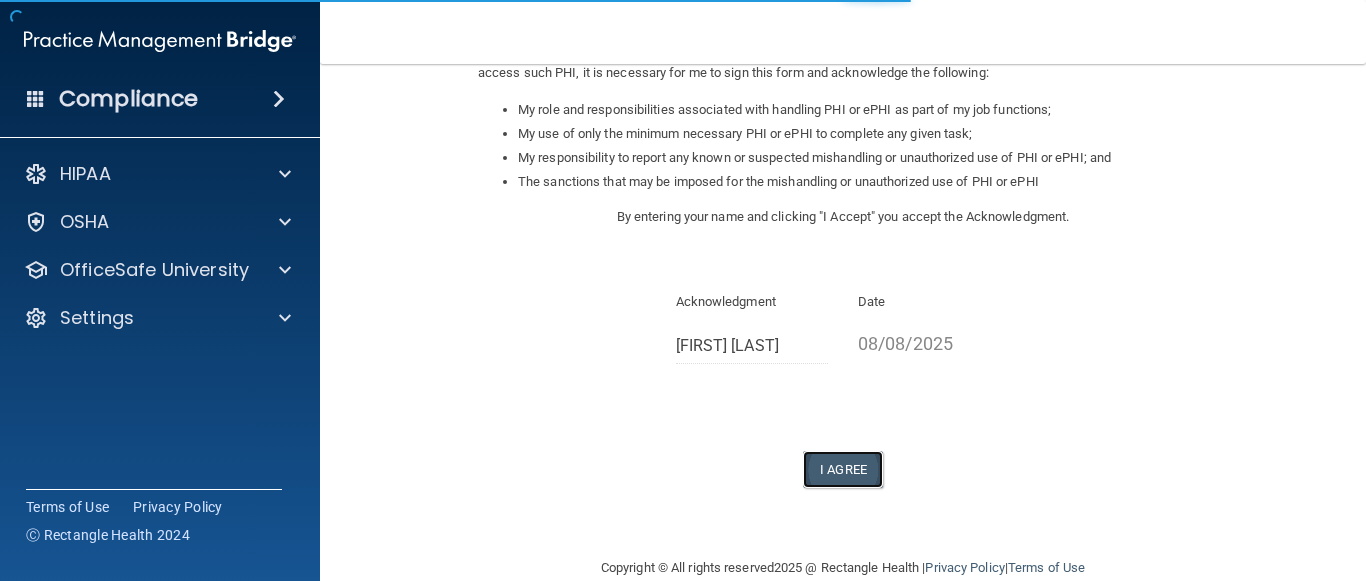 click on "I Agree" at bounding box center [843, 469] 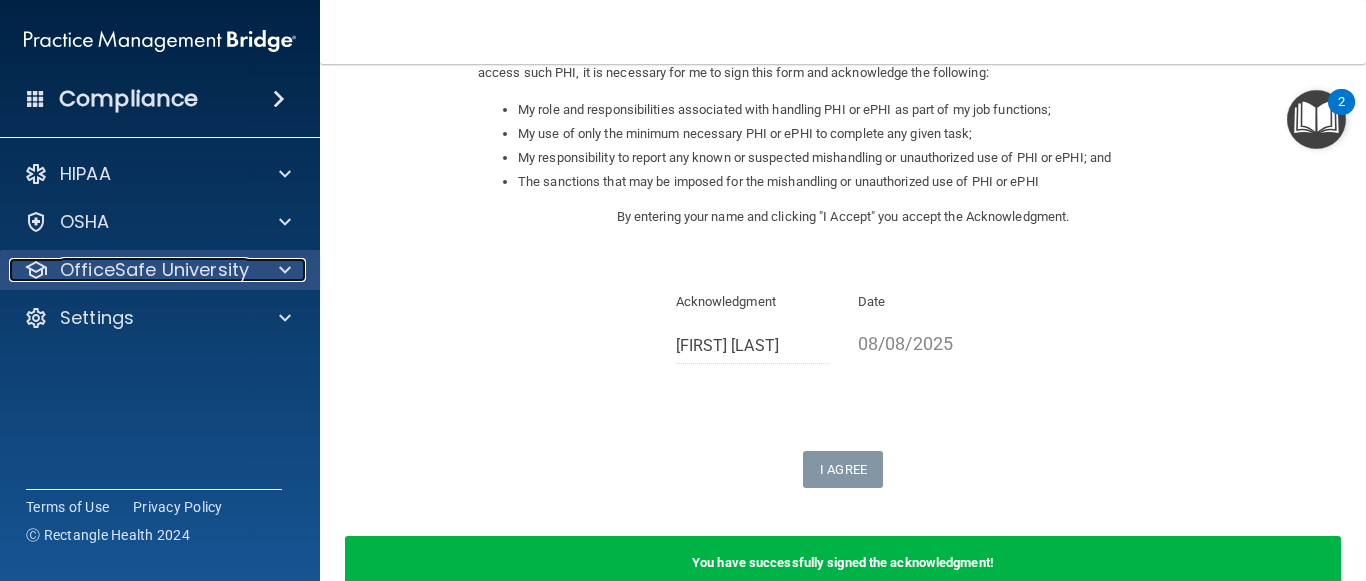 click at bounding box center [282, 270] 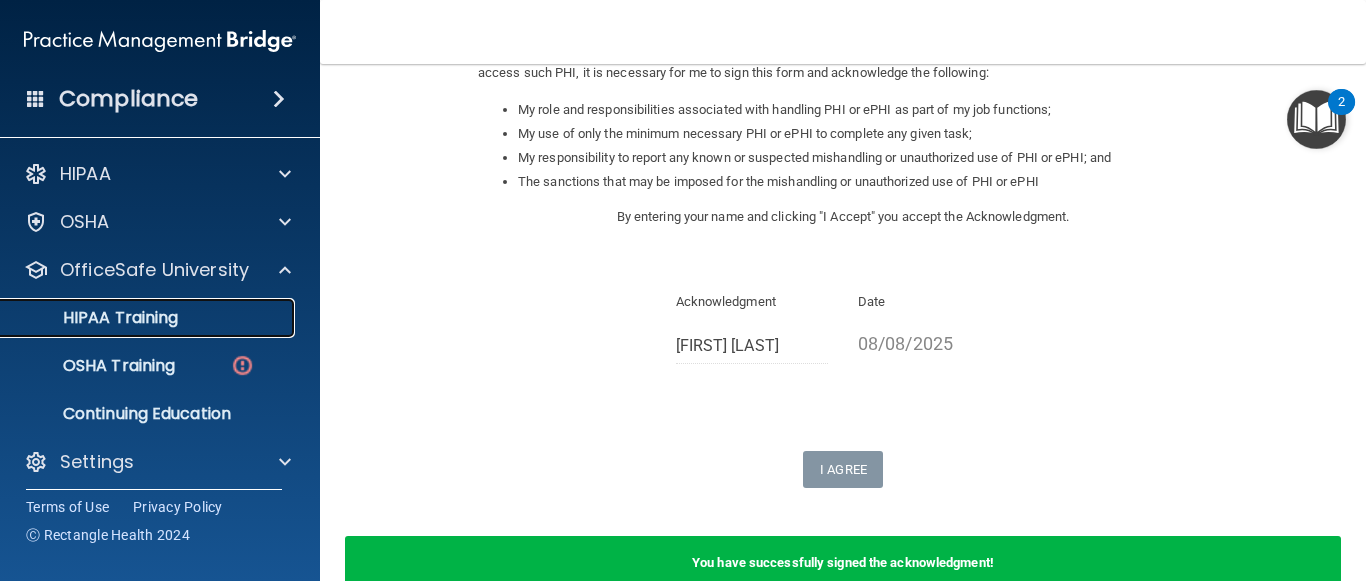 click on "HIPAA Training" at bounding box center [137, 318] 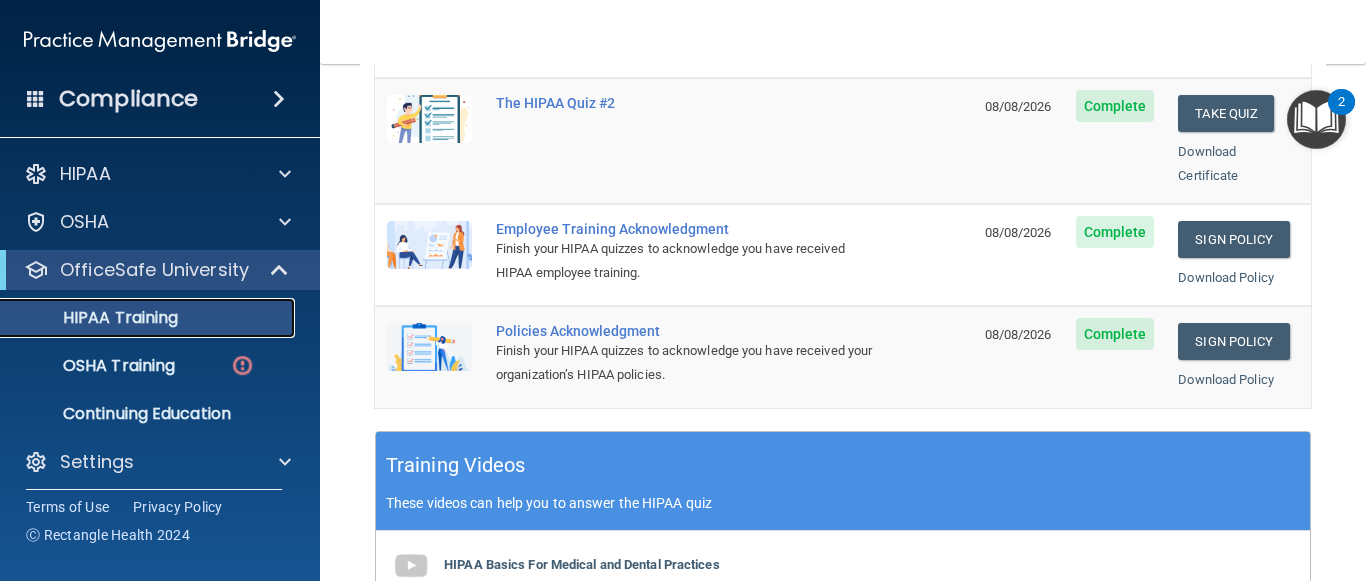 scroll, scrollTop: 497, scrollLeft: 0, axis: vertical 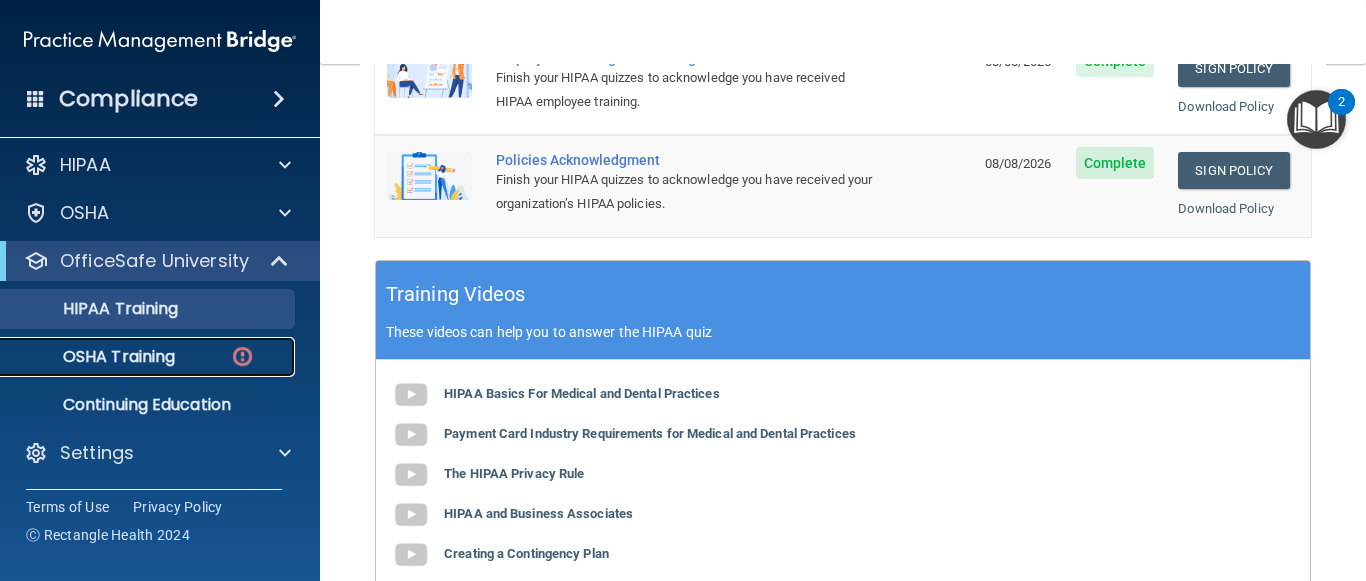 click on "OSHA Training" at bounding box center (94, 357) 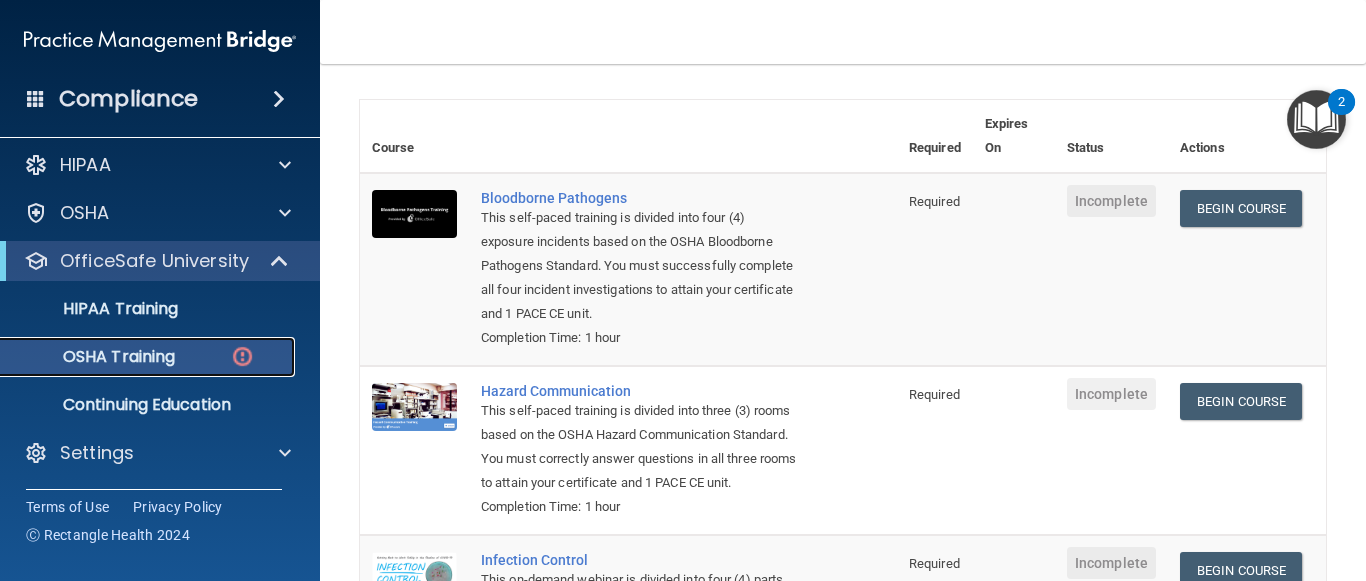 scroll, scrollTop: 100, scrollLeft: 0, axis: vertical 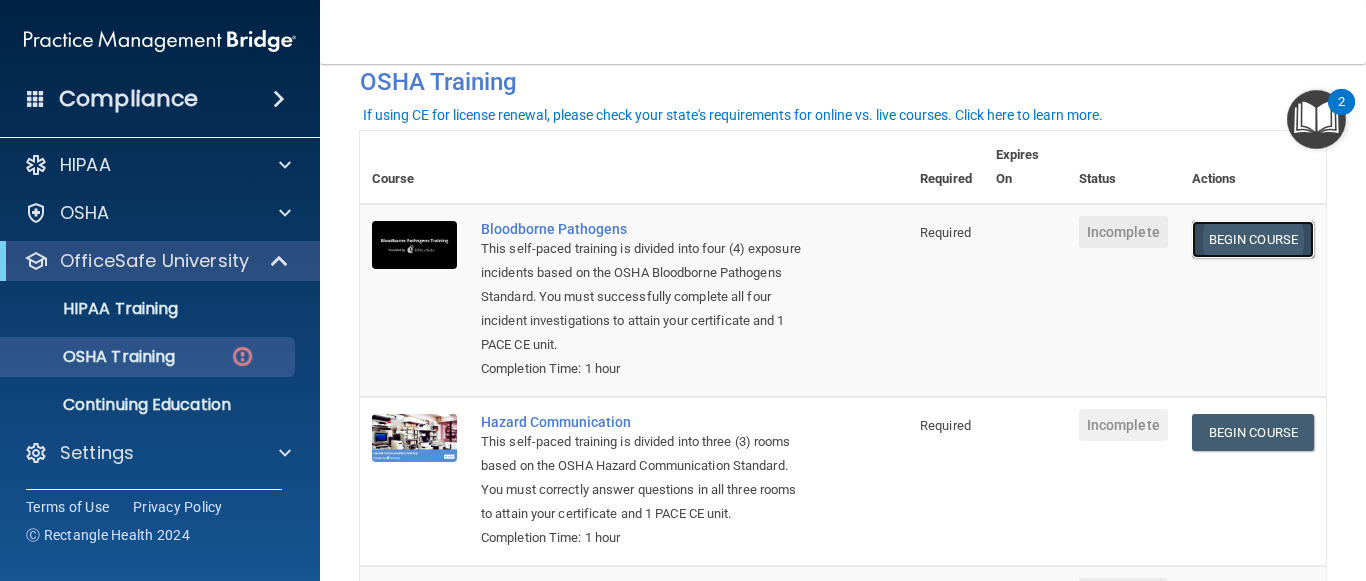 click on "Begin Course" at bounding box center (1253, 239) 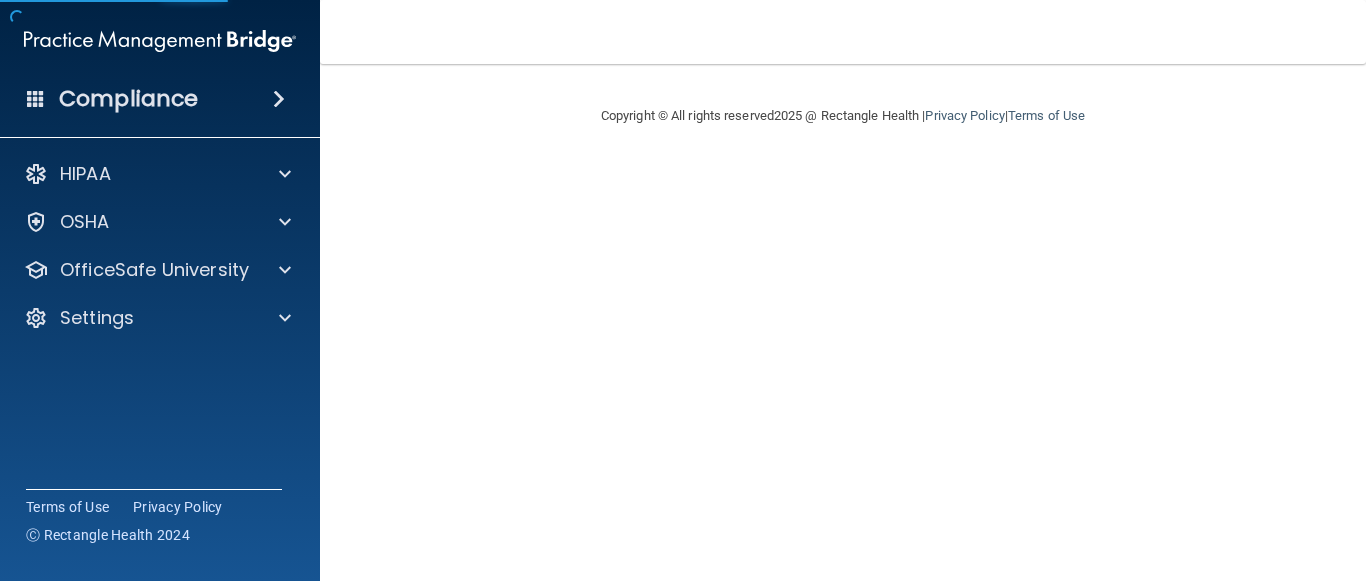 scroll, scrollTop: 0, scrollLeft: 0, axis: both 